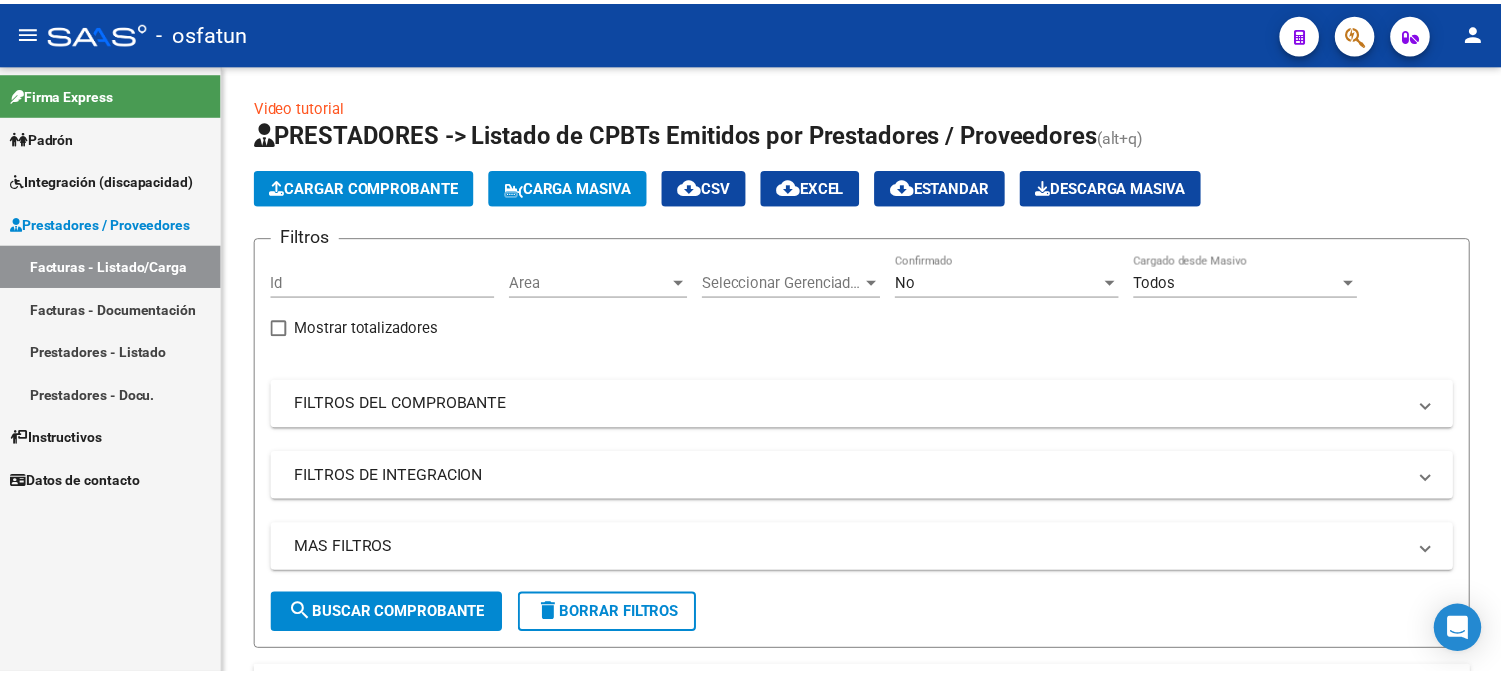 scroll, scrollTop: 0, scrollLeft: 0, axis: both 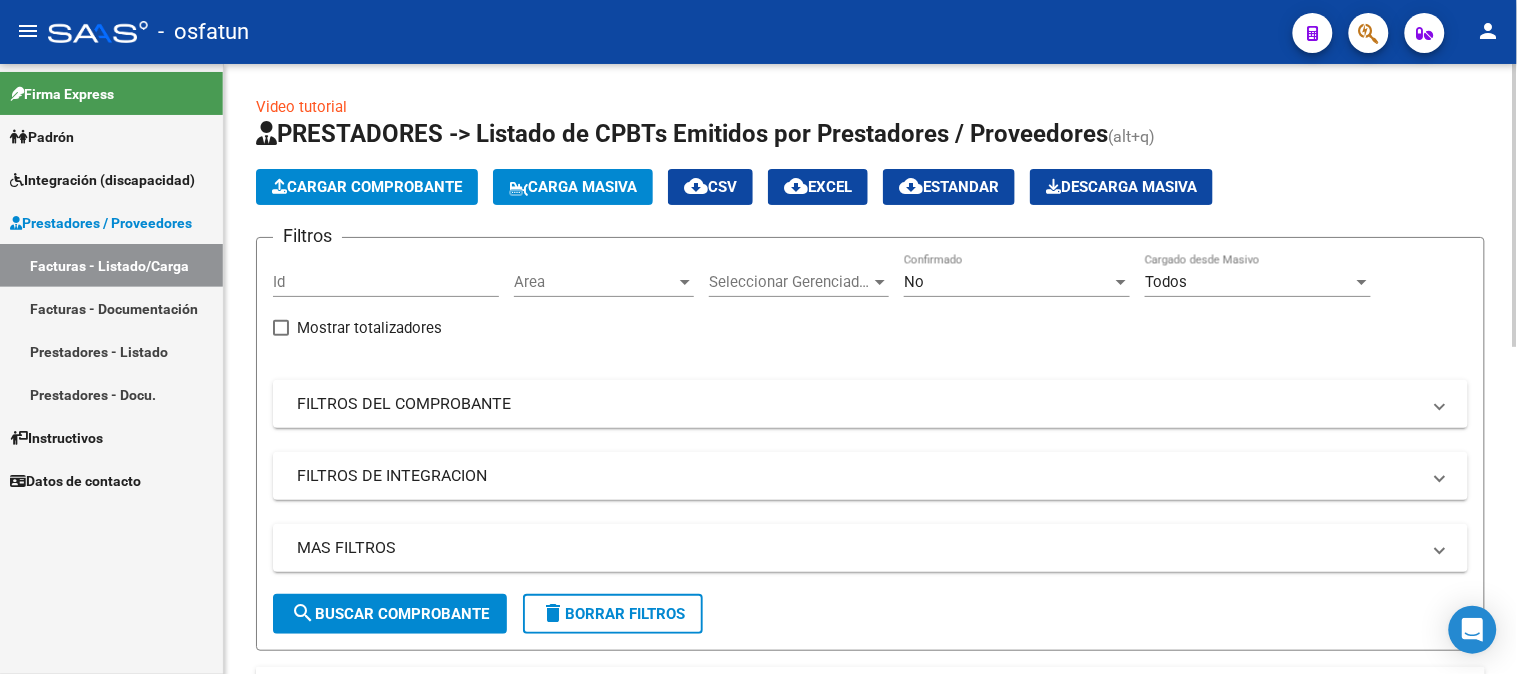 click on "Cargar Comprobante" 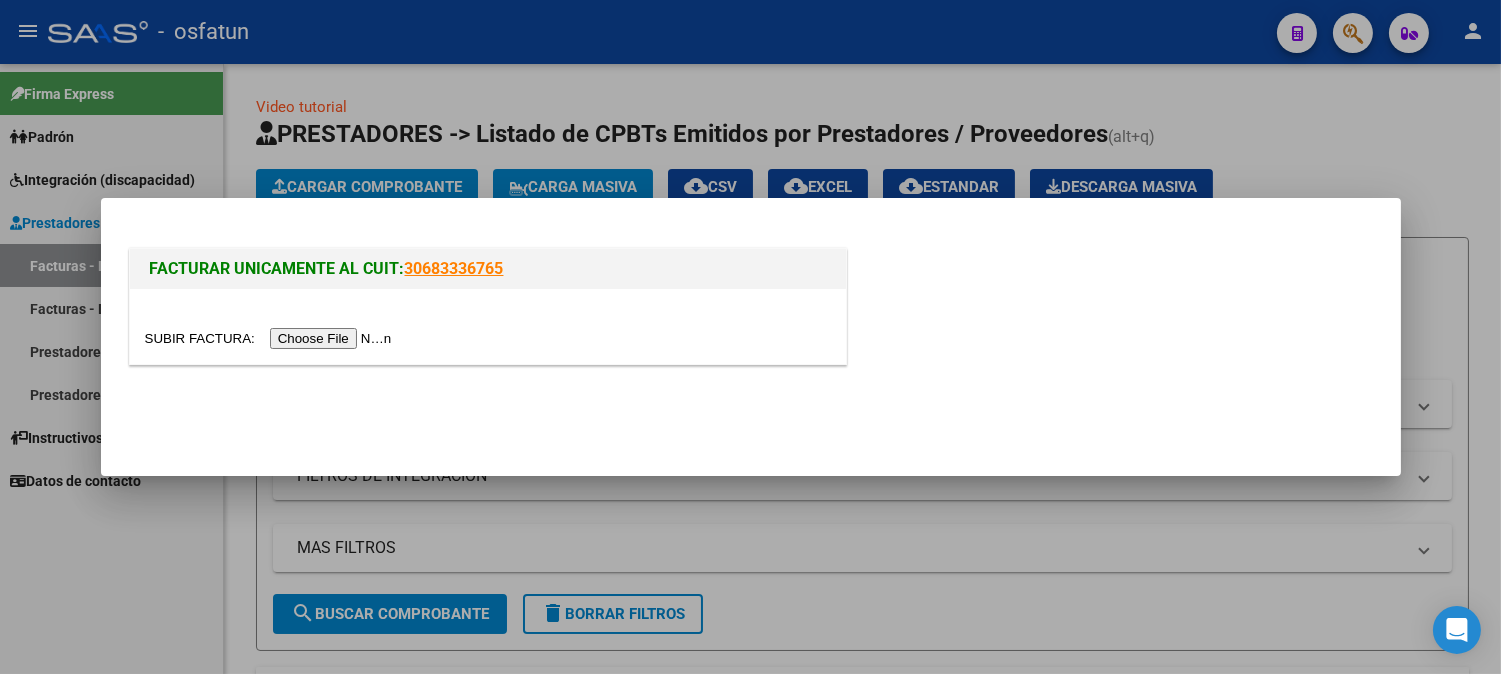 click at bounding box center (271, 338) 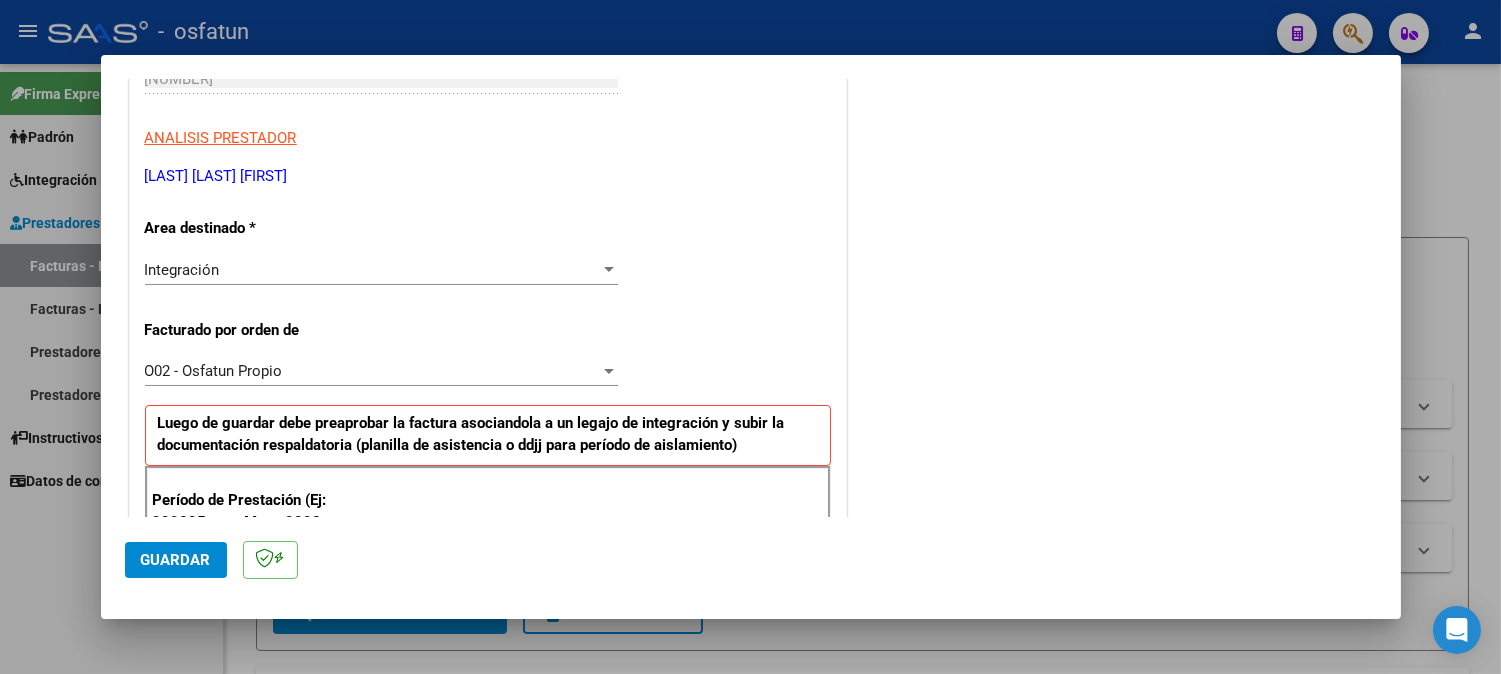 scroll, scrollTop: 444, scrollLeft: 0, axis: vertical 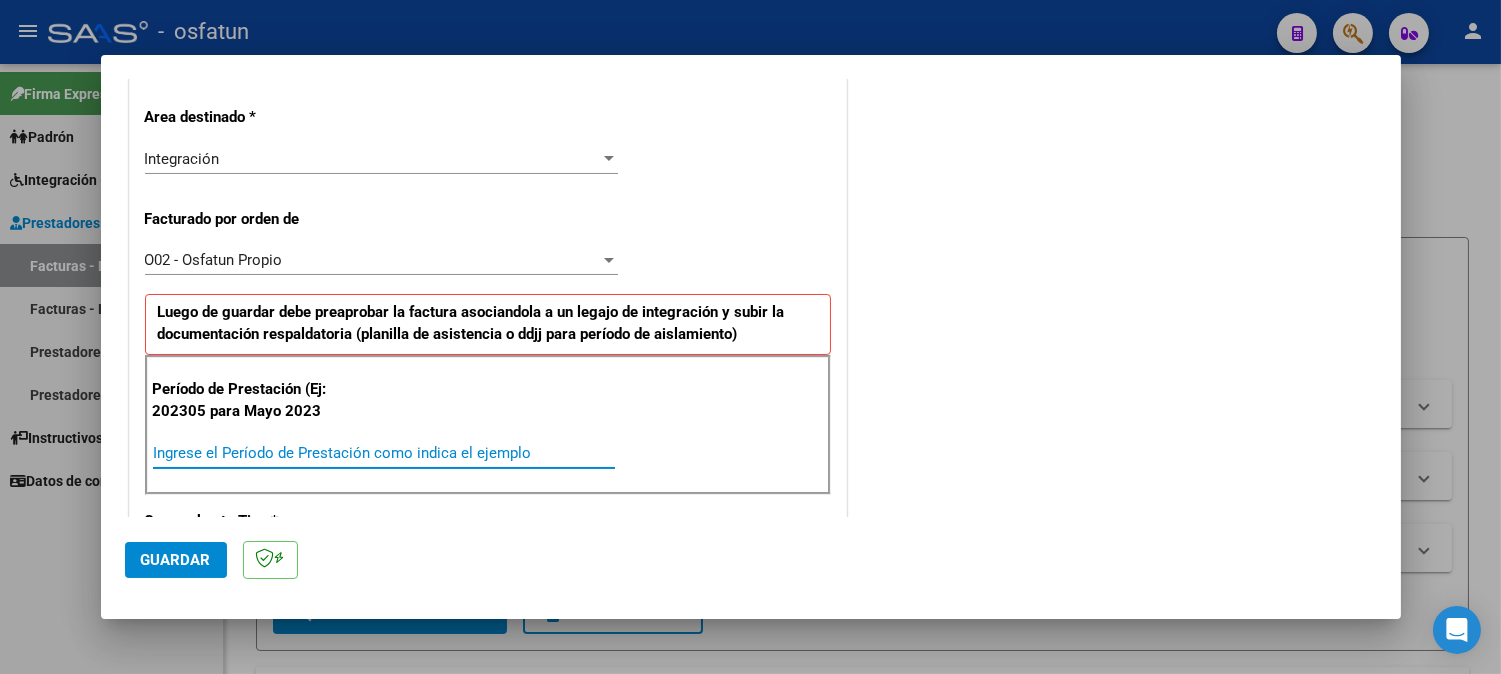 click on "Ingrese el Período de Prestación como indica el ejemplo" at bounding box center [384, 453] 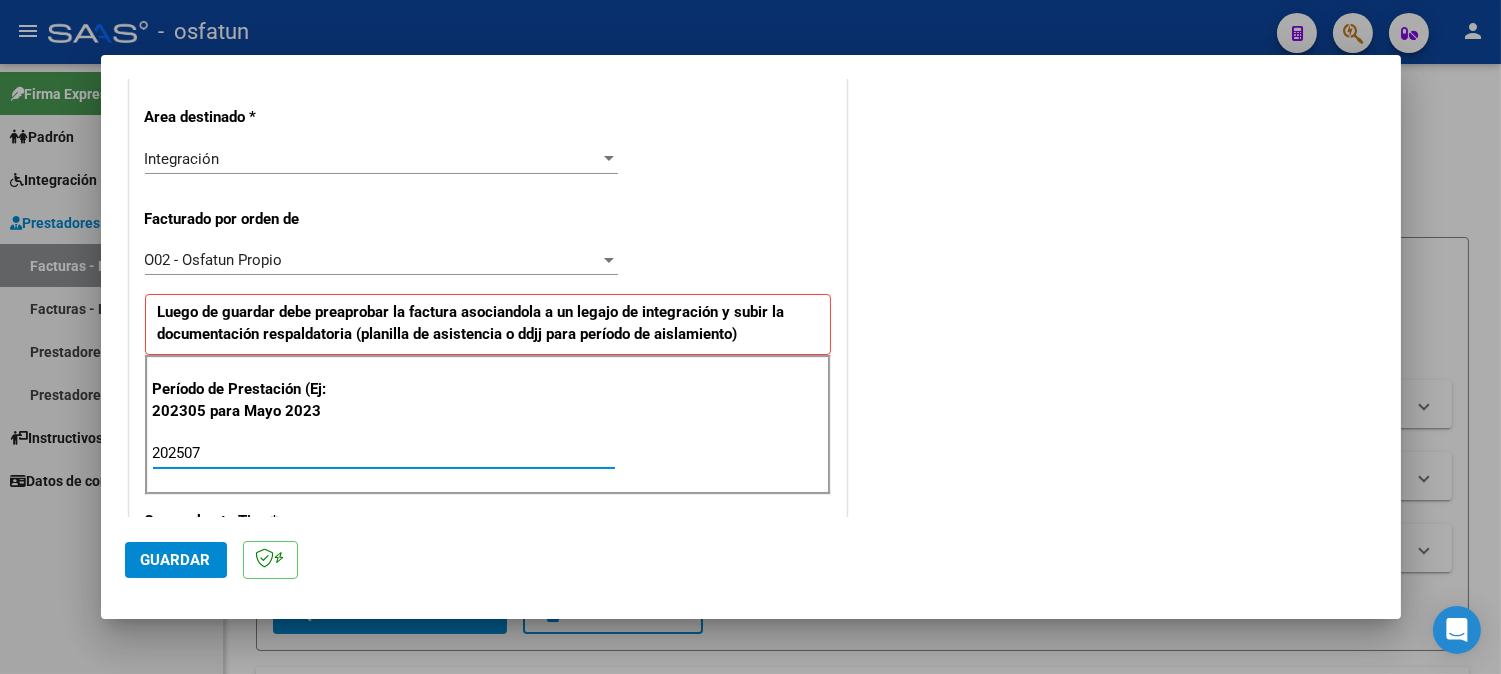 type on "202507" 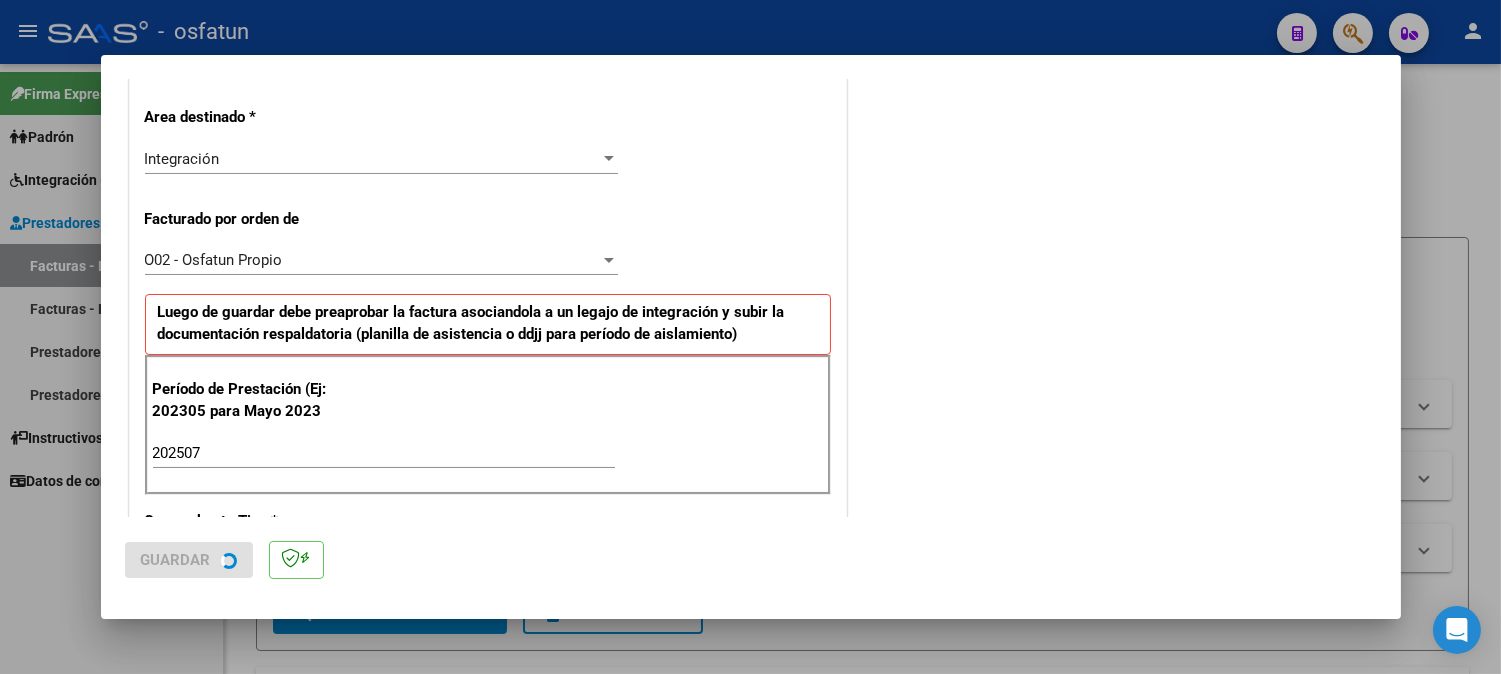 scroll, scrollTop: 0, scrollLeft: 0, axis: both 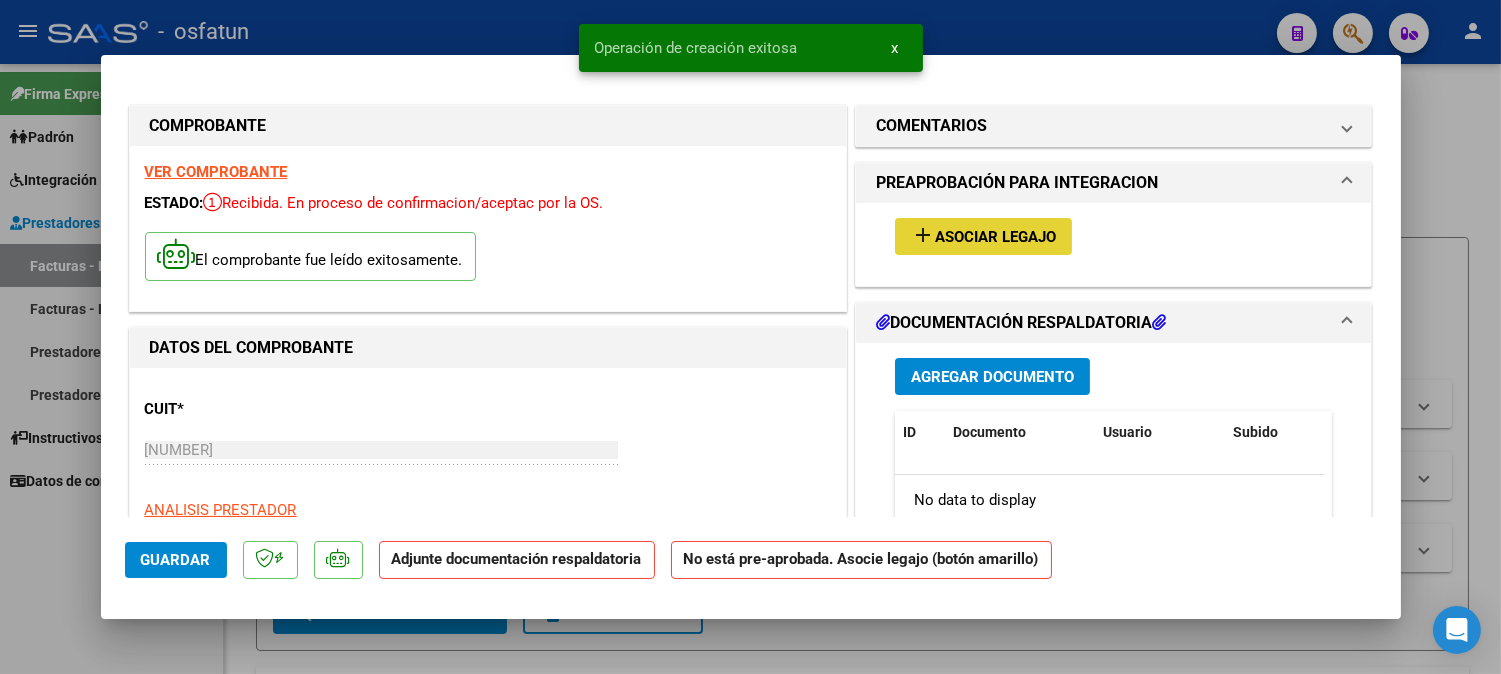 click on "add Asociar Legajo" at bounding box center (983, 236) 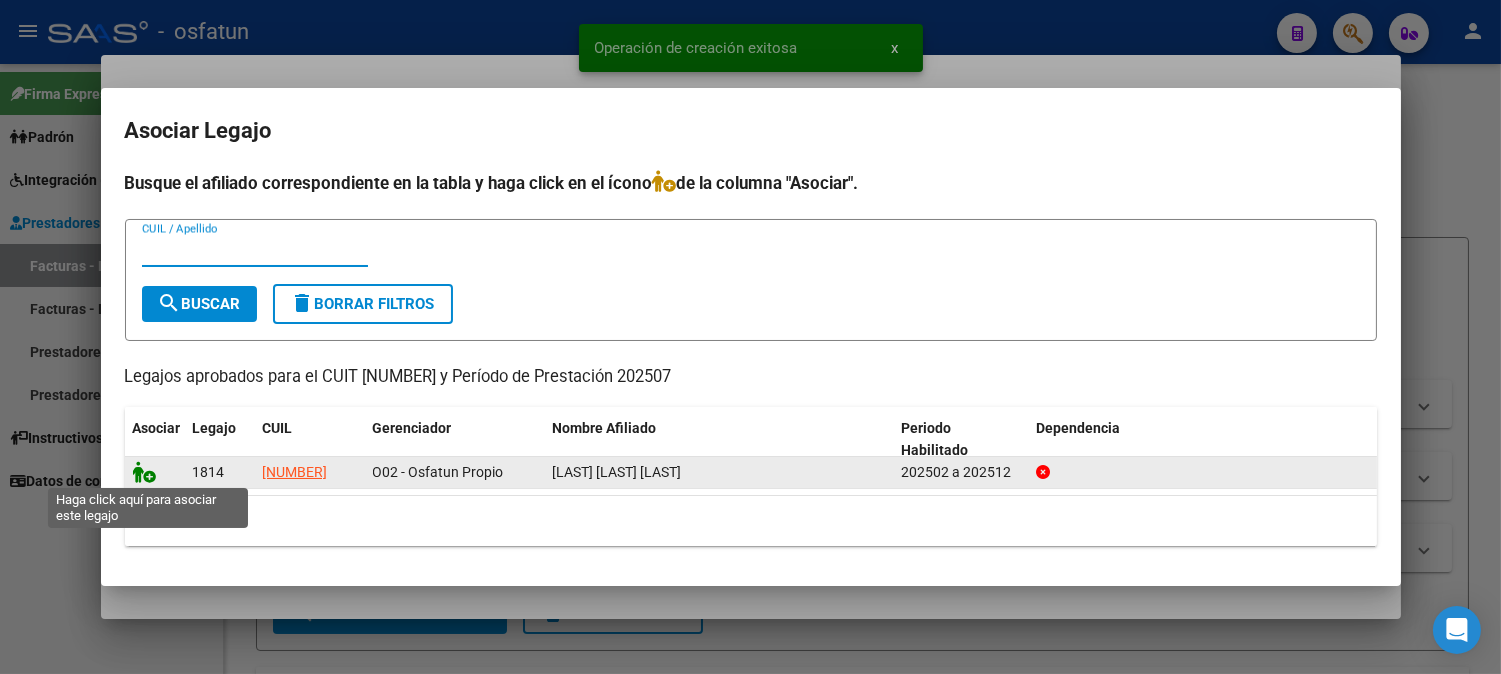 click 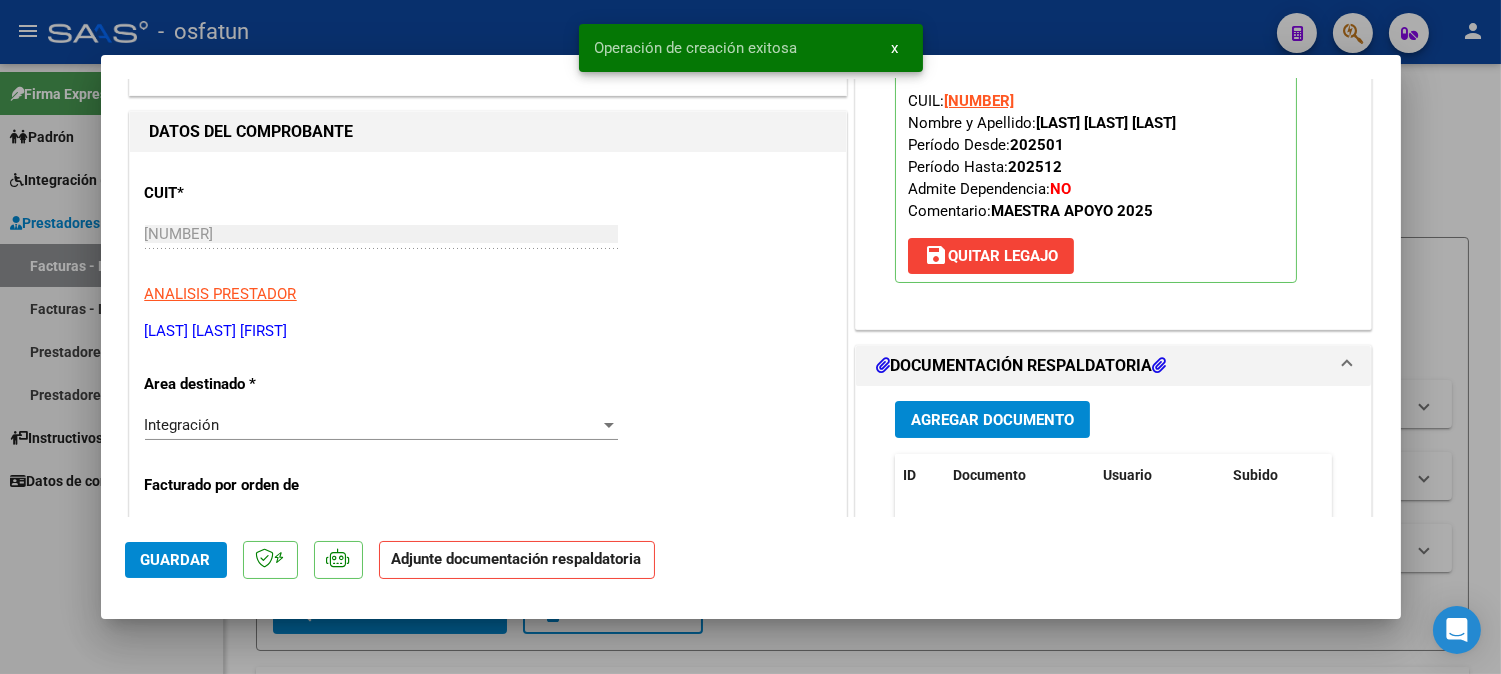 scroll, scrollTop: 222, scrollLeft: 0, axis: vertical 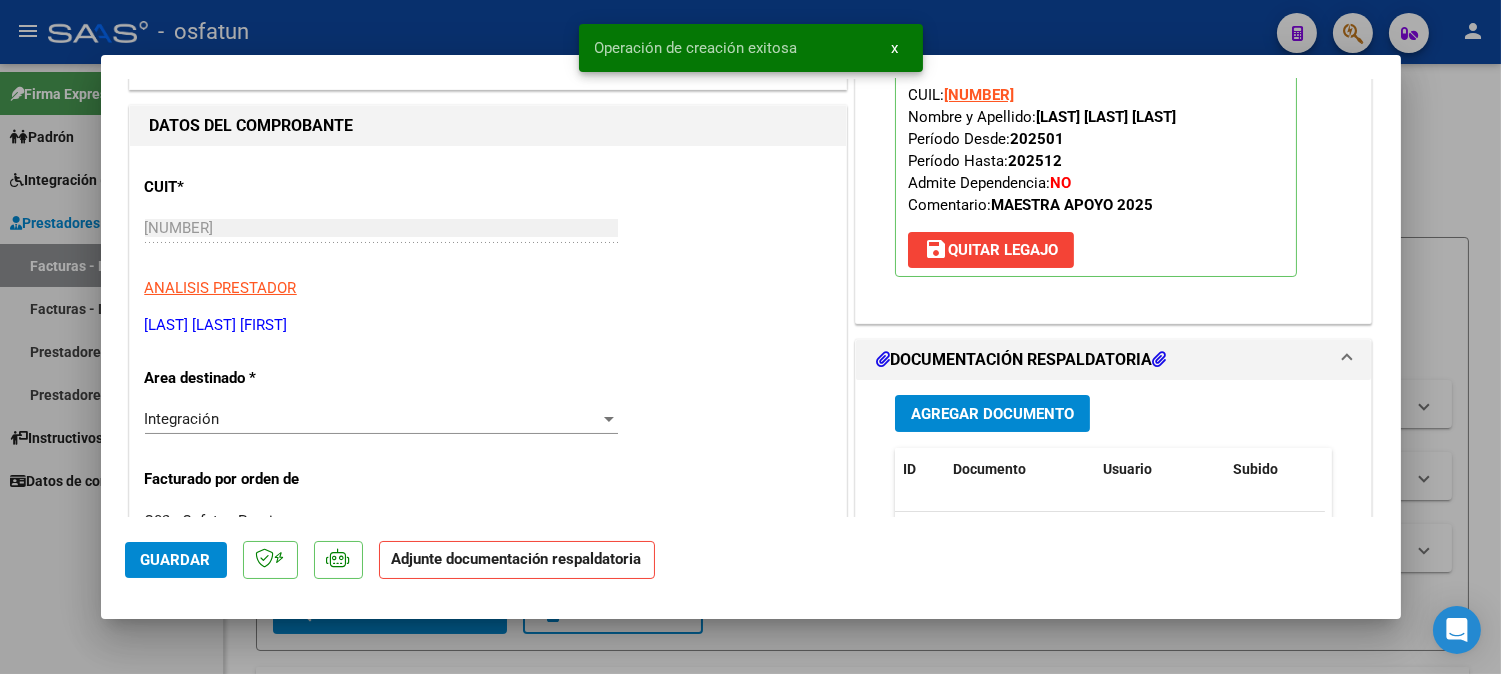 click on "Agregar Documento" at bounding box center (992, 414) 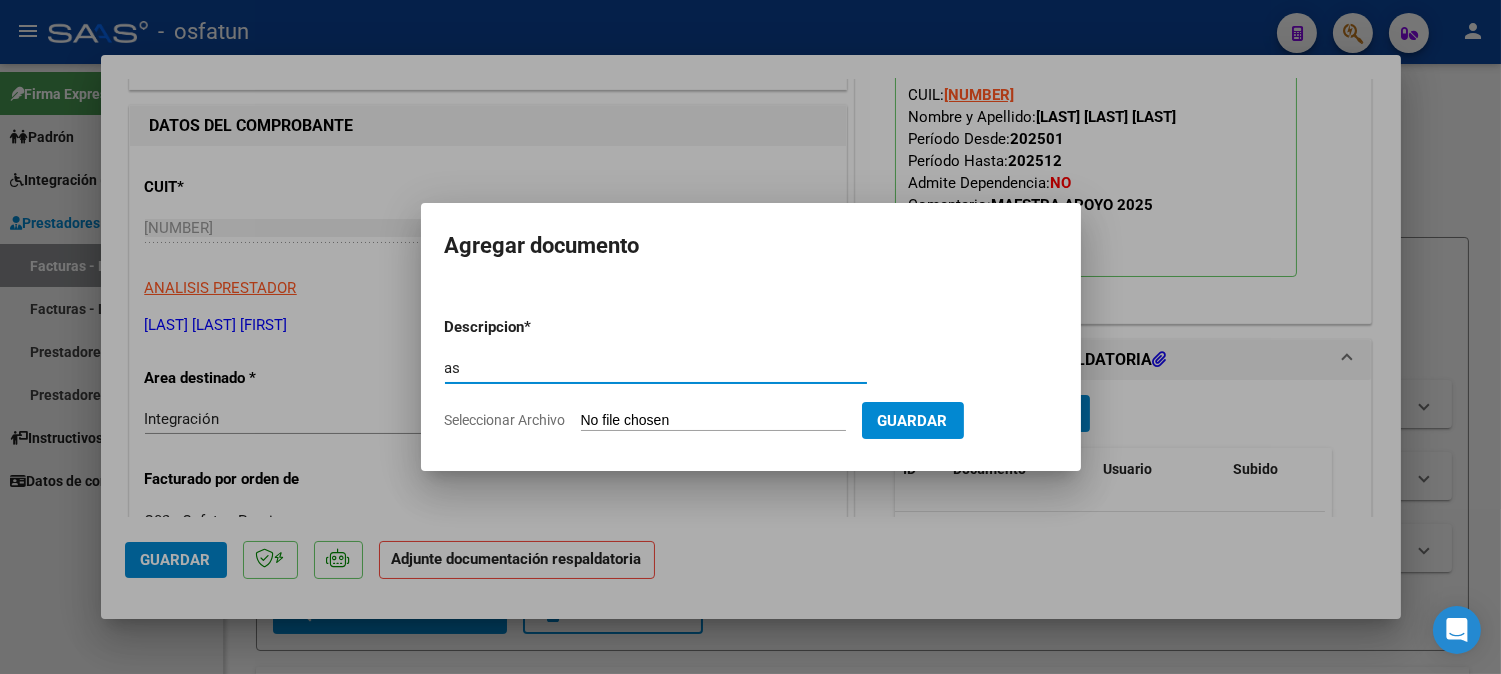 type on "a" 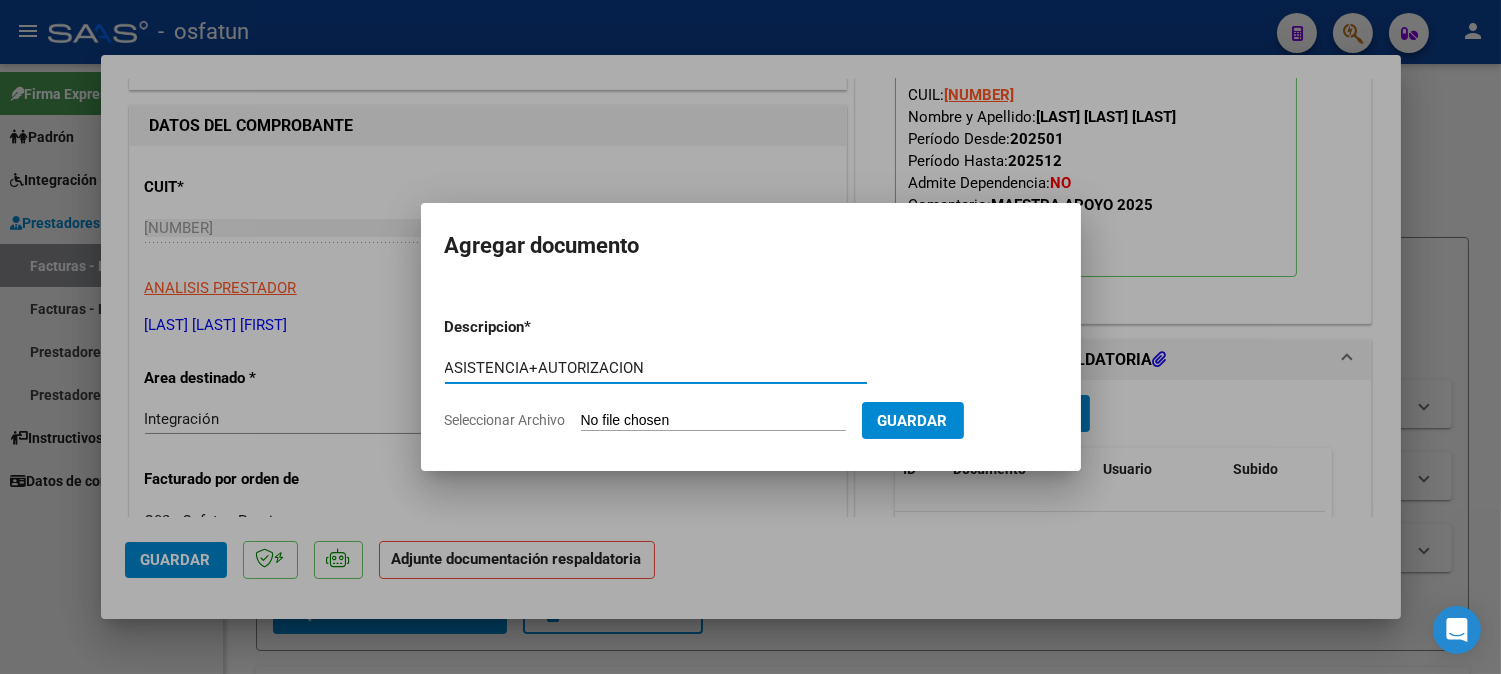type on "ASISTENCIA+AUTORIZACION" 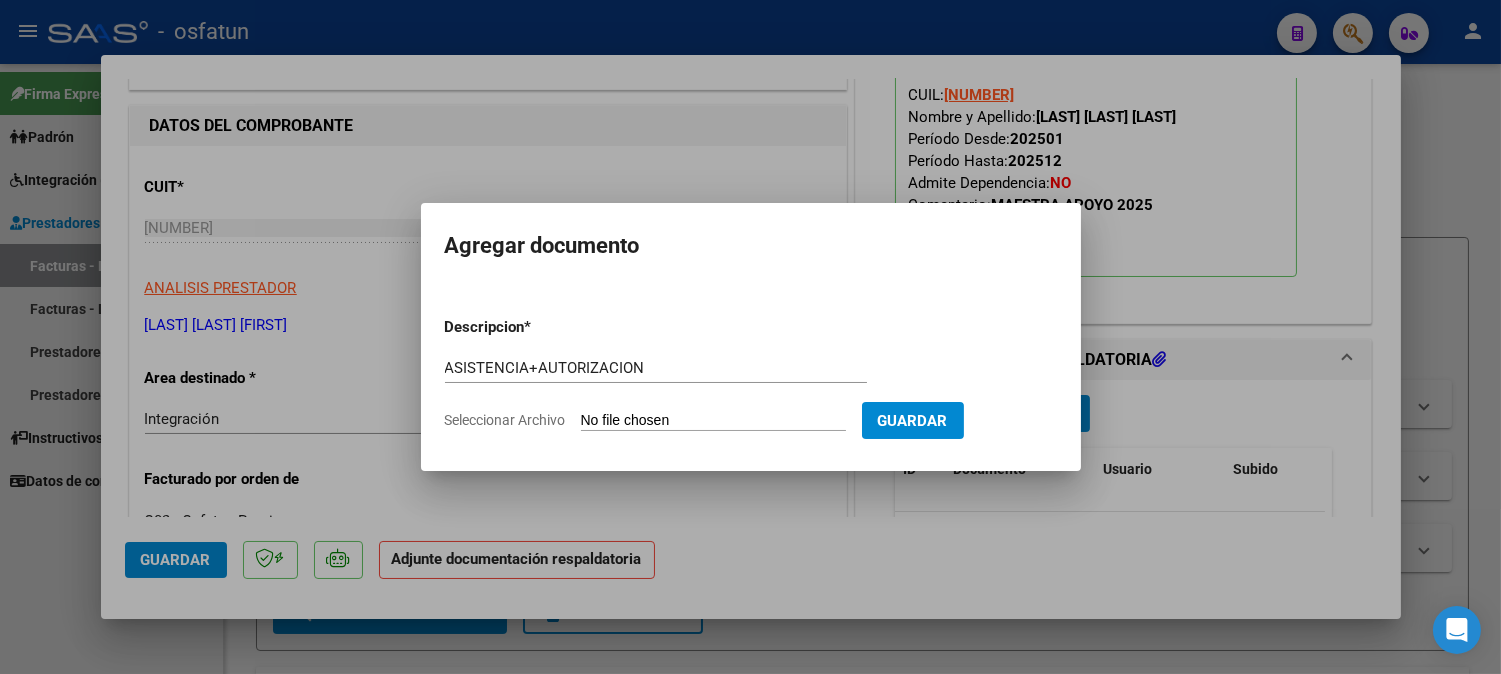 type on "C:\fakepath\ASIST+AUTOR MAESTRA.pdf" 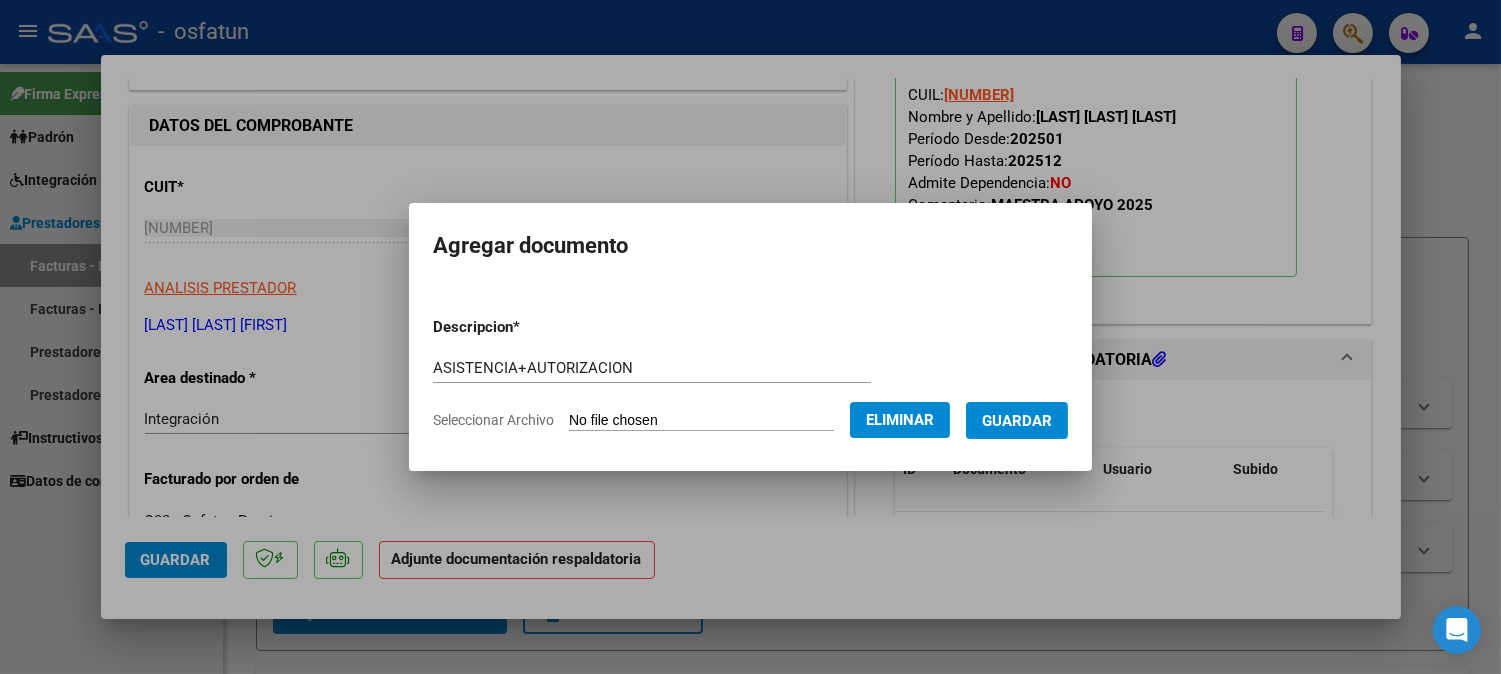click on "Guardar" at bounding box center [1017, 421] 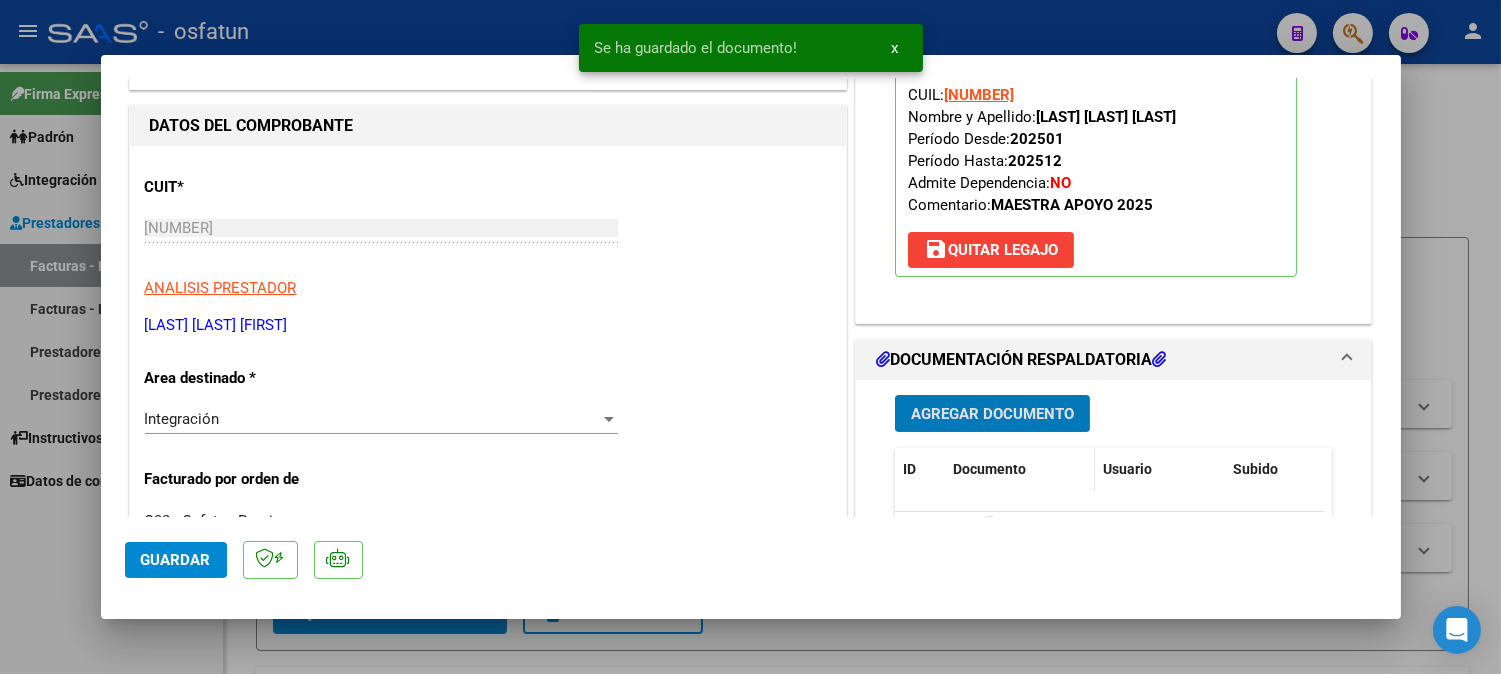 scroll, scrollTop: 444, scrollLeft: 0, axis: vertical 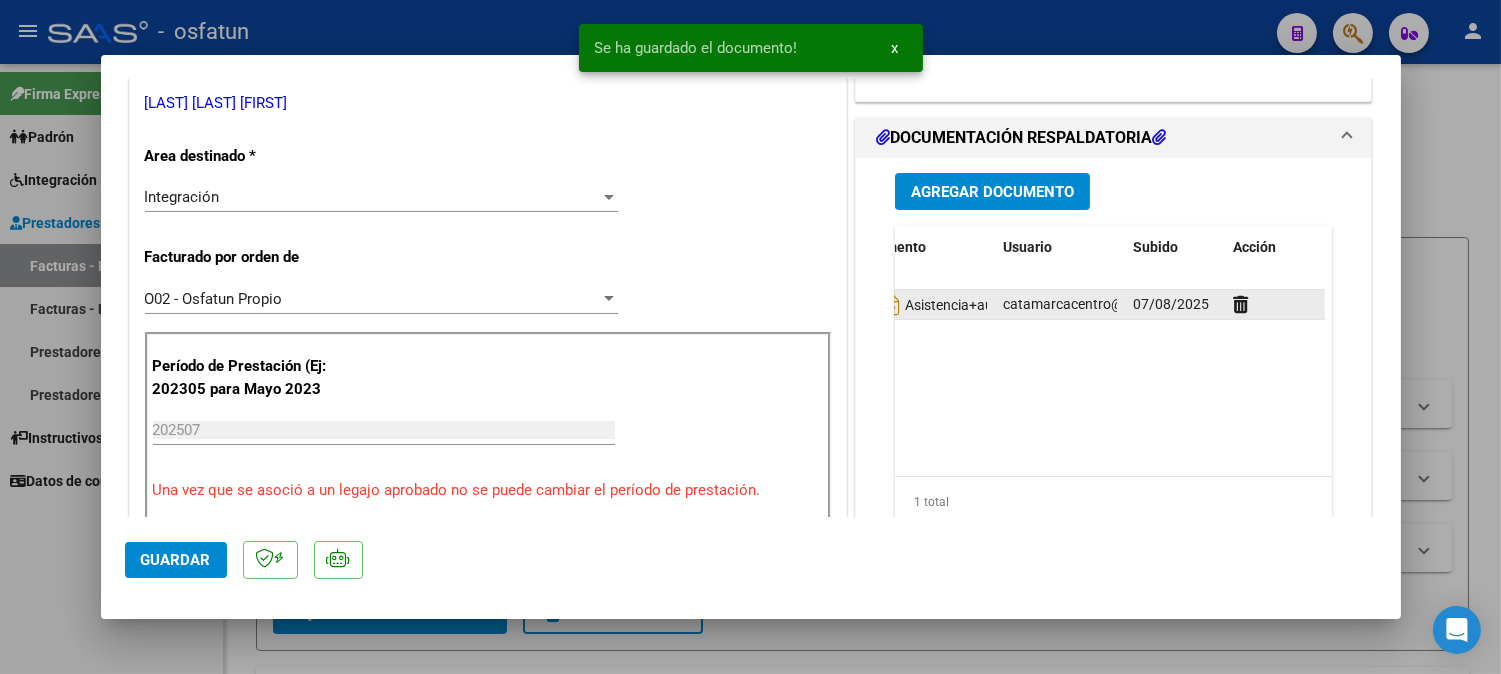 click 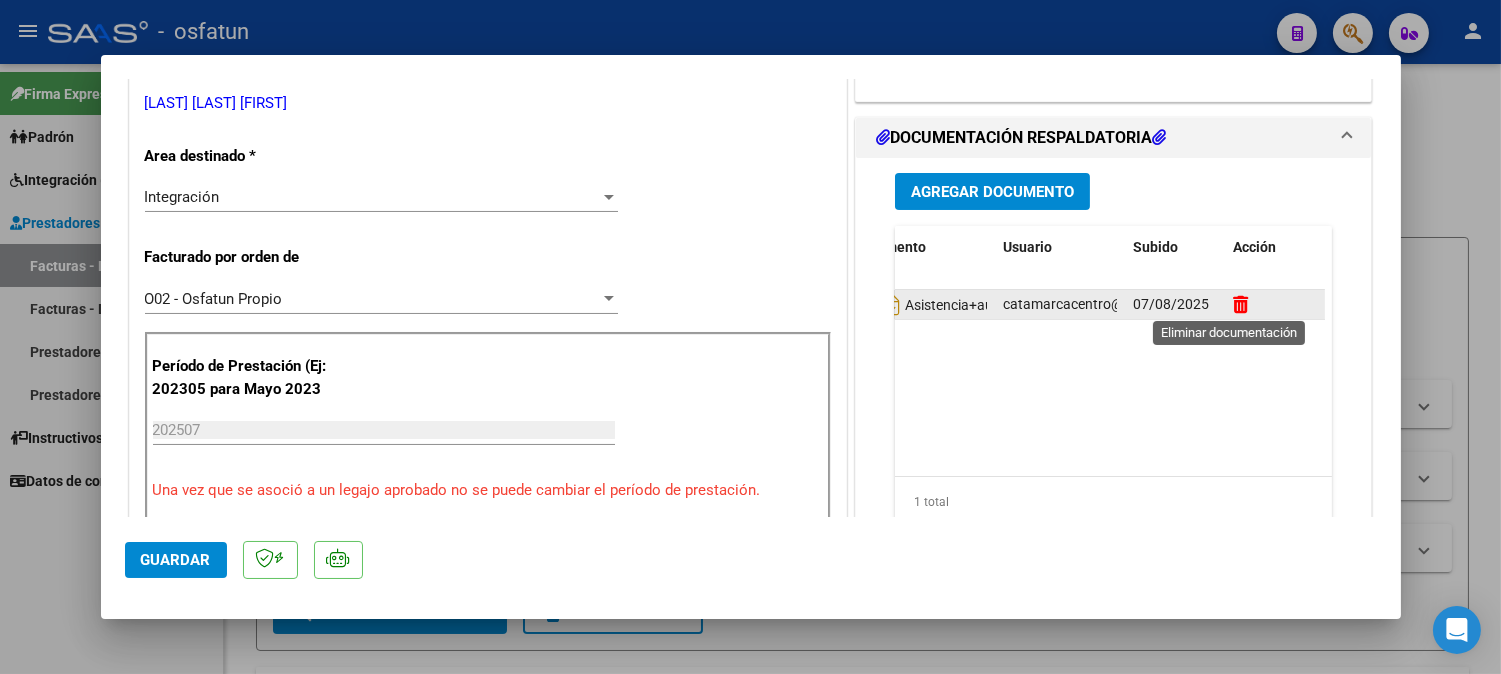 click 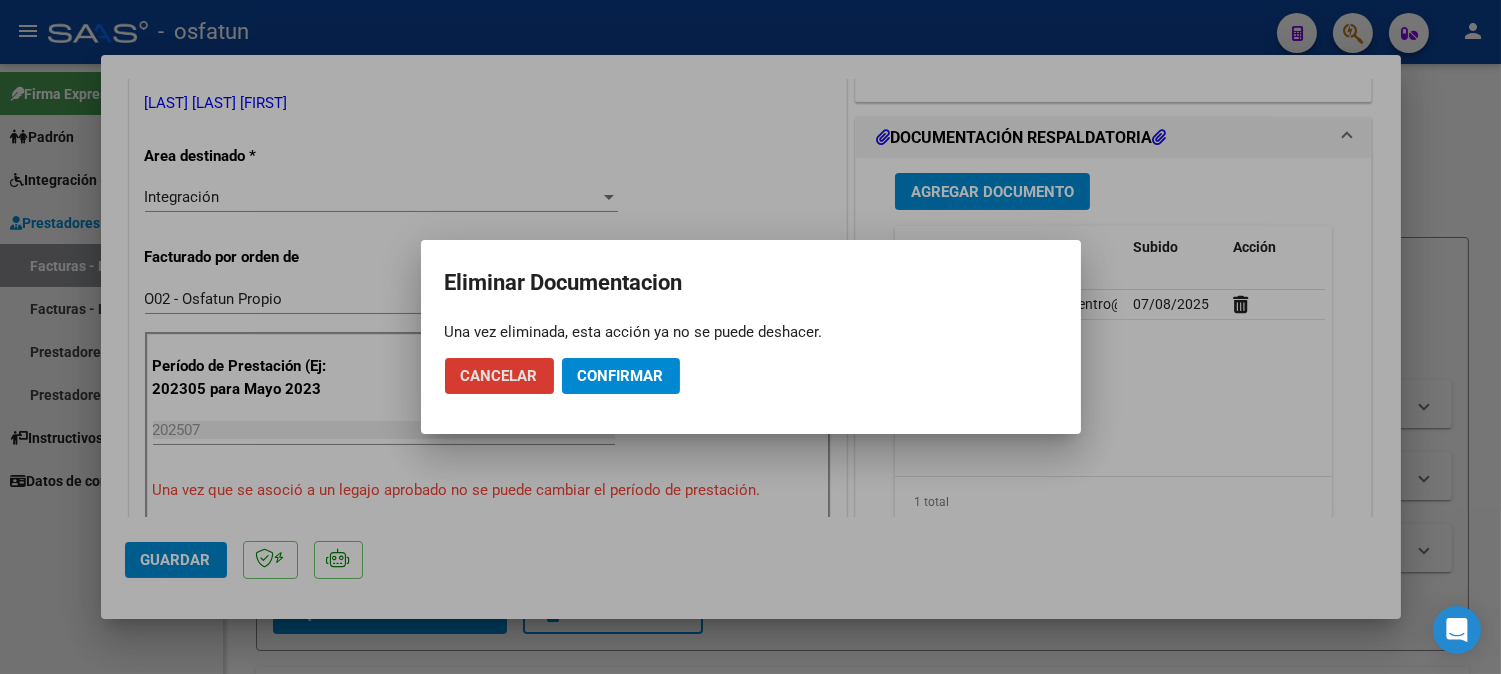click on "Cancelar" 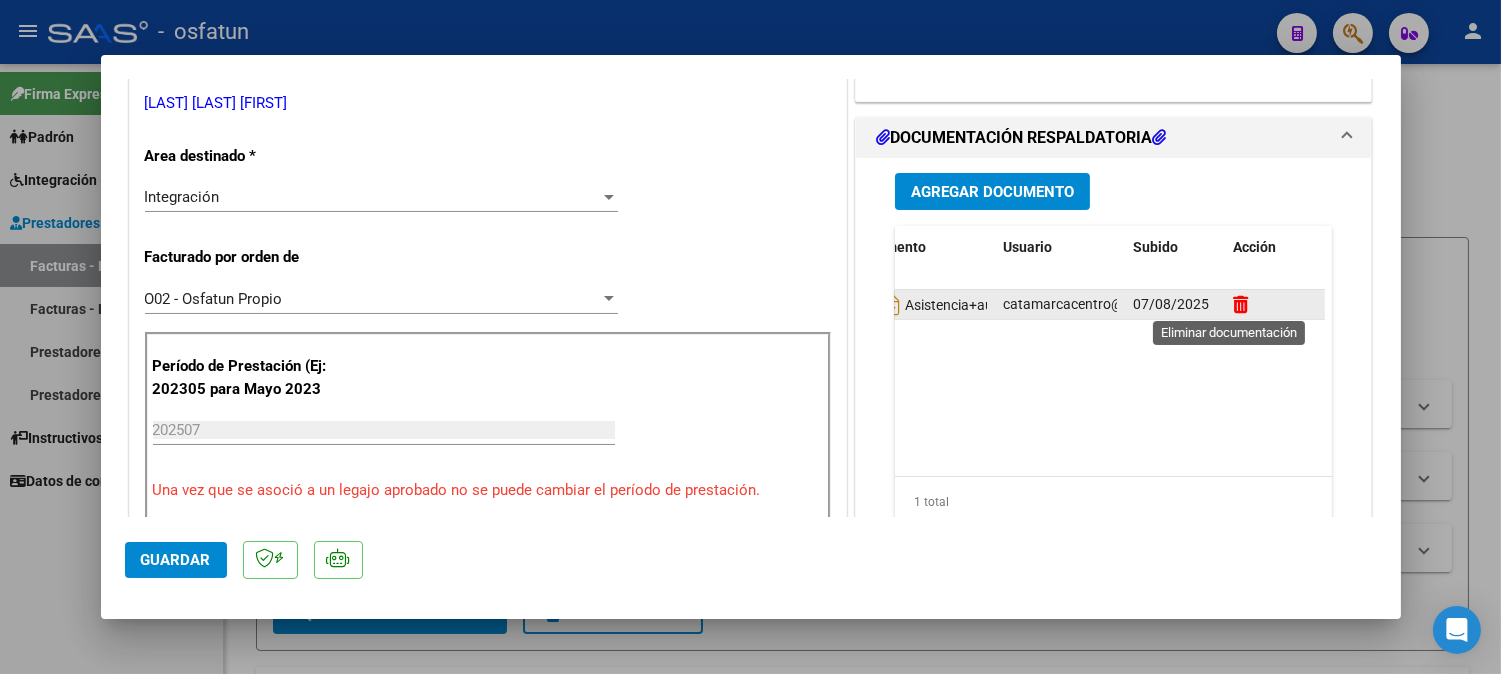 click 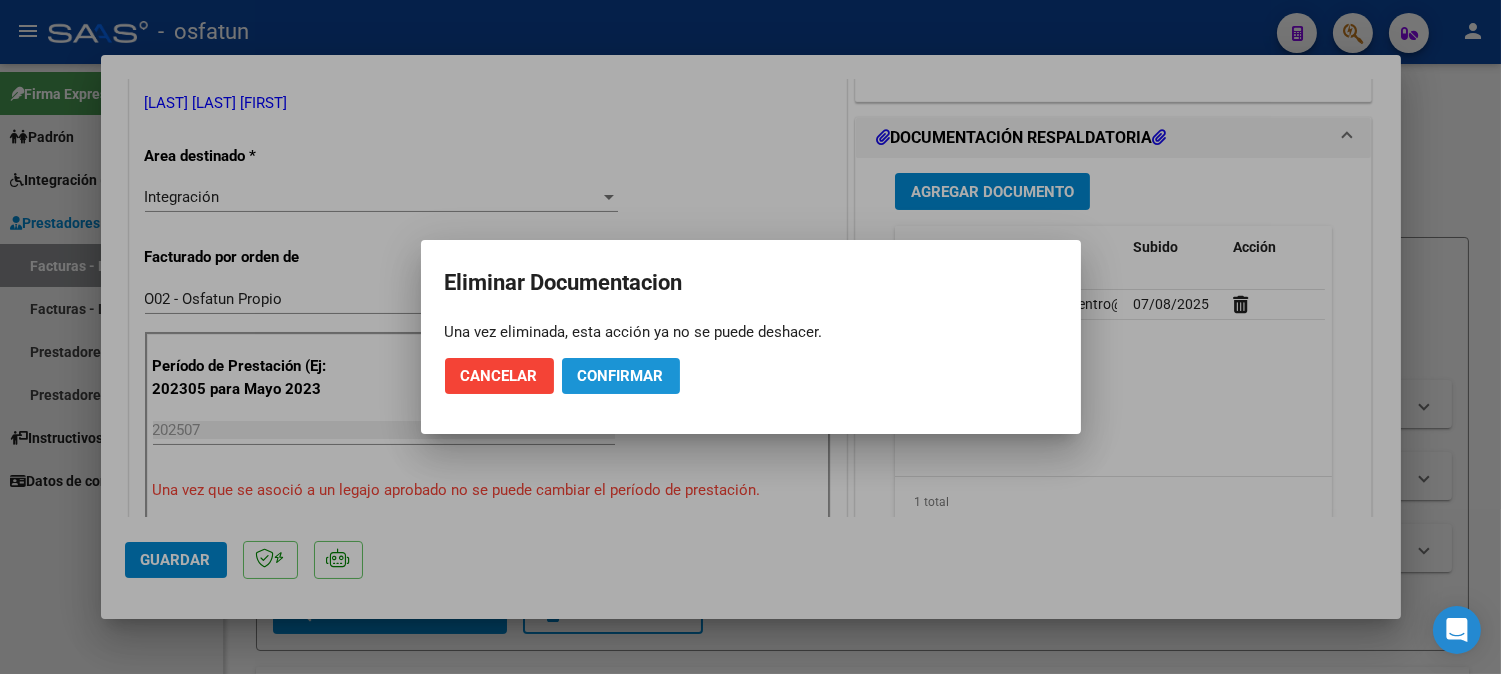 click on "Confirmar" 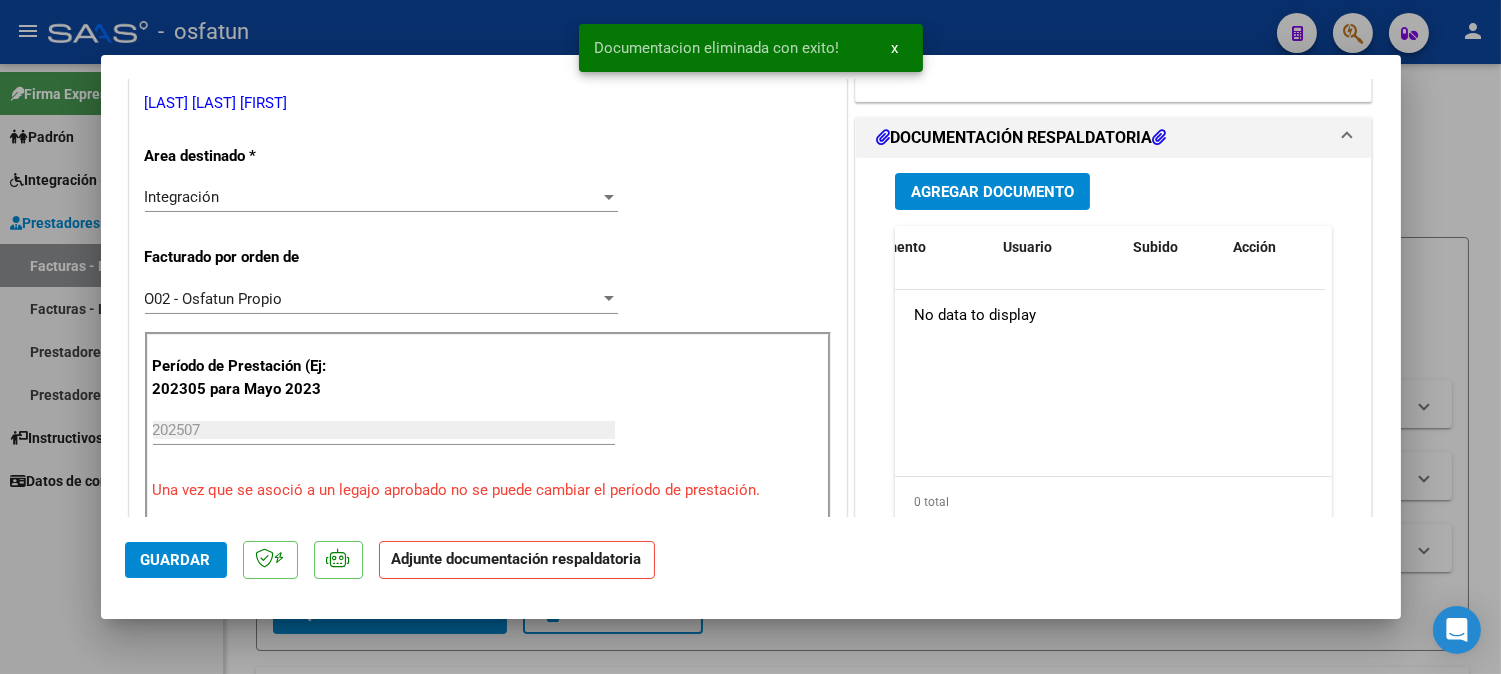 scroll, scrollTop: 0, scrollLeft: 0, axis: both 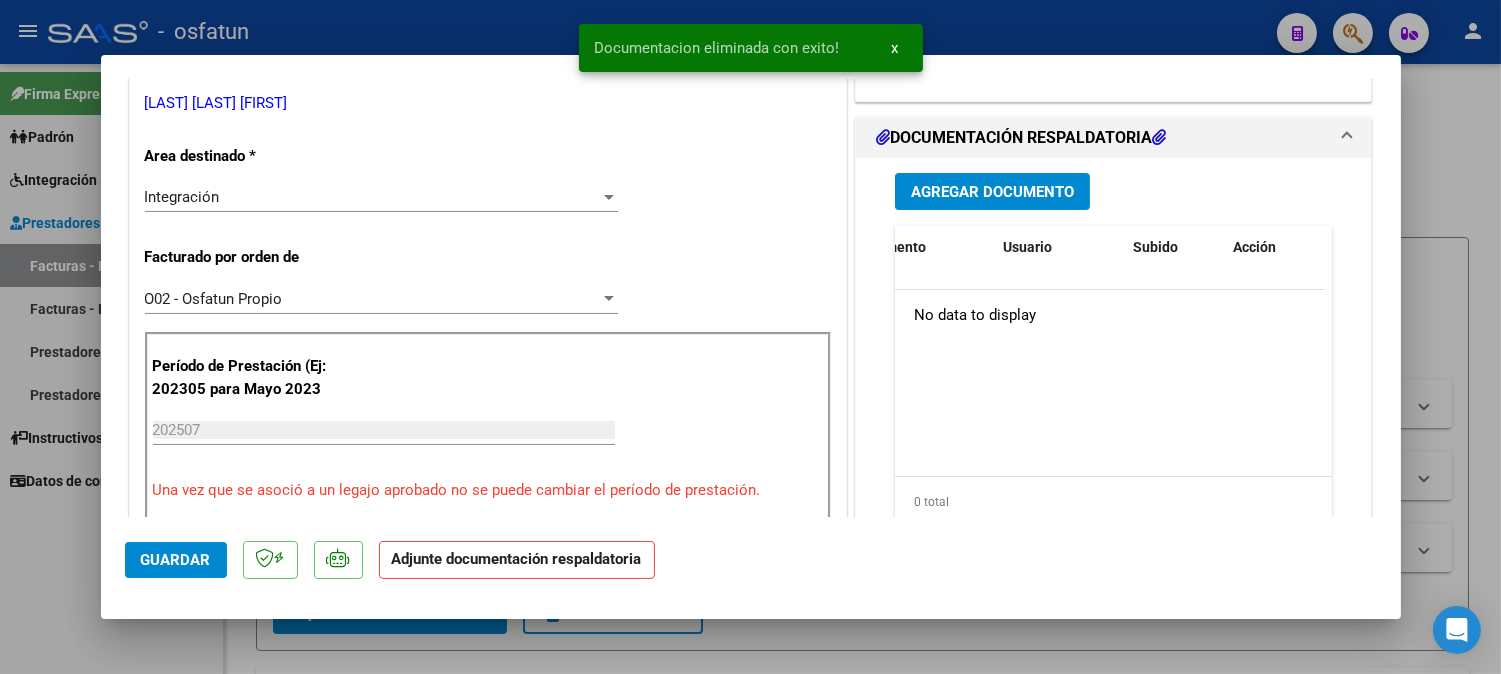 click on "Agregar Documento" at bounding box center (992, 192) 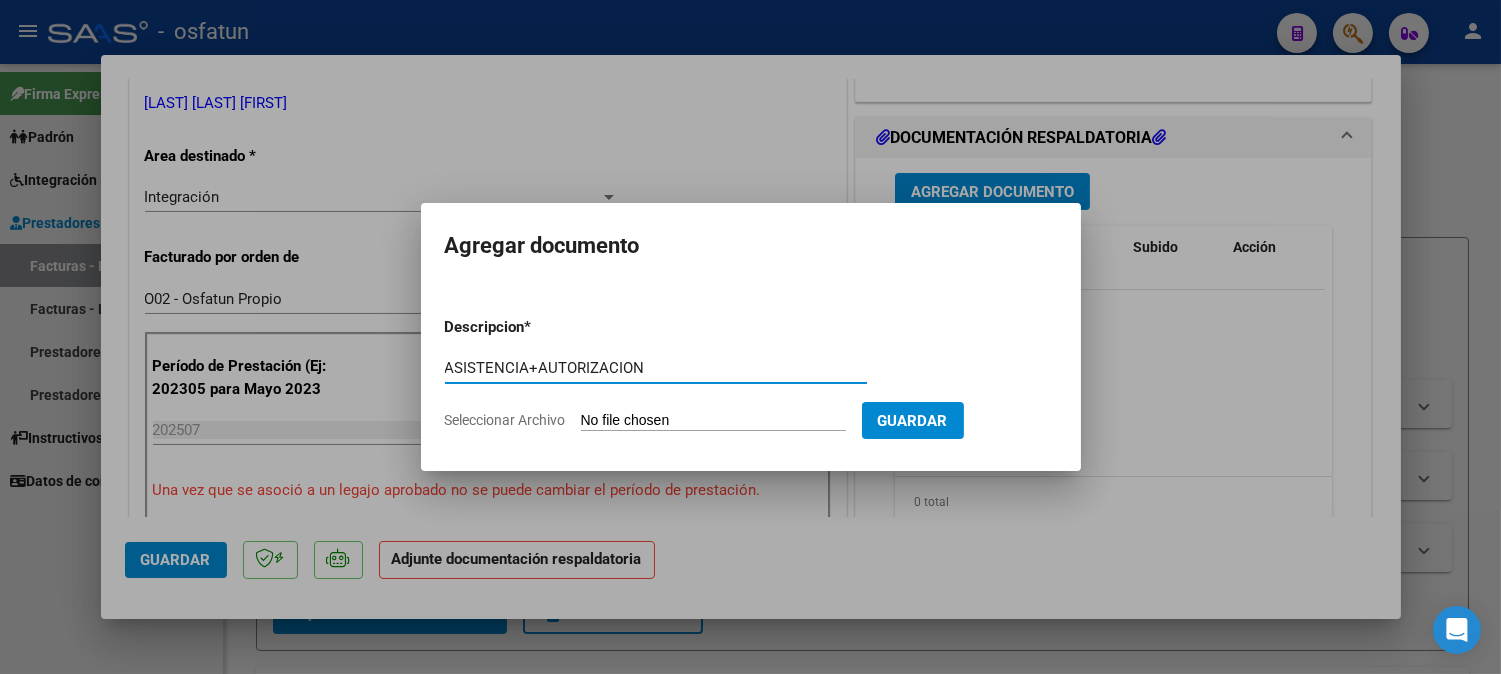 type on "ASISTENCIA+AUTORIZACION" 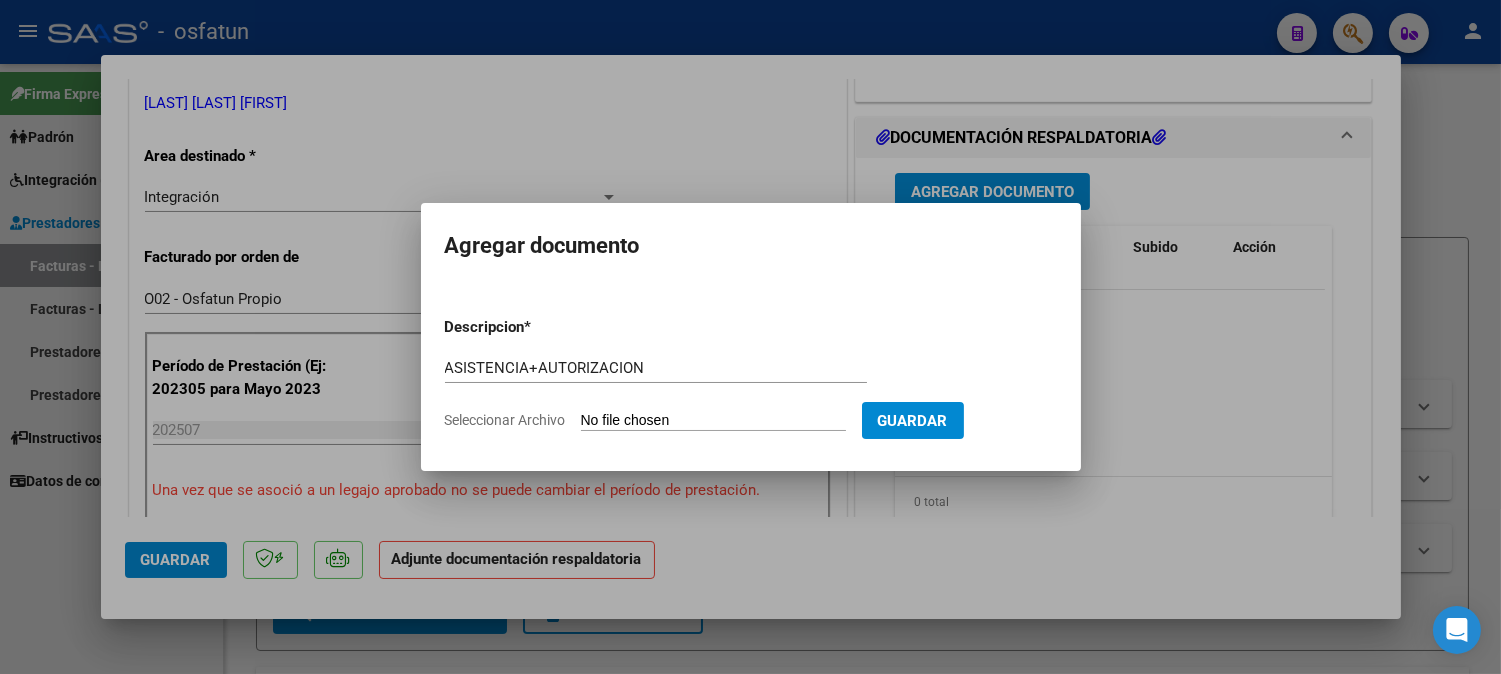 type on "C:\fakepath\ASIST+AUTOR MAESTRA.pdf" 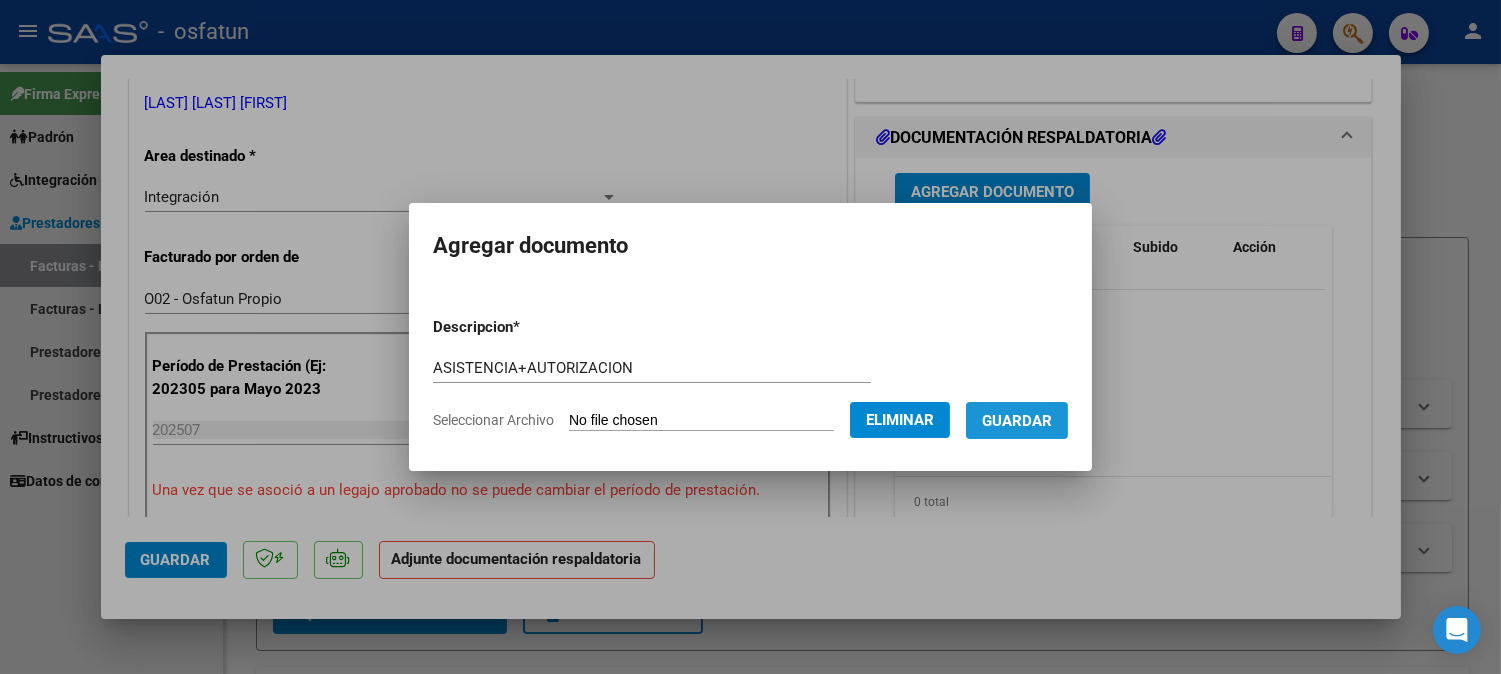 click on "Guardar" at bounding box center [1017, 421] 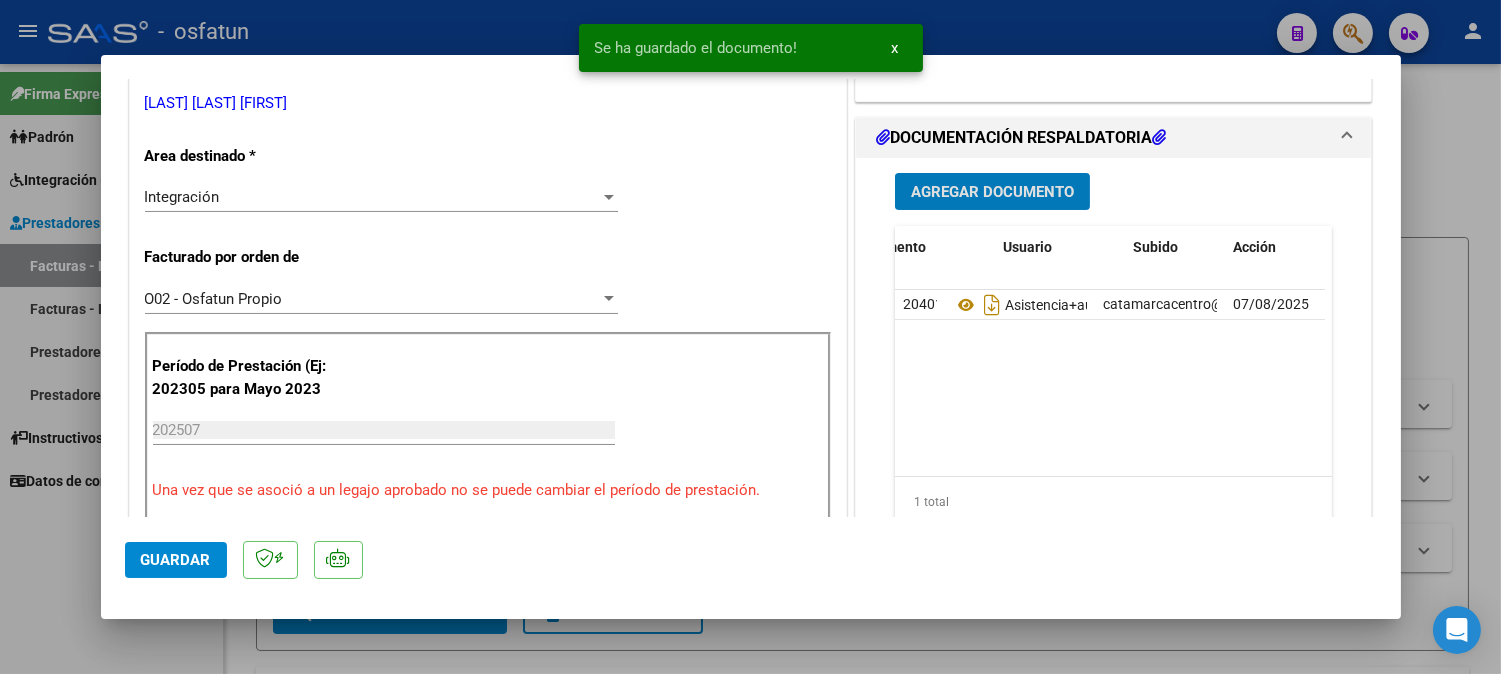 click on "Guardar" 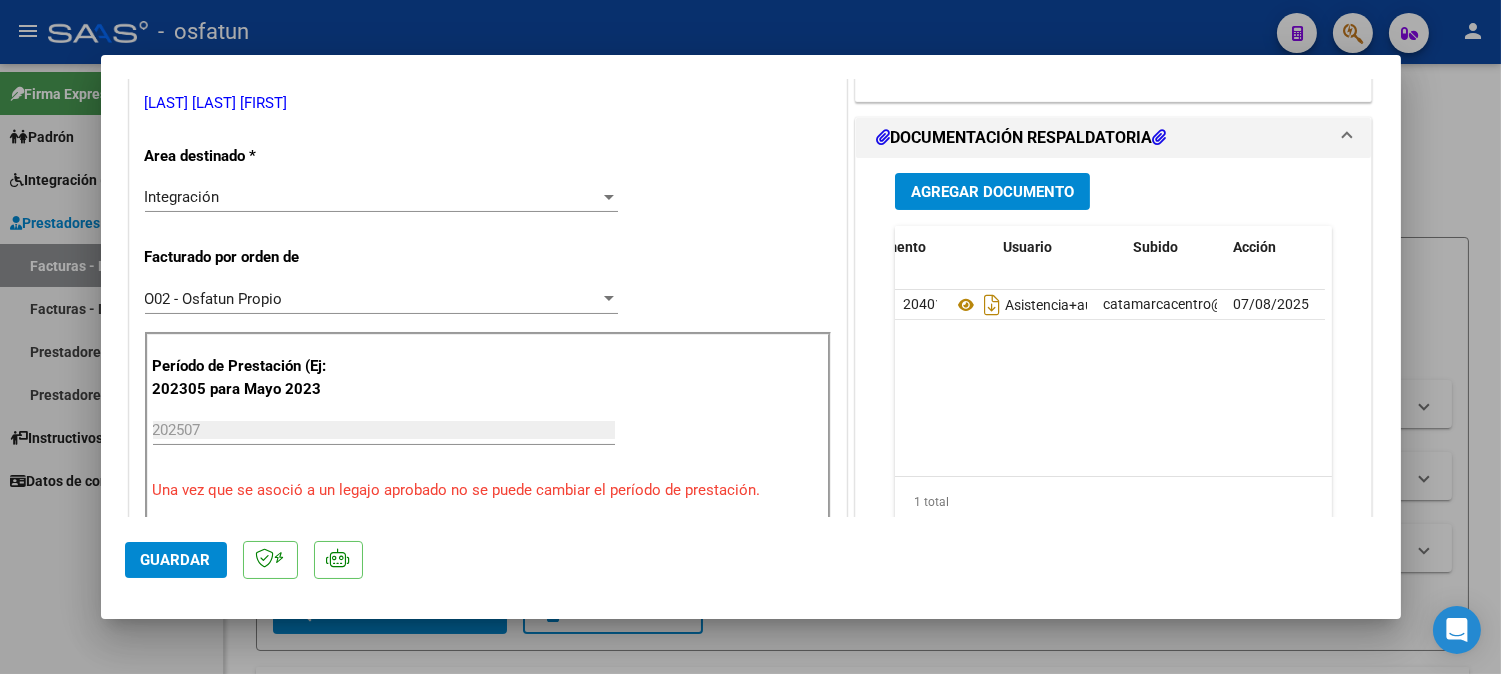 click on "Guardar" 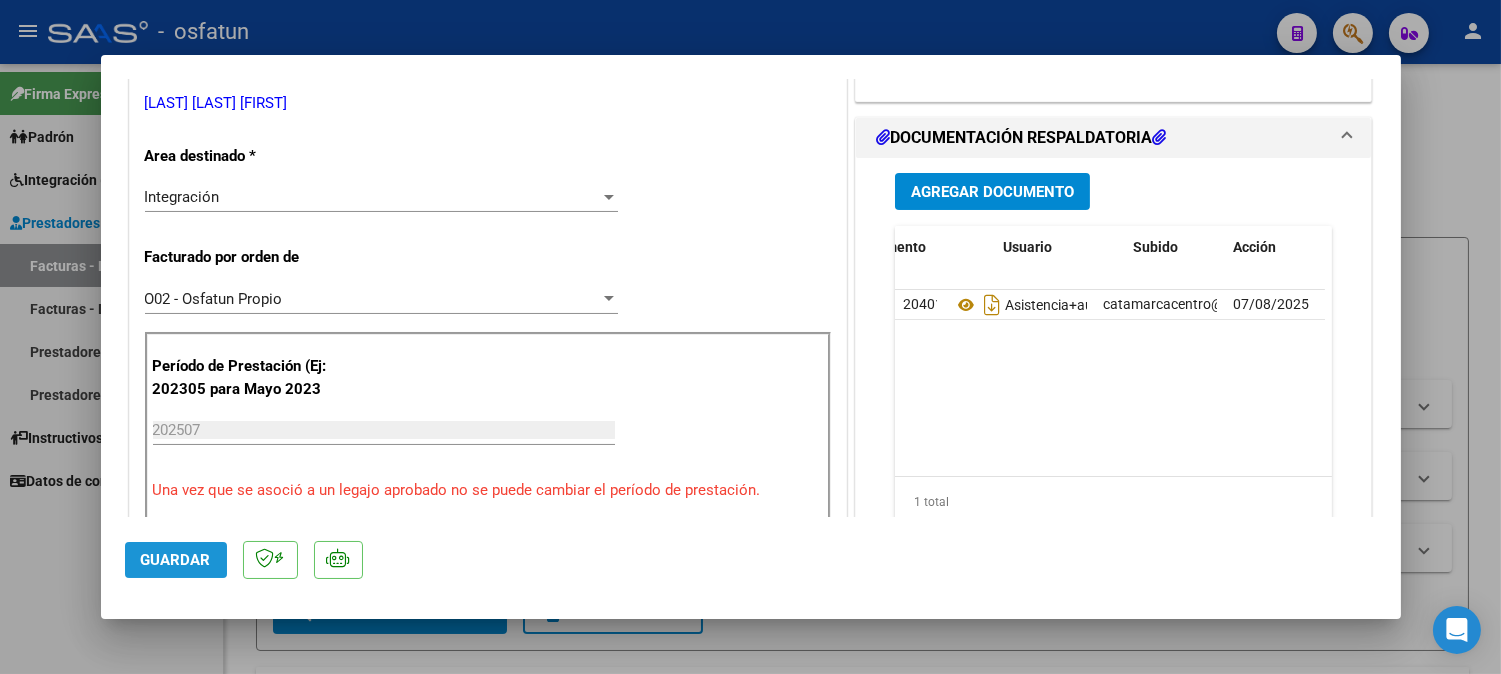 click on "Guardar" 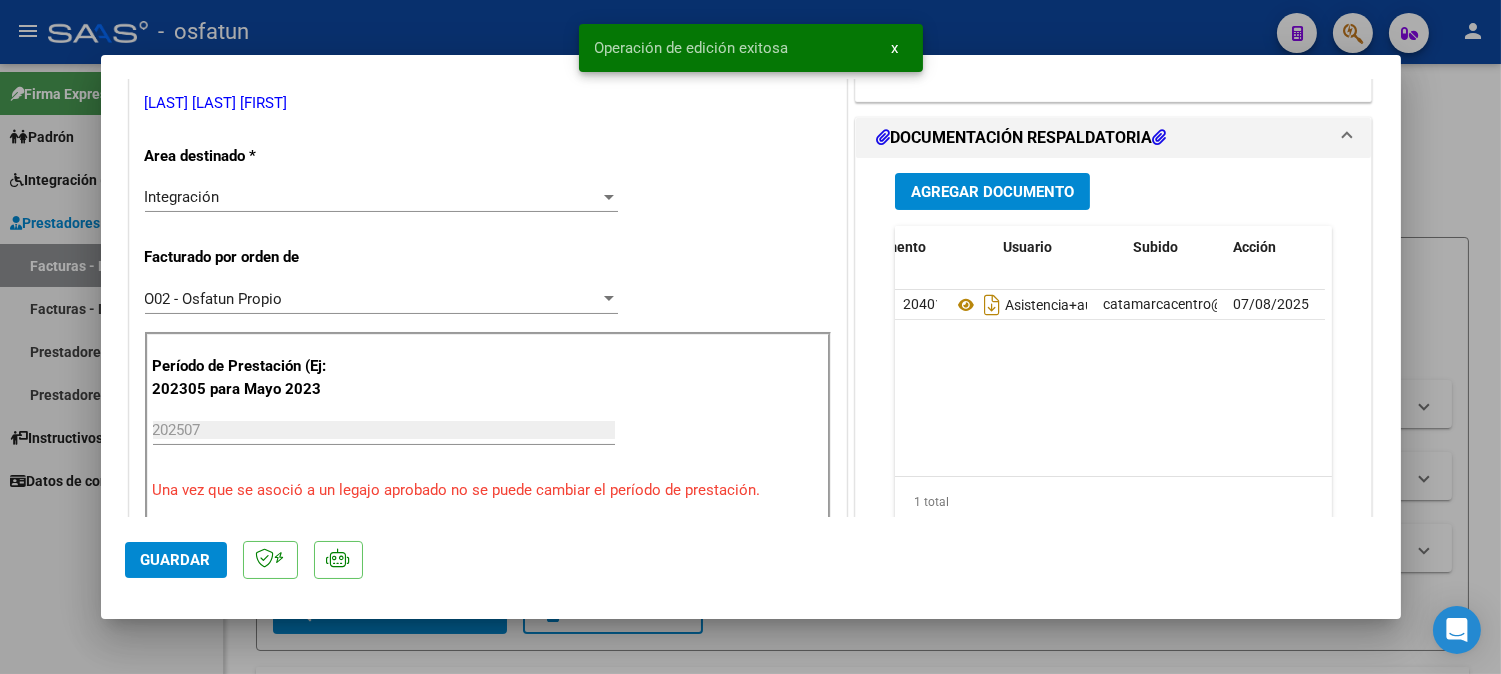 drag, startPoint x: 1478, startPoint y: 173, endPoint x: 924, endPoint y: 176, distance: 554.0081 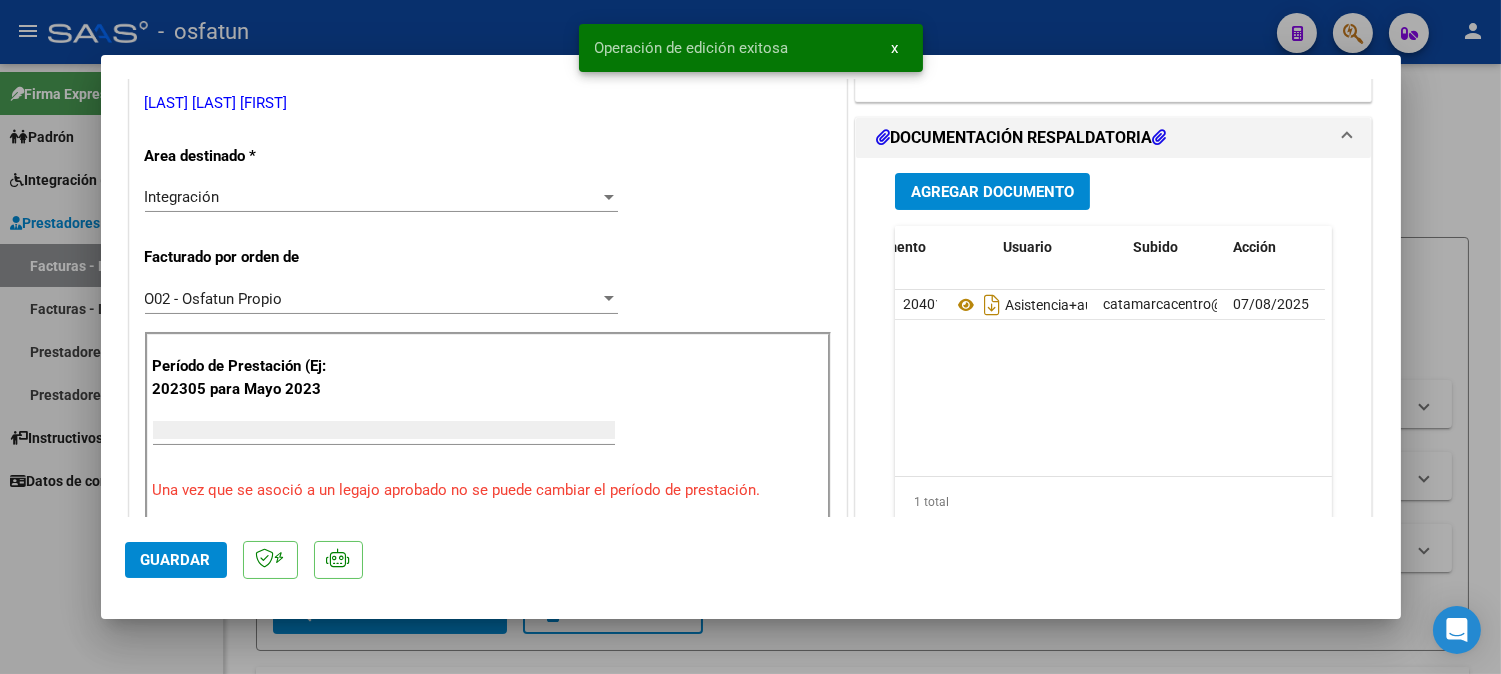scroll, scrollTop: 360, scrollLeft: 0, axis: vertical 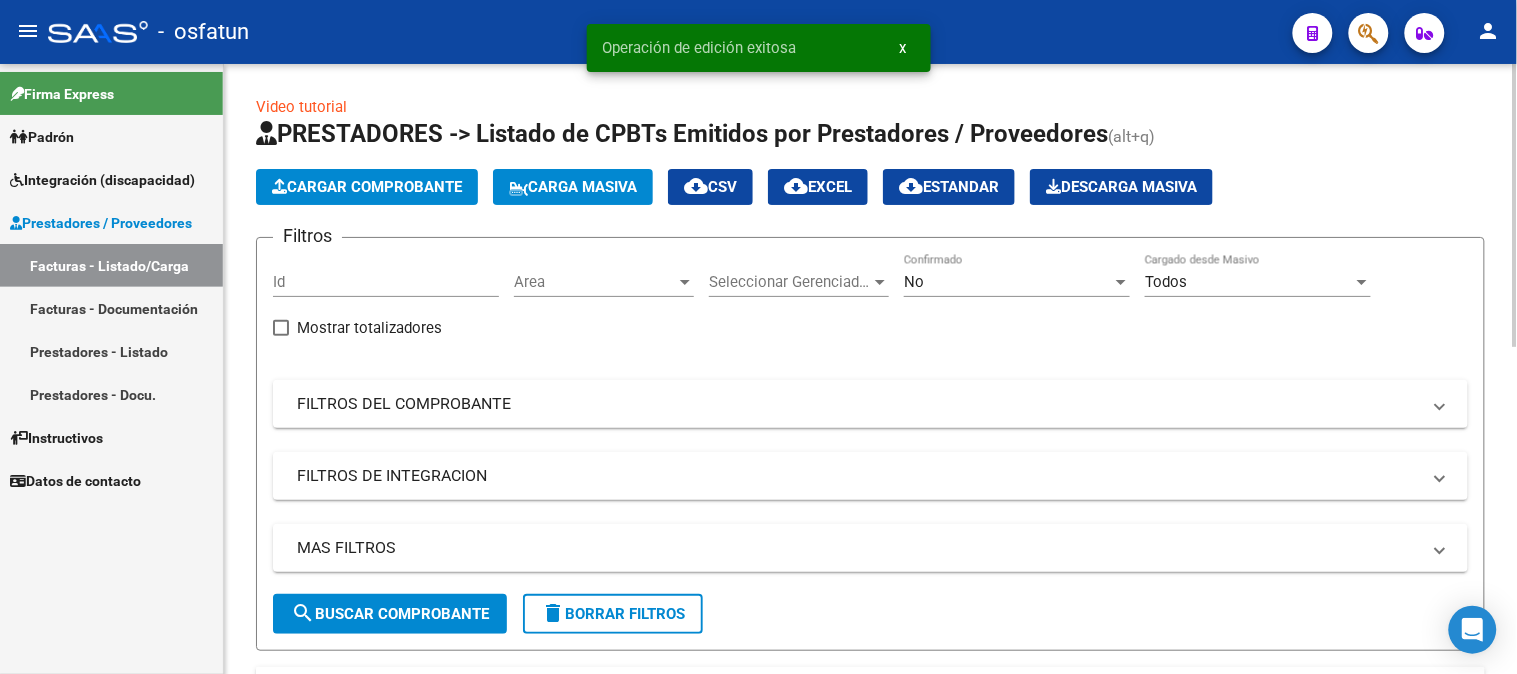 click on "PRESTADORES -> Listado de CPBTs Emitidos por Prestadores / Proveedores (alt+q)   Cargar Comprobante
Carga Masiva  cloud_download  CSV  cloud_download  EXCEL  cloud_download  Estandar   Descarga Masiva
Filtros Id Area Area Seleccionar Gerenciador Seleccionar Gerenciador No Confirmado Todos Cargado desde Masivo   Mostrar totalizadores   FILTROS DEL COMPROBANTE  Comprobante Tipo Comprobante Tipo Start date – End date Fec. Comprobante Desde / Hasta Días Emisión Desde(cant. días) Días Emisión Hasta(cant. días) CUIT / Razón Social Pto. Venta Nro. Comprobante Código SSS CAE Válido CAE Válido Todos Cargado Módulo Hosp. Todos Tiene facturacion Apócrifa Hospital Refes  FILTROS DE INTEGRACION  Todos Cargado en Para Enviar SSS Período De Prestación Campos del Archivo de Rendición Devuelto x SSS (dr_envio) Todos Rendido x SSS (dr_envio) Tipo de Registro Tipo de Registro Período Presentación Período Presentación Campos del Legajo Asociado (preaprobación) Afiliado Legajo (cuil/nombre) Todos –" 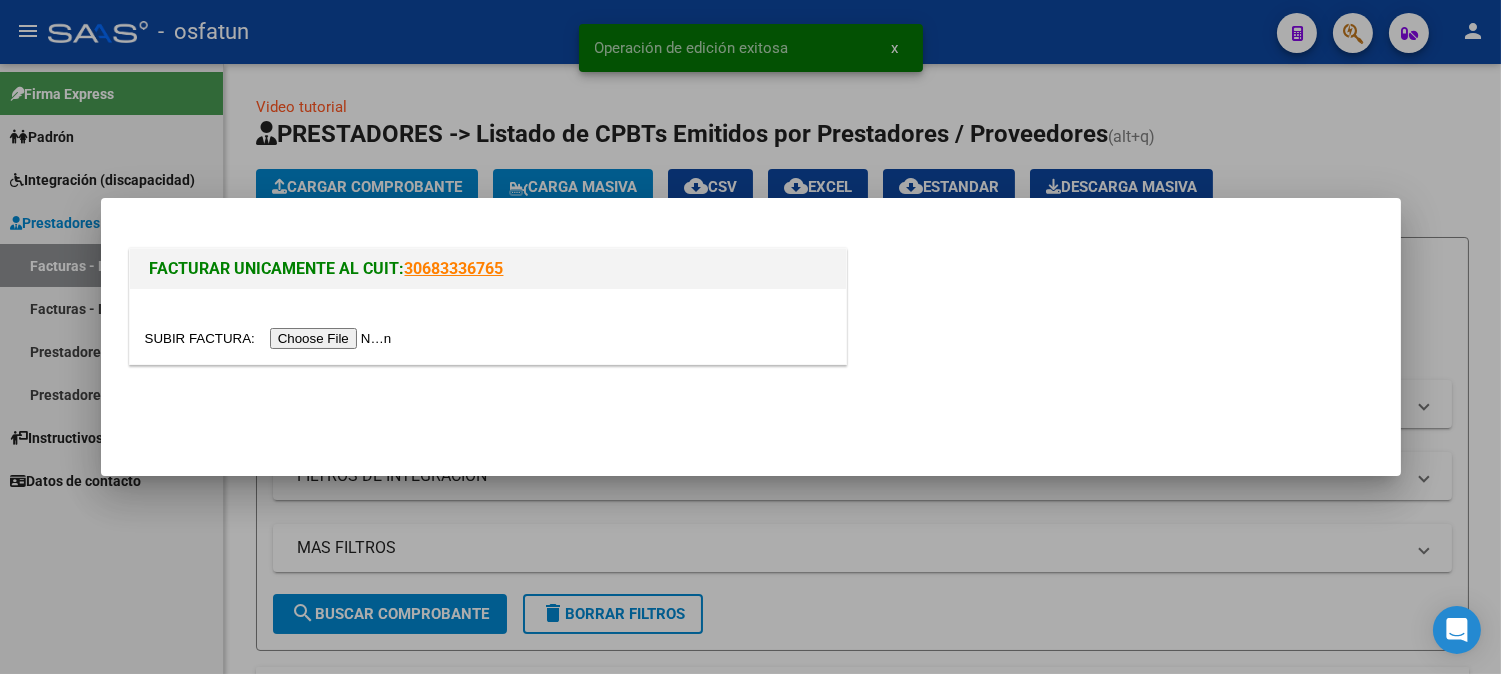 click at bounding box center (488, 338) 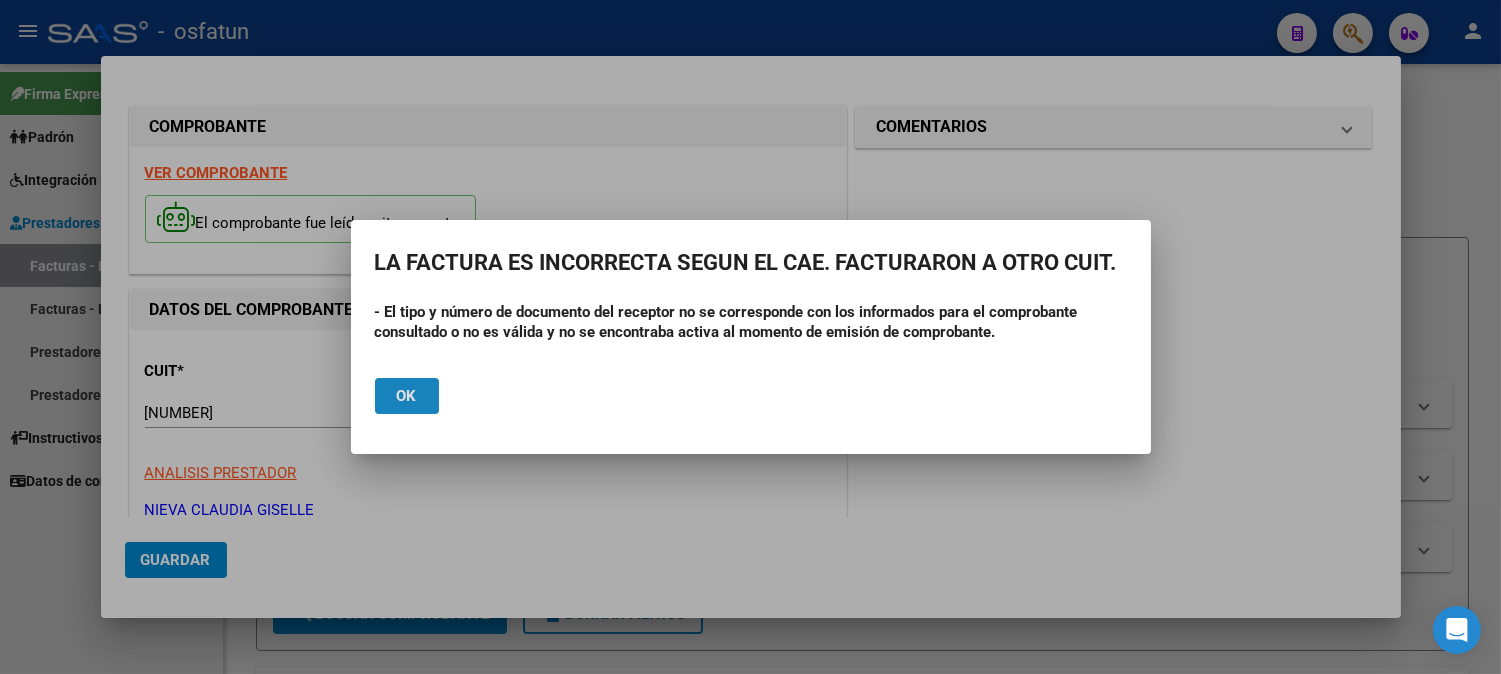 click on "Ok" 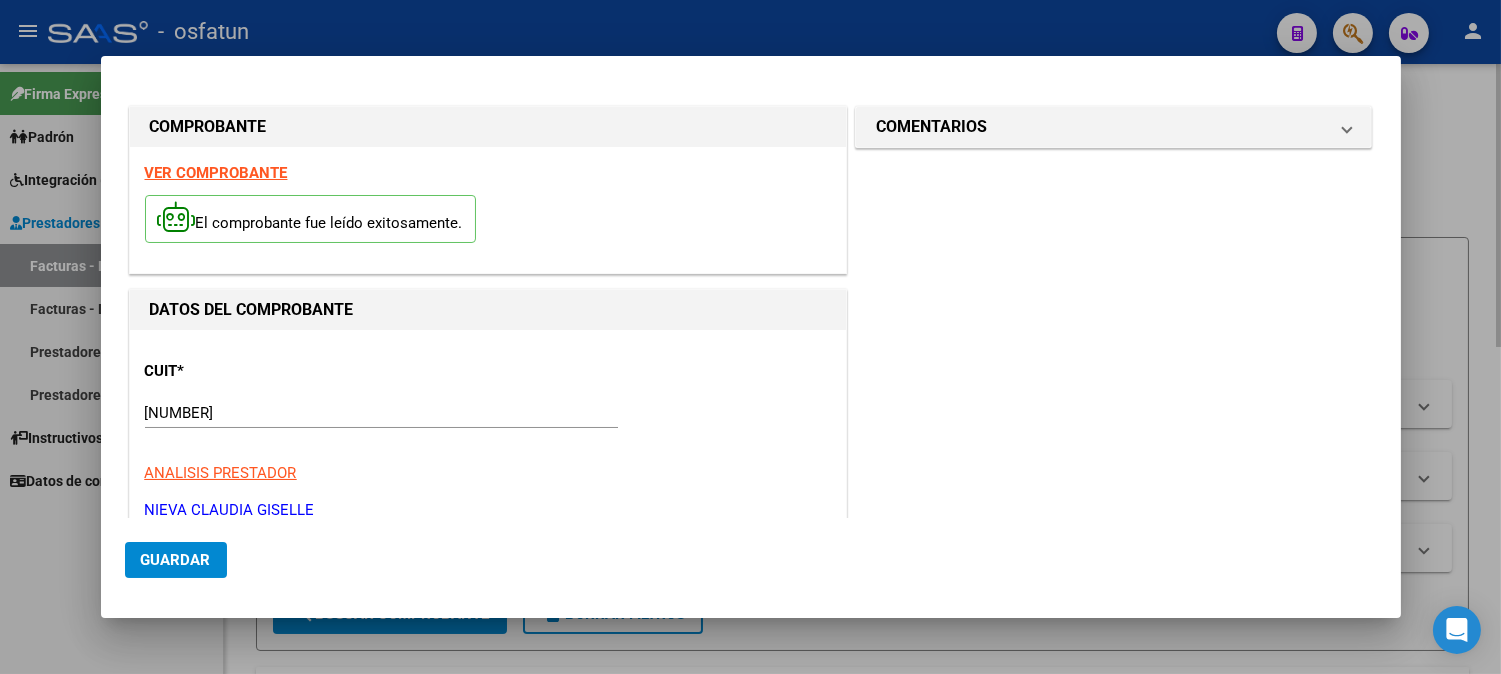 click at bounding box center (750, 337) 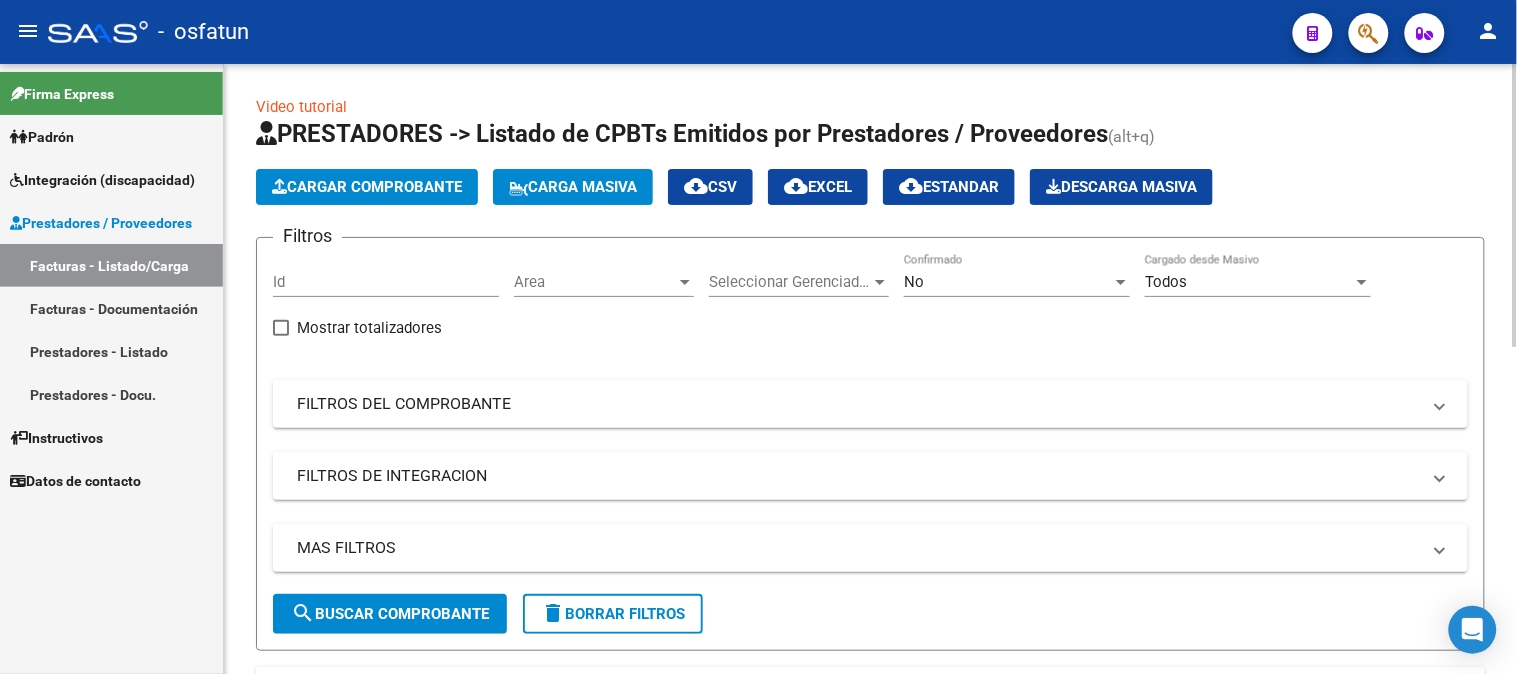 click on "Cargar Comprobante" 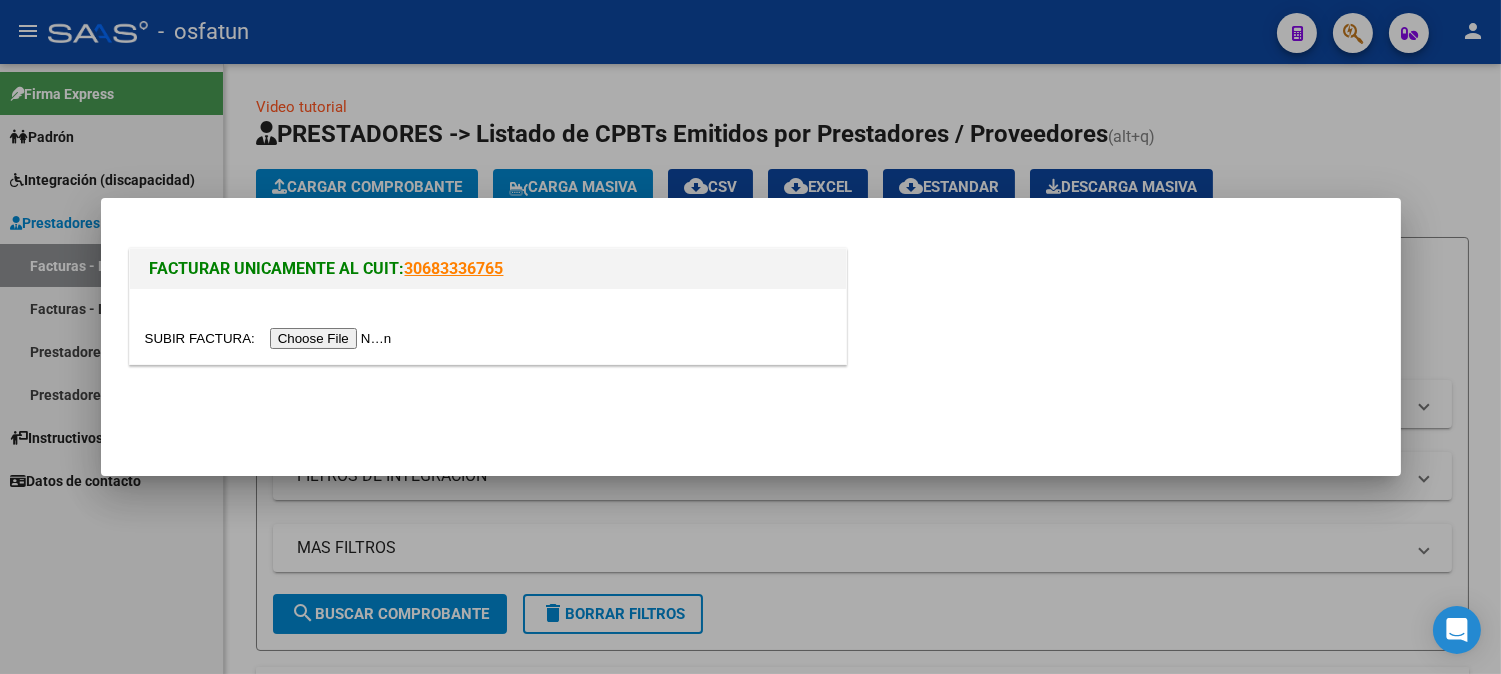 click at bounding box center [271, 338] 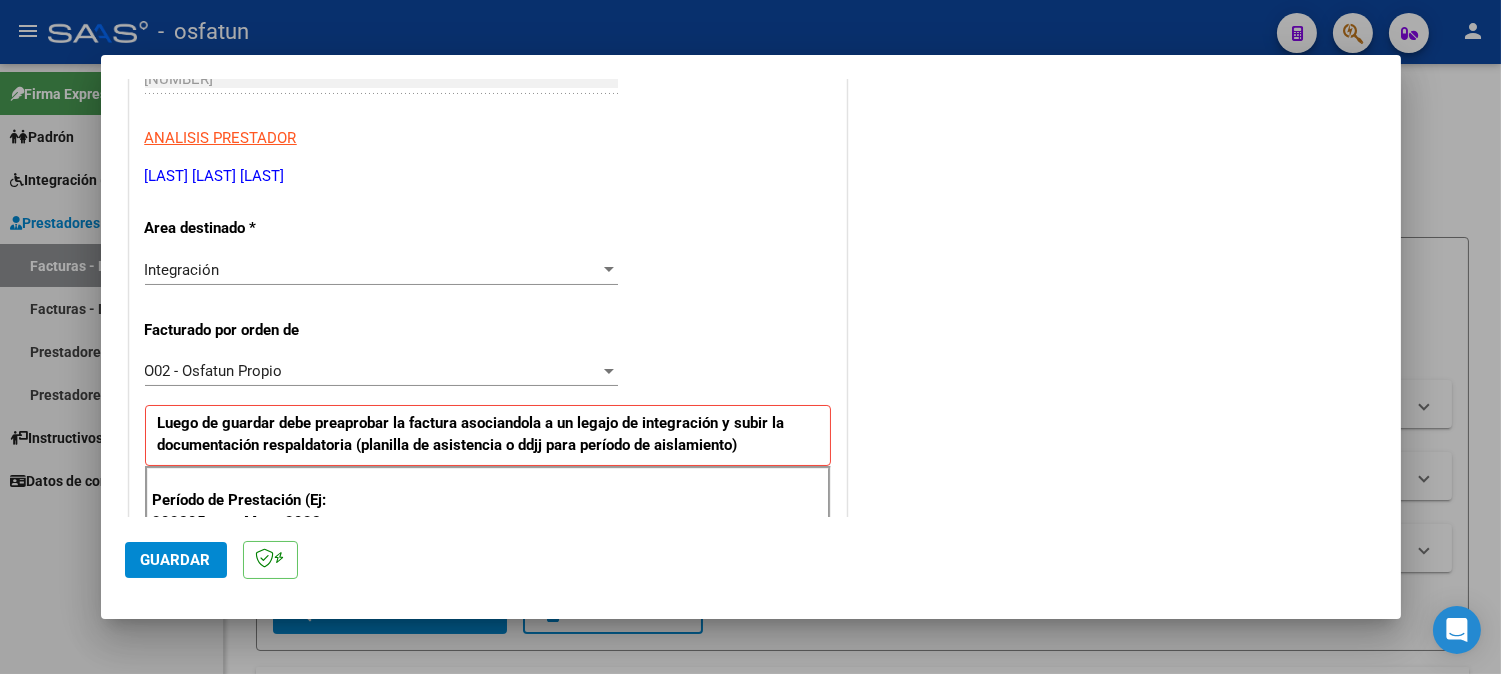 scroll, scrollTop: 555, scrollLeft: 0, axis: vertical 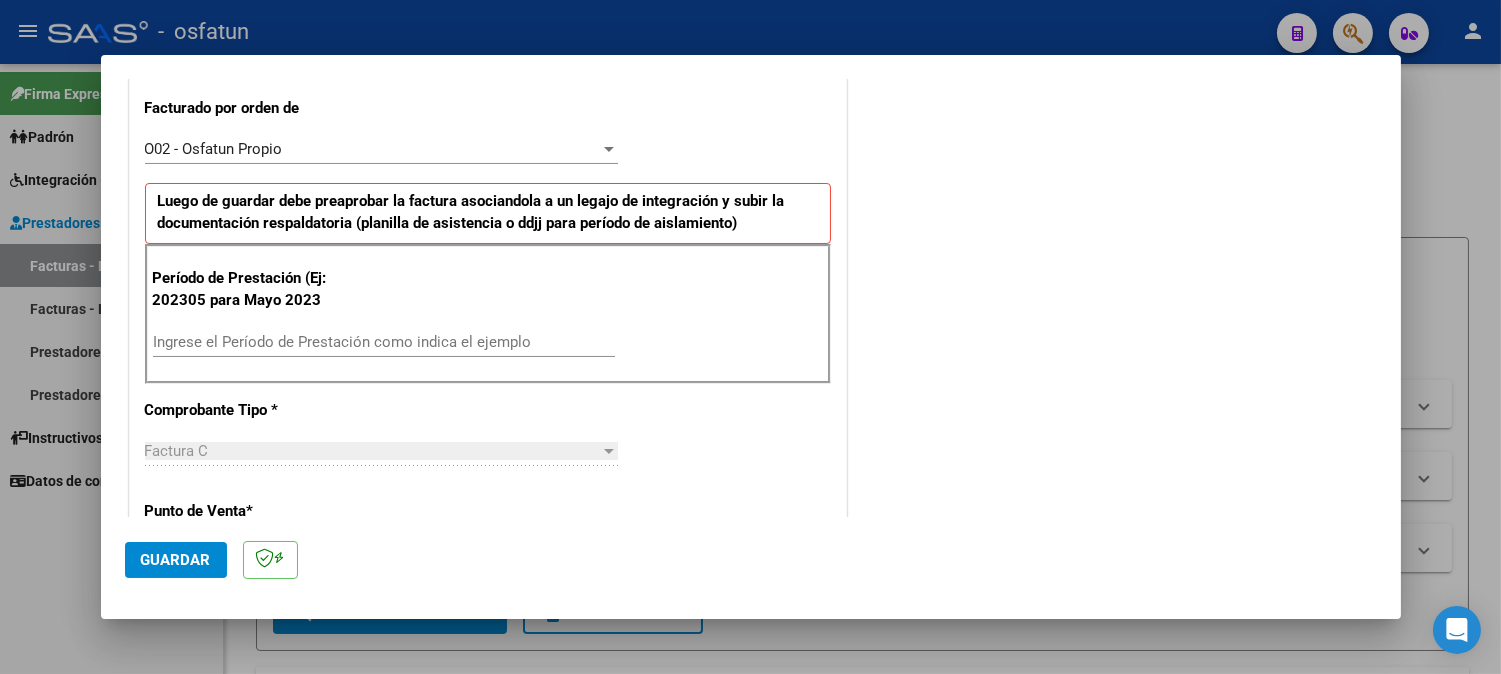 click on "Ingrese el Período de Prestación como indica el ejemplo" at bounding box center (384, 342) 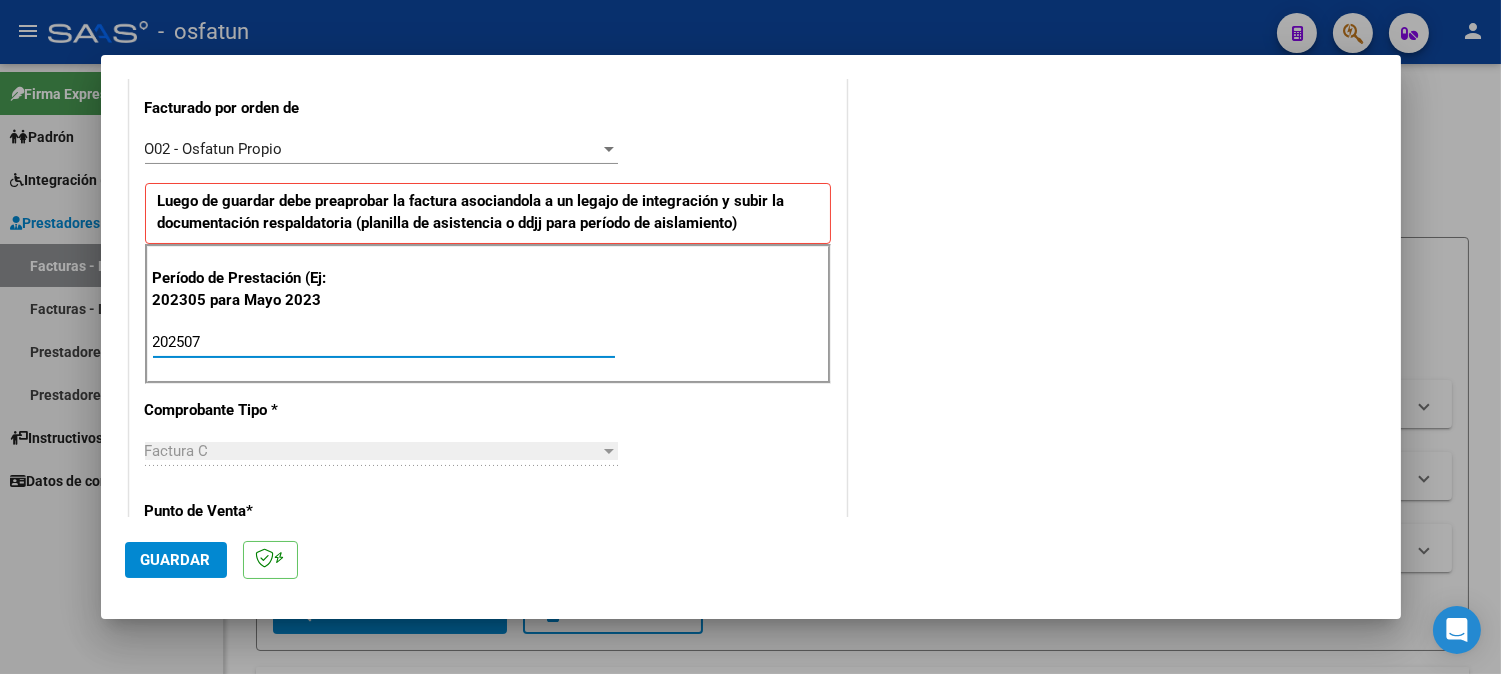 type on "202507" 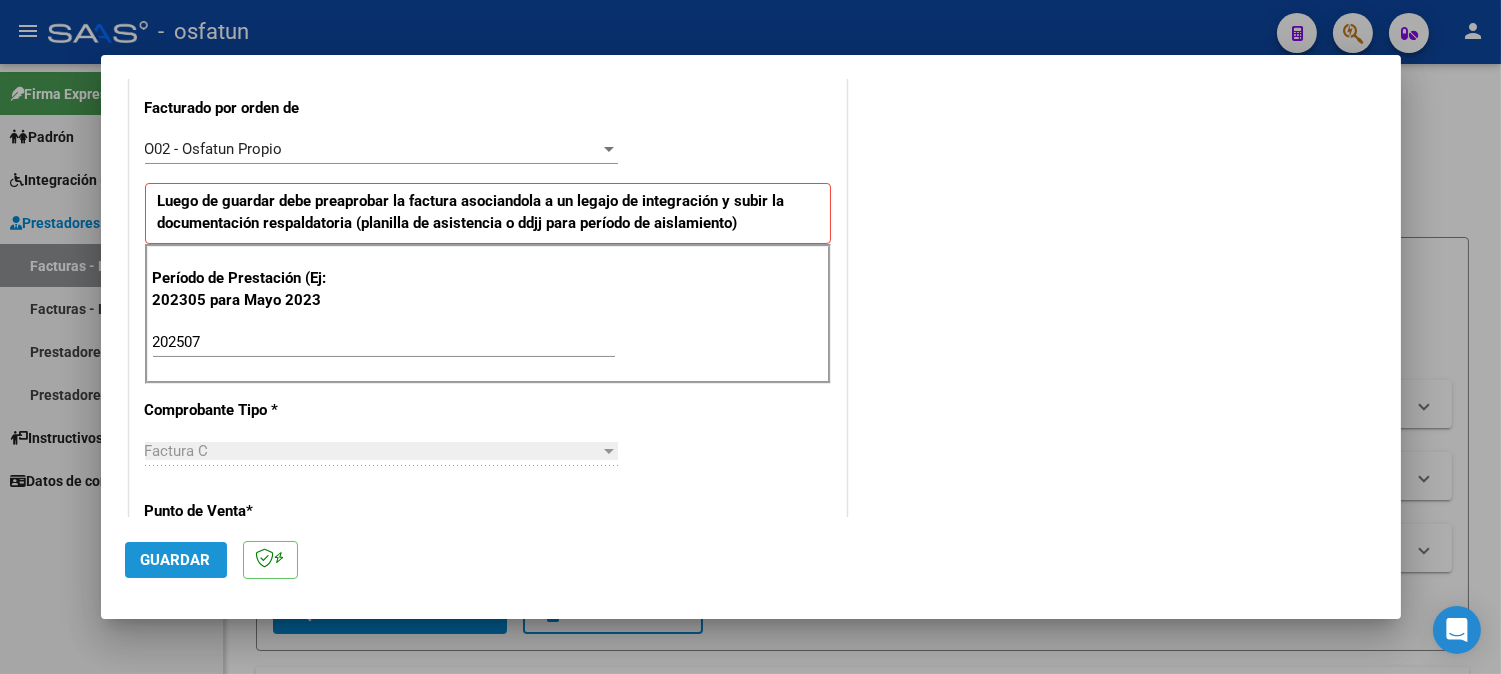 click on "Guardar" 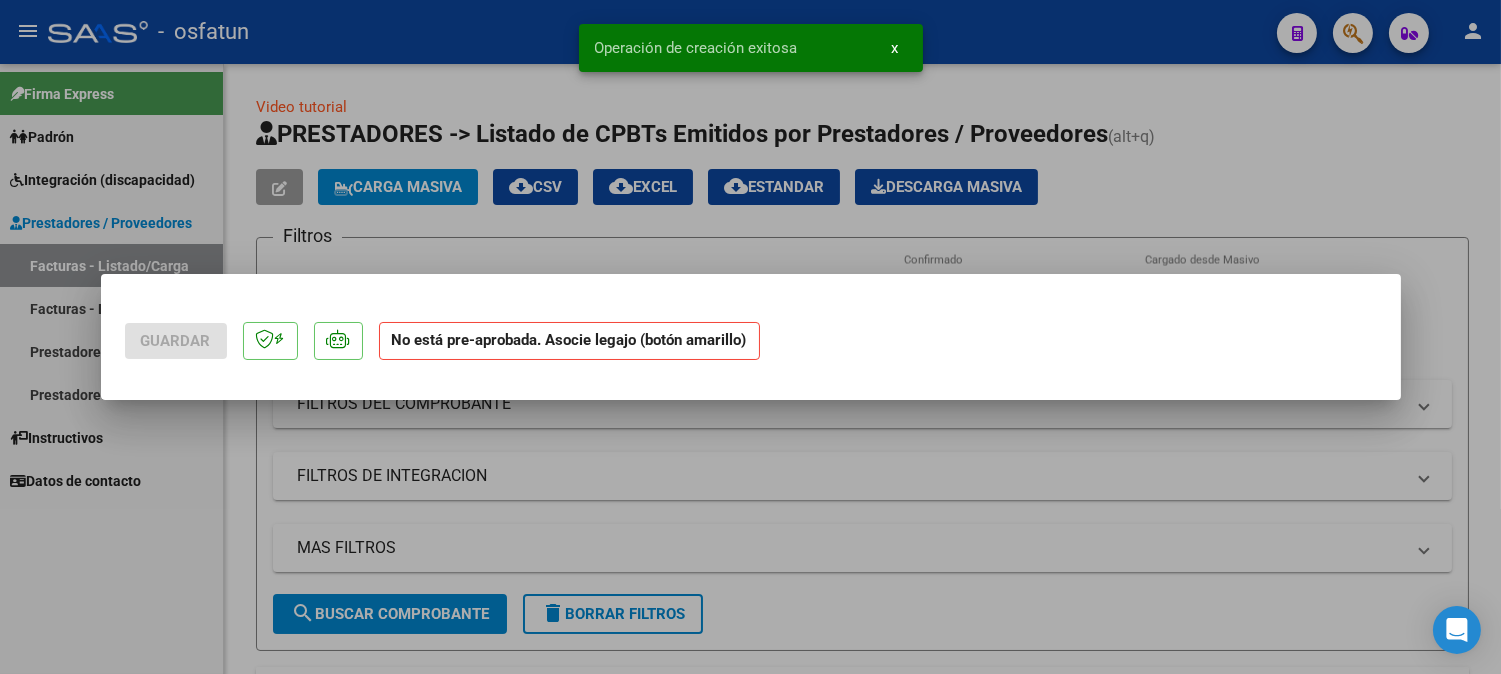 scroll, scrollTop: 0, scrollLeft: 0, axis: both 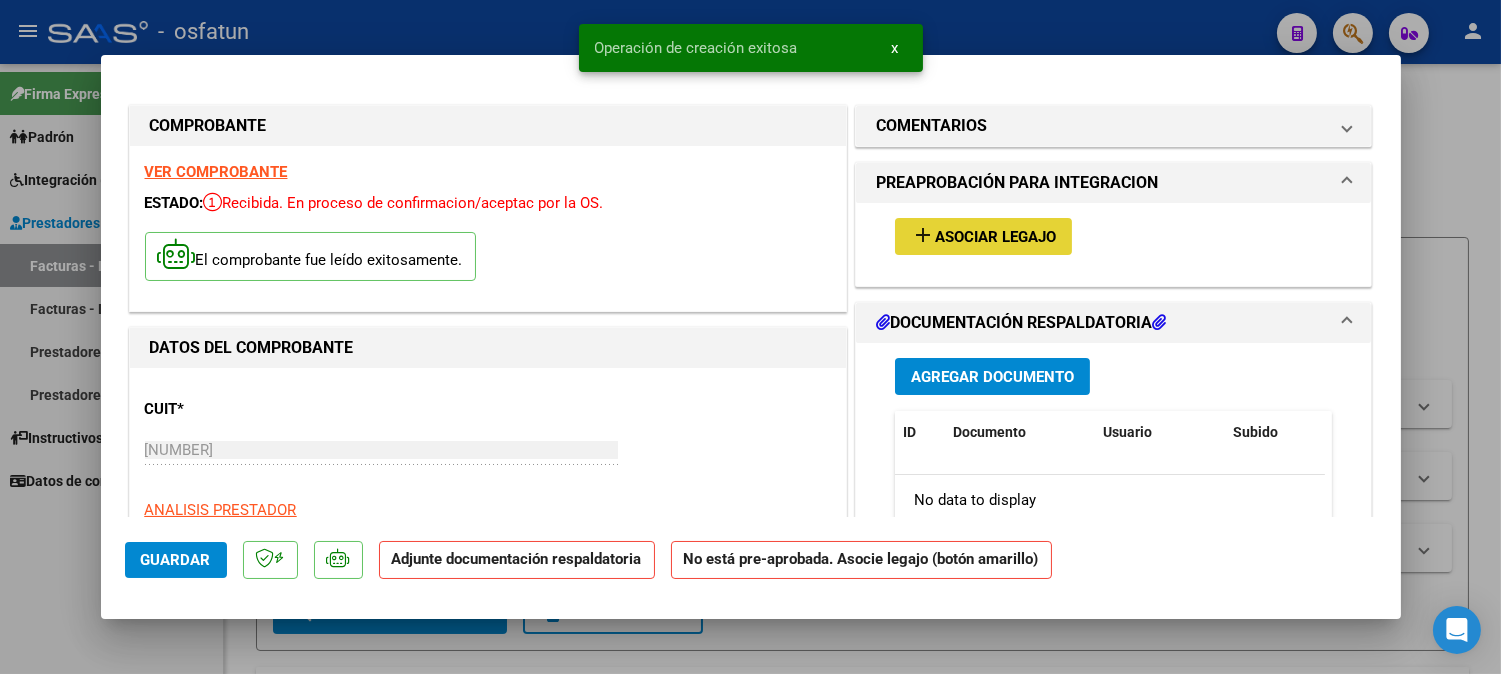 click on "add" at bounding box center [923, 235] 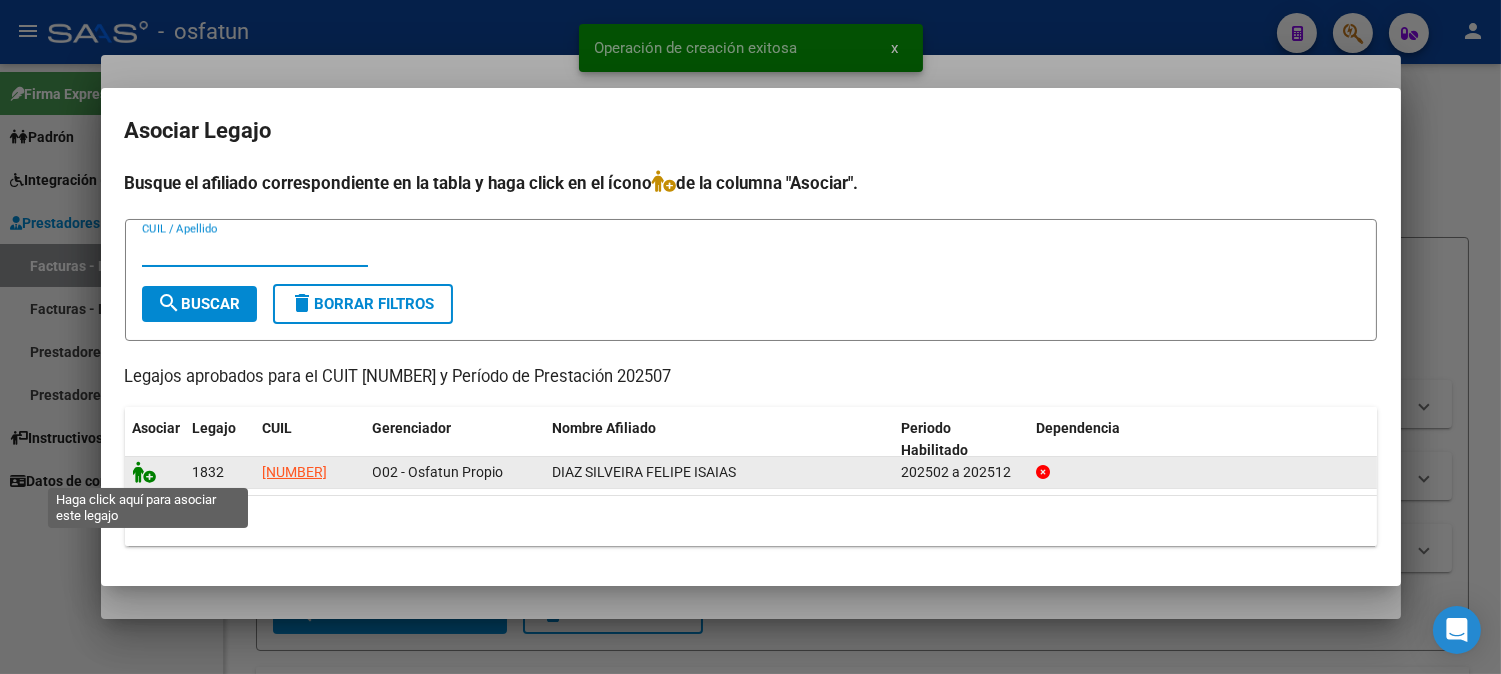 click 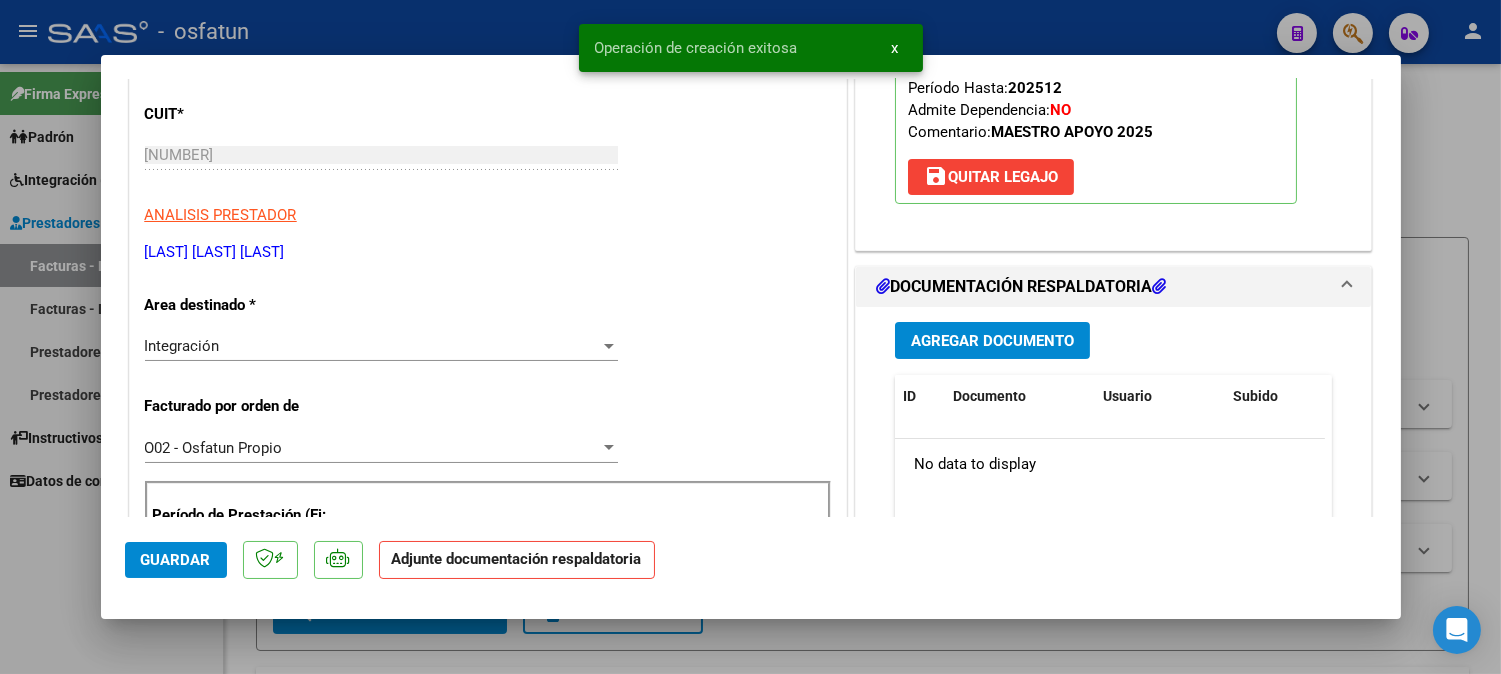 scroll, scrollTop: 444, scrollLeft: 0, axis: vertical 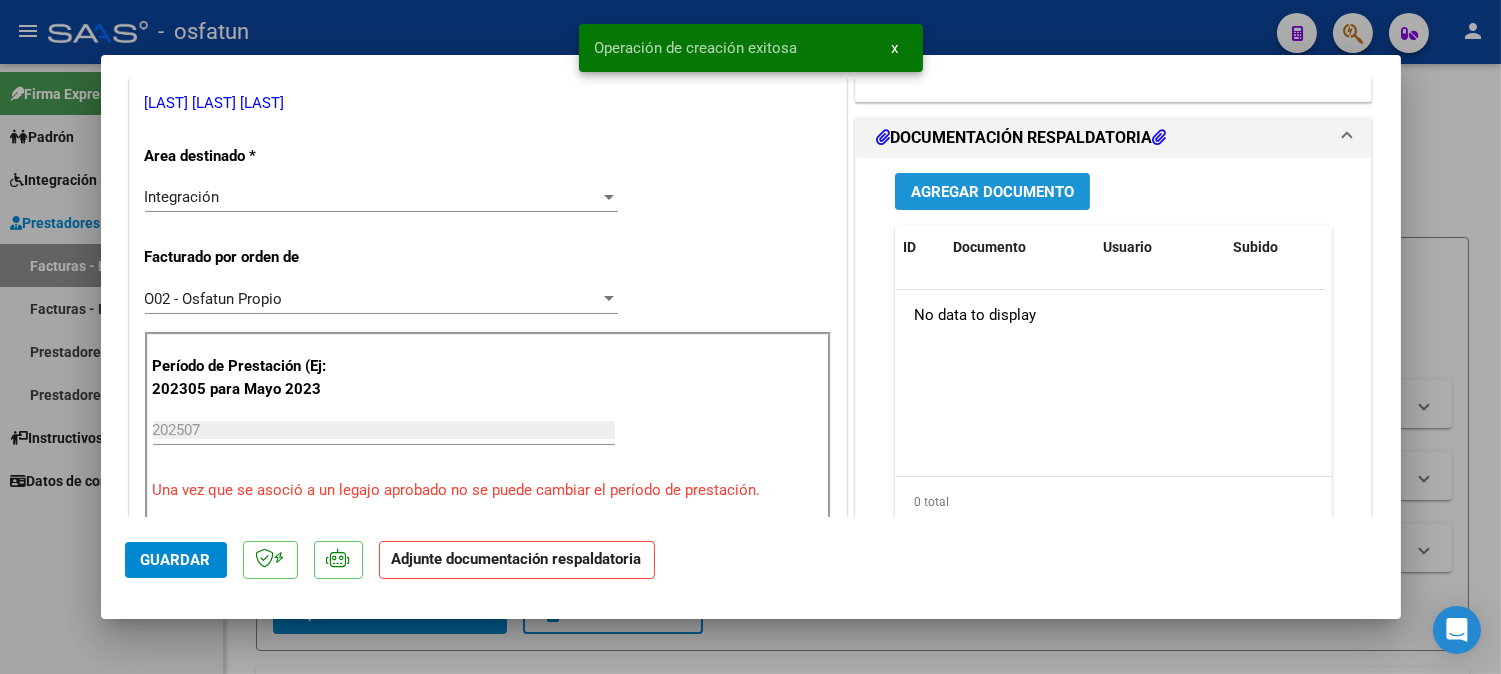 click on "Agregar Documento" at bounding box center (992, 192) 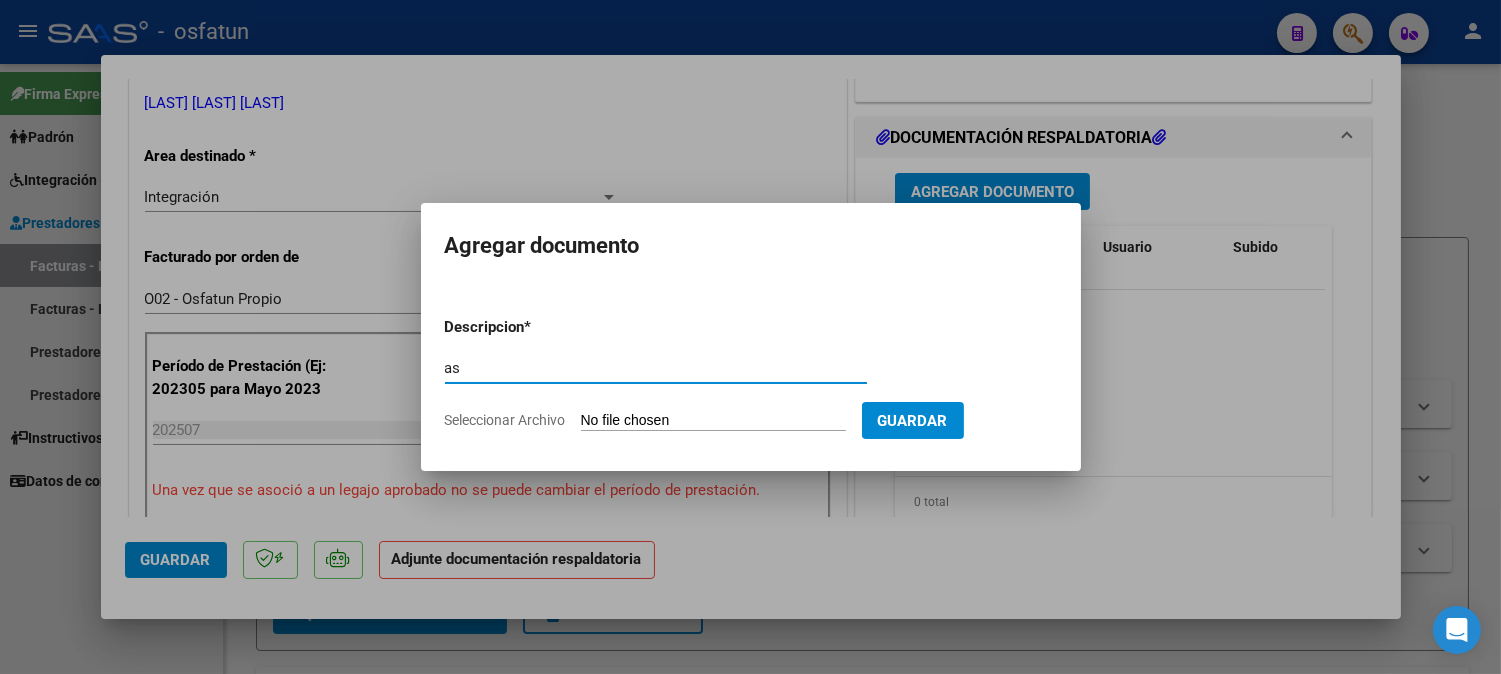 type on "a" 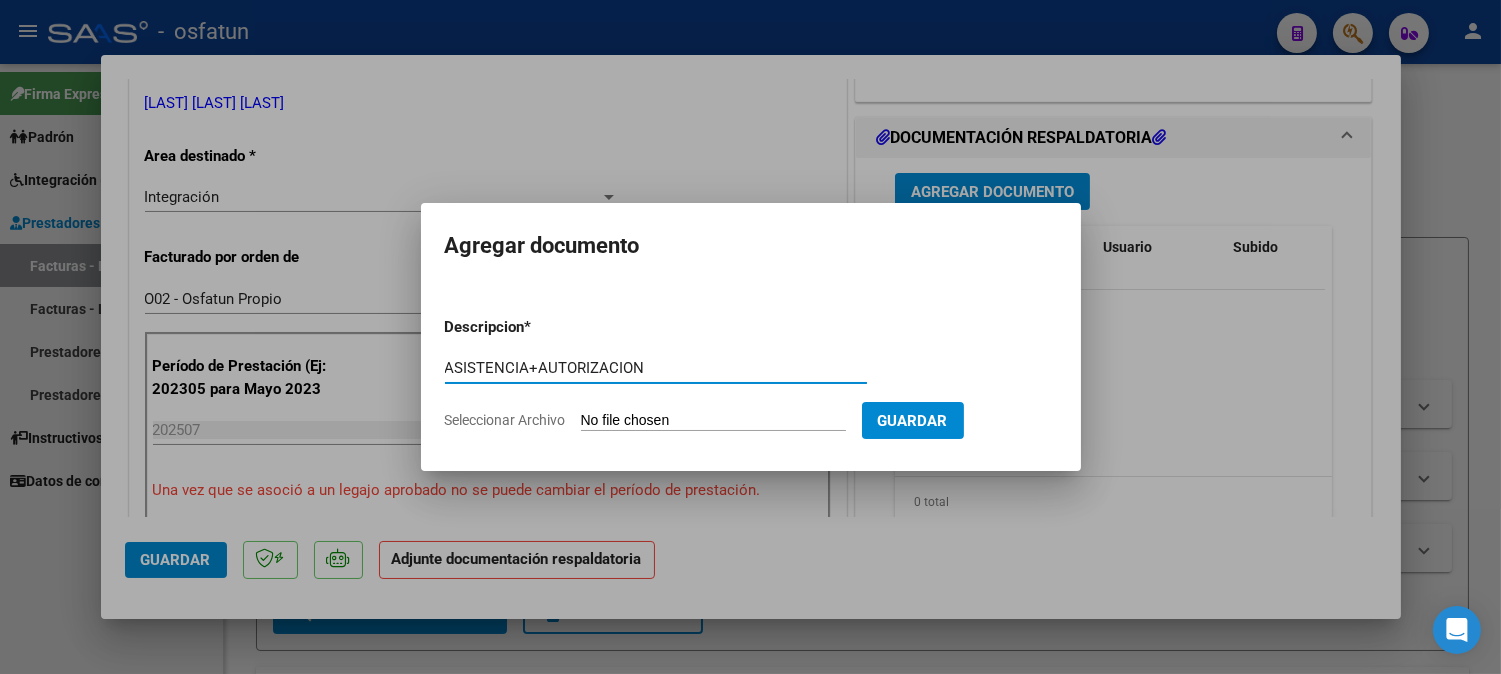 type on "ASISTENCIA+AUTORIZACION" 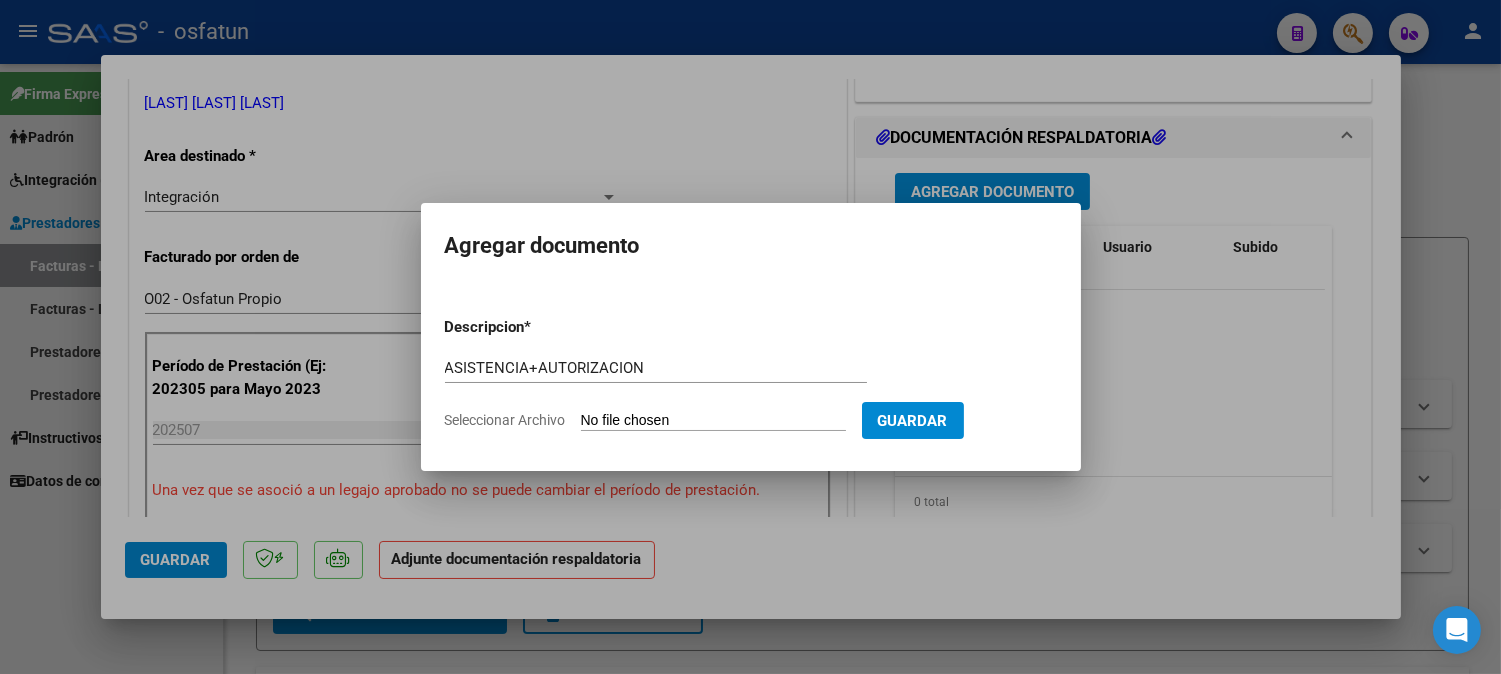 click on "Seleccionar Archivo" at bounding box center (713, 421) 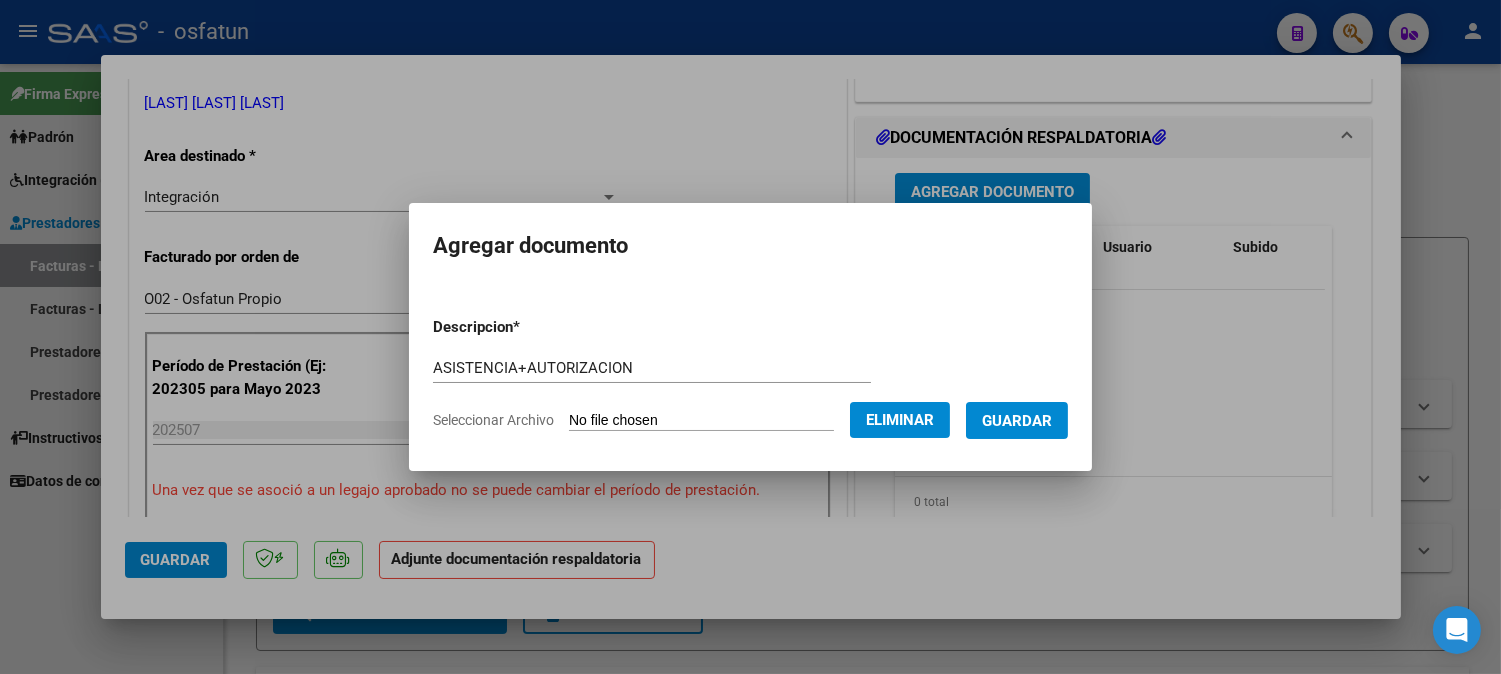 click on "Guardar" at bounding box center [1017, 421] 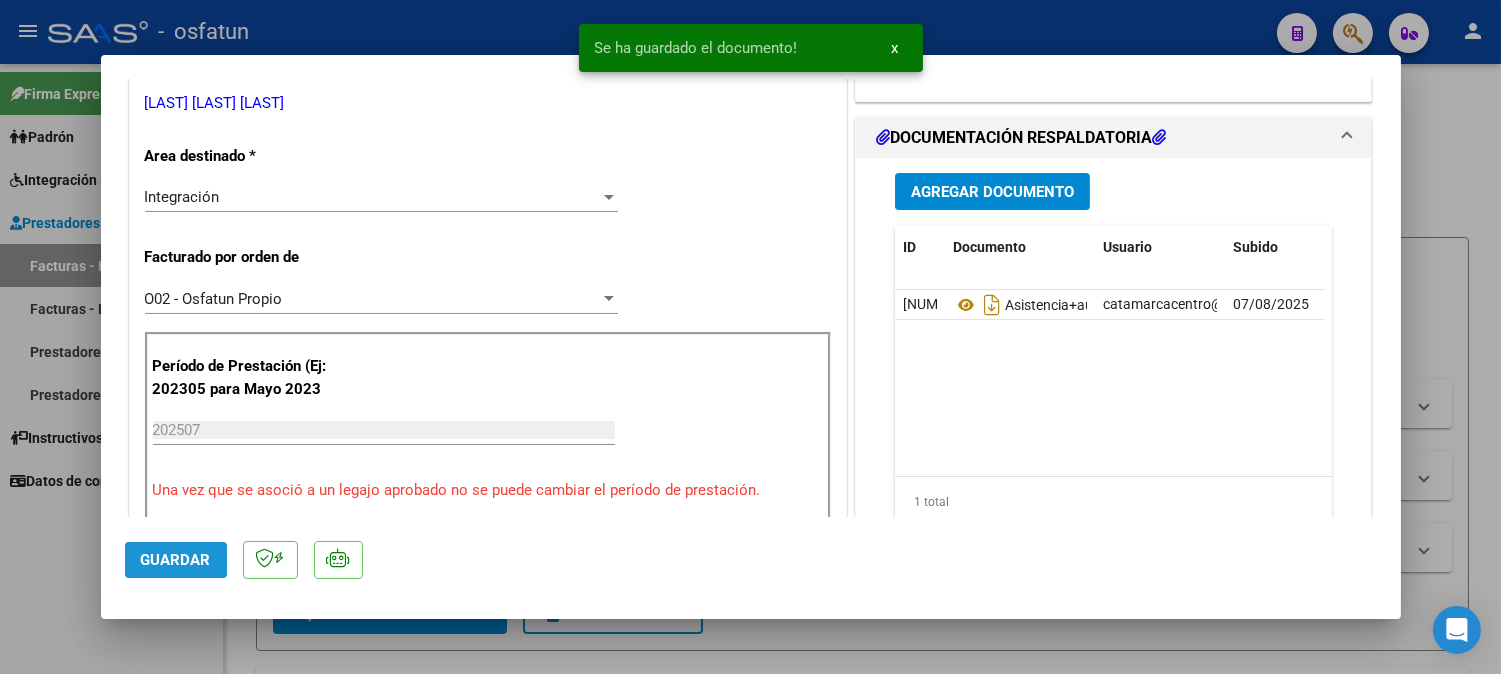 click on "Guardar" 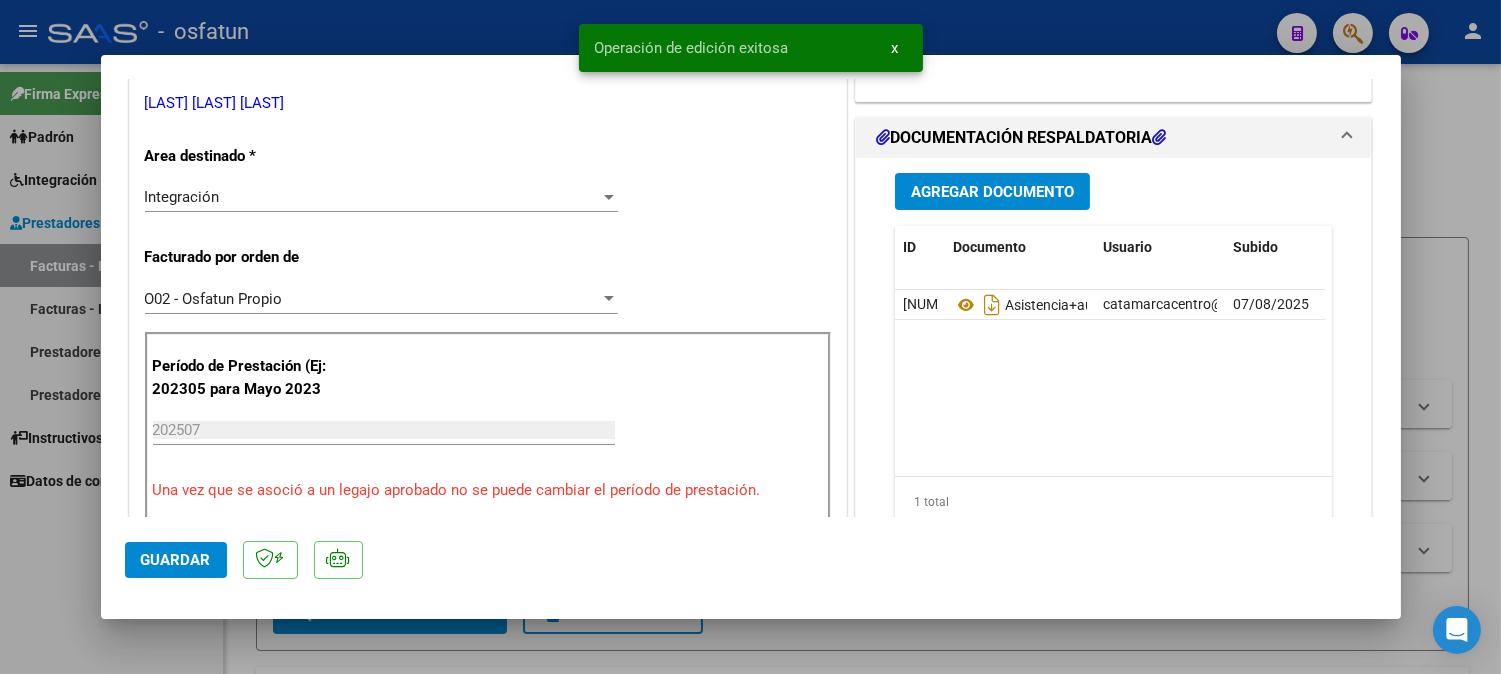 click at bounding box center [750, 337] 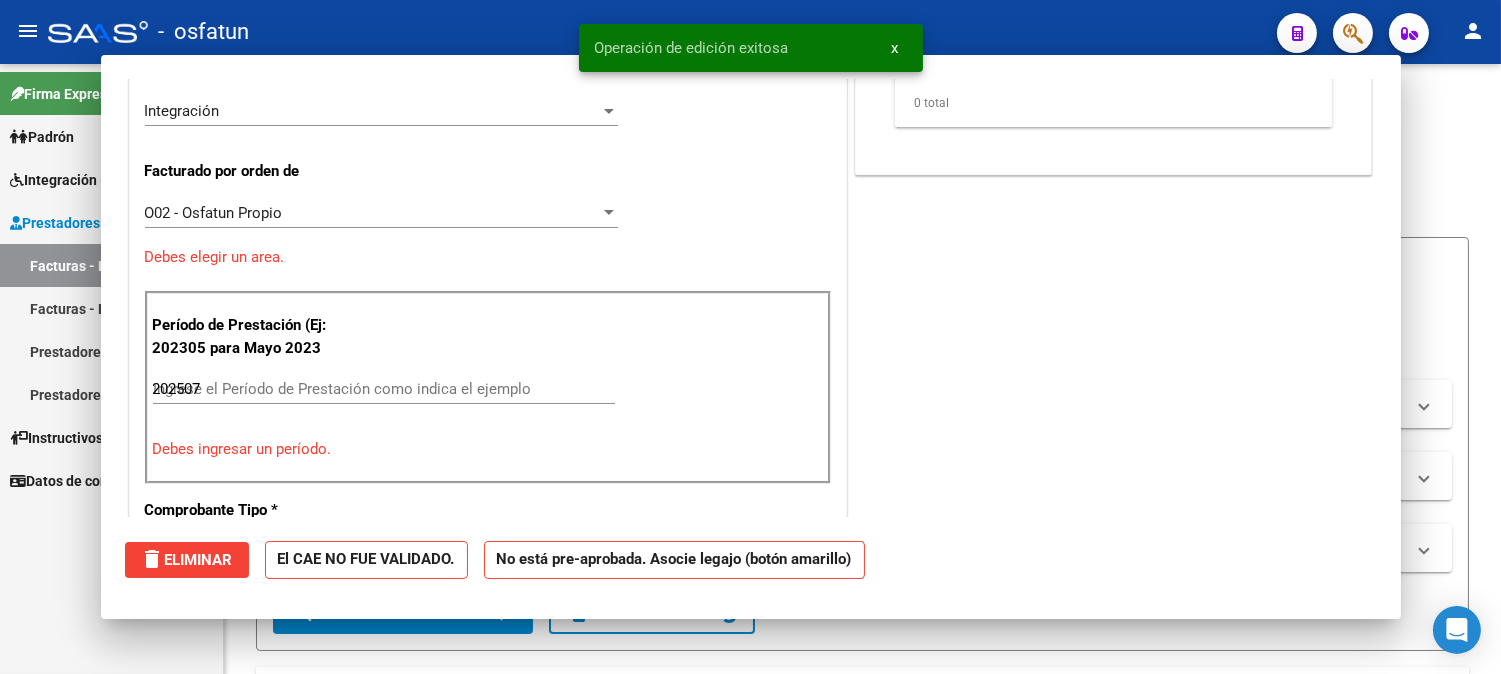 type 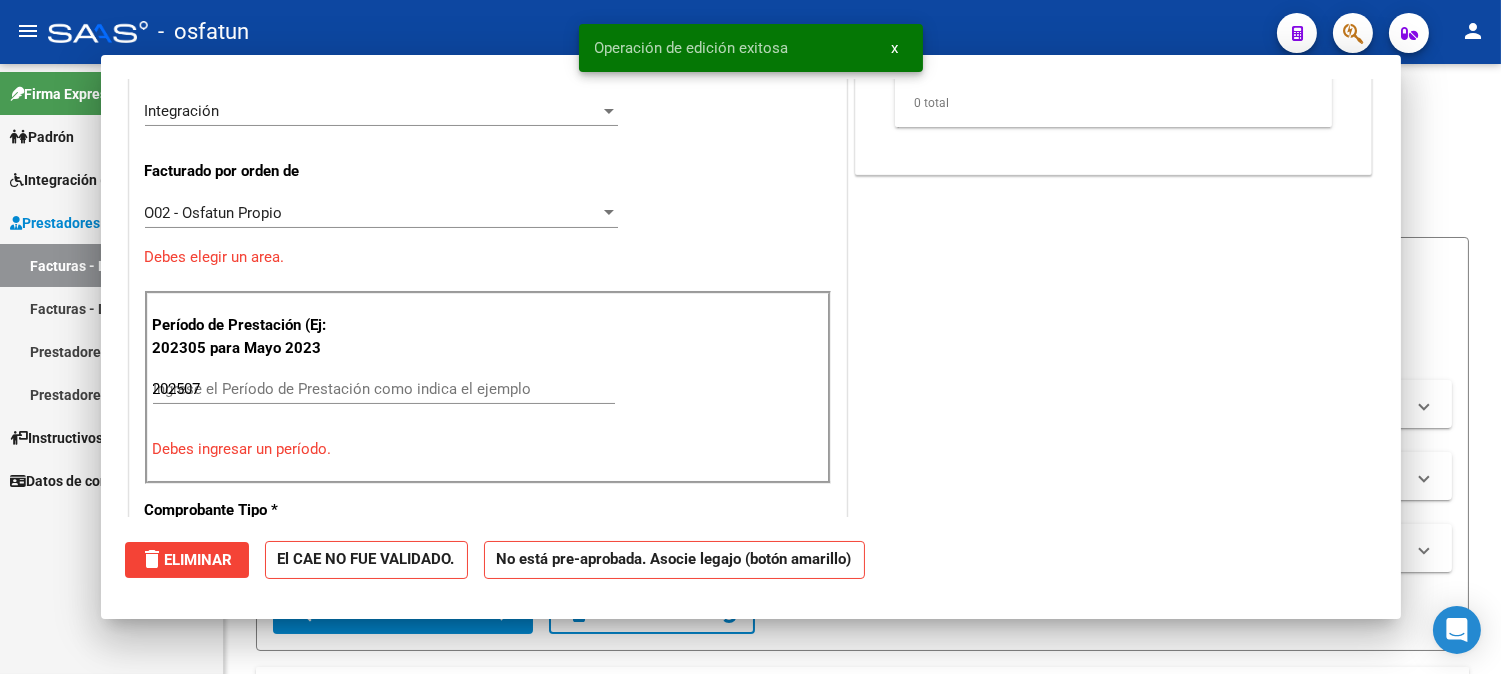 type 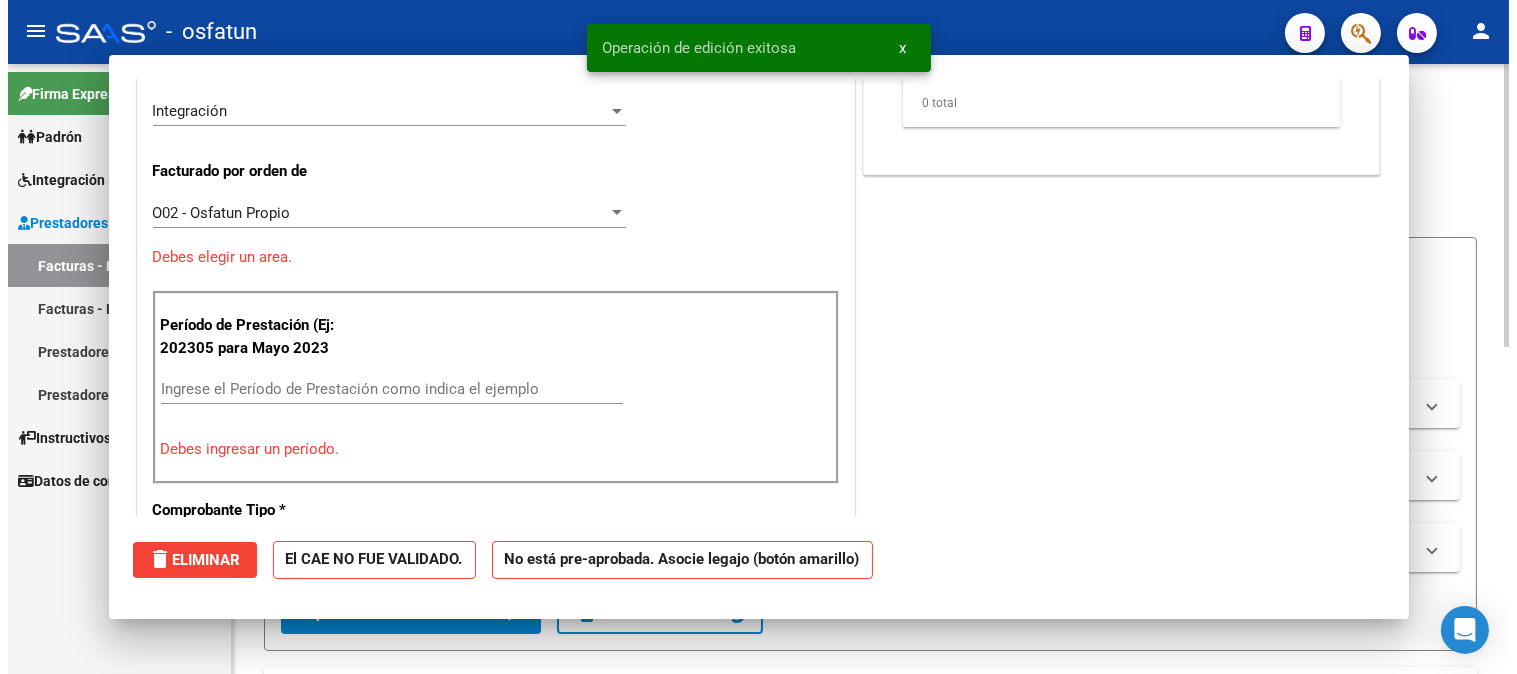 scroll, scrollTop: 360, scrollLeft: 0, axis: vertical 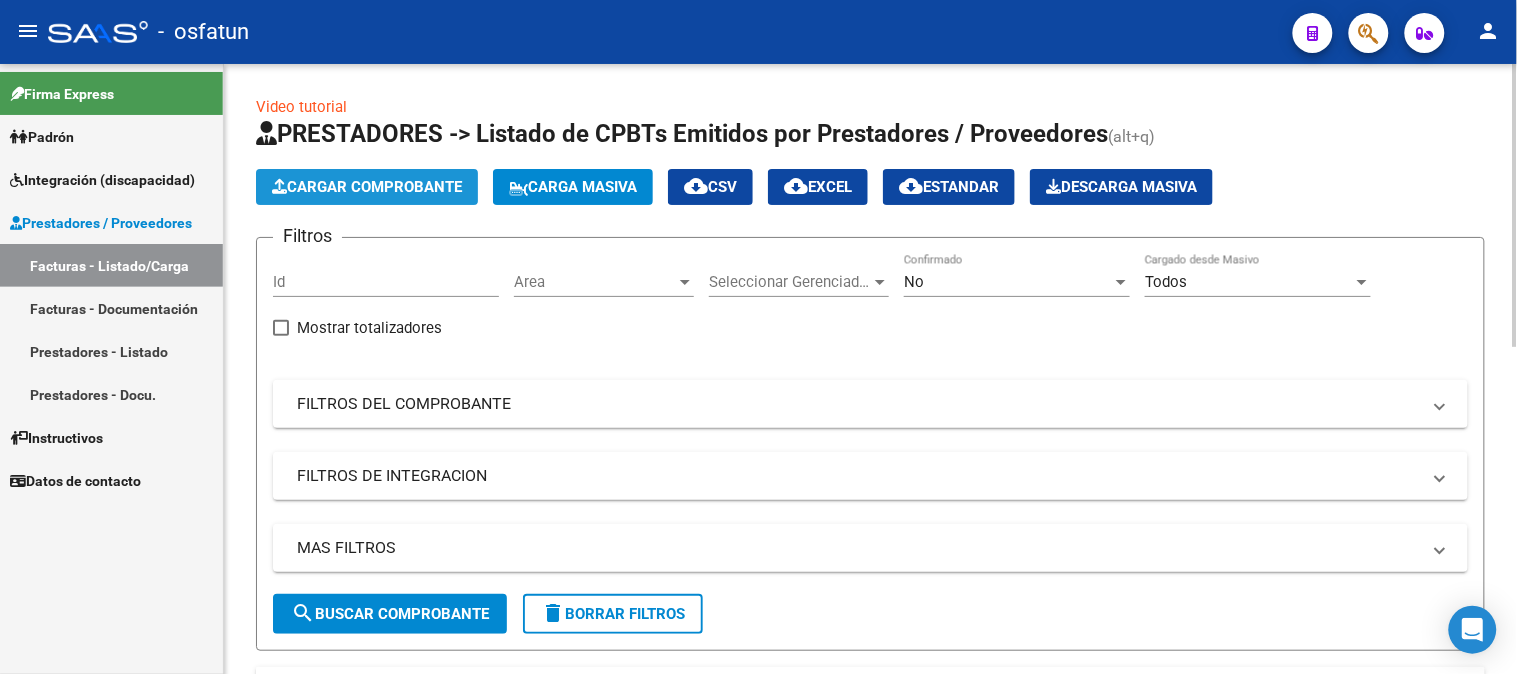 click on "Cargar Comprobante" 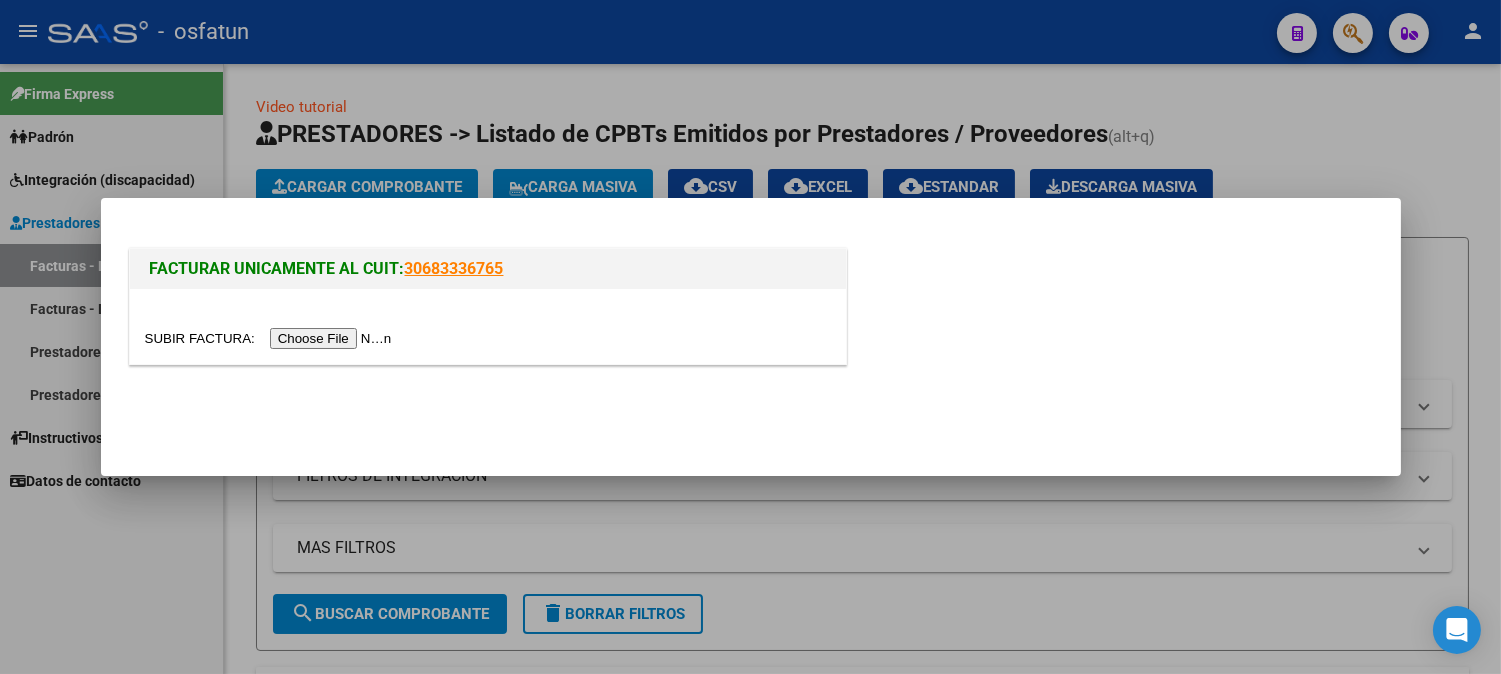 click at bounding box center (271, 338) 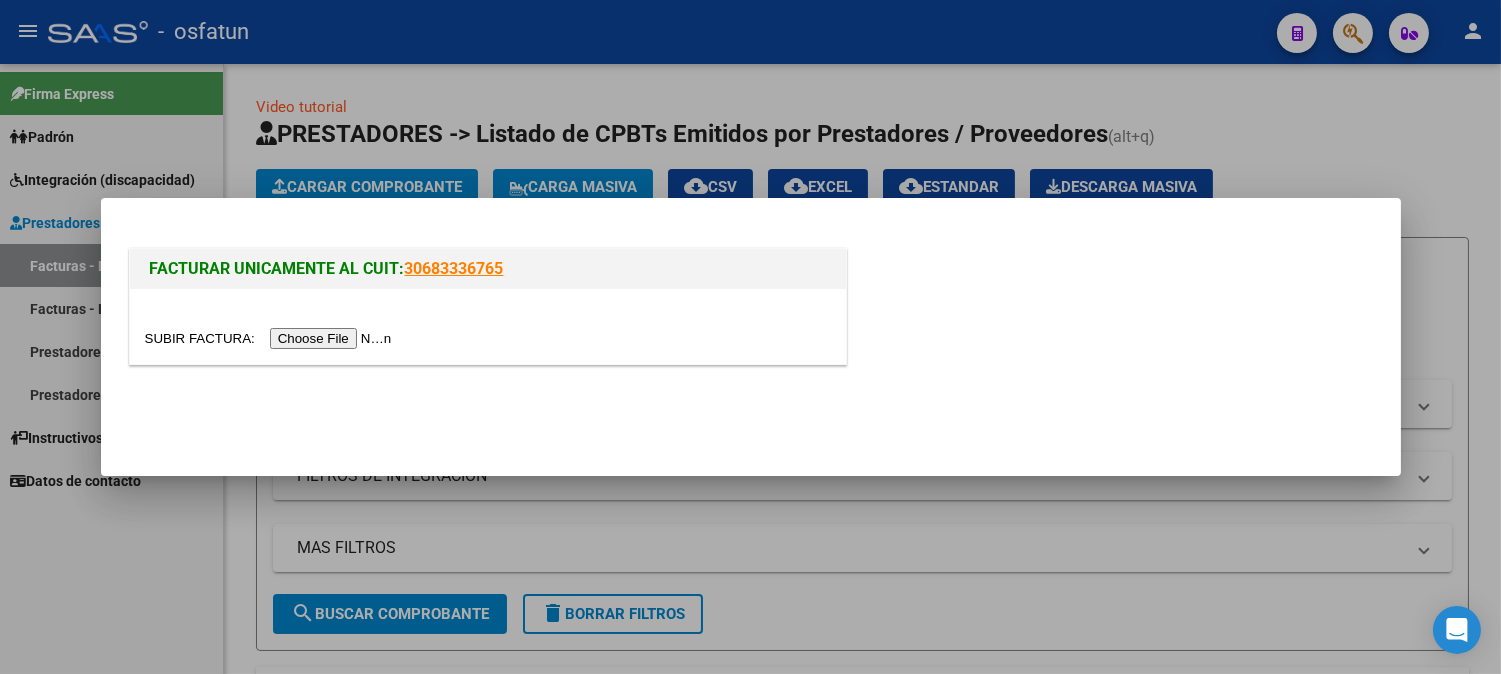 click at bounding box center [488, 326] 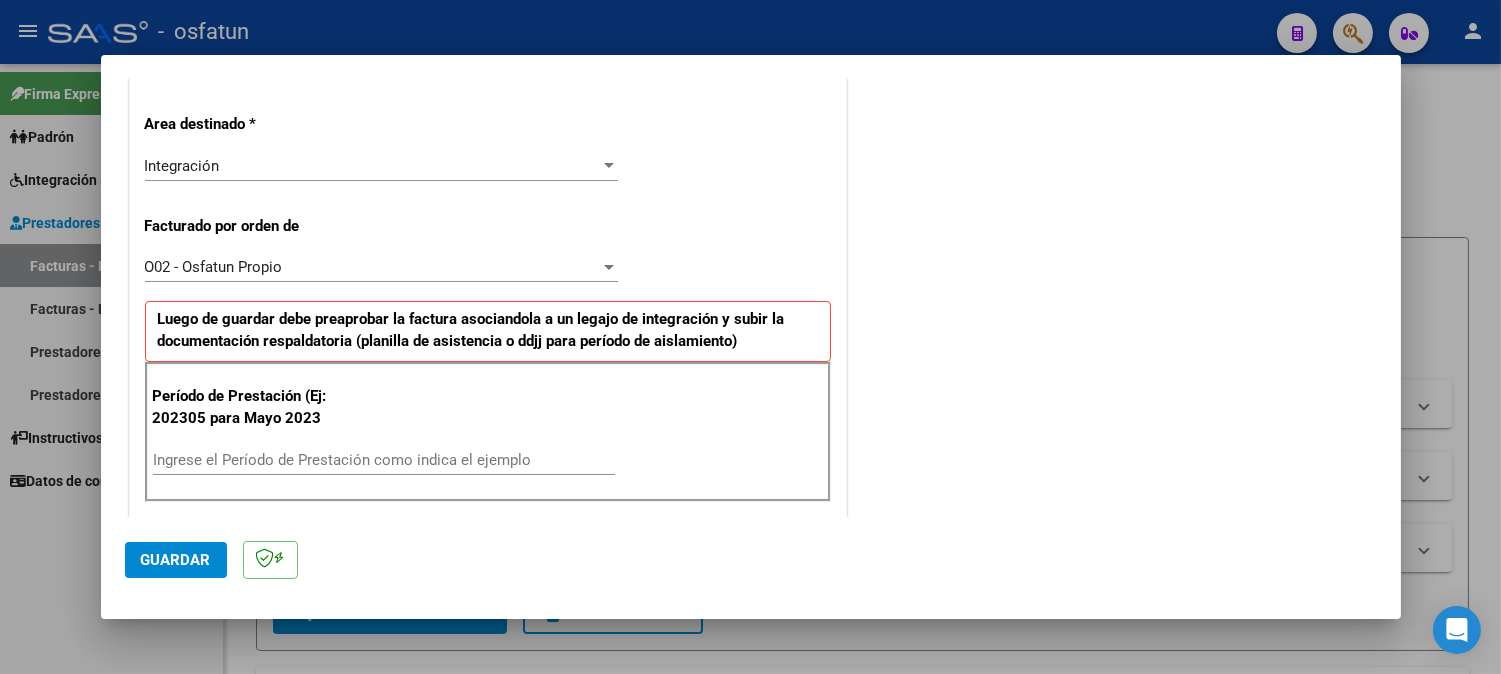 scroll, scrollTop: 666, scrollLeft: 0, axis: vertical 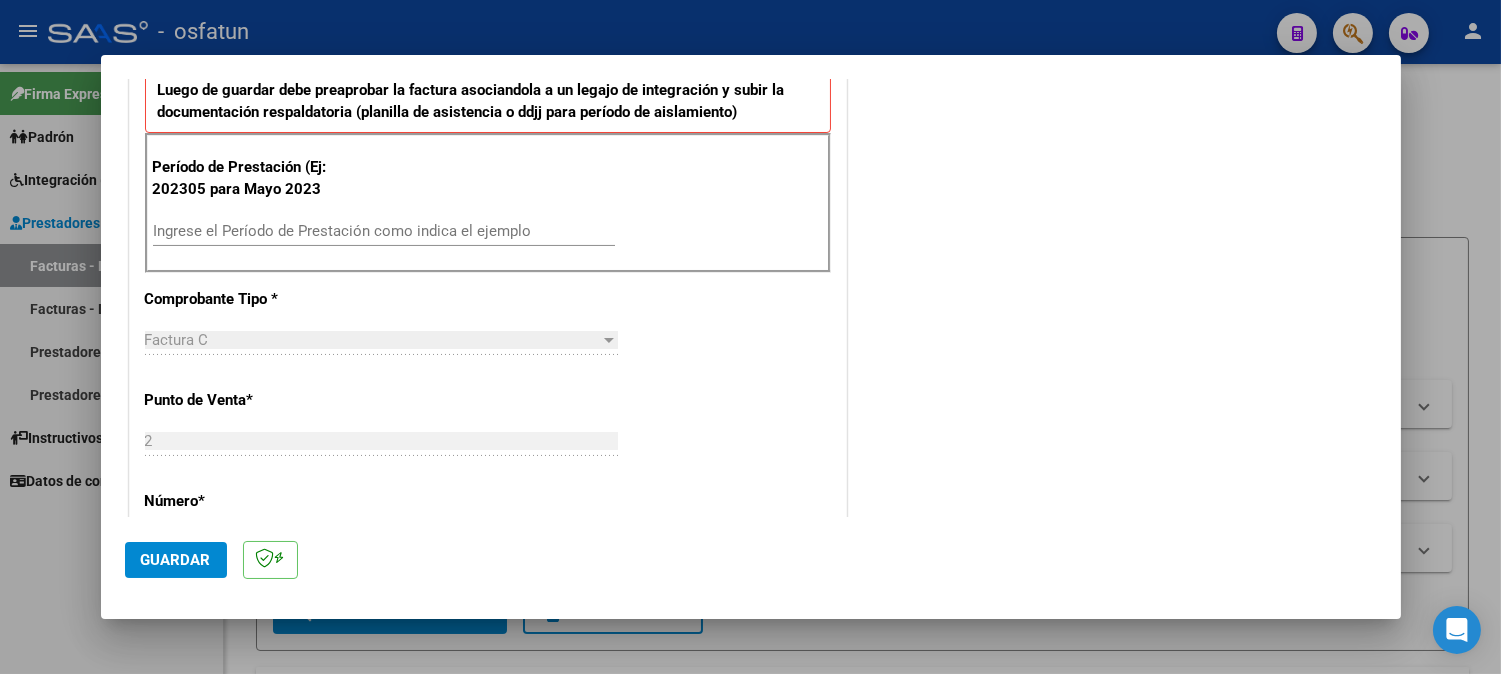 click on "Período de Prestación (Ej: 202305 para Mayo 2023    Ingrese el Período de Prestación como indica el ejemplo" at bounding box center [488, 203] 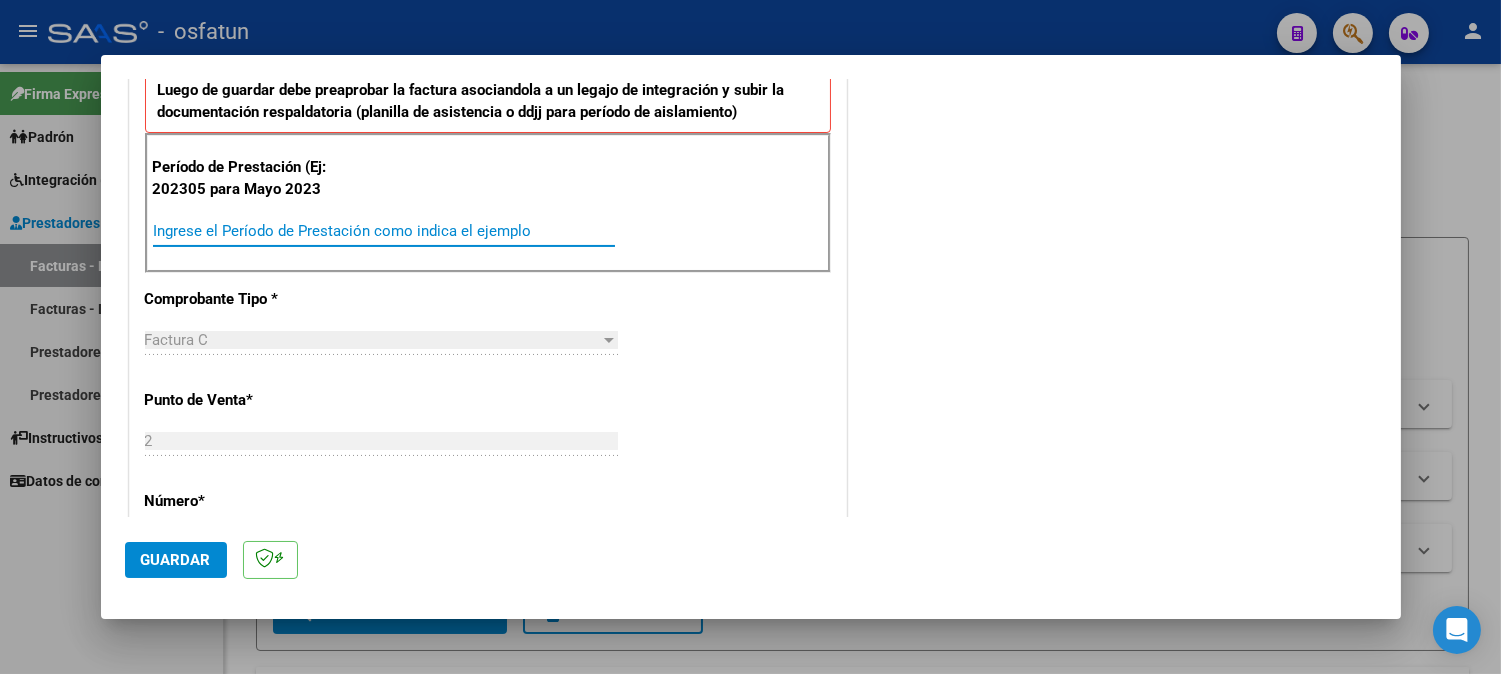 click on "Ingrese el Período de Prestación como indica el ejemplo" at bounding box center (384, 231) 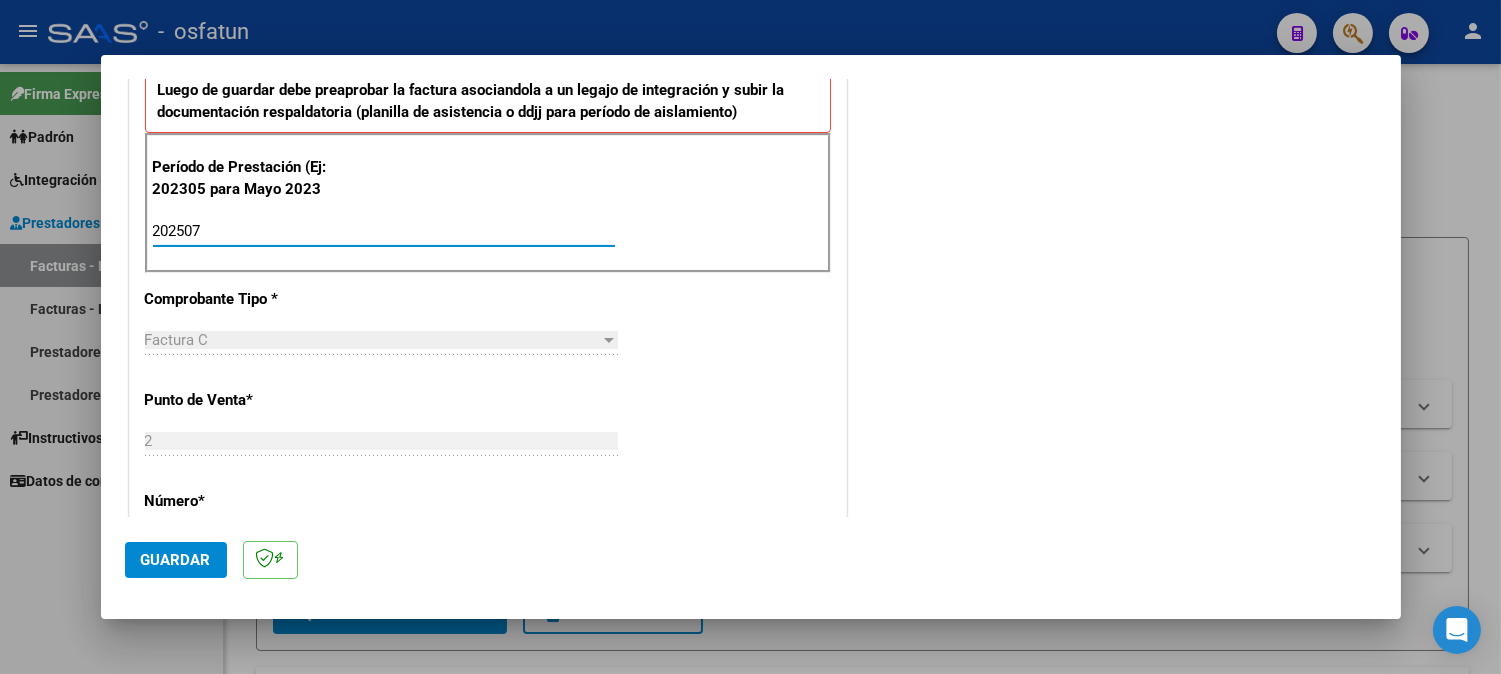 type on "202507" 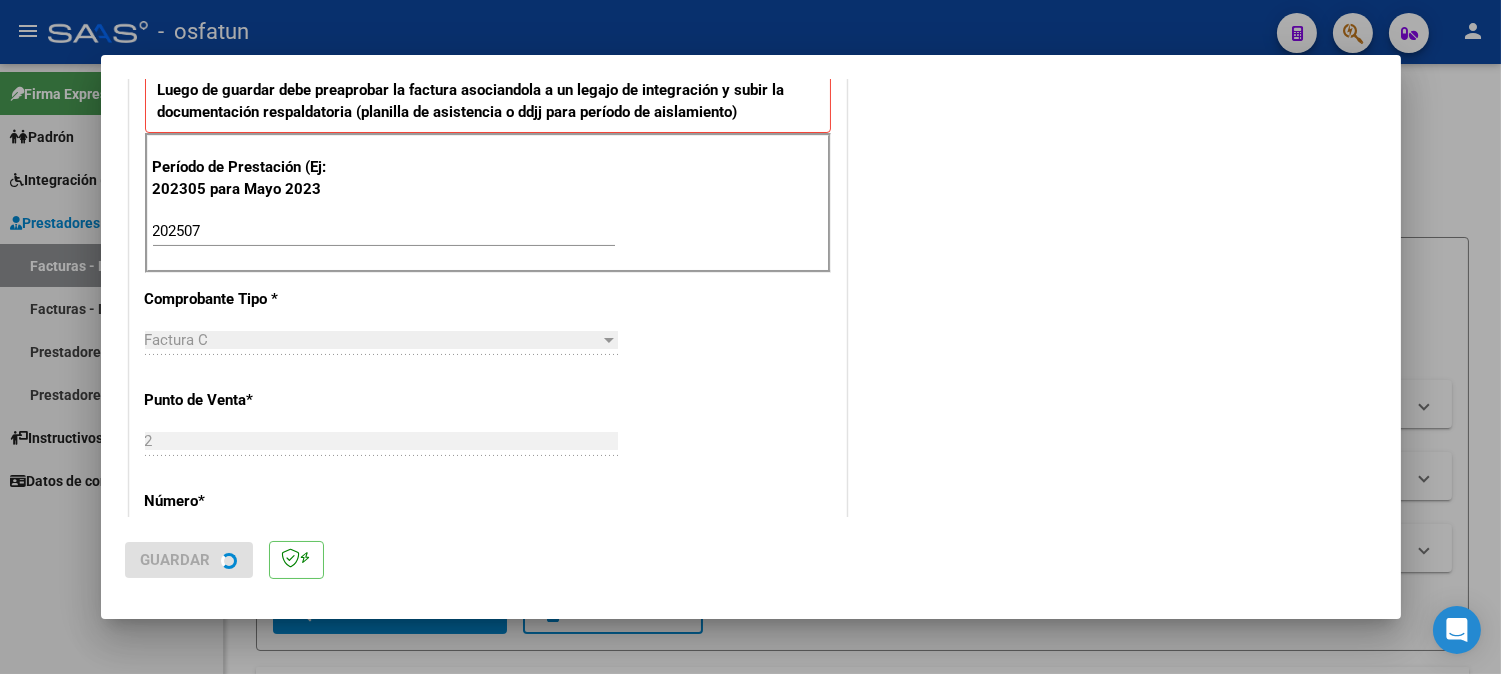 scroll, scrollTop: 0, scrollLeft: 0, axis: both 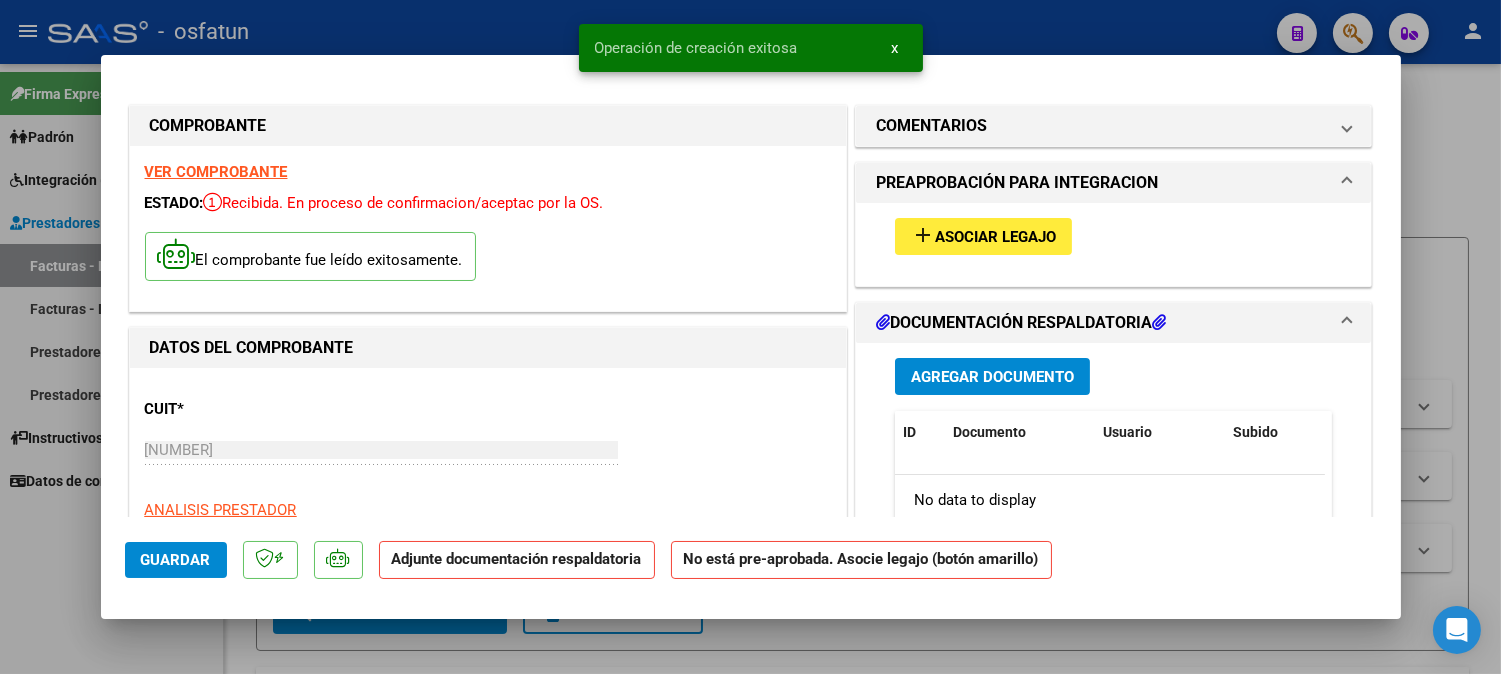 click on "Asociar Legajo" at bounding box center [995, 237] 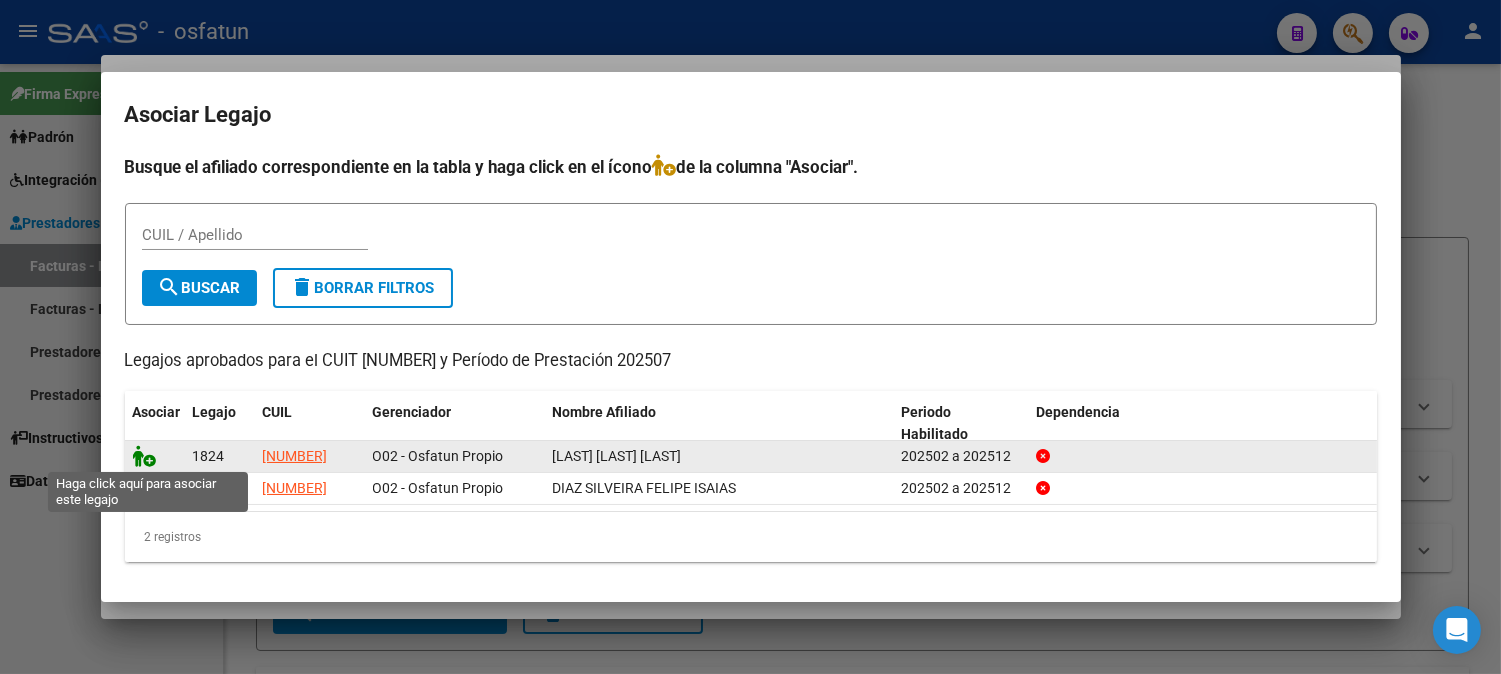 click 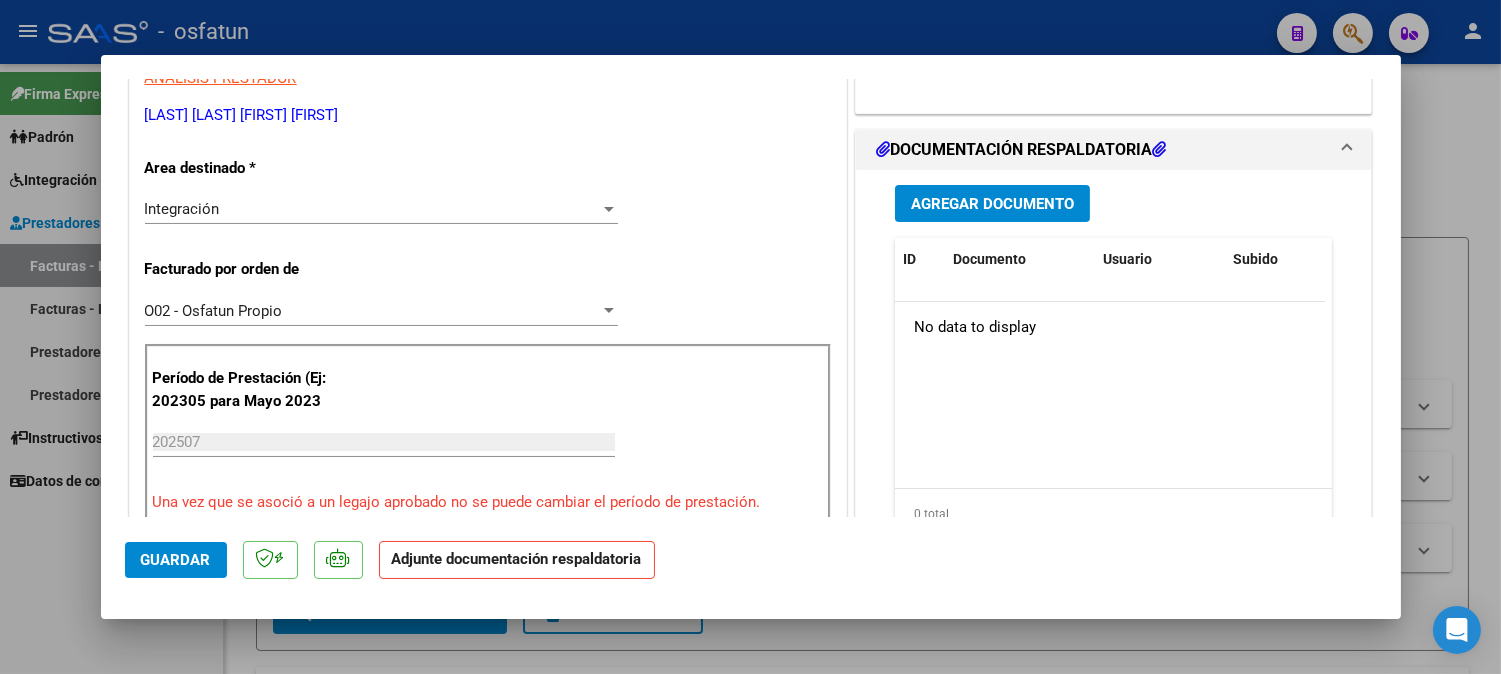 scroll, scrollTop: 444, scrollLeft: 0, axis: vertical 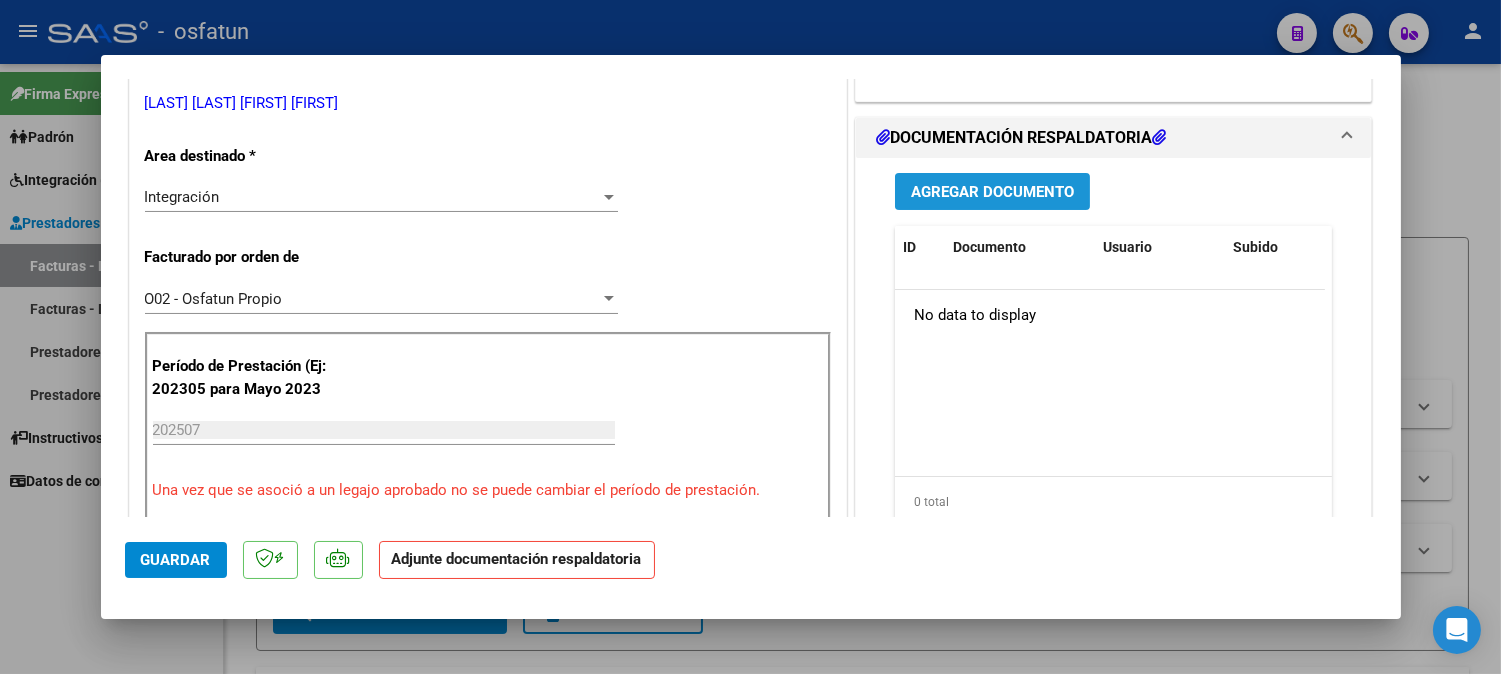 click on "Agregar Documento" at bounding box center (992, 192) 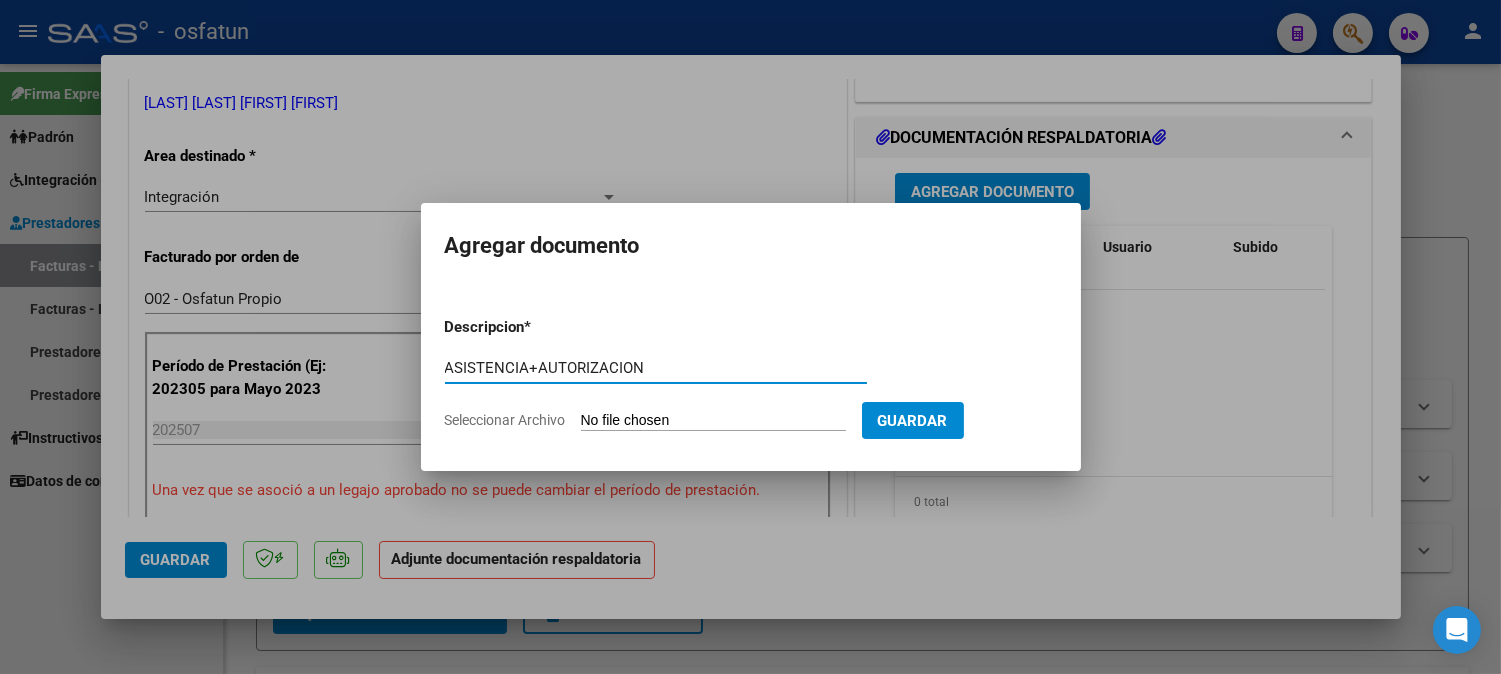 type on "ASISTENCIA+AUTORIZACION" 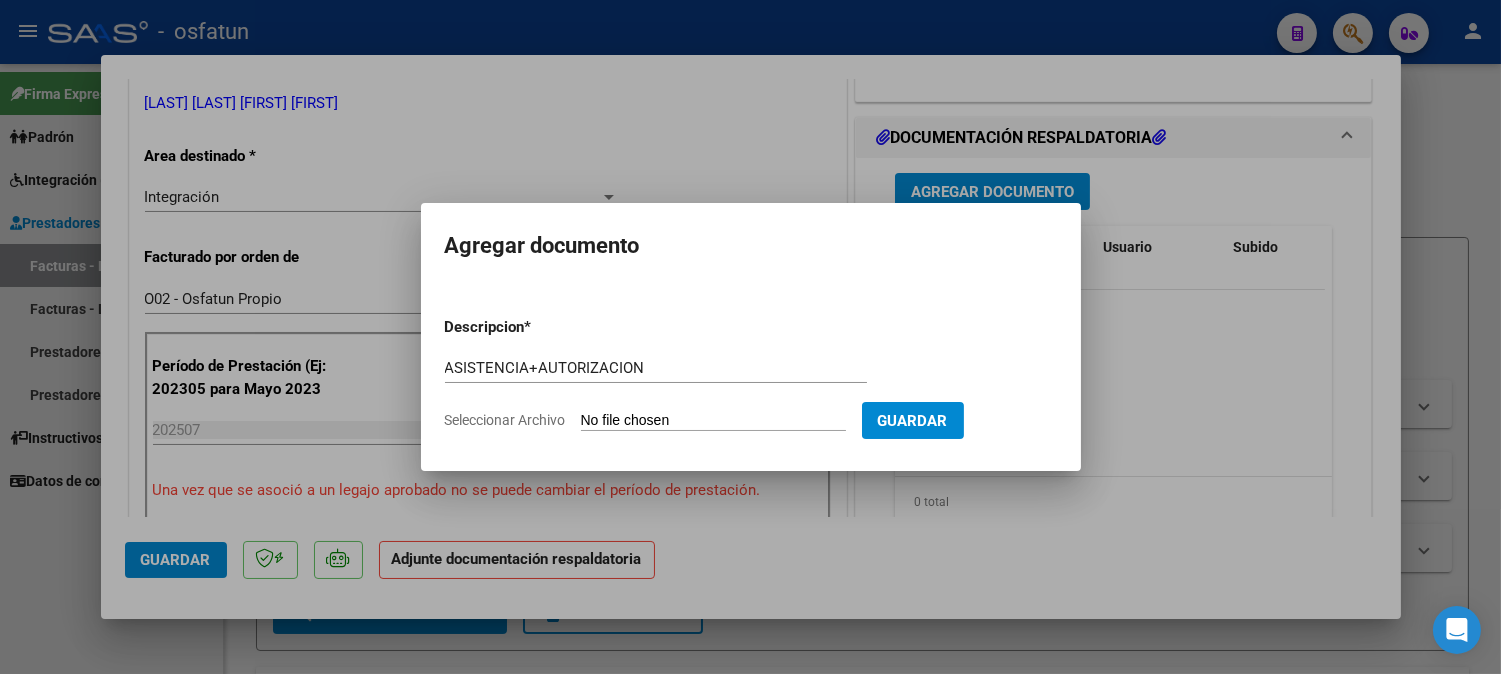 click on "Seleccionar Archivo" at bounding box center [713, 421] 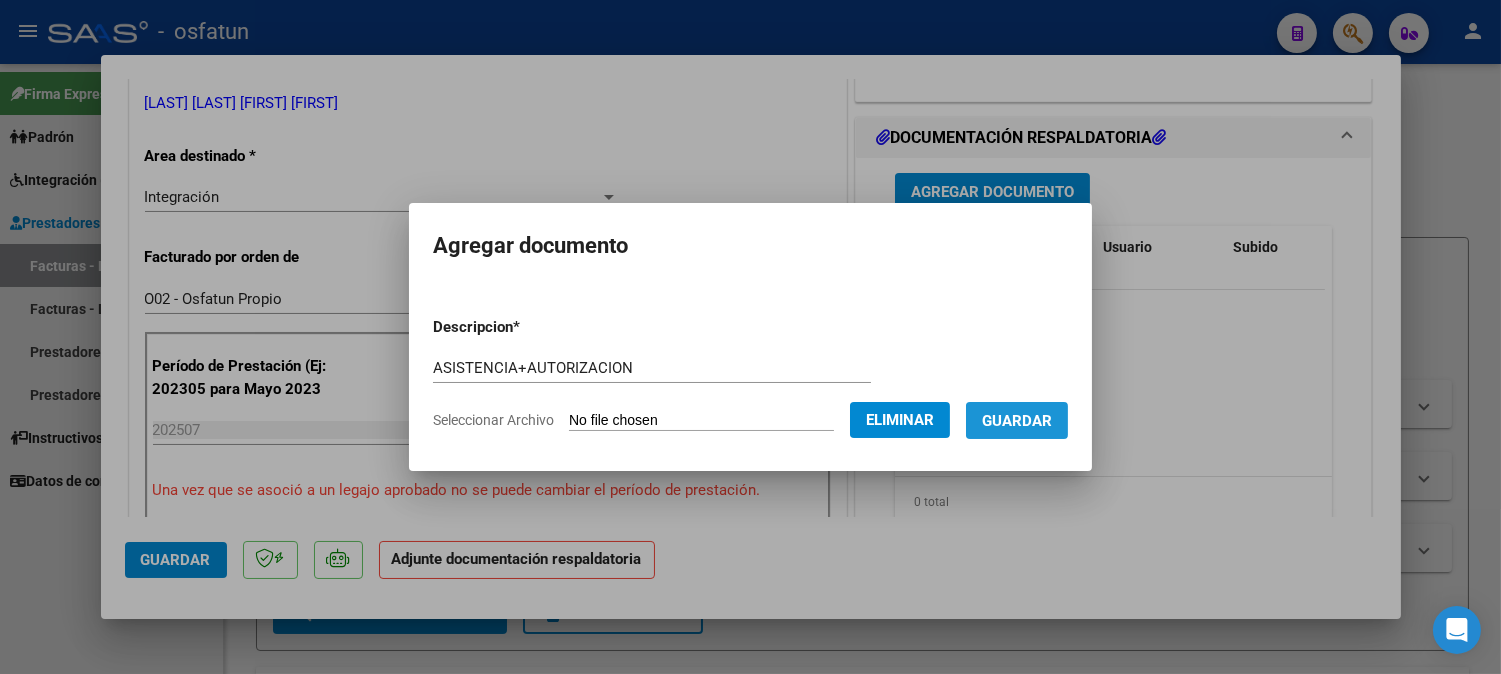 click on "Guardar" at bounding box center [1017, 421] 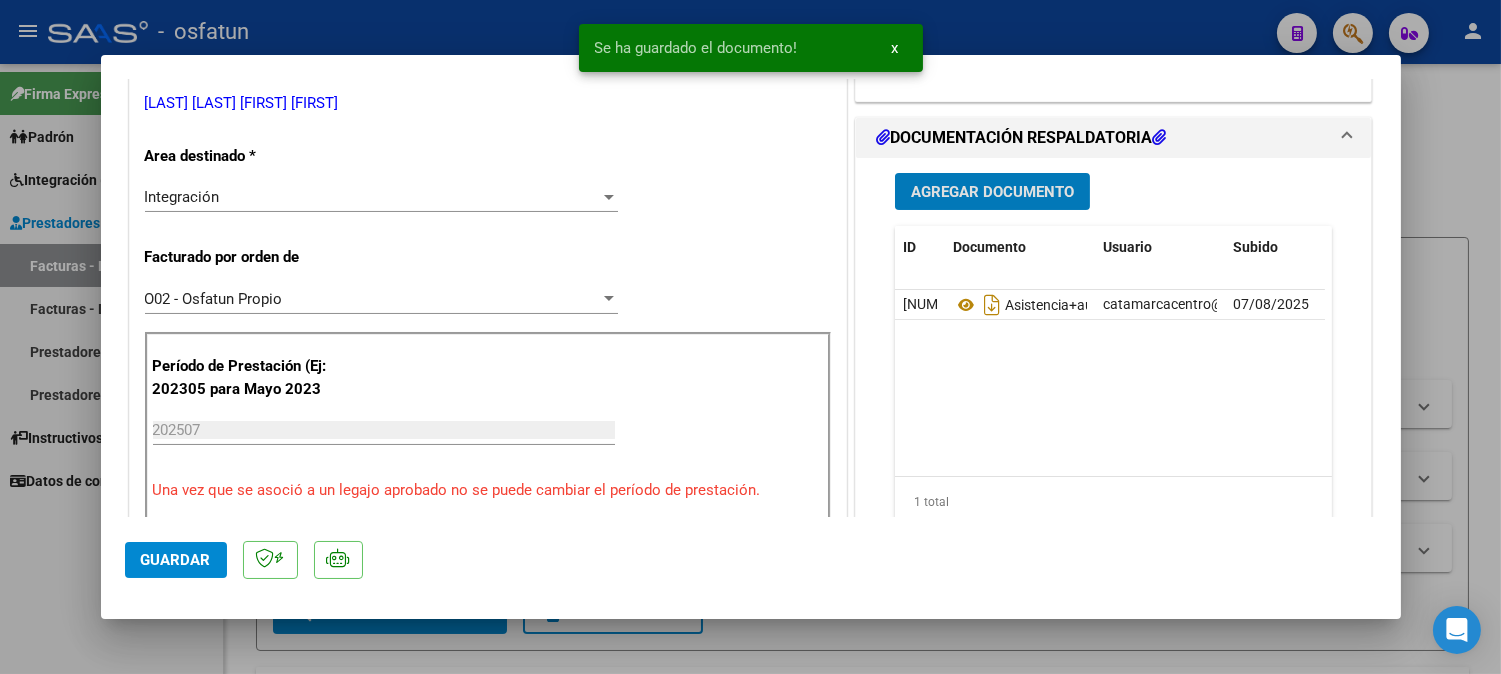 click on "Guardar" 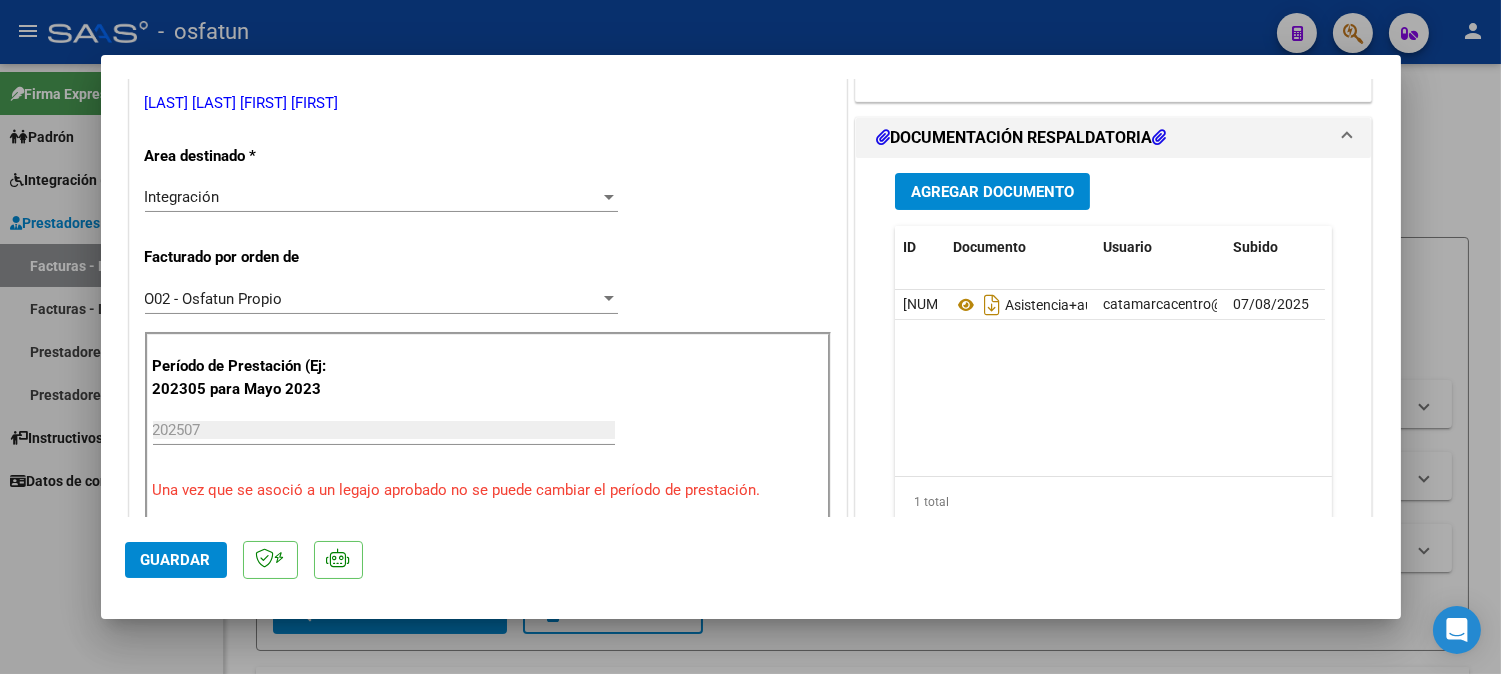 click on "Guardar" 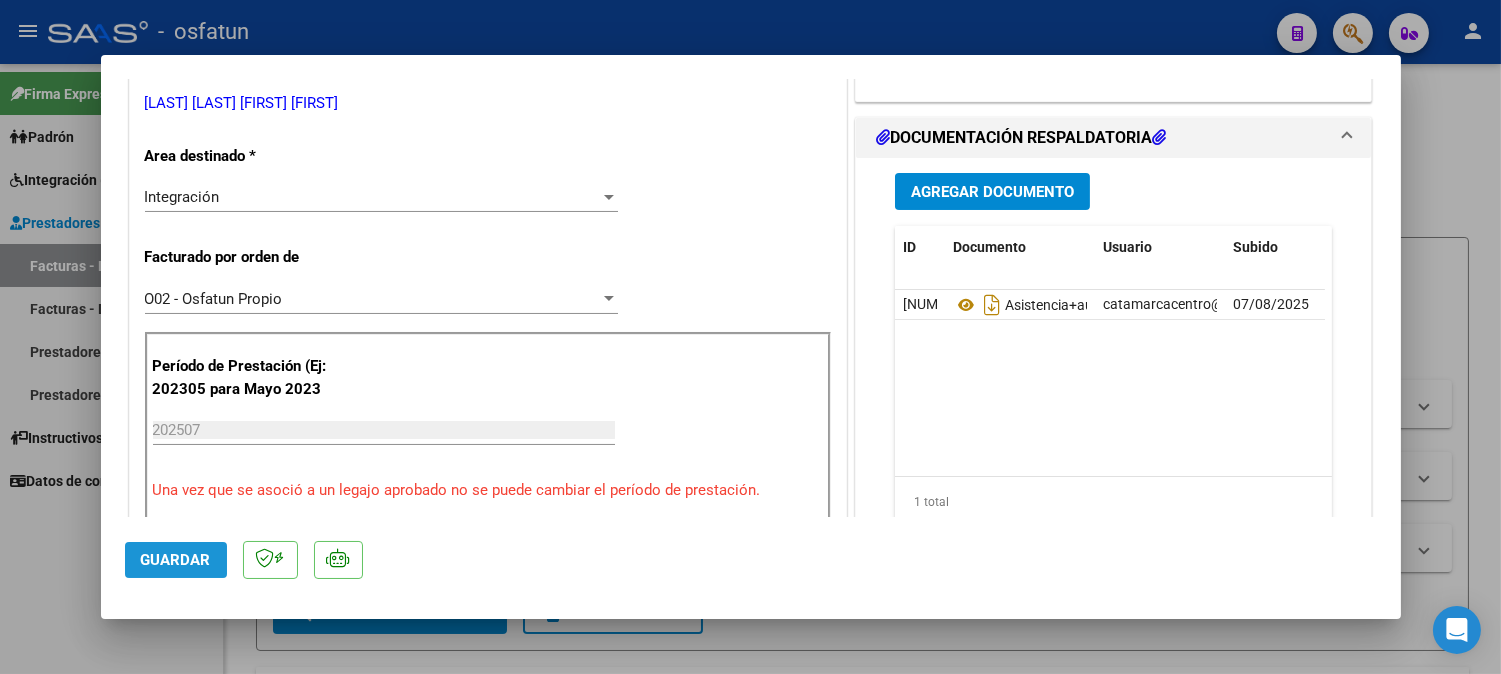 click on "Guardar" 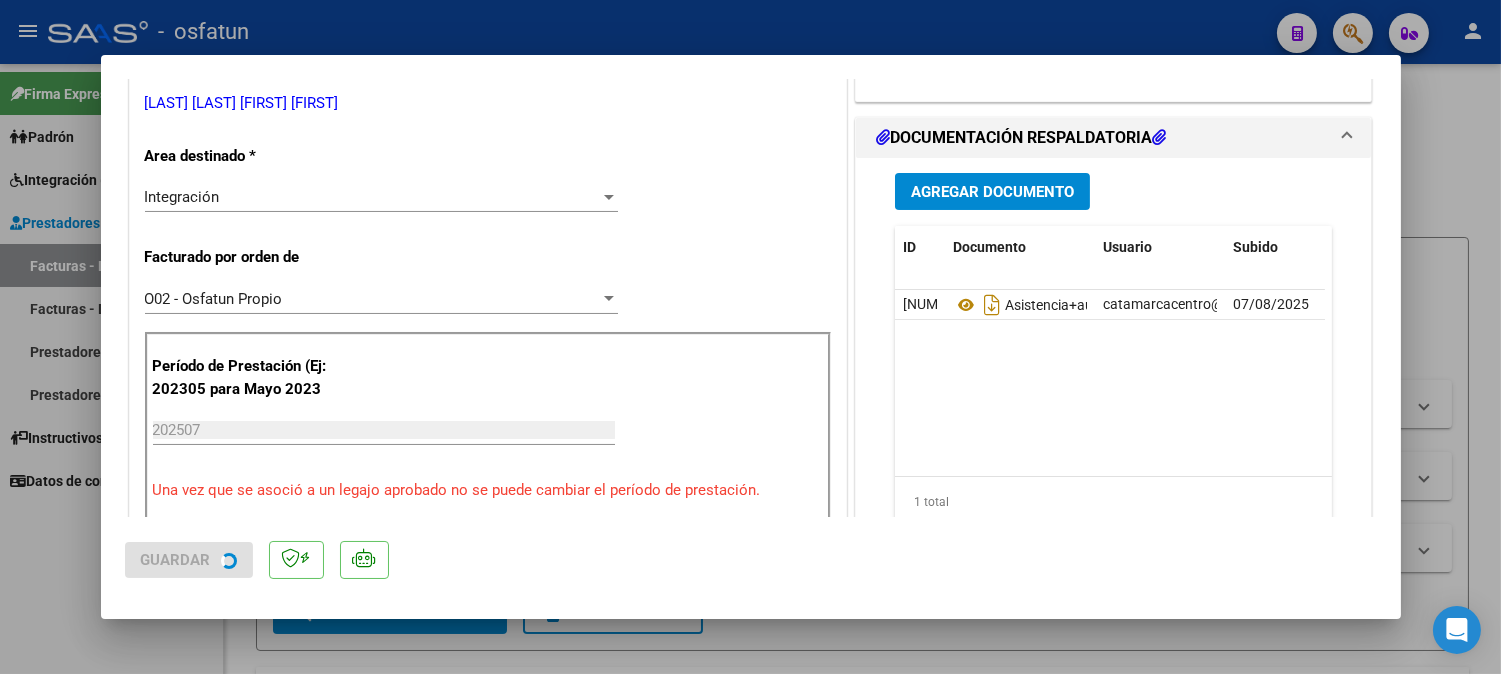 click at bounding box center [750, 337] 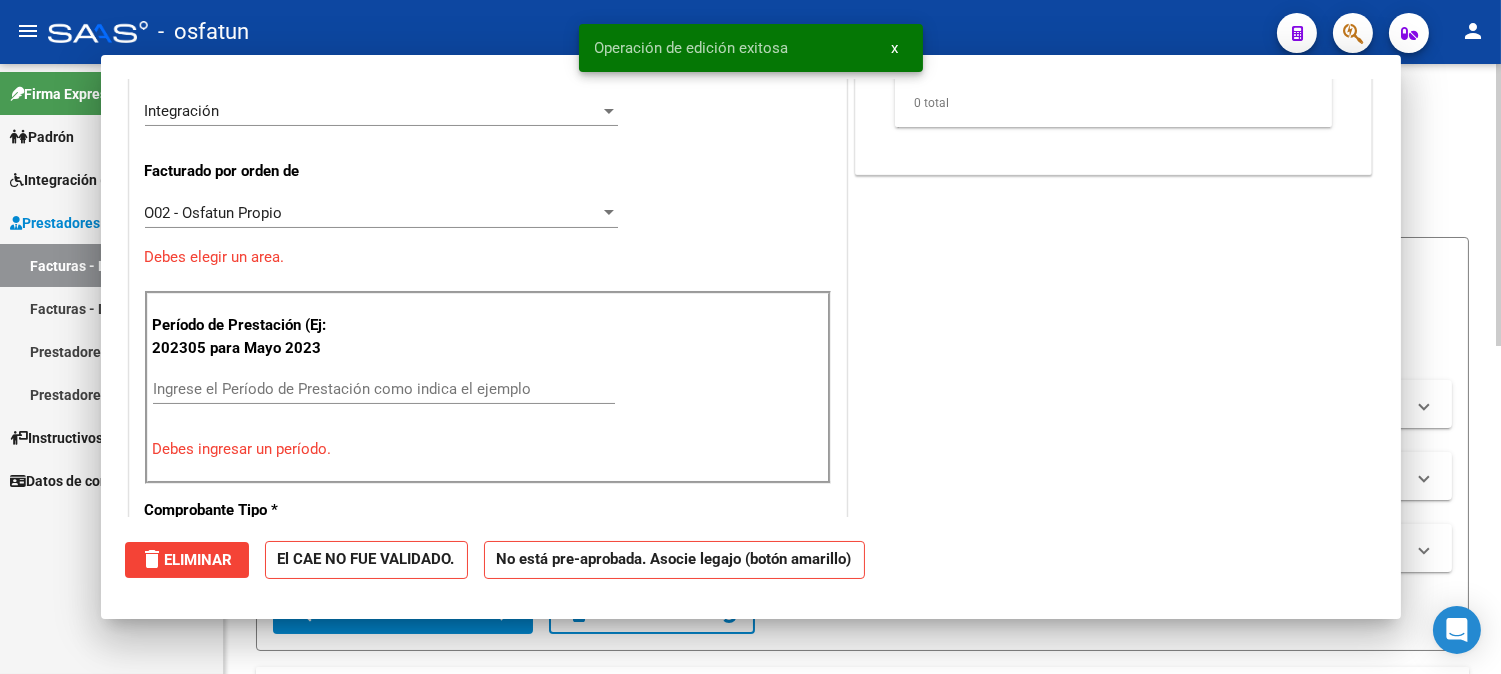 scroll, scrollTop: 360, scrollLeft: 0, axis: vertical 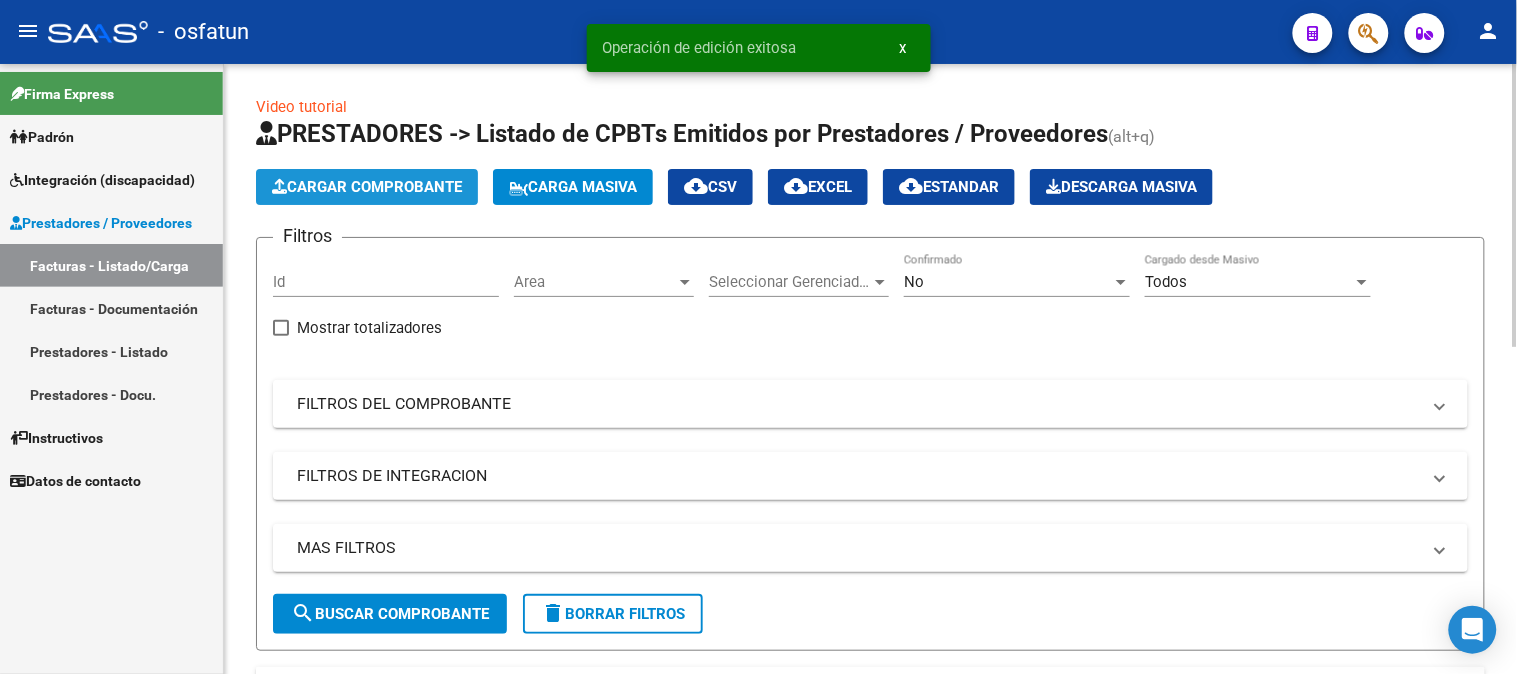 click on "Cargar Comprobante" 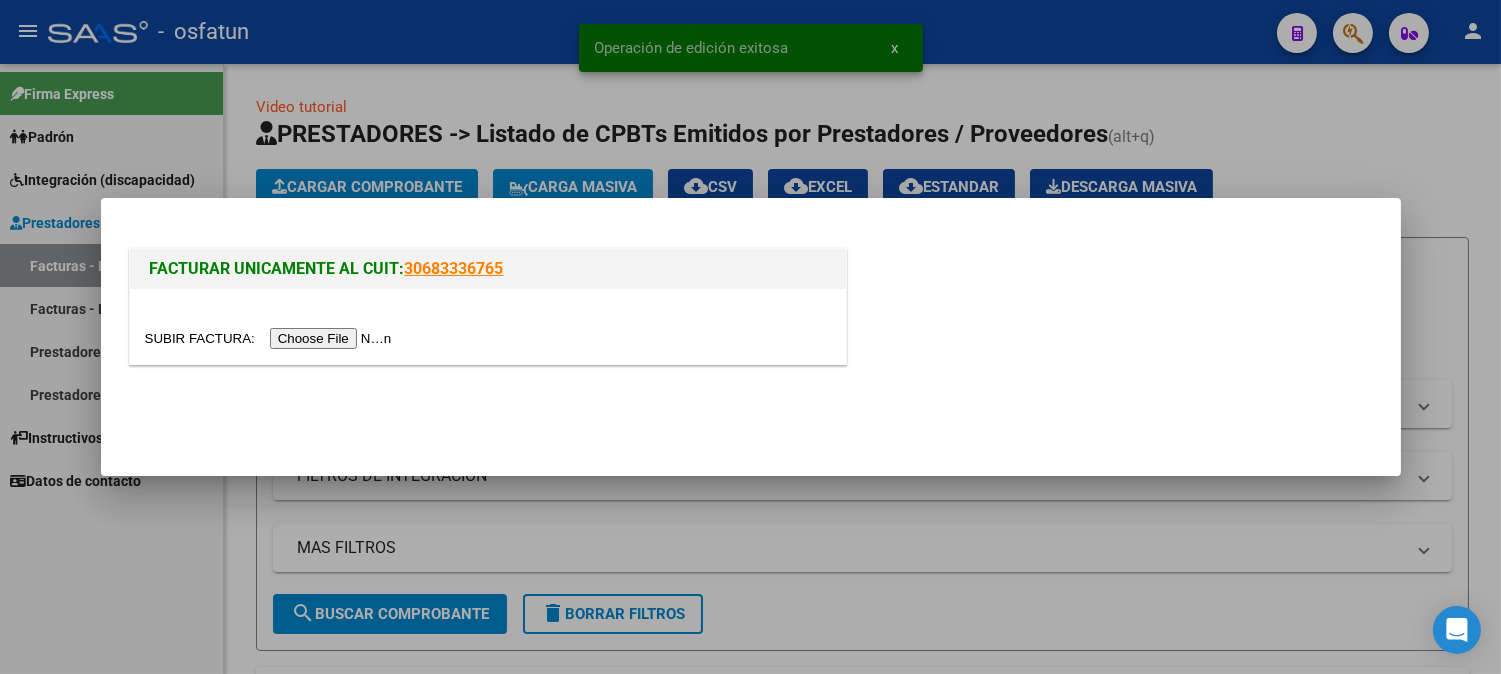 drag, startPoint x: 380, startPoint y: 326, endPoint x: 373, endPoint y: 335, distance: 11.401754 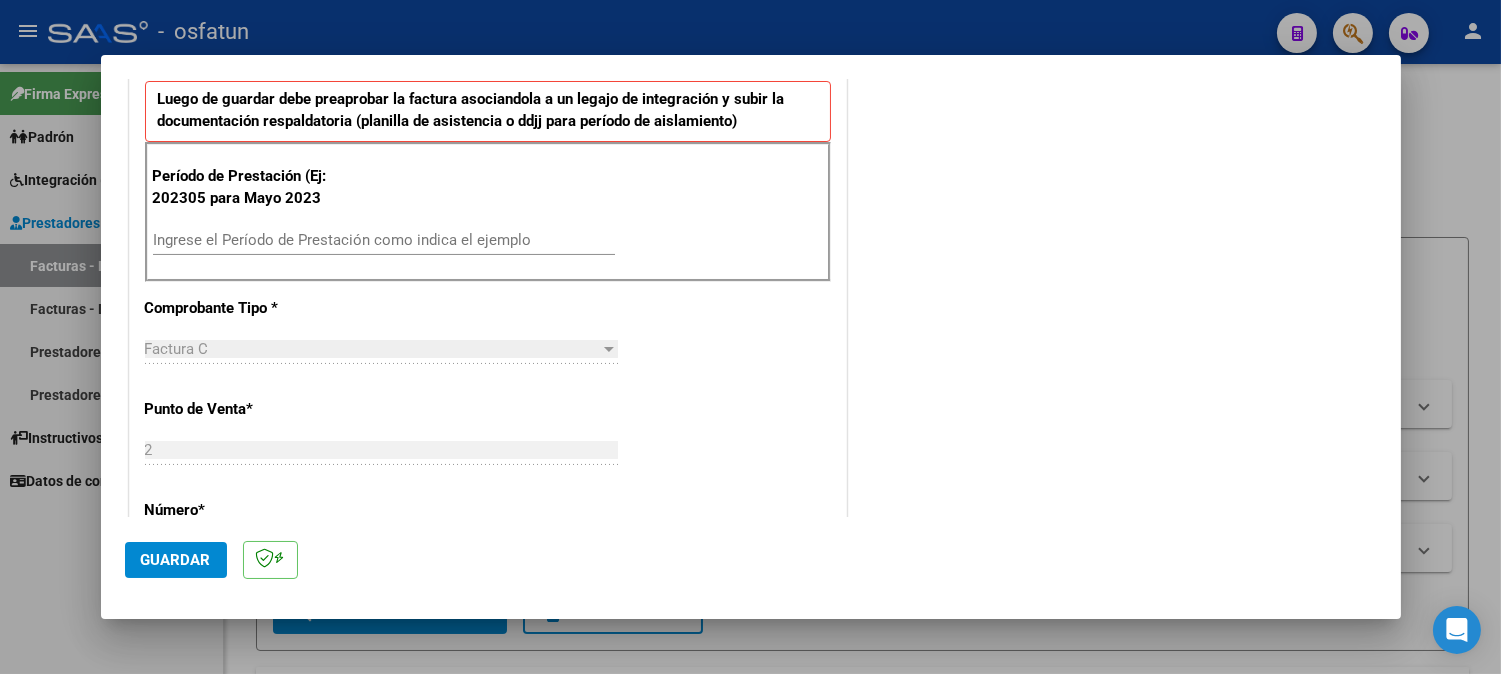 scroll, scrollTop: 666, scrollLeft: 0, axis: vertical 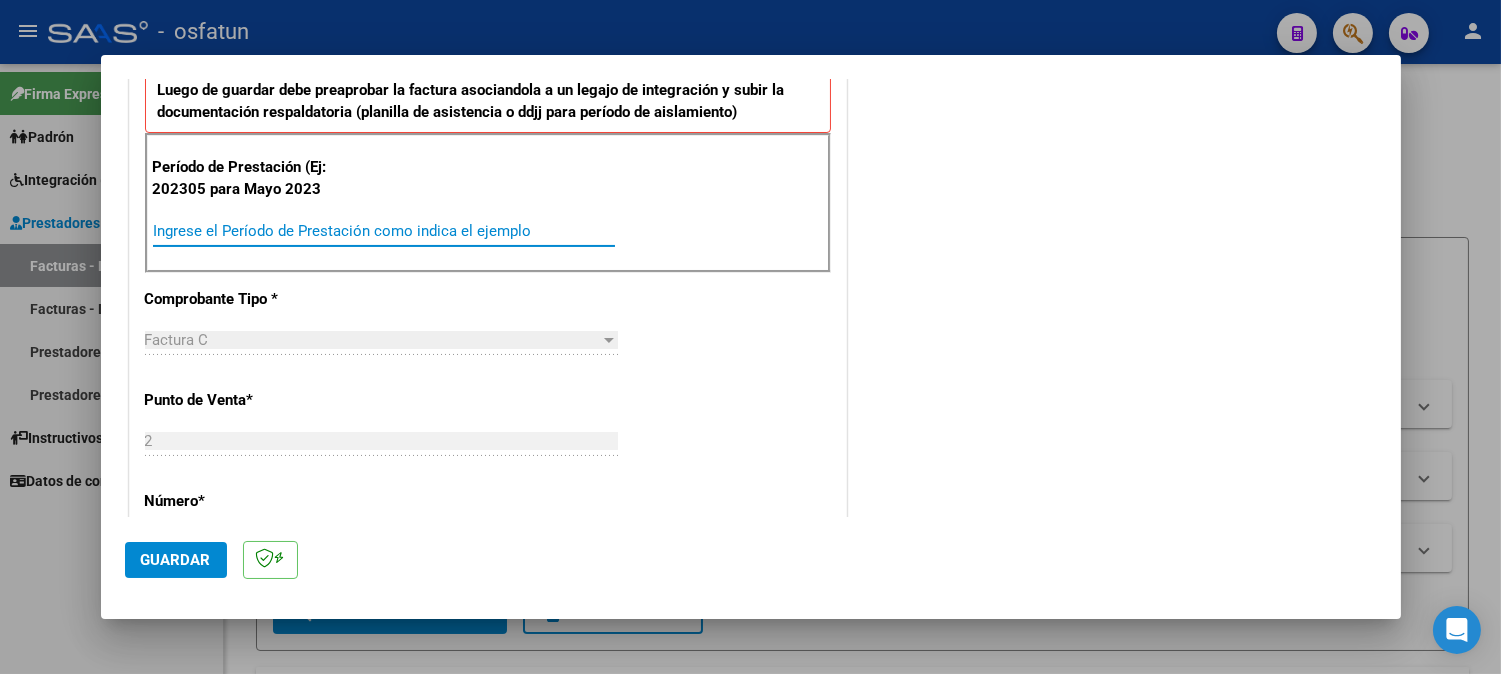 click on "Ingrese el Período de Prestación como indica el ejemplo" at bounding box center (384, 231) 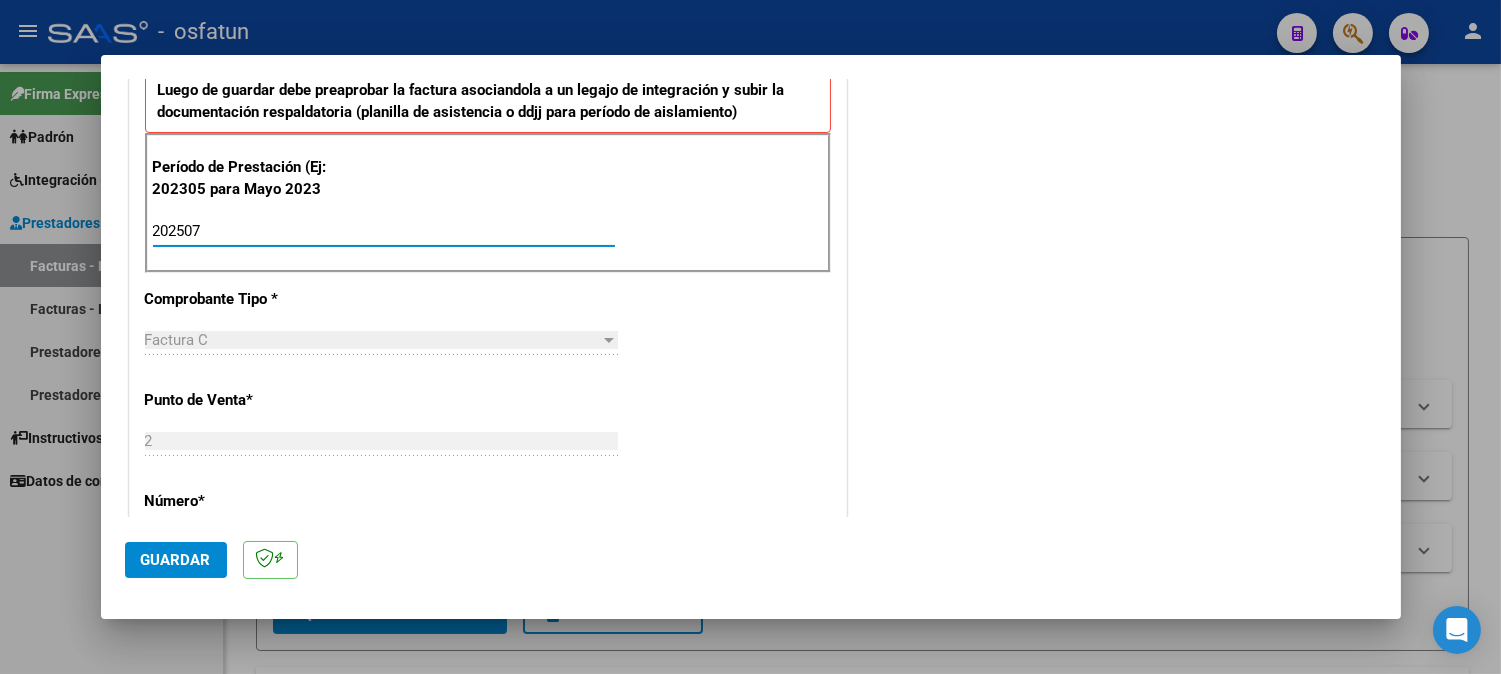 type on "202507" 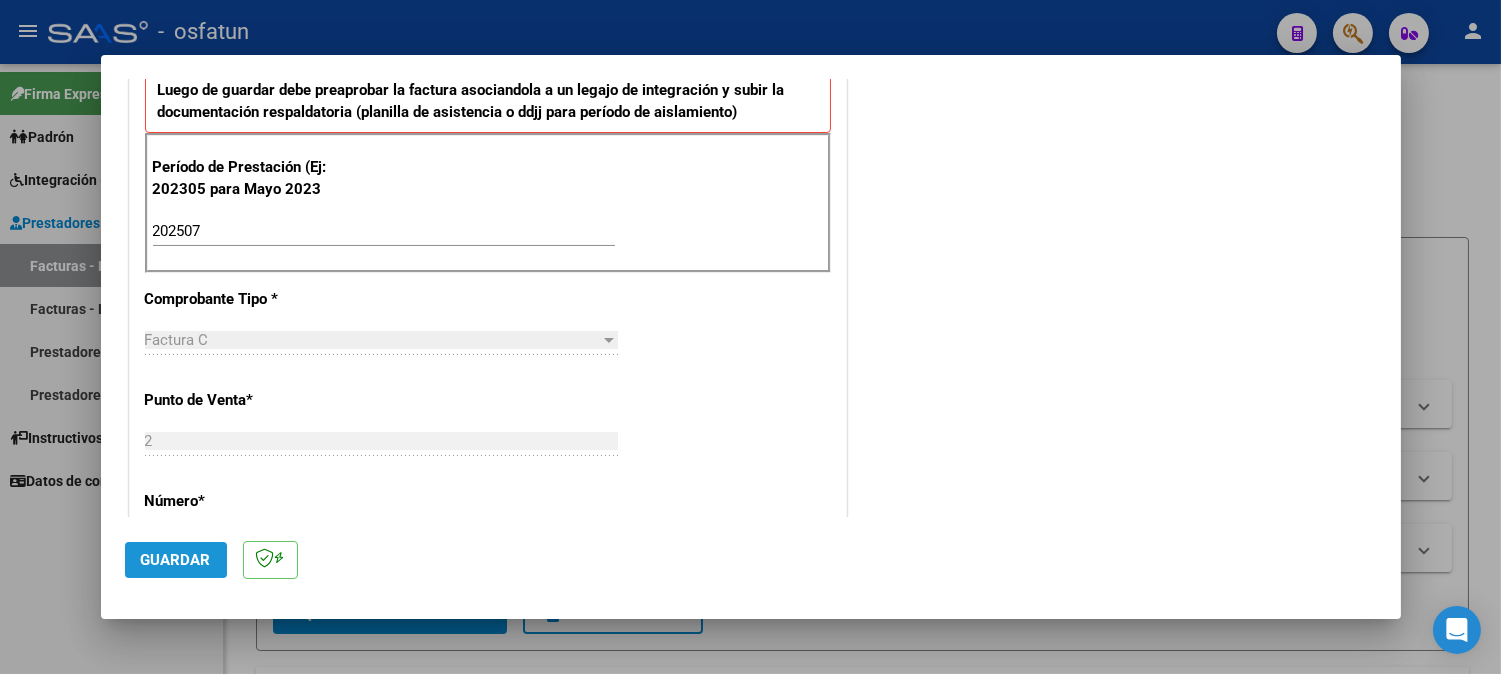 click on "Guardar" 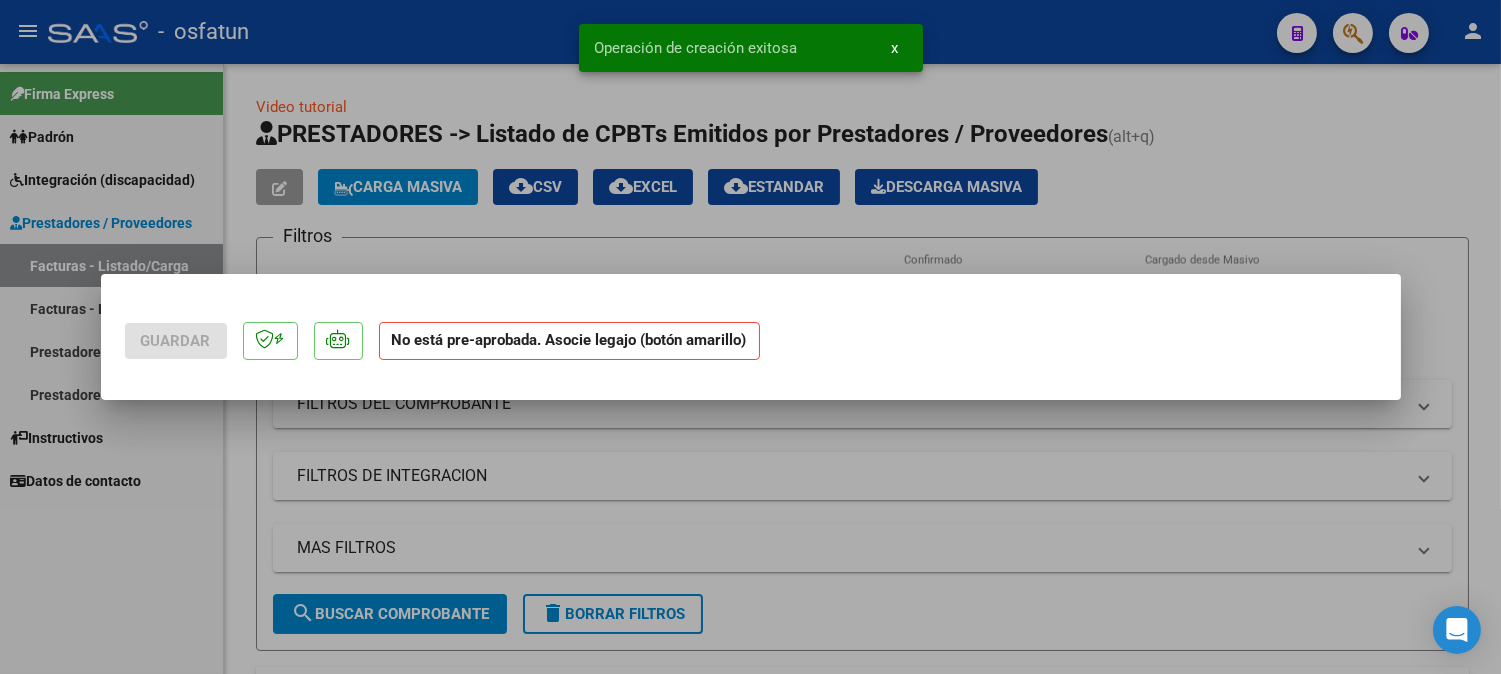 scroll, scrollTop: 0, scrollLeft: 0, axis: both 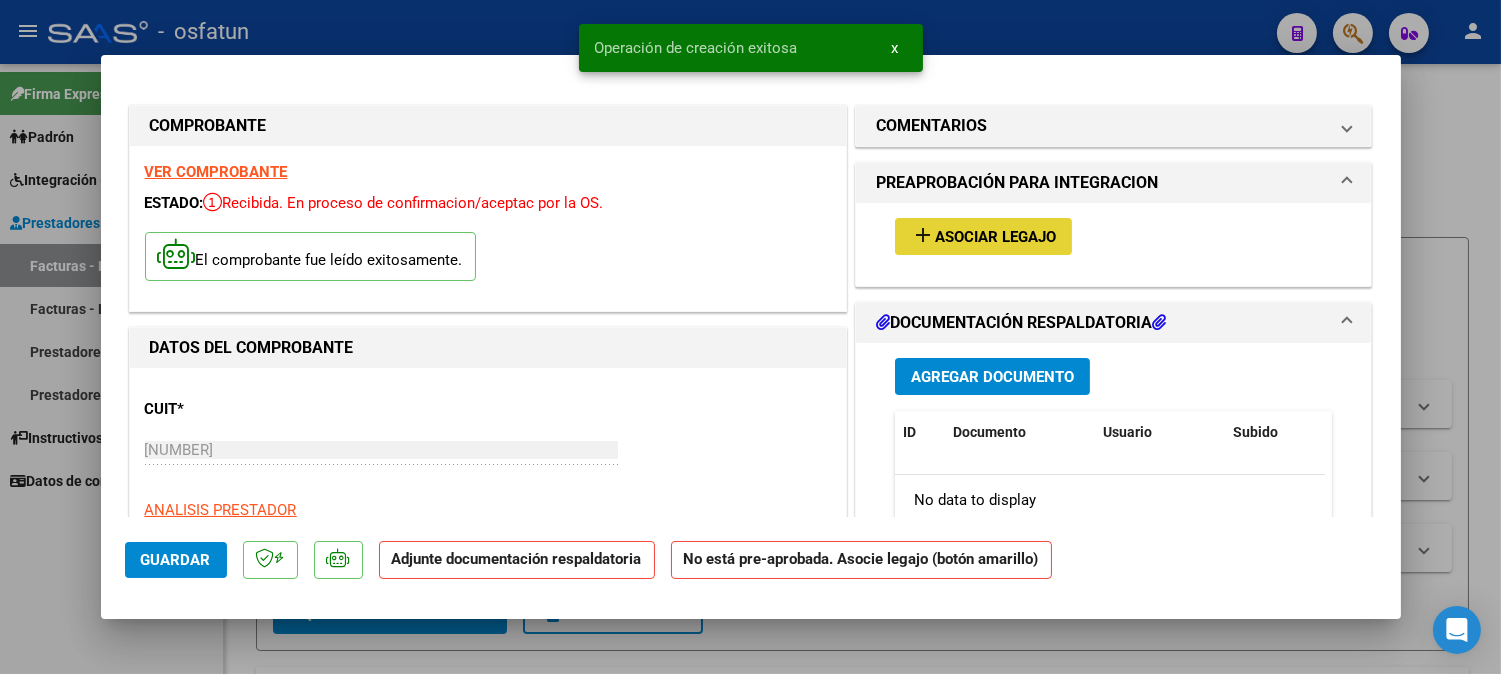 click on "Asociar Legajo" at bounding box center (995, 237) 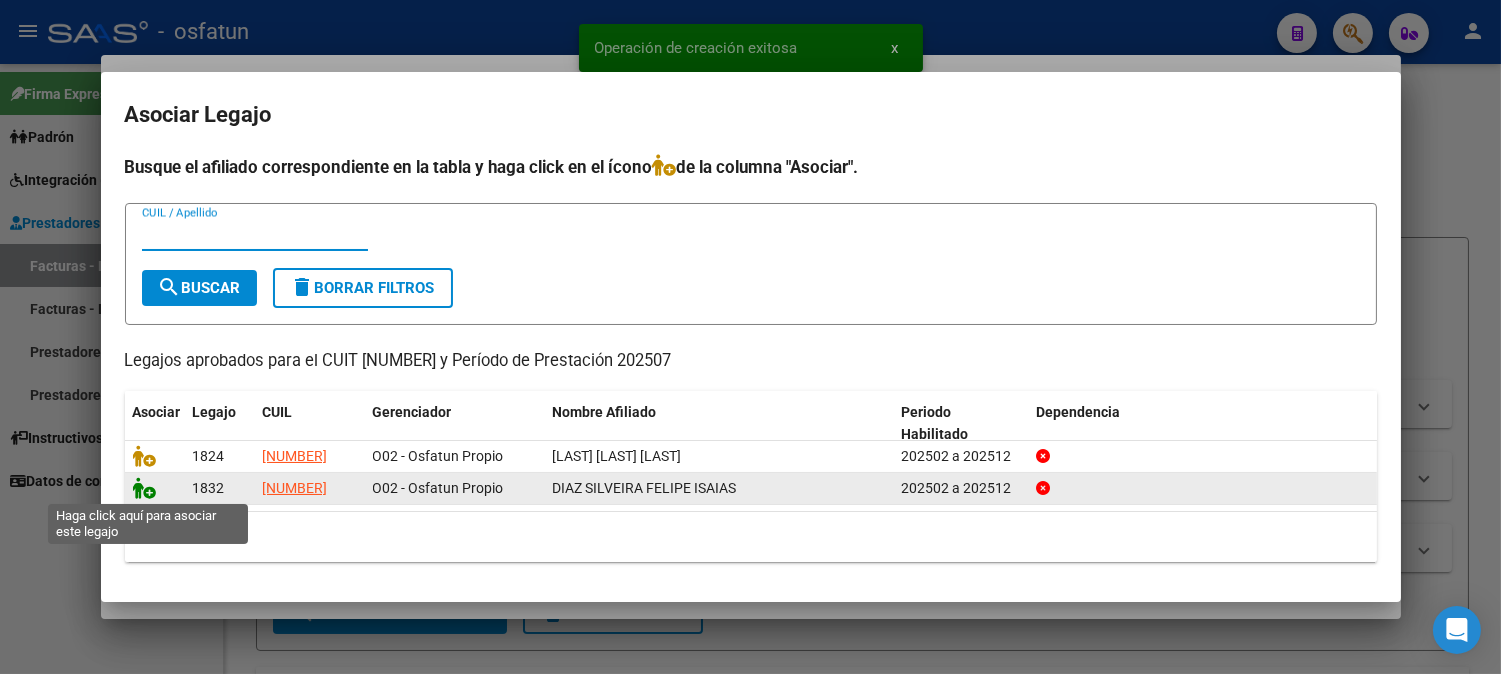 click 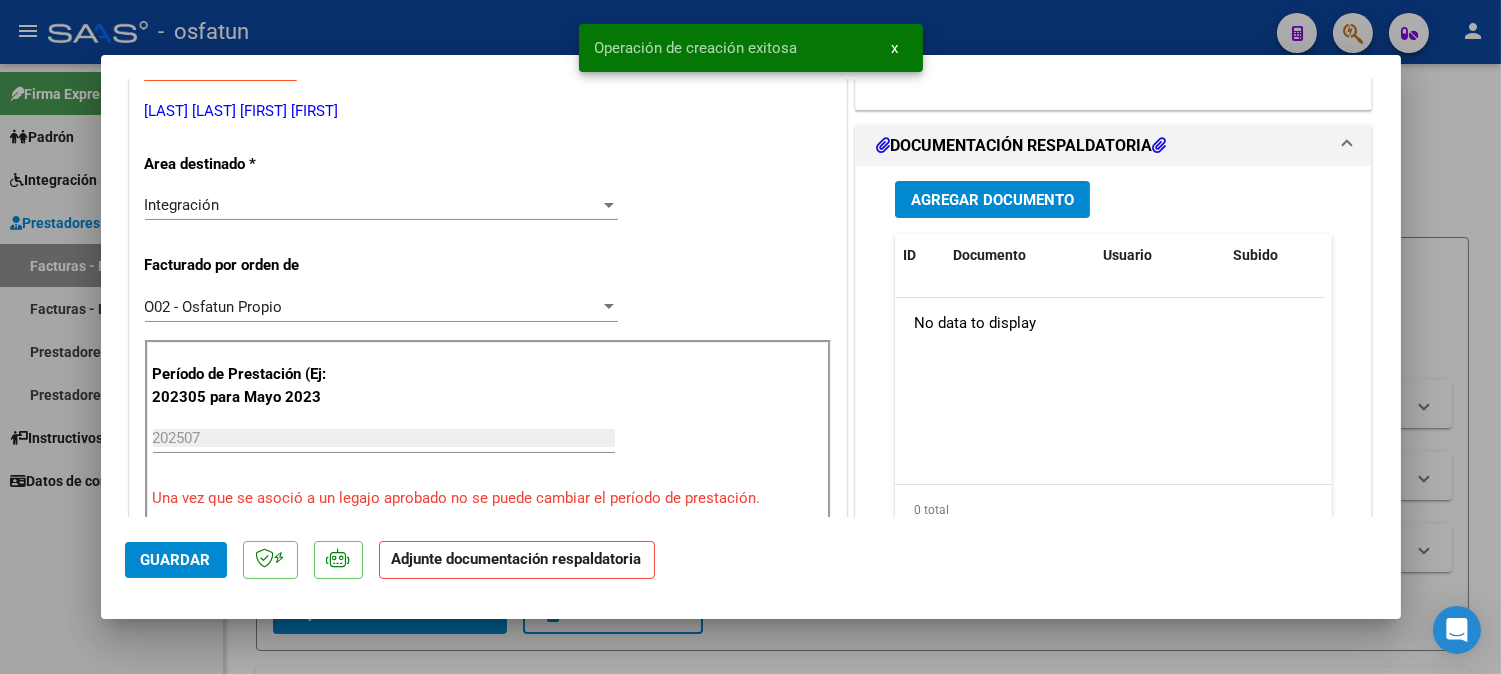 scroll, scrollTop: 444, scrollLeft: 0, axis: vertical 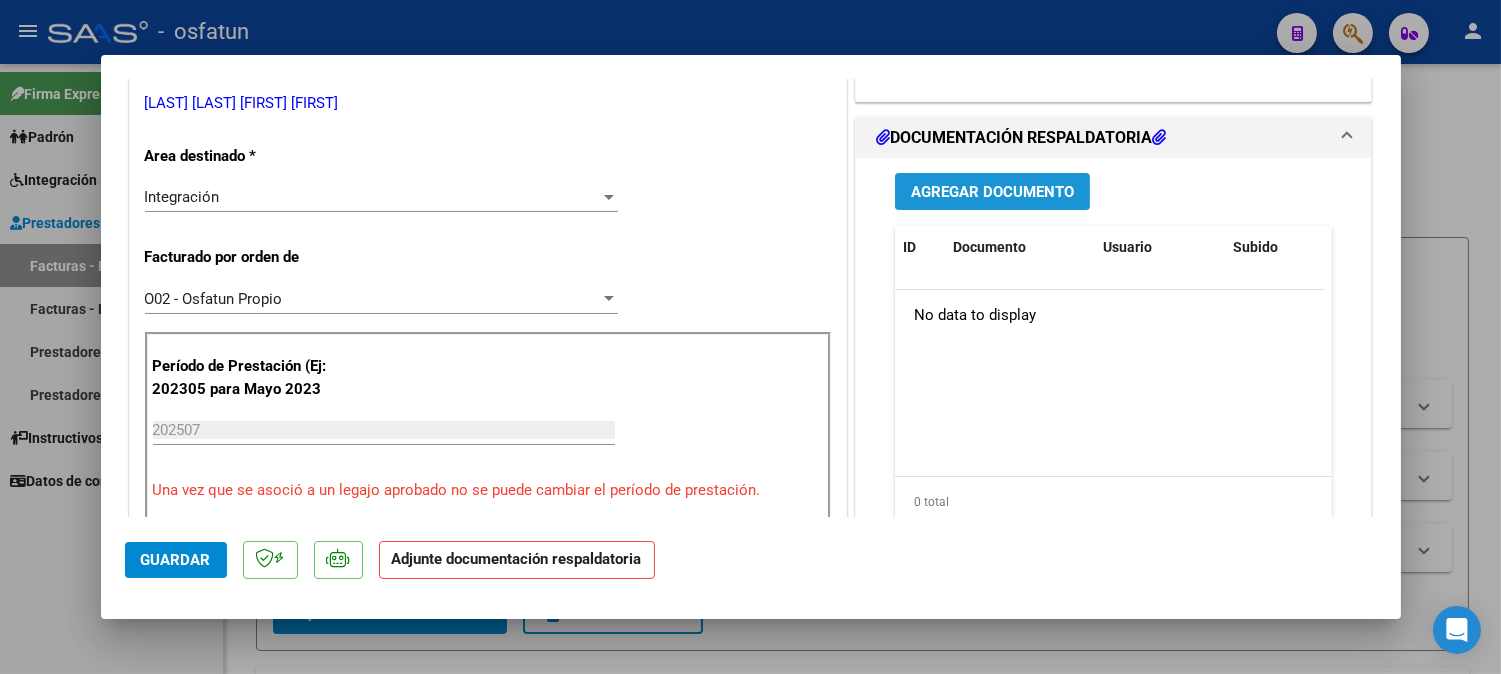 click on "Agregar Documento" at bounding box center (992, 192) 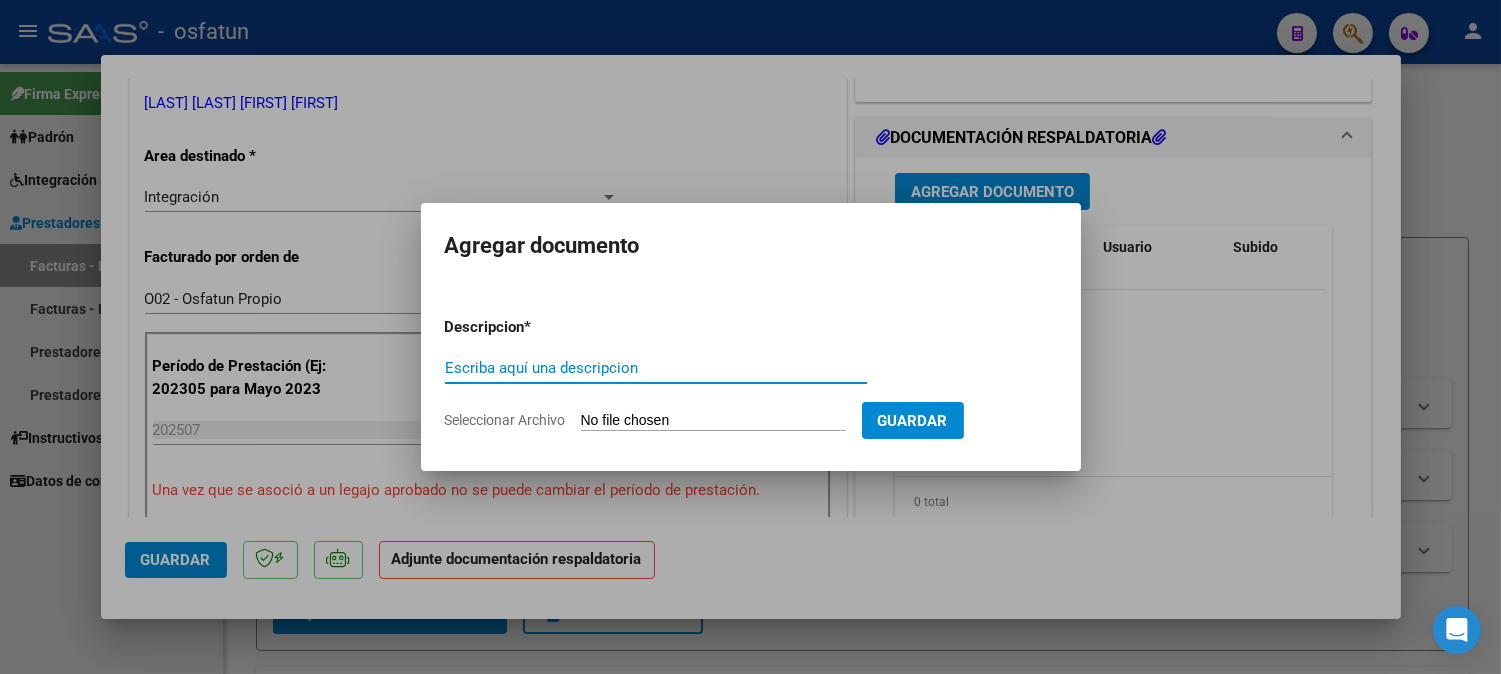 type on "S" 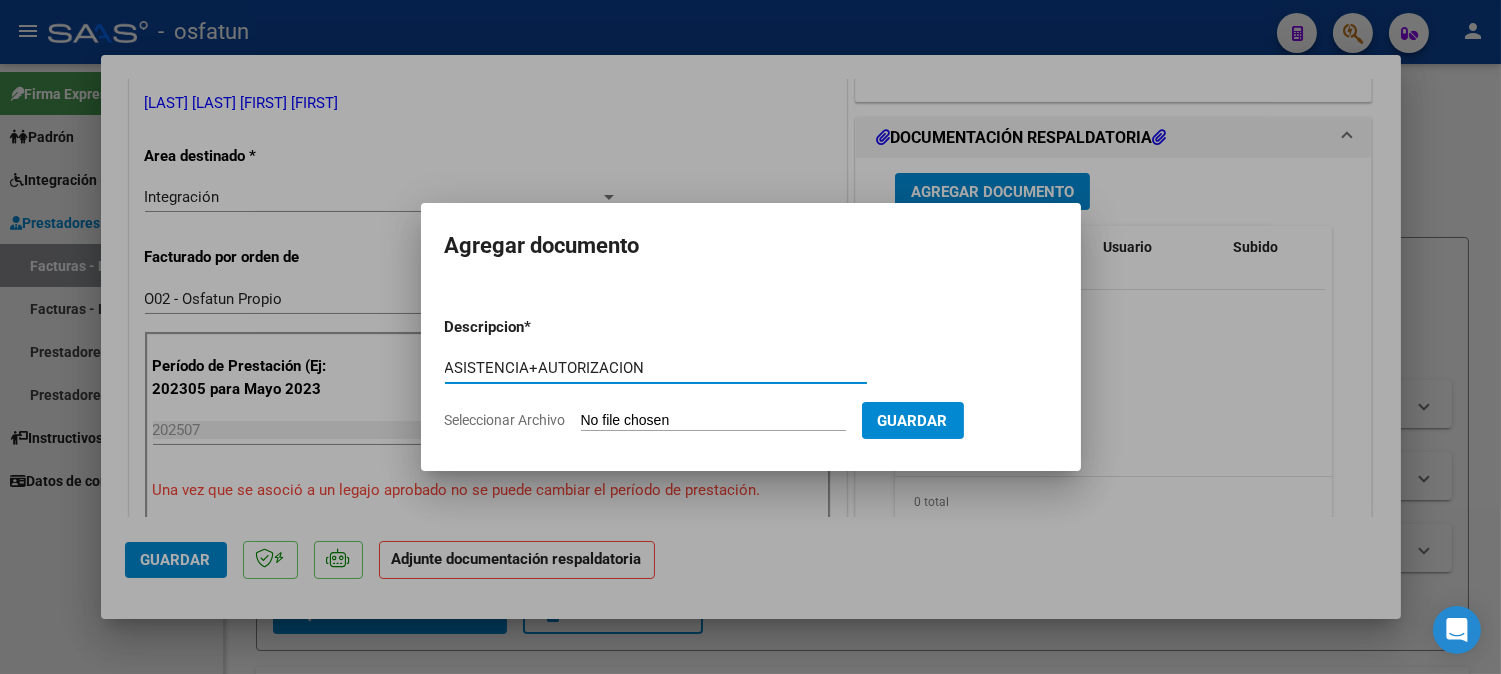 type on "ASISTENCIA+AUTORIZACION" 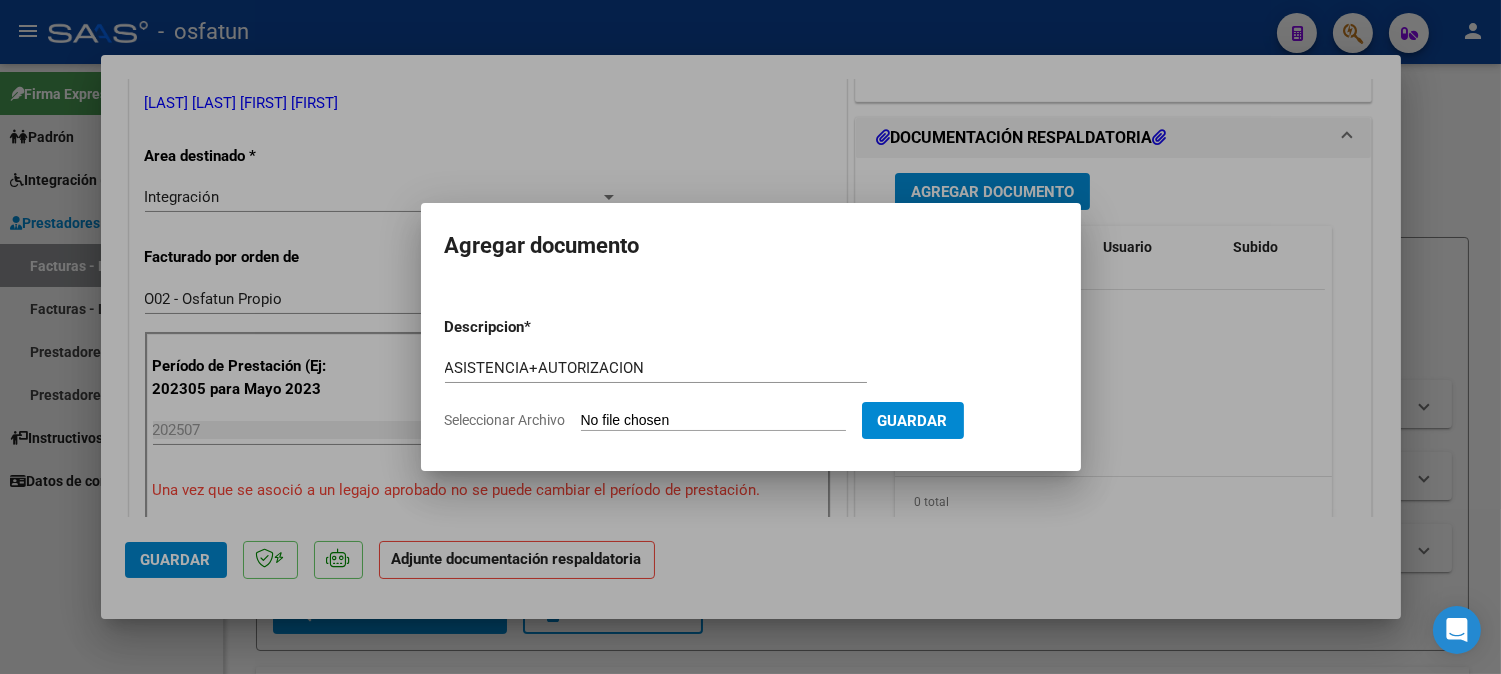 type on "C:\fakepath\ASIST+AUT FONO.pdf" 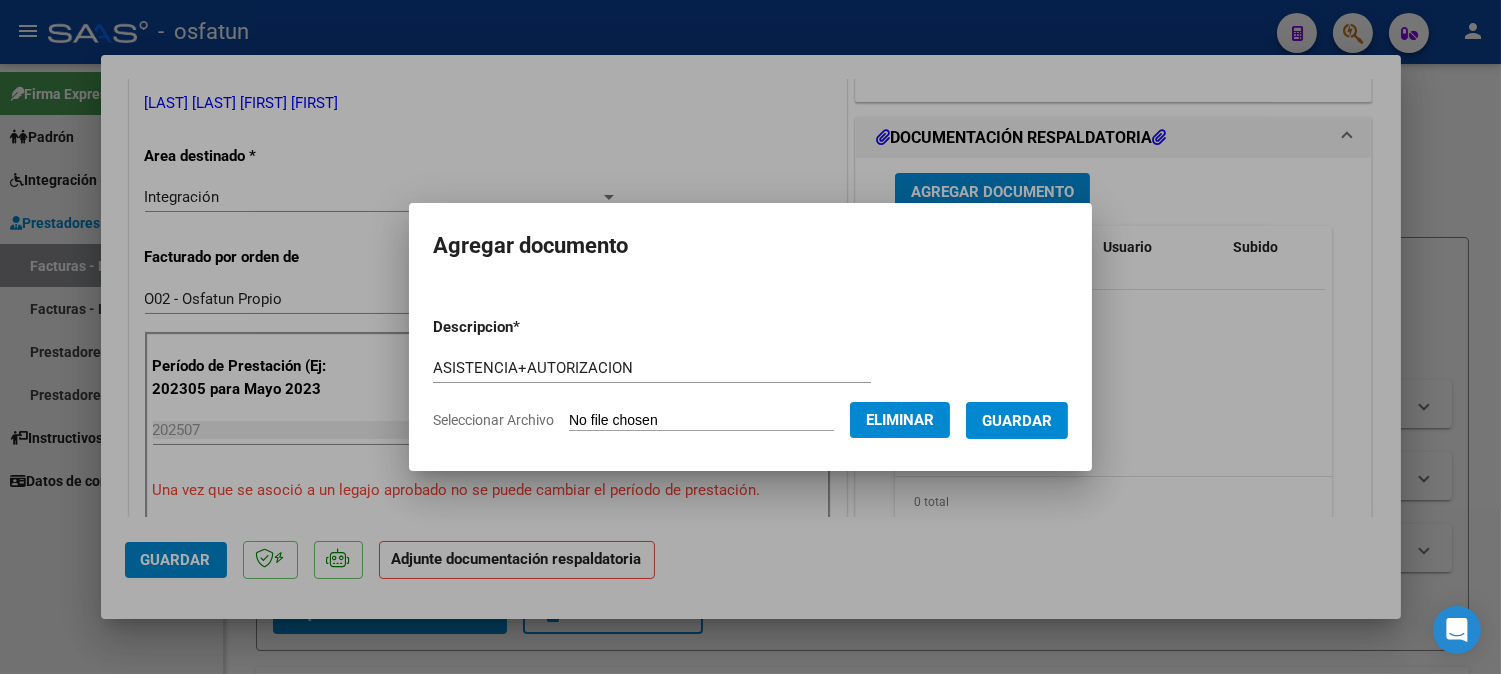 click on "Guardar" at bounding box center [1017, 421] 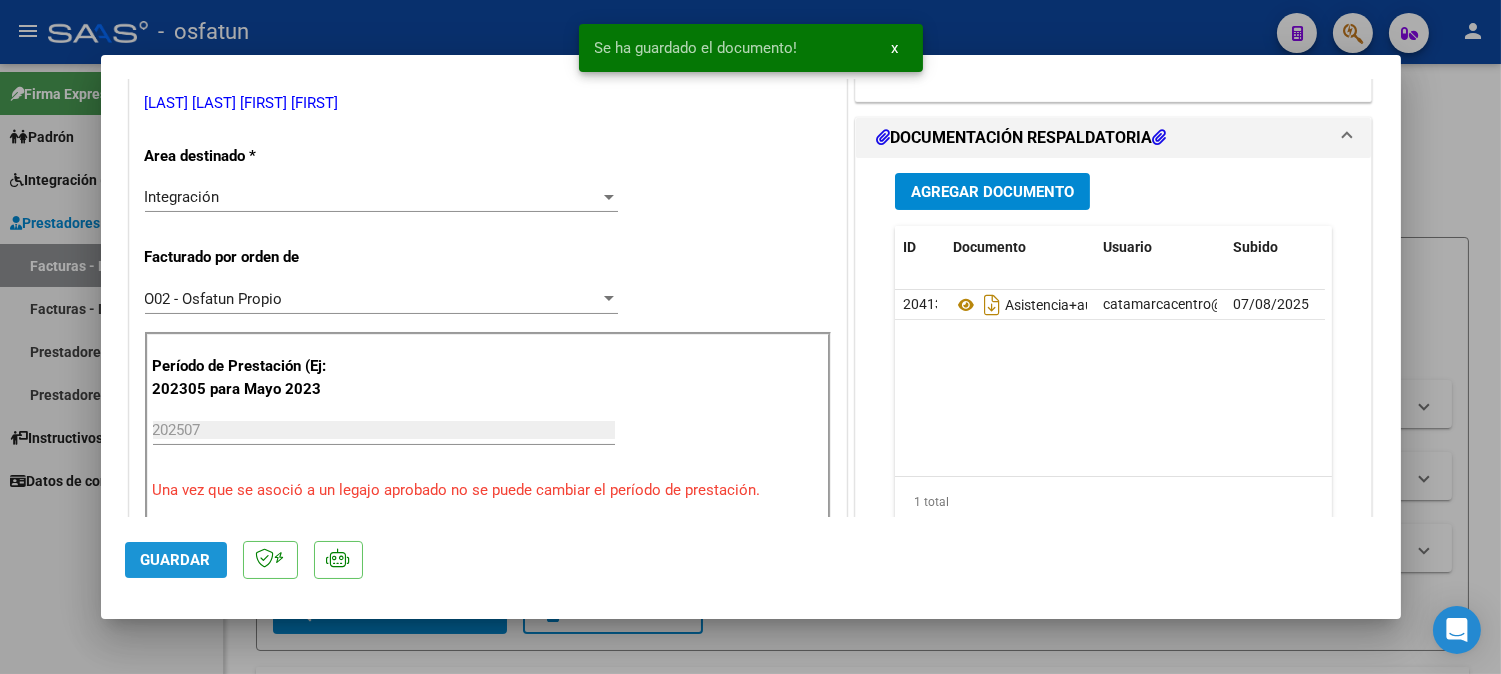 click on "Guardar" 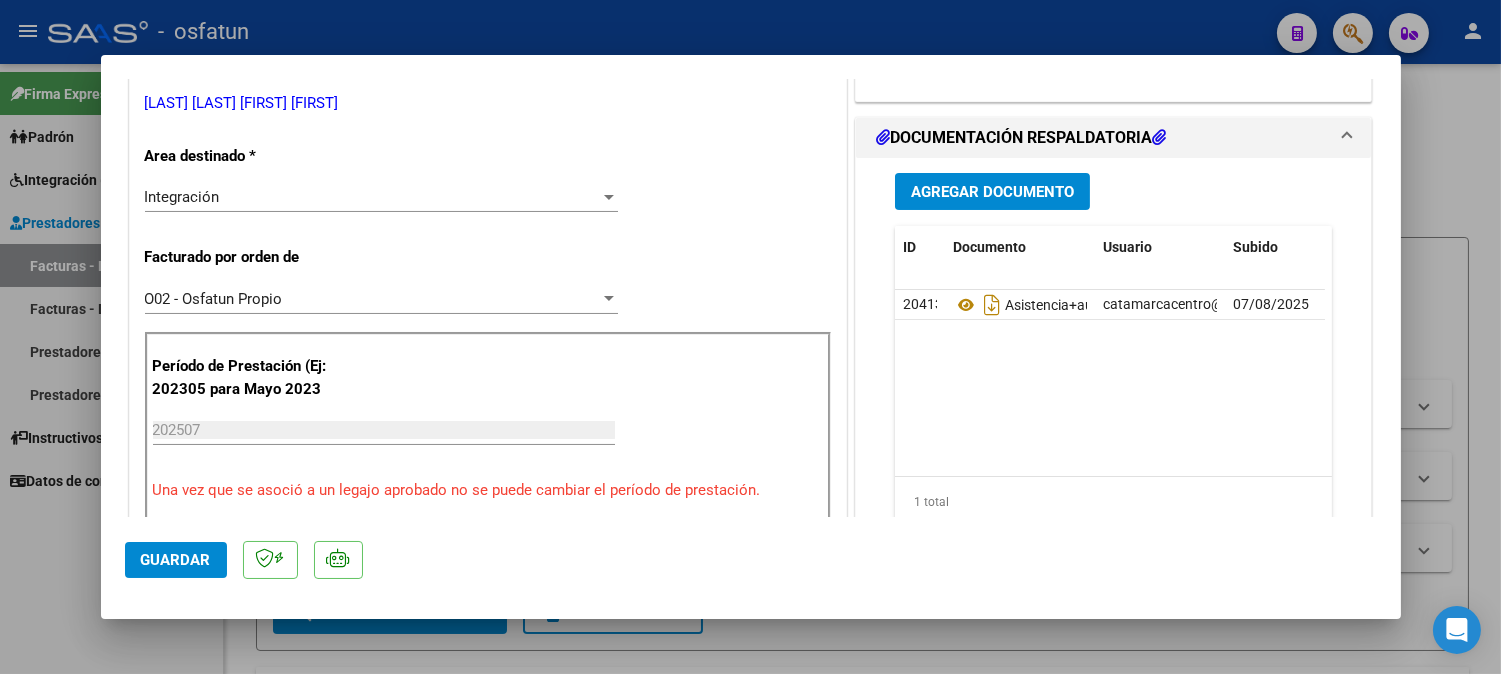 click on "Guardar" 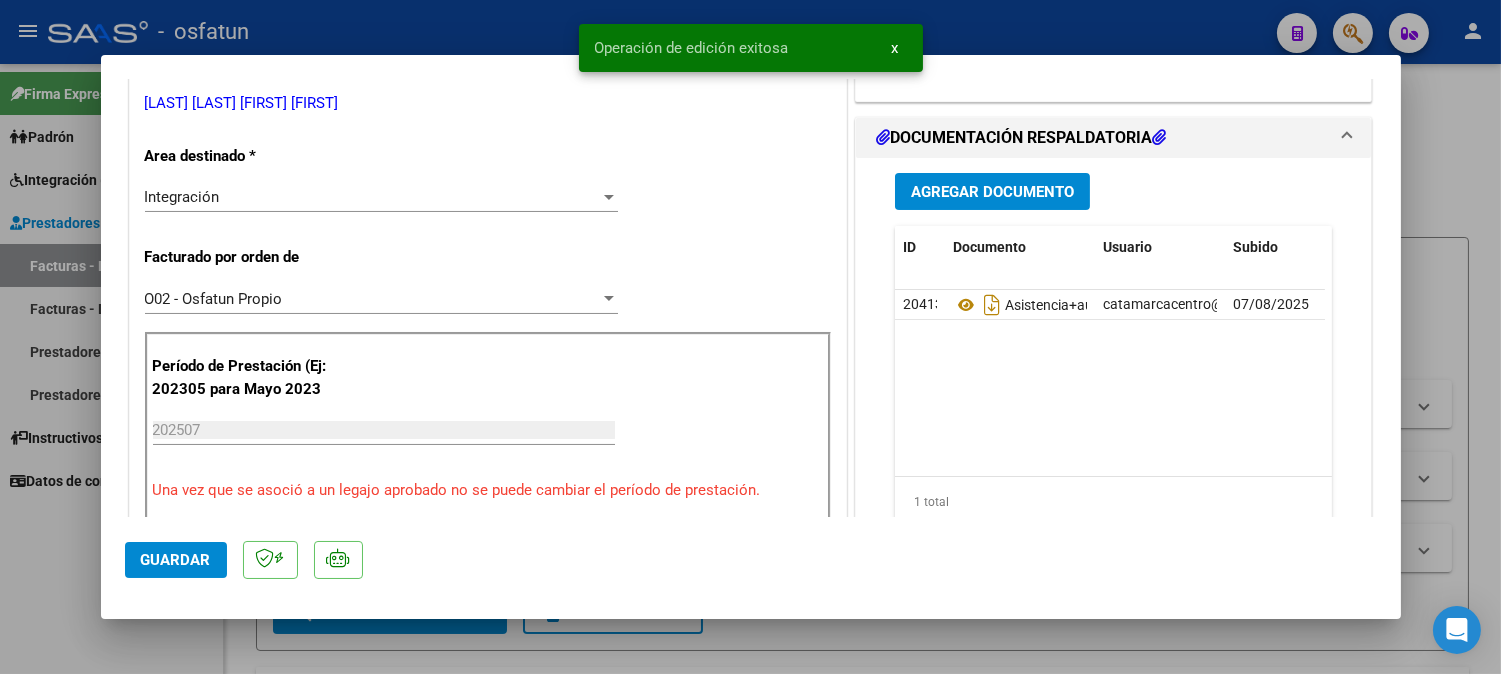 click at bounding box center (750, 337) 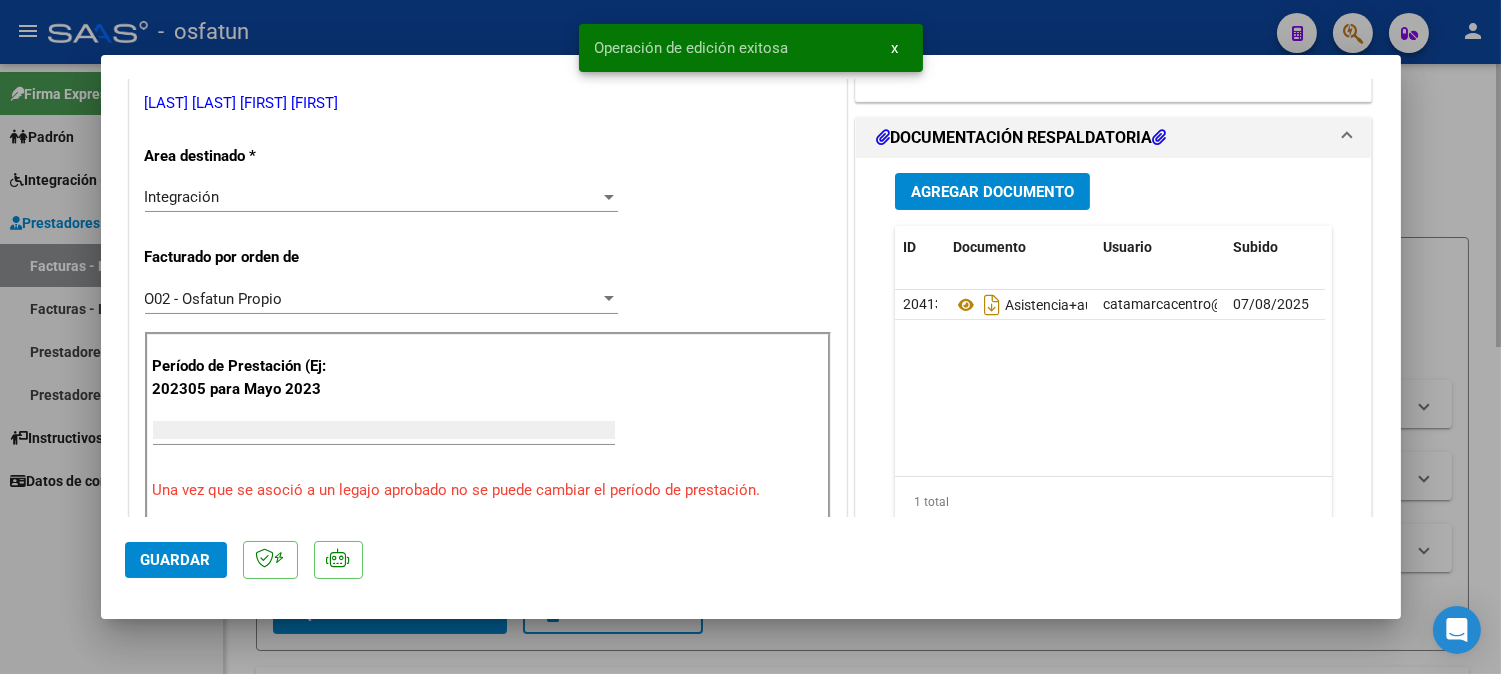scroll, scrollTop: 360, scrollLeft: 0, axis: vertical 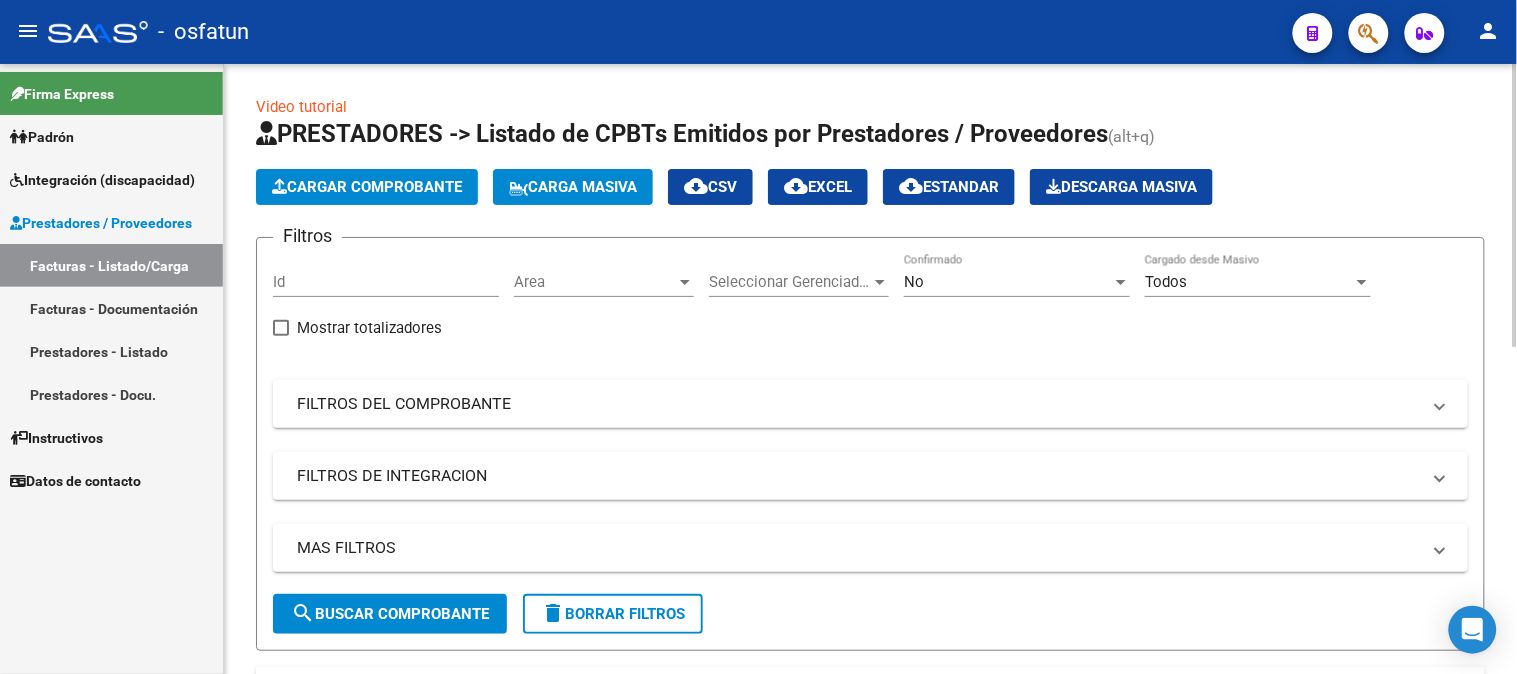 click on "Cargar Comprobante" 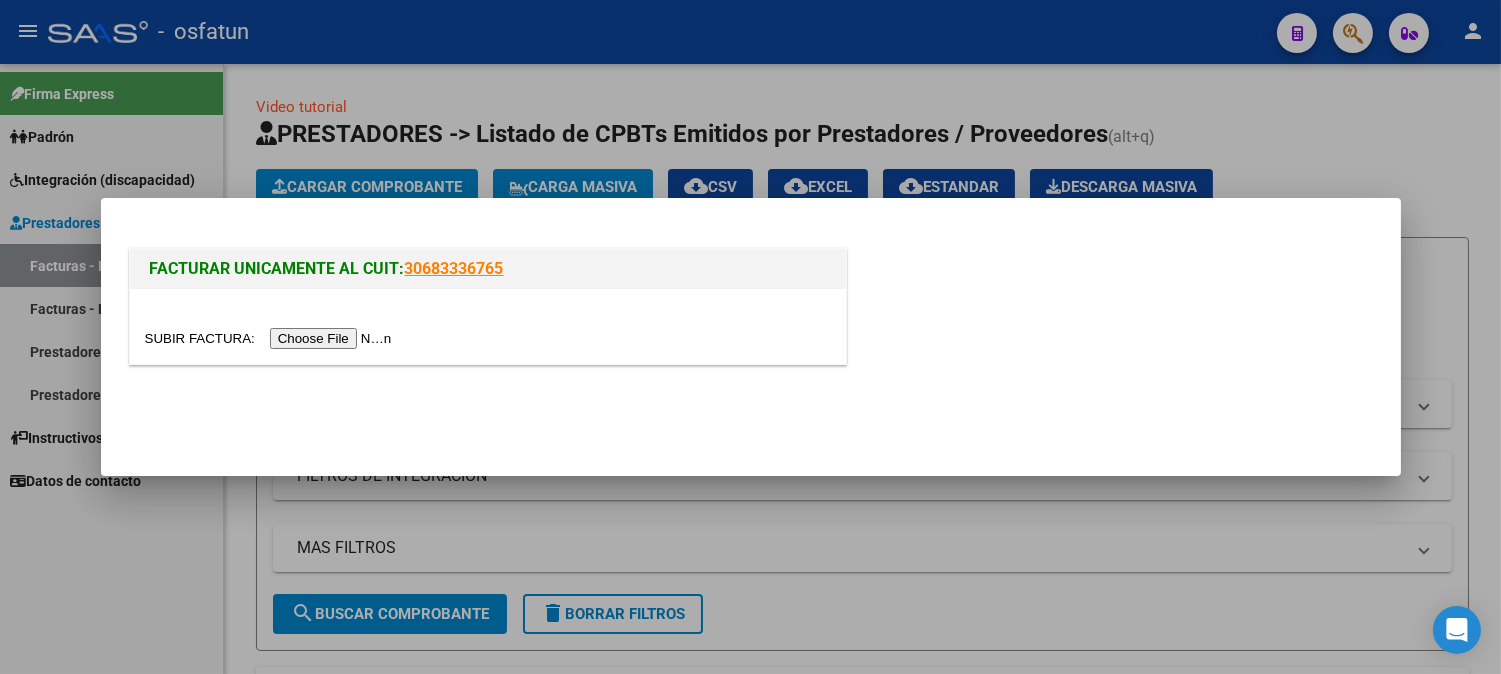 click at bounding box center (271, 338) 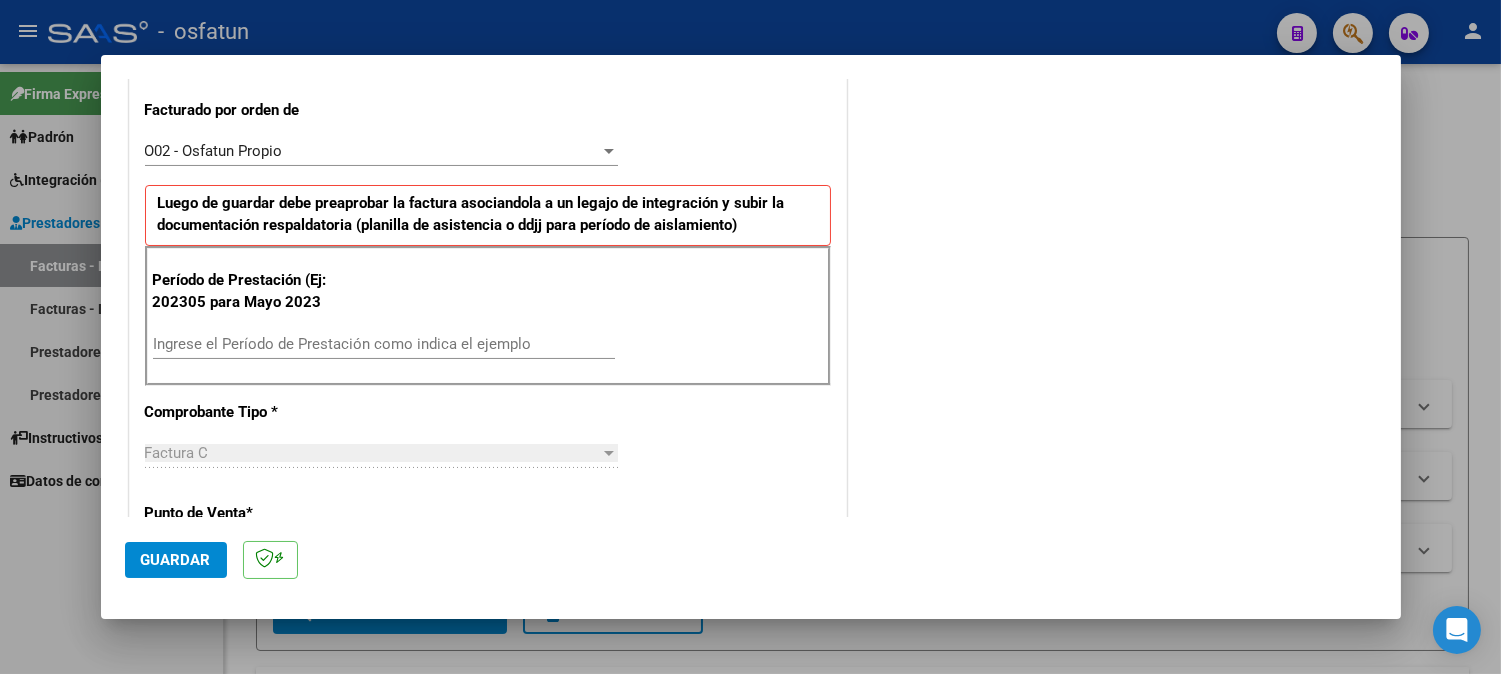 scroll, scrollTop: 555, scrollLeft: 0, axis: vertical 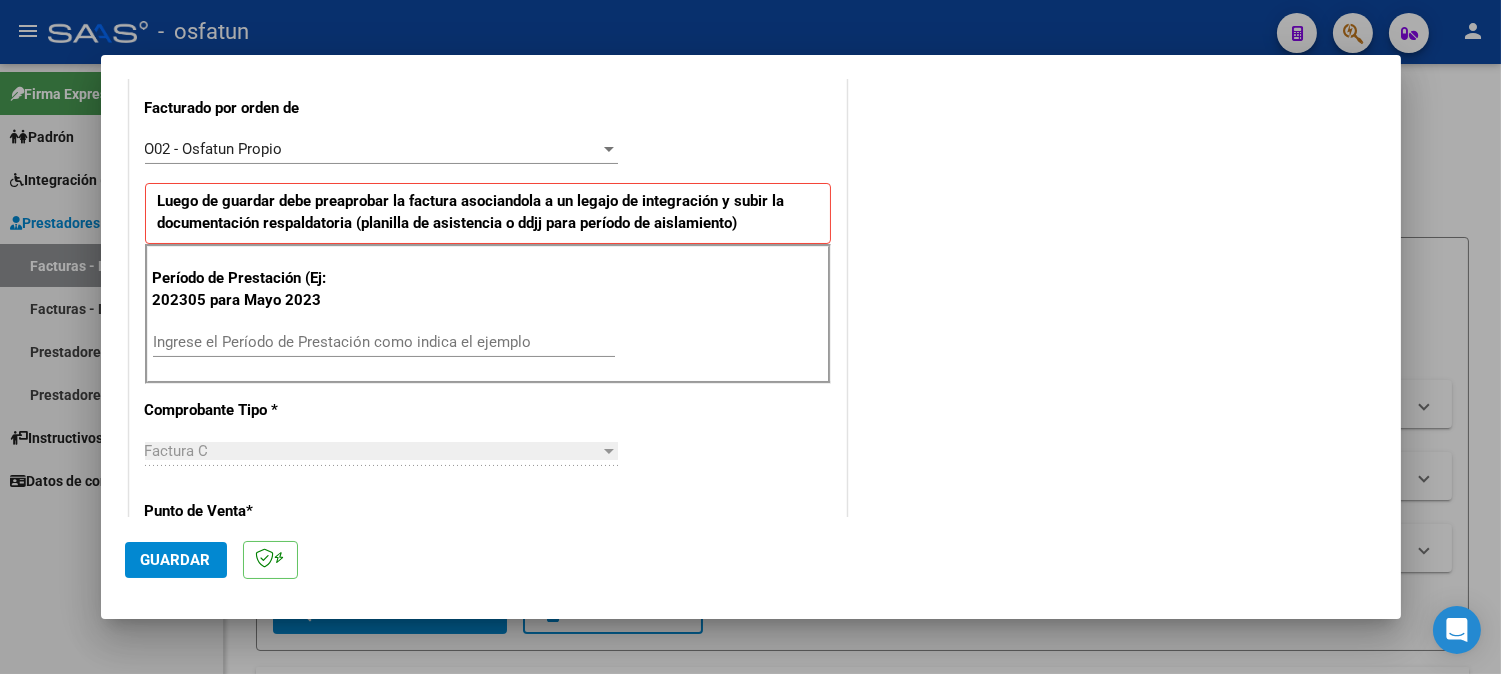 click on "Ingrese el Período de Prestación como indica el ejemplo" at bounding box center (384, 342) 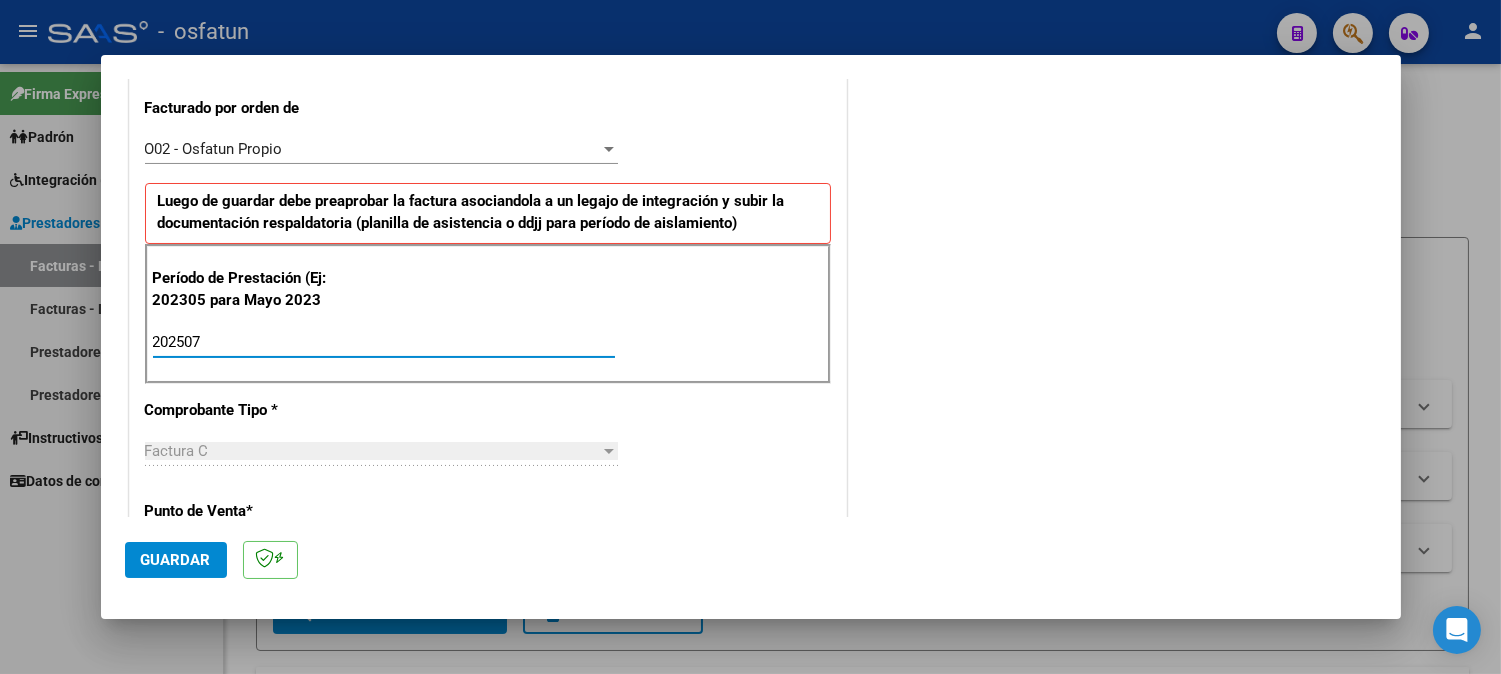 type on "202507" 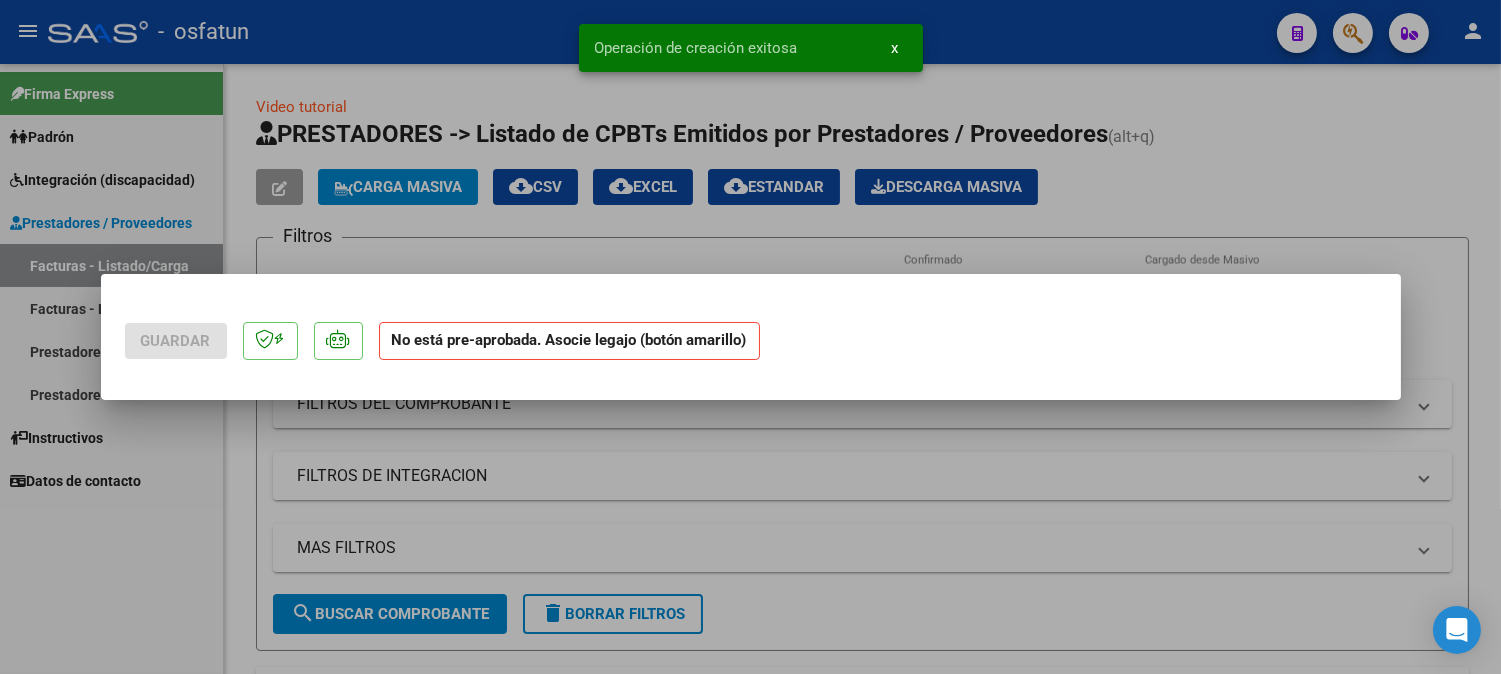 scroll, scrollTop: 0, scrollLeft: 0, axis: both 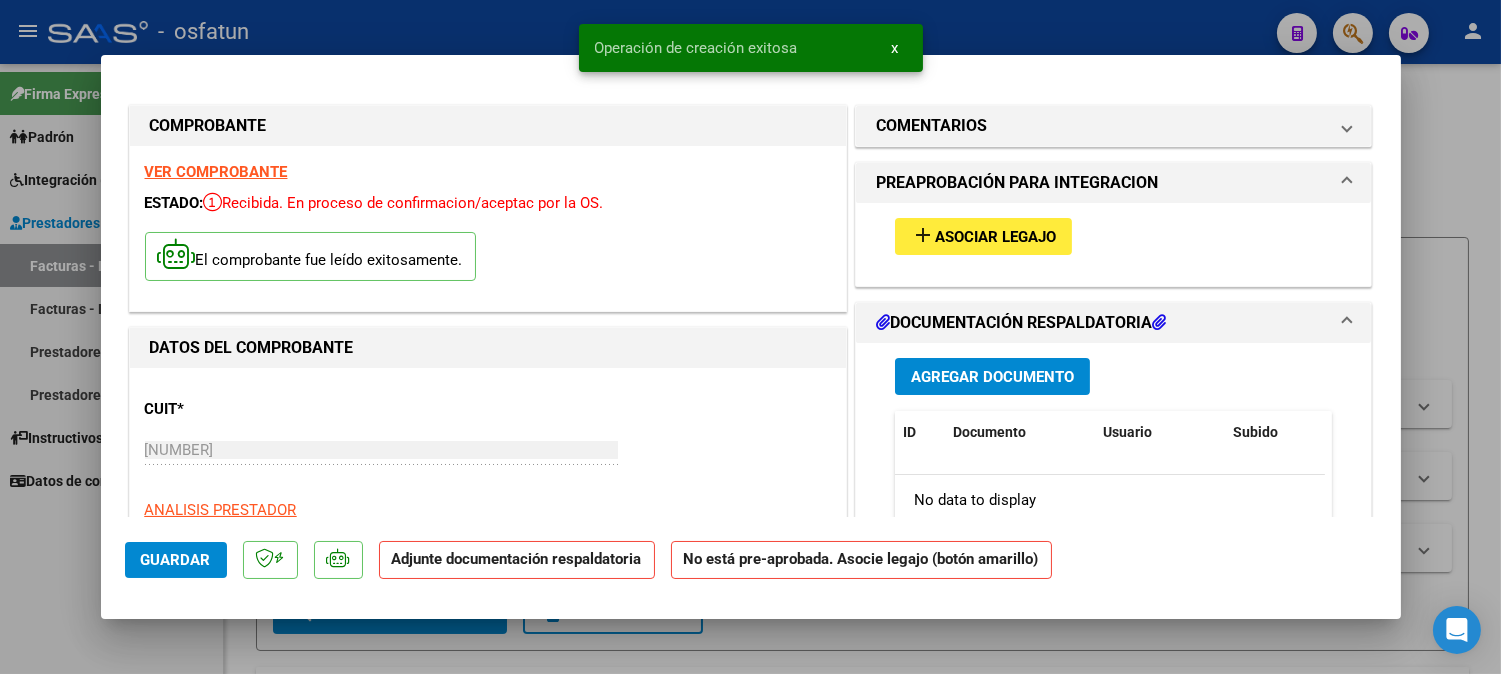 click on "add Asociar Legajo" at bounding box center (983, 236) 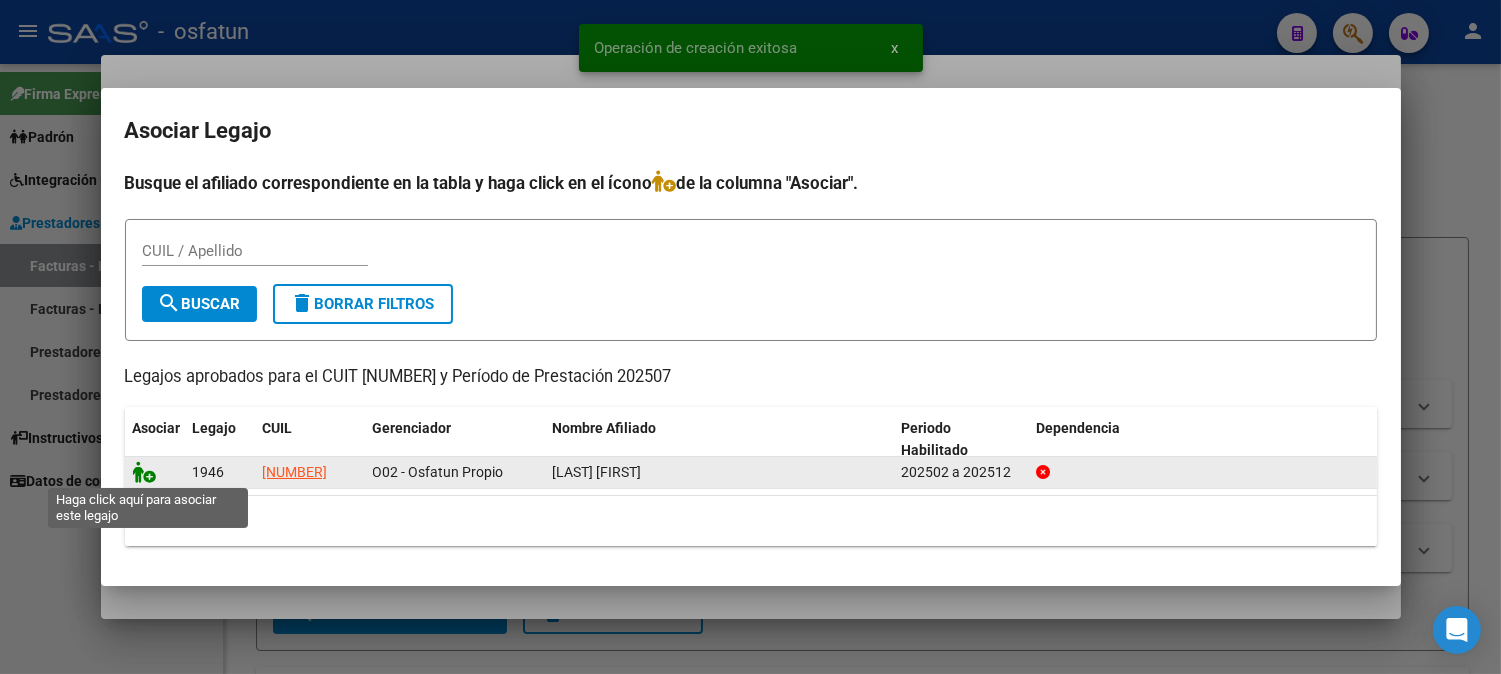 click 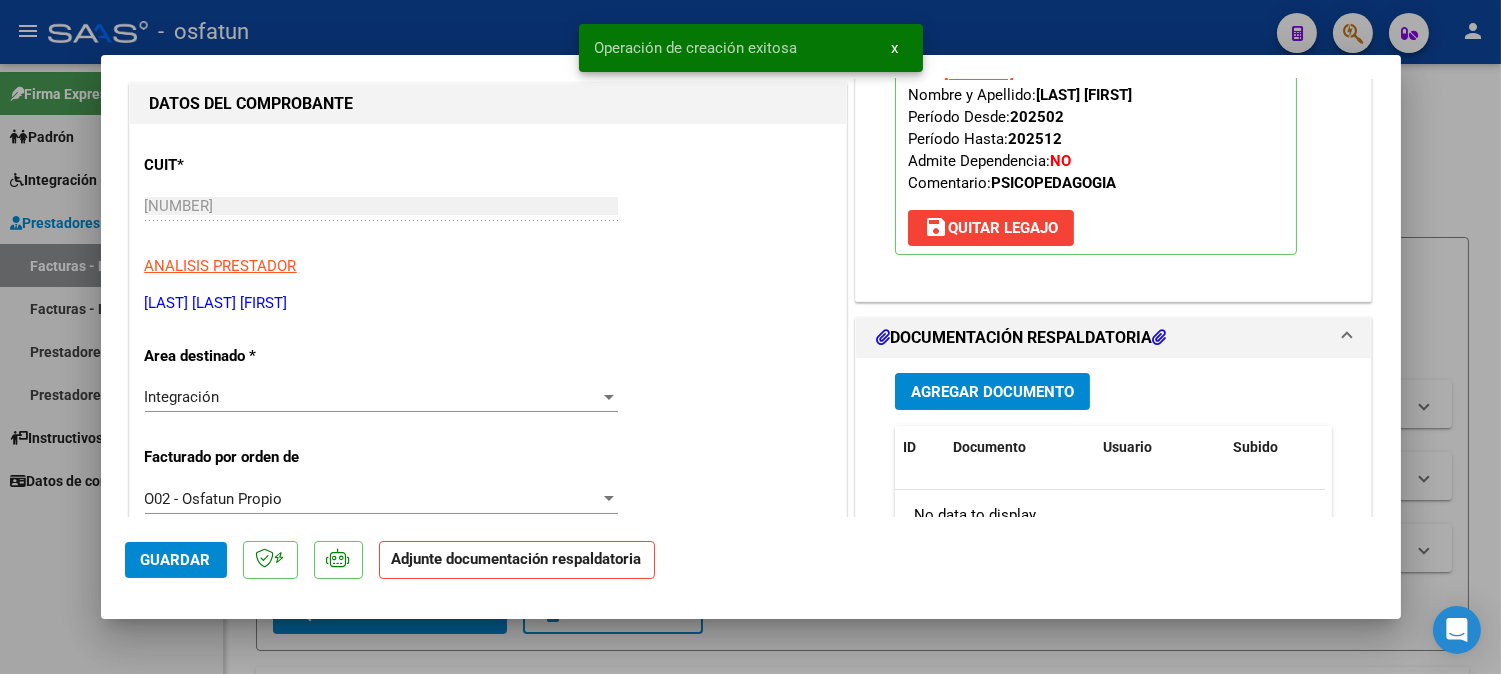 scroll, scrollTop: 444, scrollLeft: 0, axis: vertical 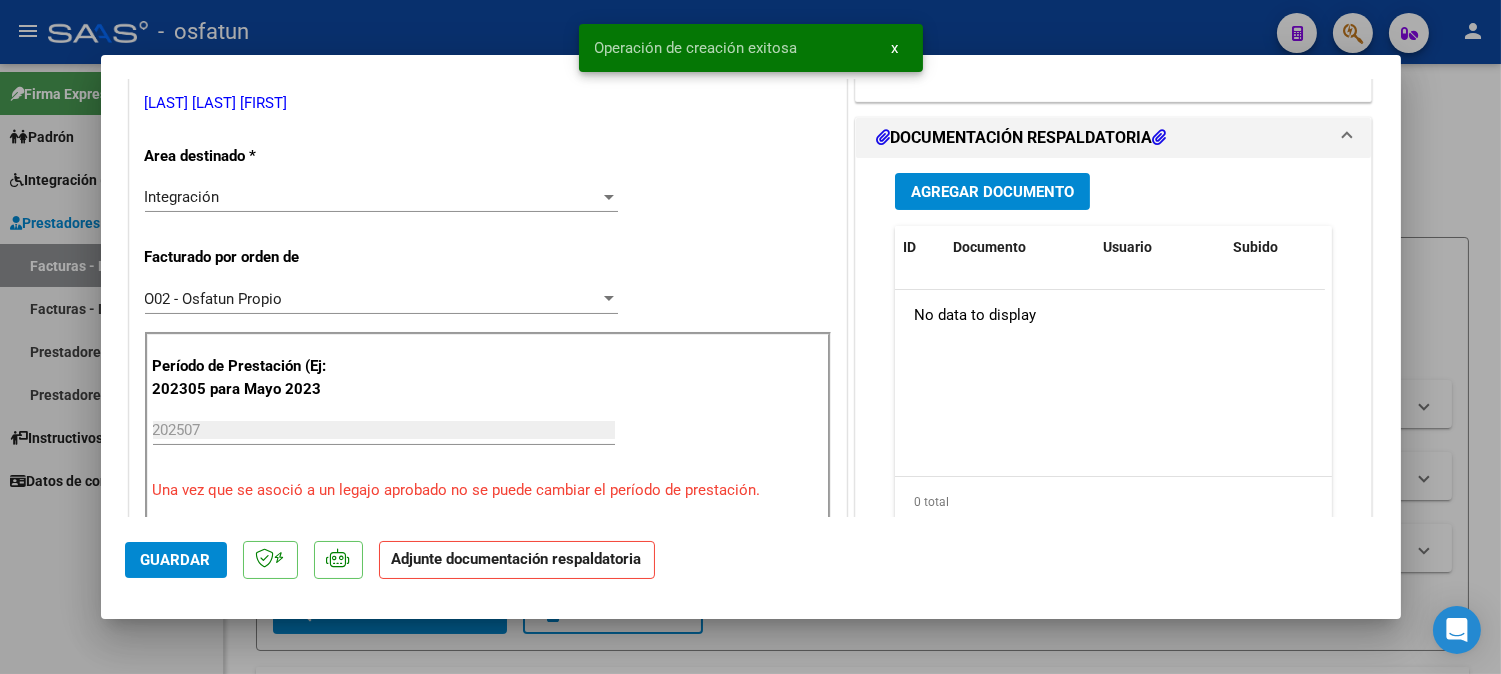 click on "Agregar Documento" at bounding box center (992, 192) 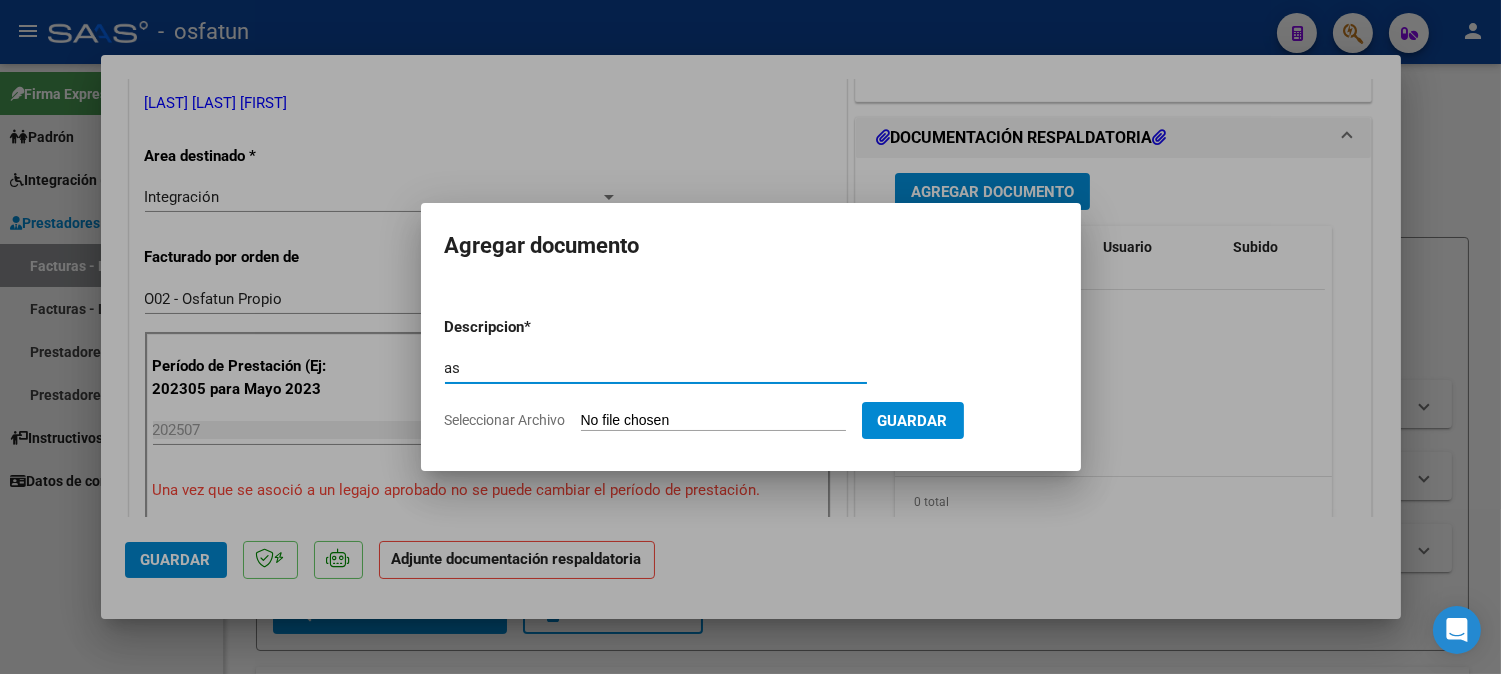 type on "a" 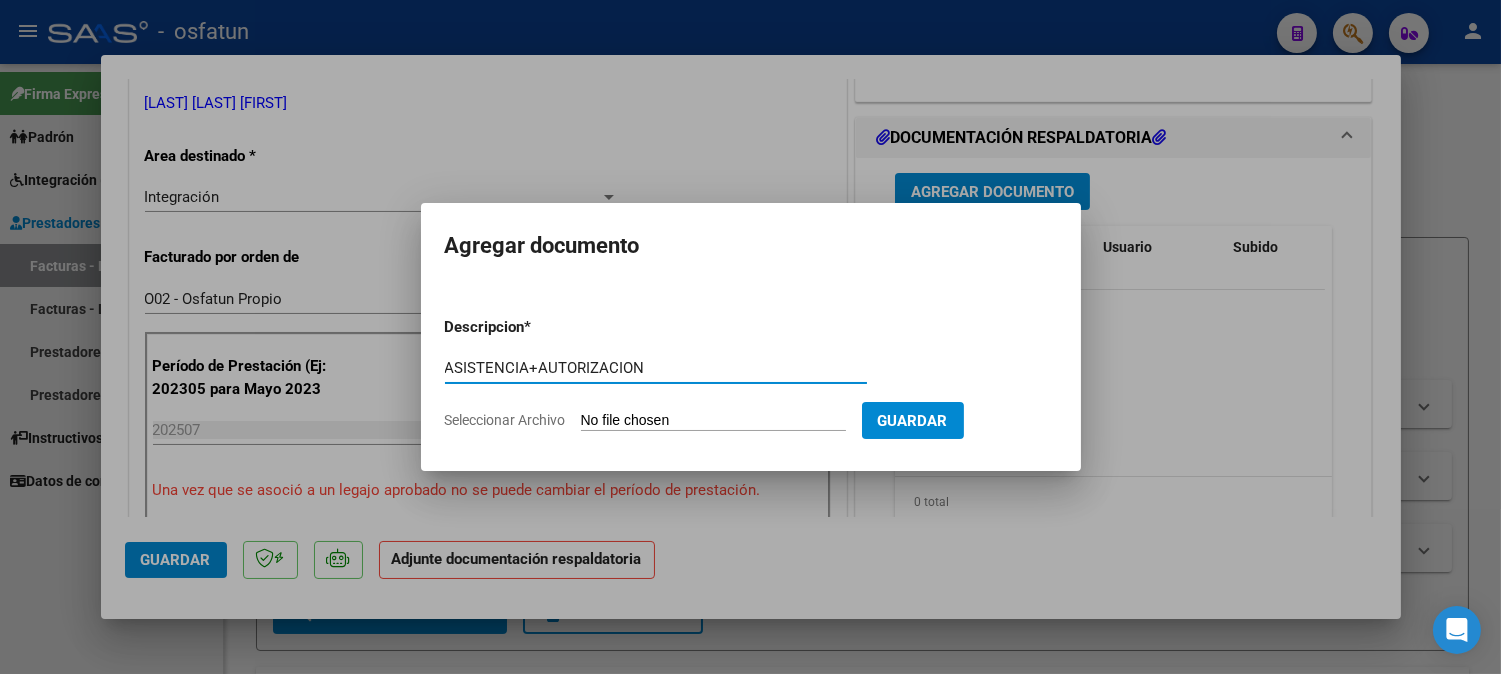 type on "ASISTENCIA+AUTORIZACION" 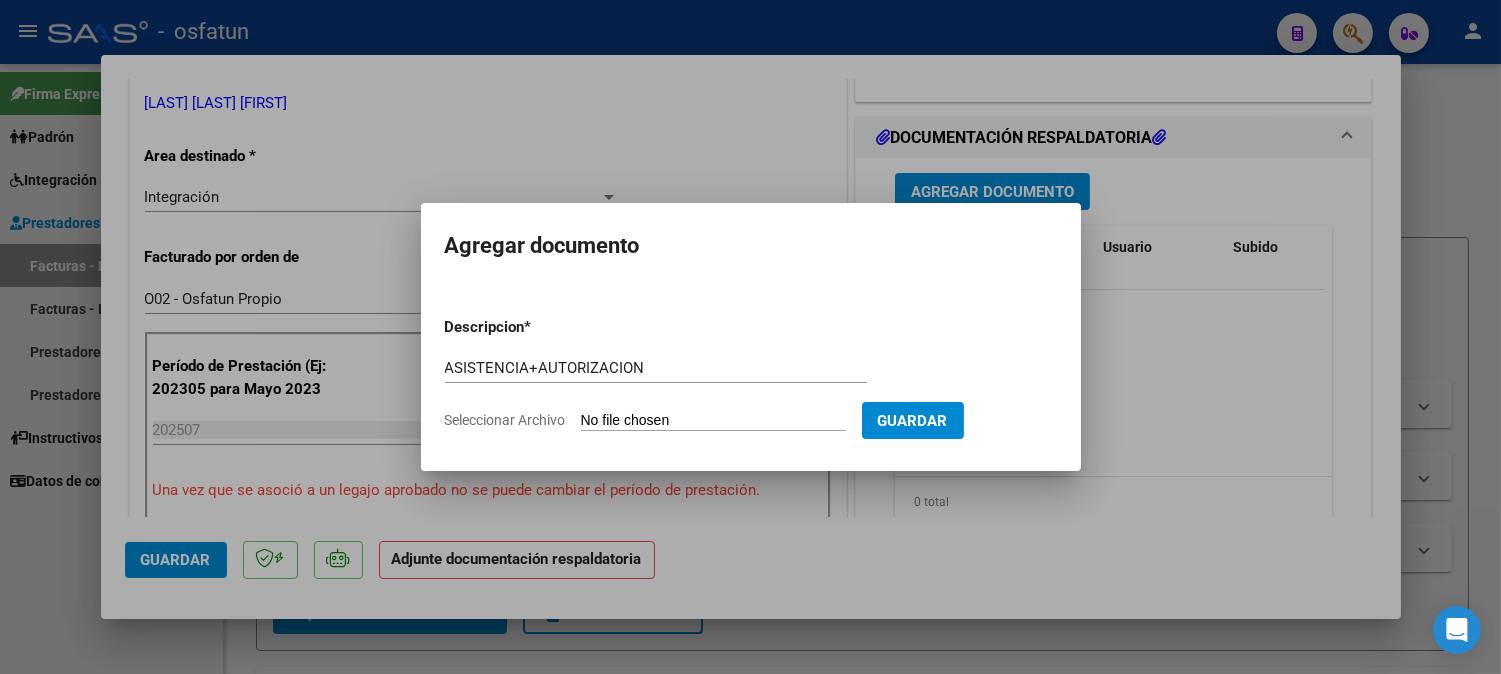 type on "C:\fakepath\ASIST+AUT PSICOPE.pdf" 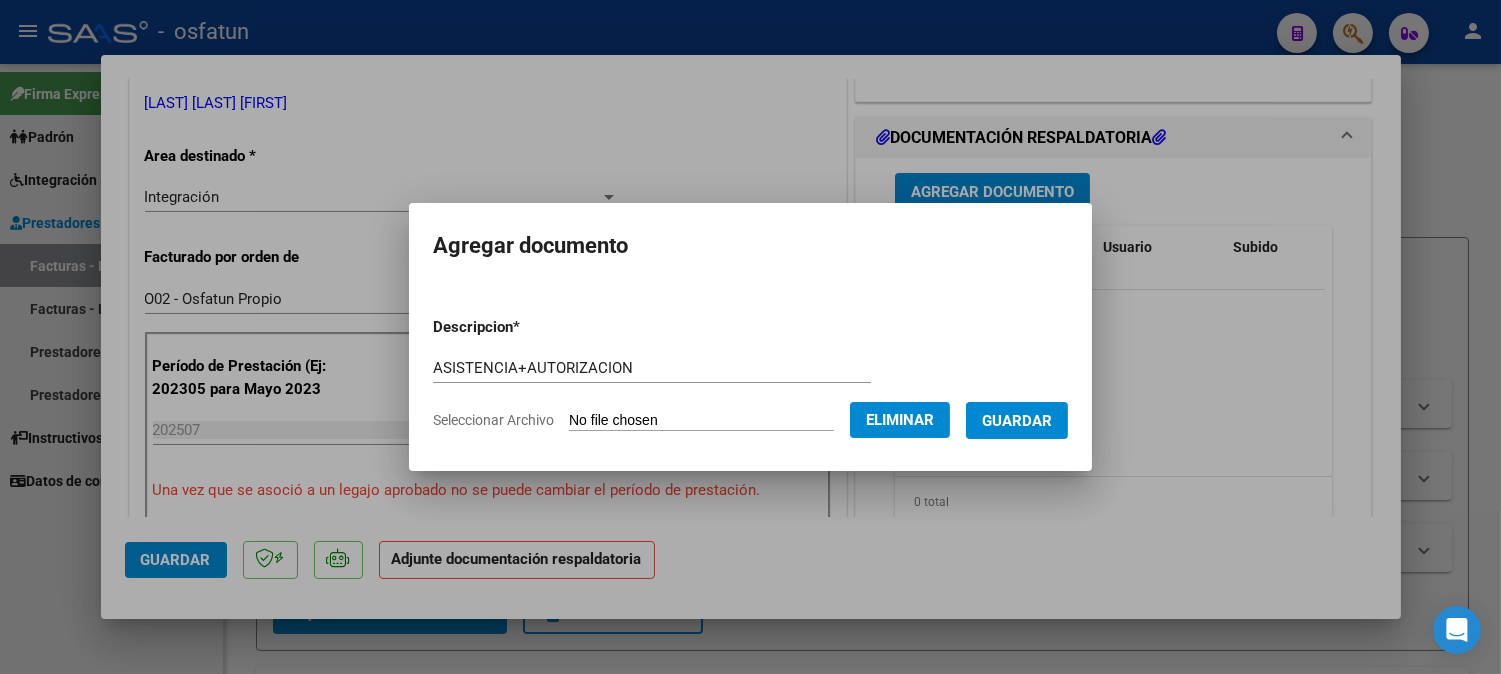 click on "Guardar" at bounding box center [1017, 421] 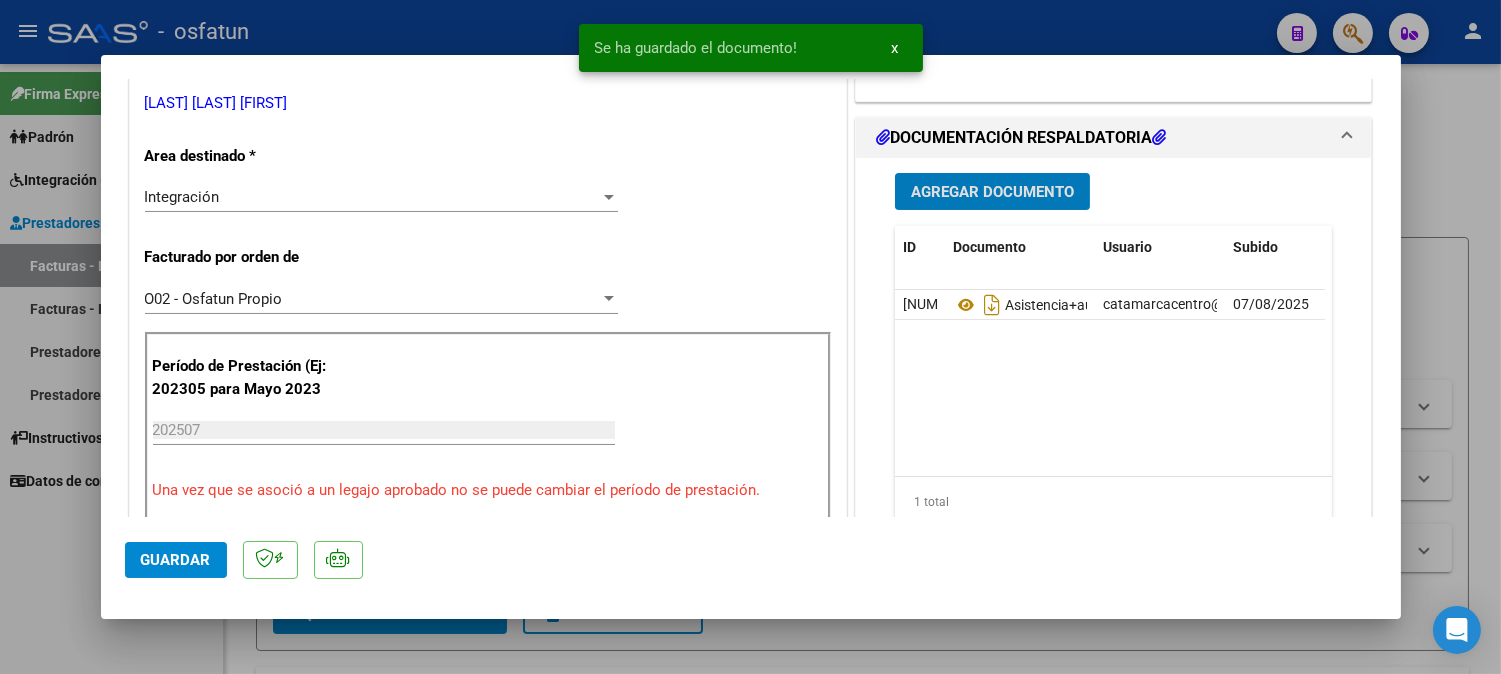click on "Guardar" 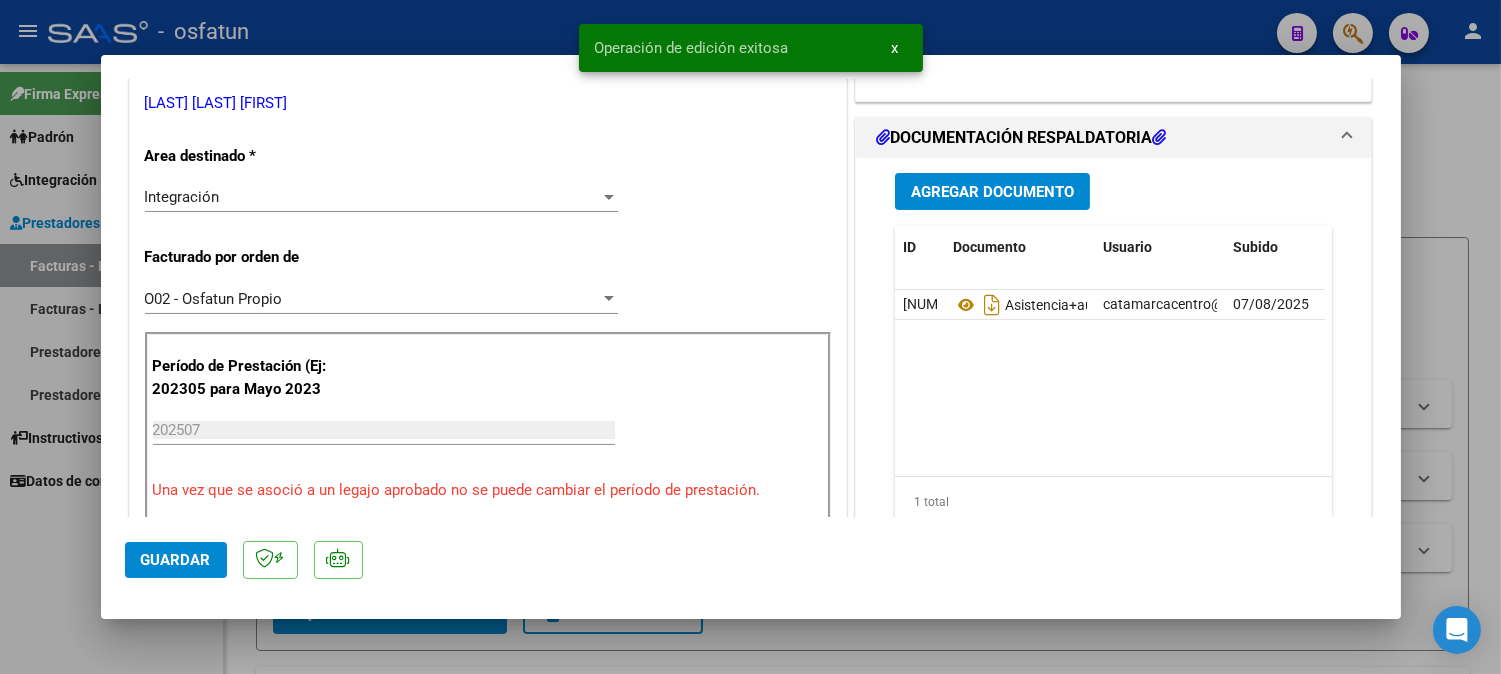 click on "Guardar" 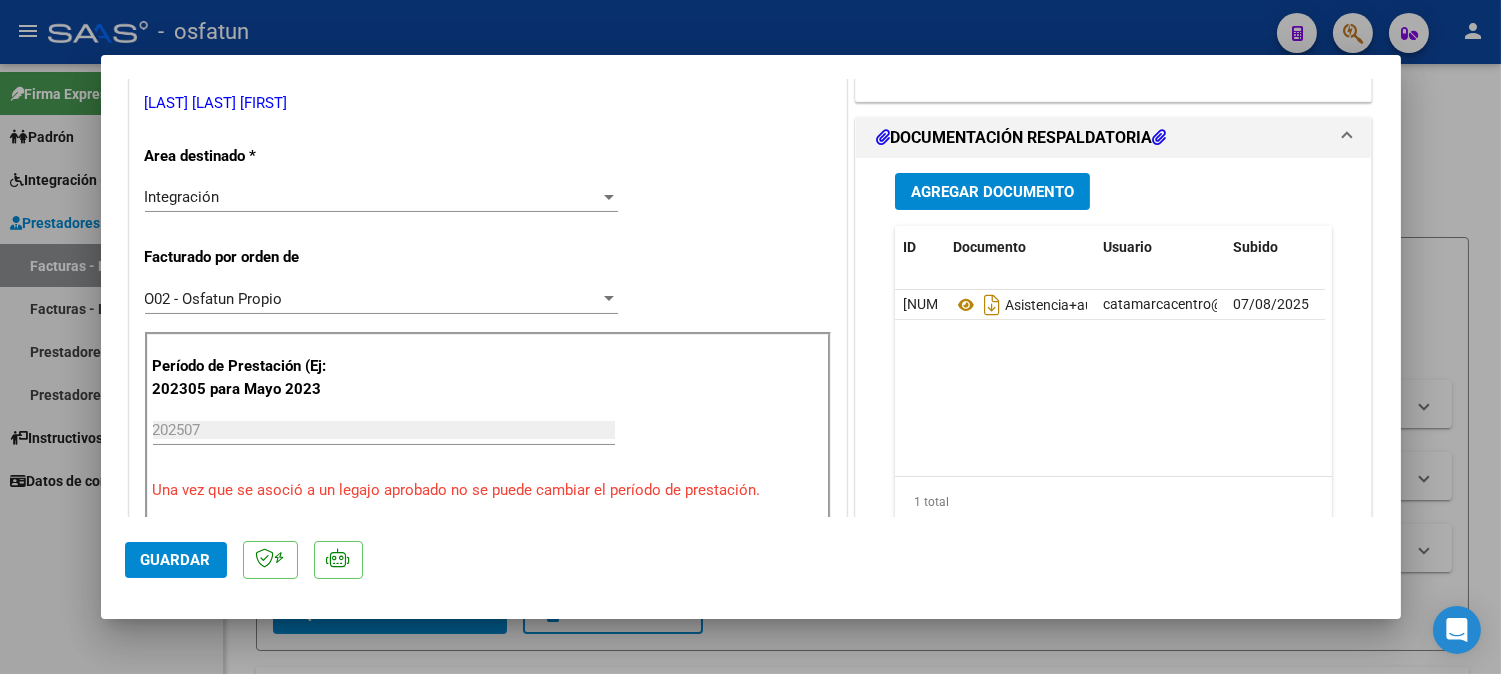 click on "Guardar" 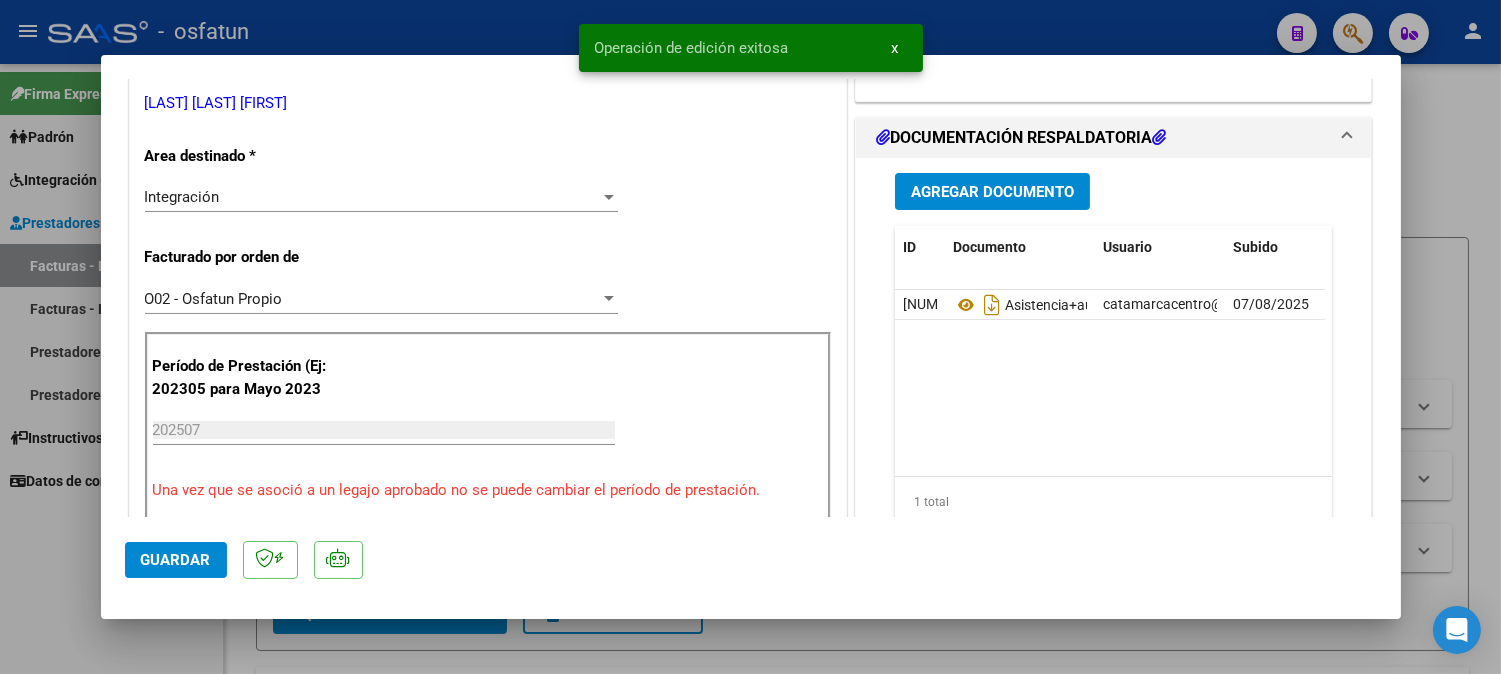 click at bounding box center [750, 337] 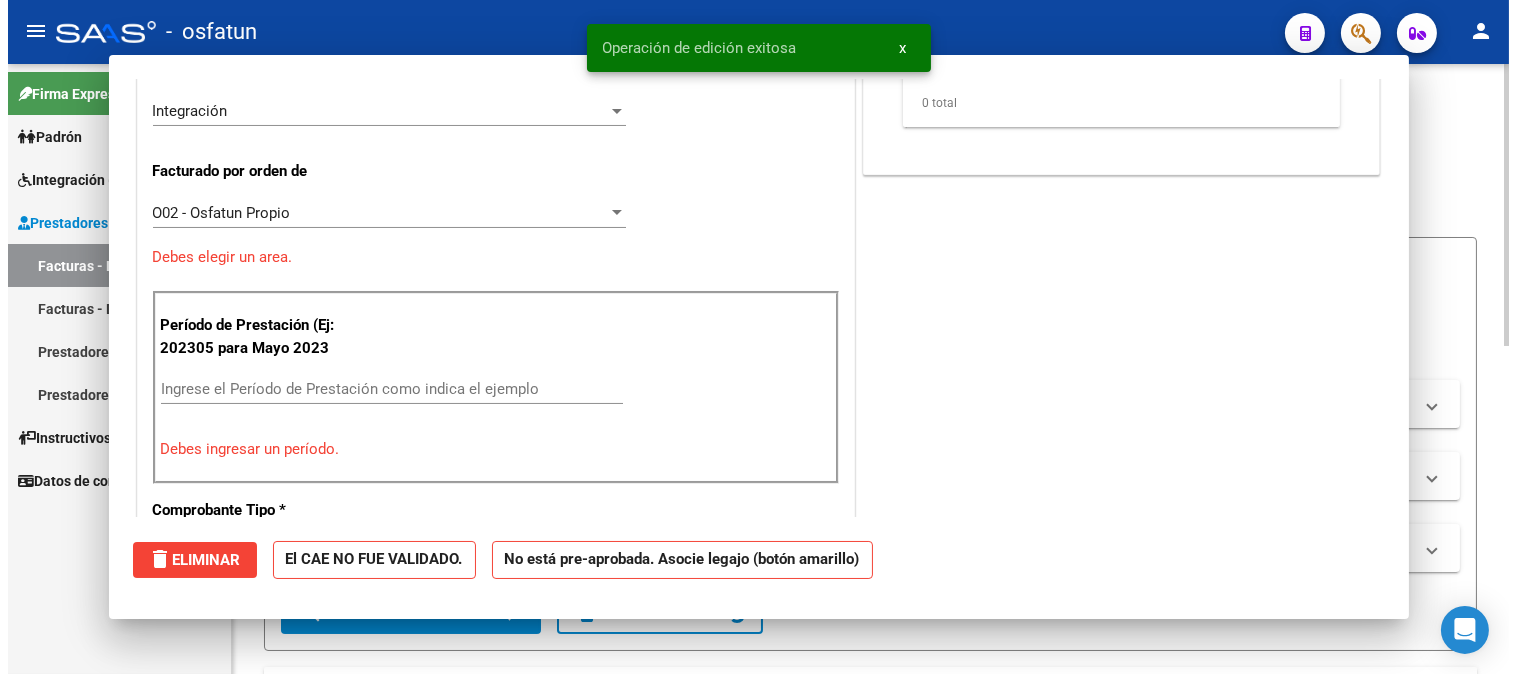 scroll, scrollTop: 0, scrollLeft: 0, axis: both 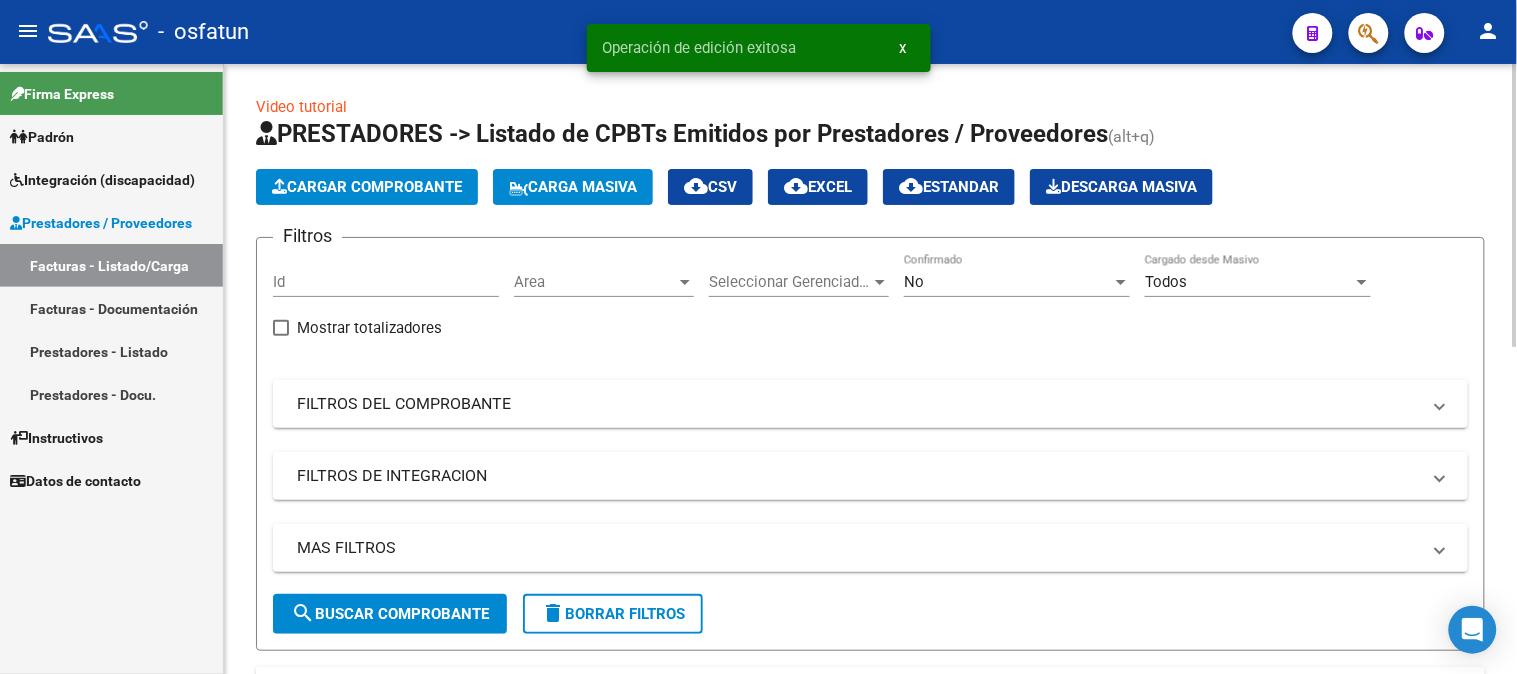 click on "Cargar Comprobante" 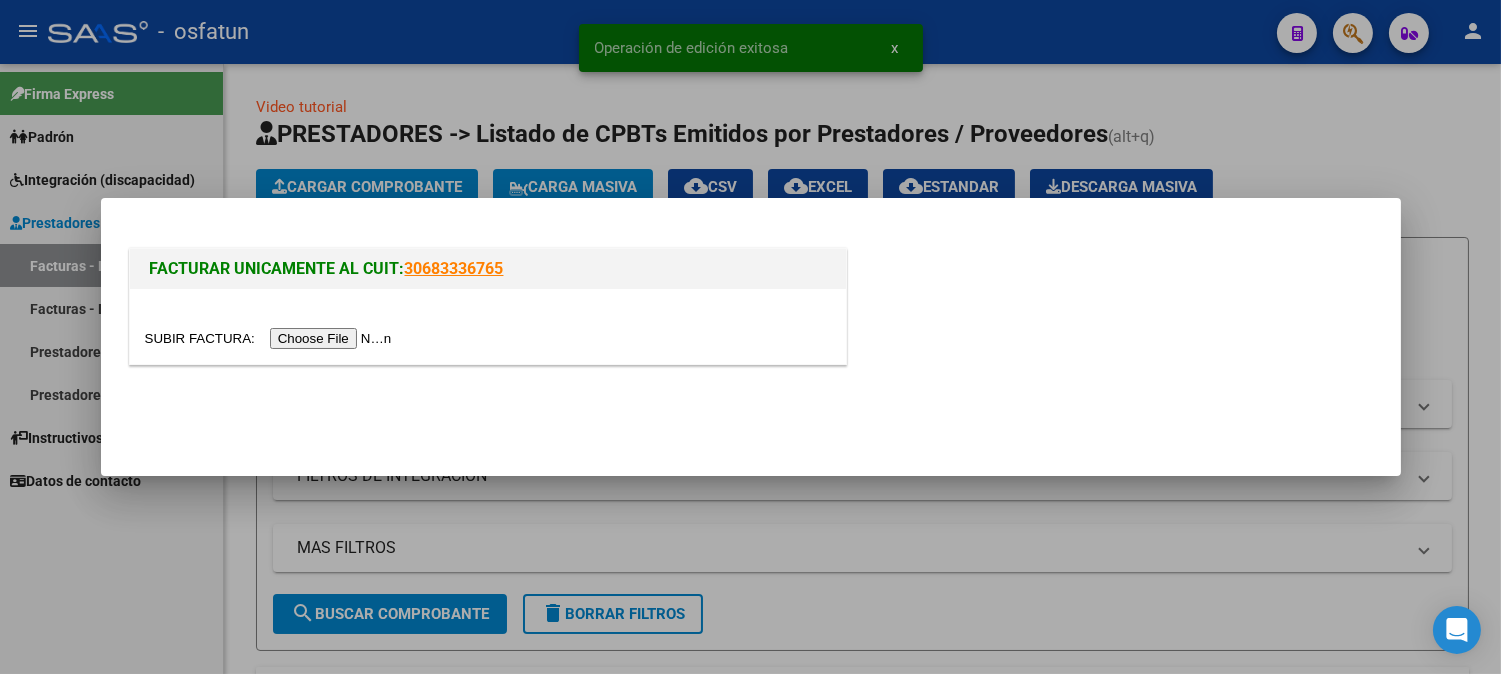click at bounding box center (488, 326) 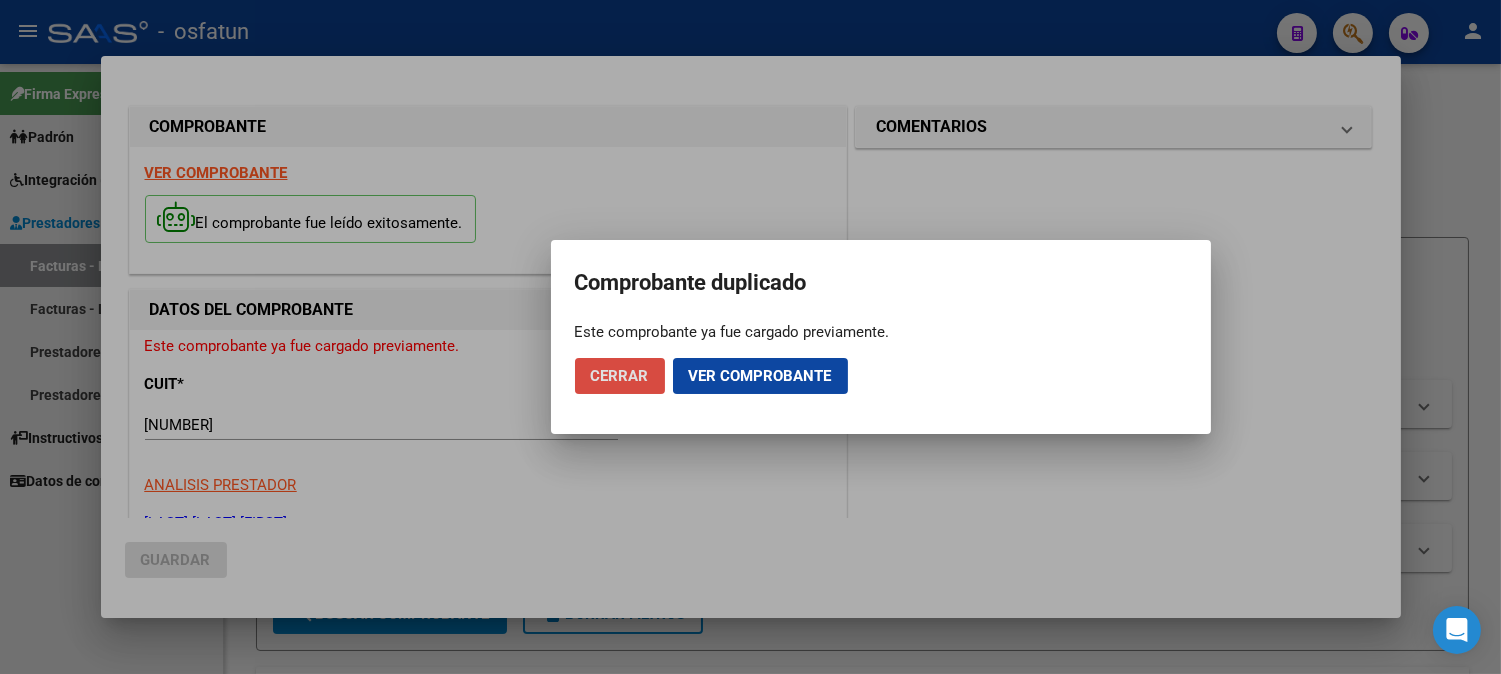 click on "Cerrar" 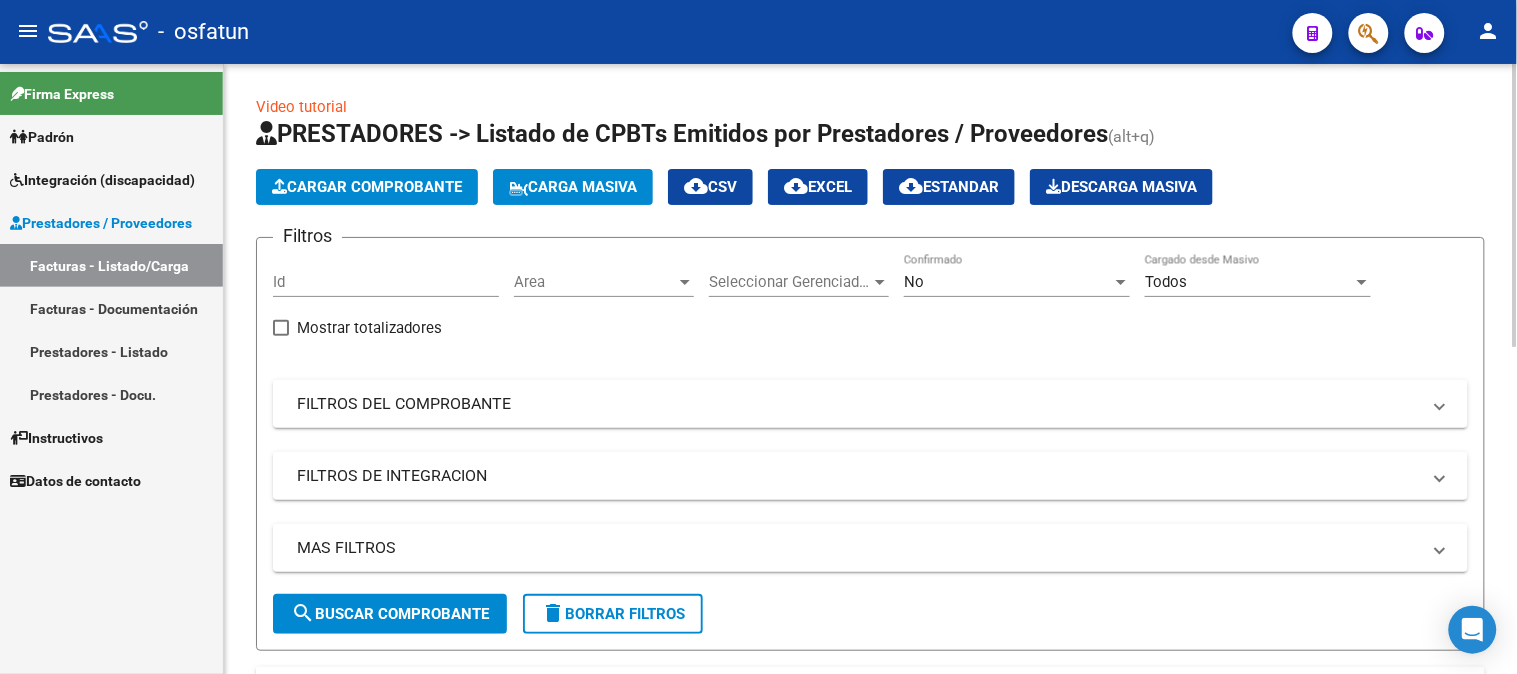click on "Cargar Comprobante
Carga Masiva  cloud_download  CSV  cloud_download  EXCEL  cloud_download  Estandar   Descarga Masiva" 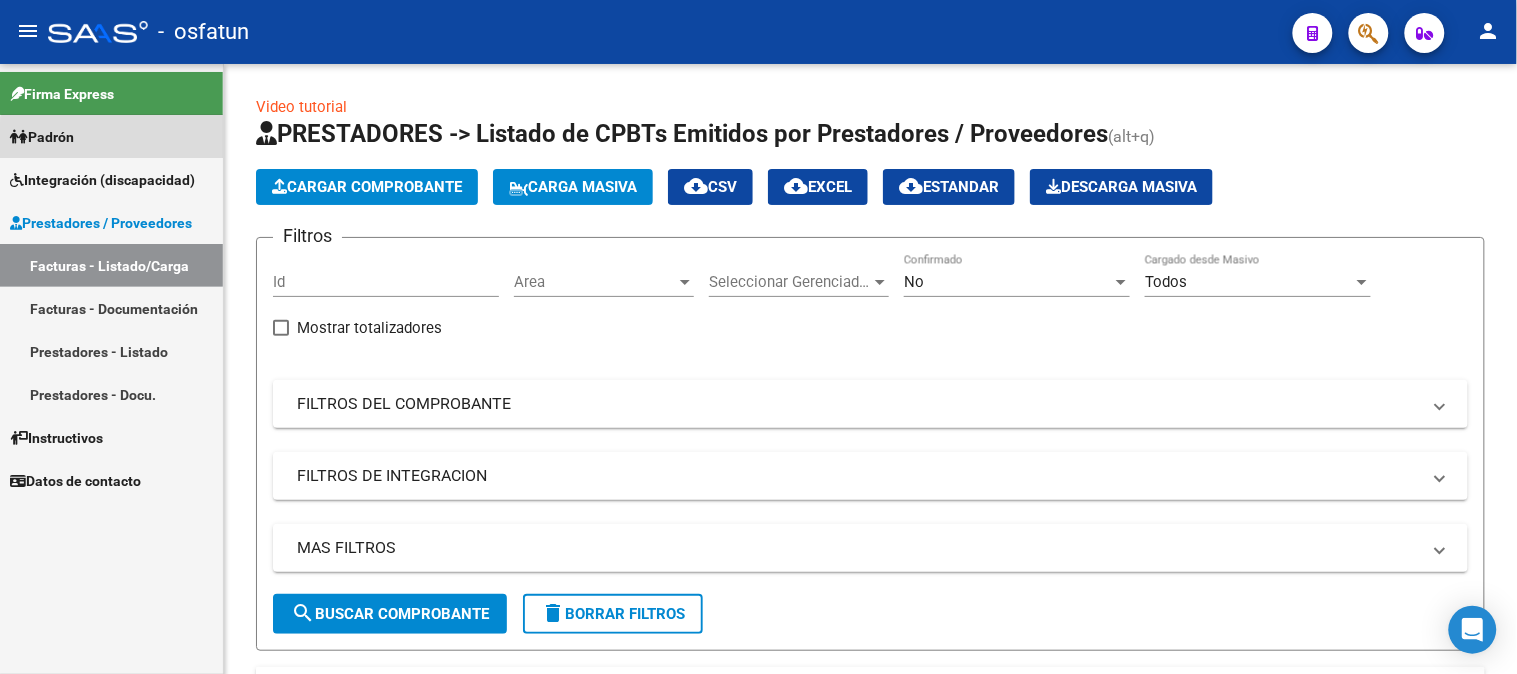 click on "Padrón" at bounding box center (111, 136) 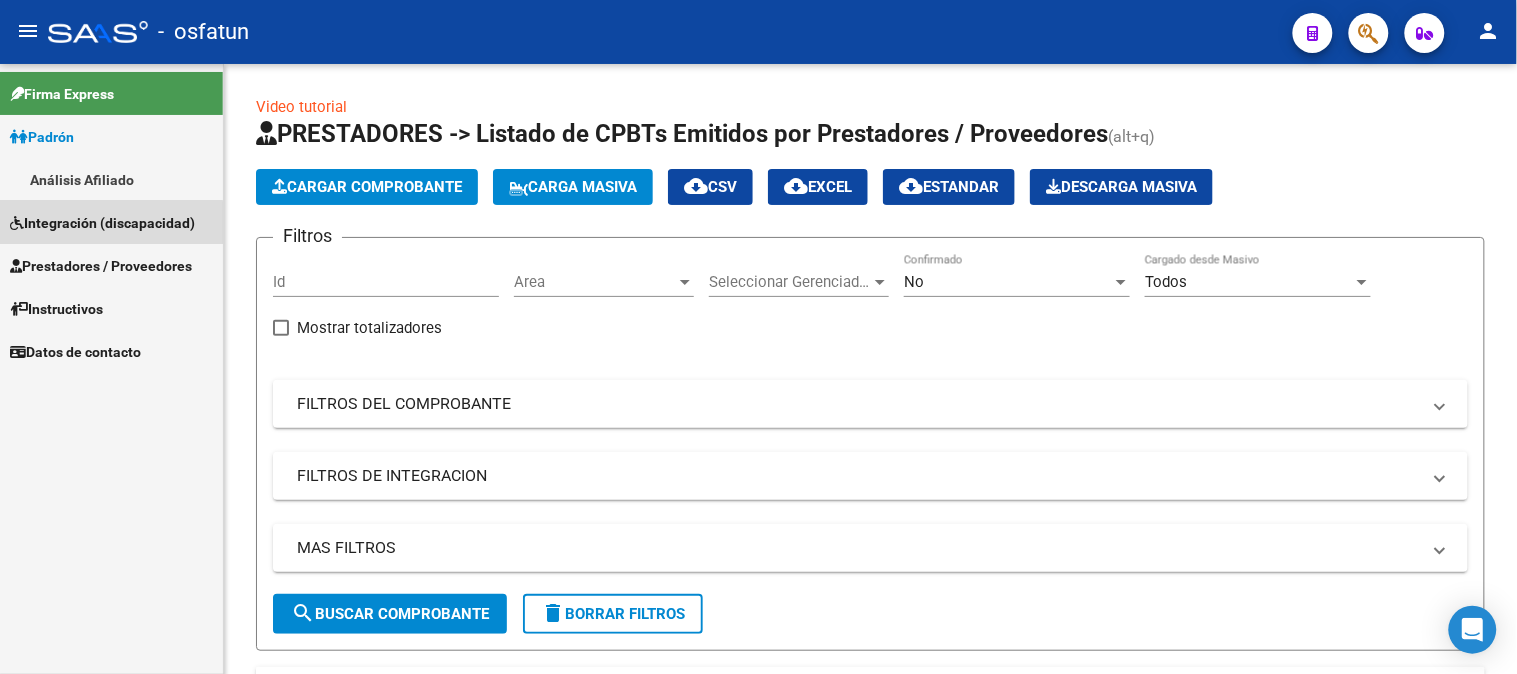 click on "Integración (discapacidad)" at bounding box center [102, 223] 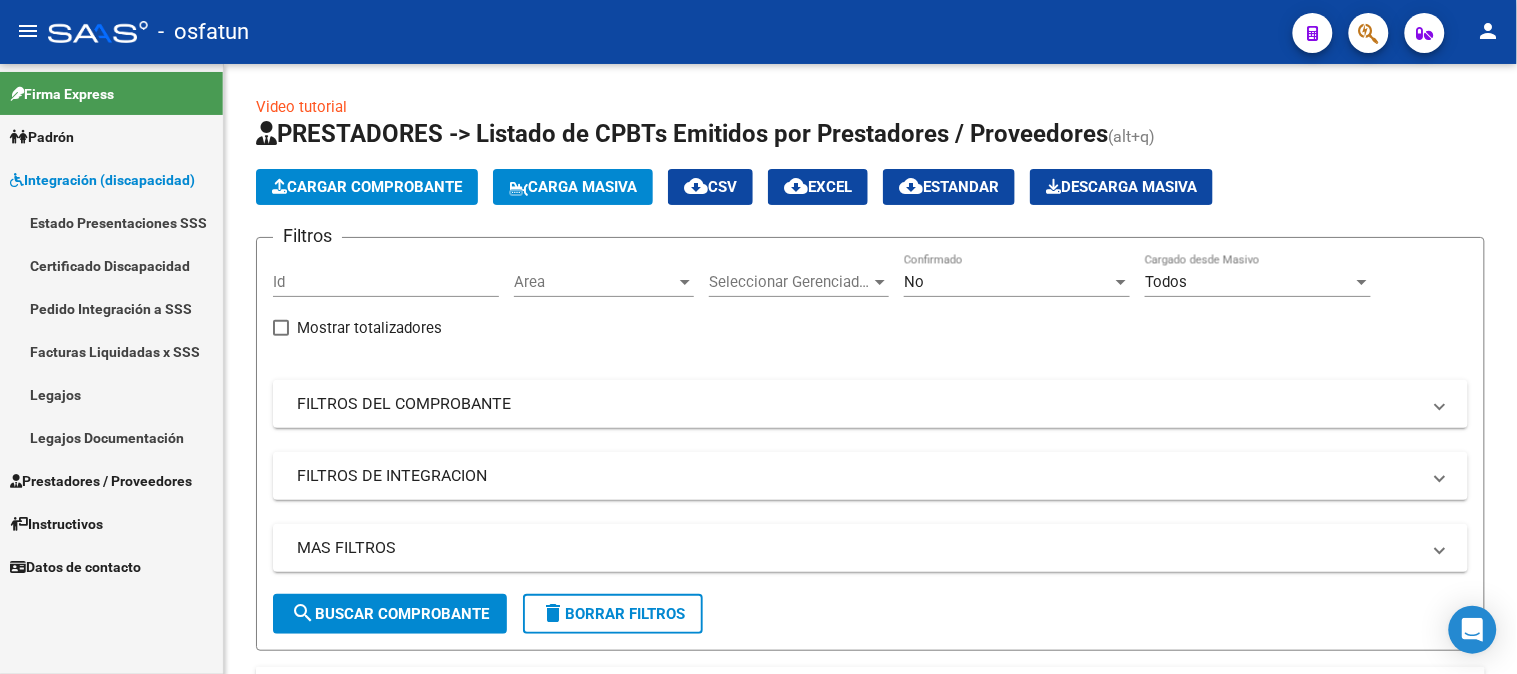 click on "Legajos" at bounding box center (111, 394) 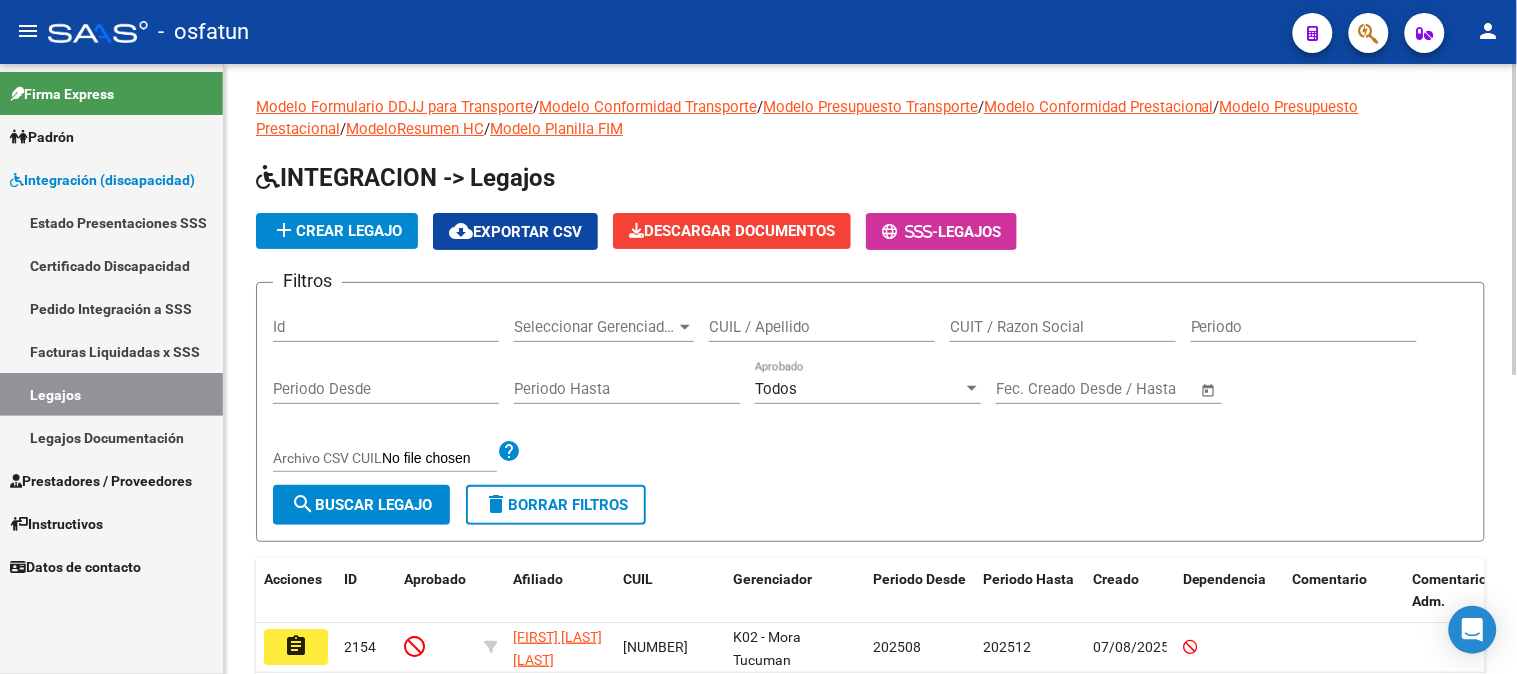 click on "CUIL / Apellido" 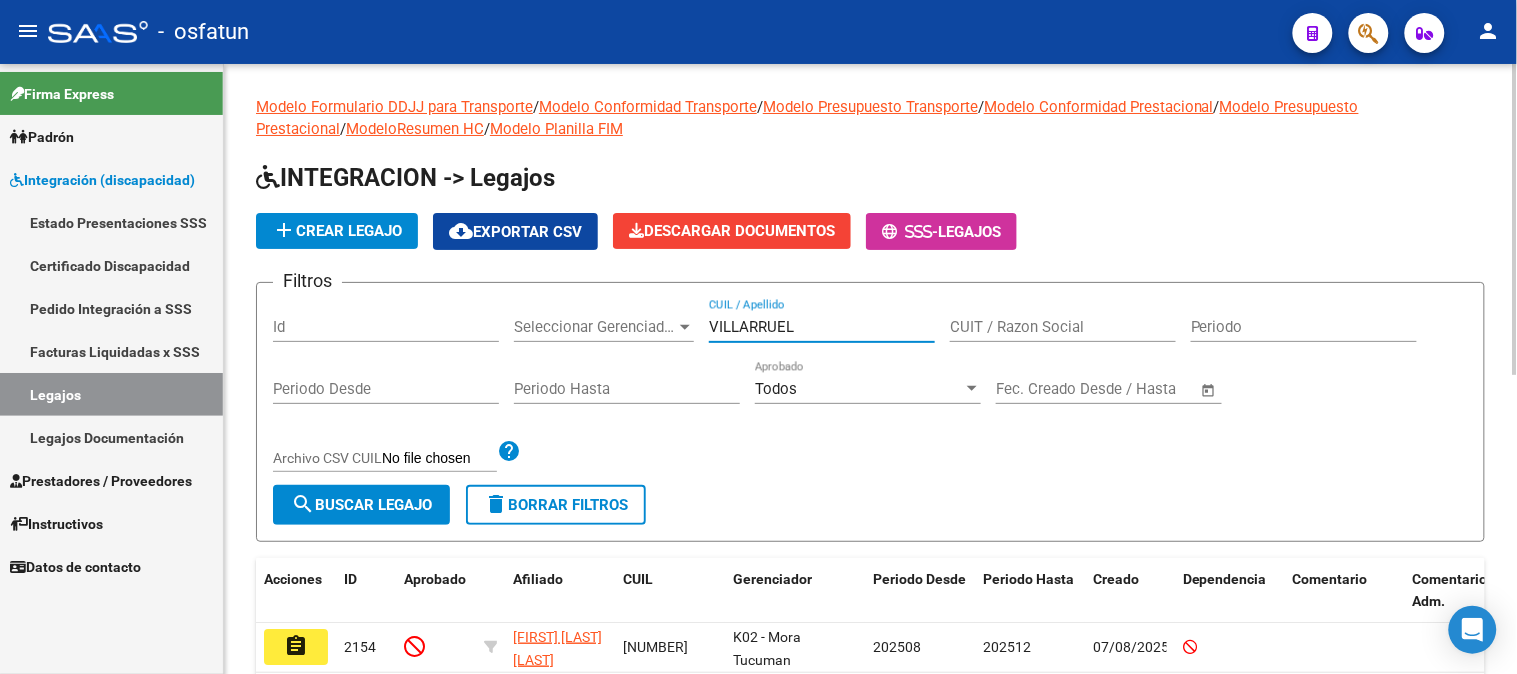 type on "VILLARRUEL" 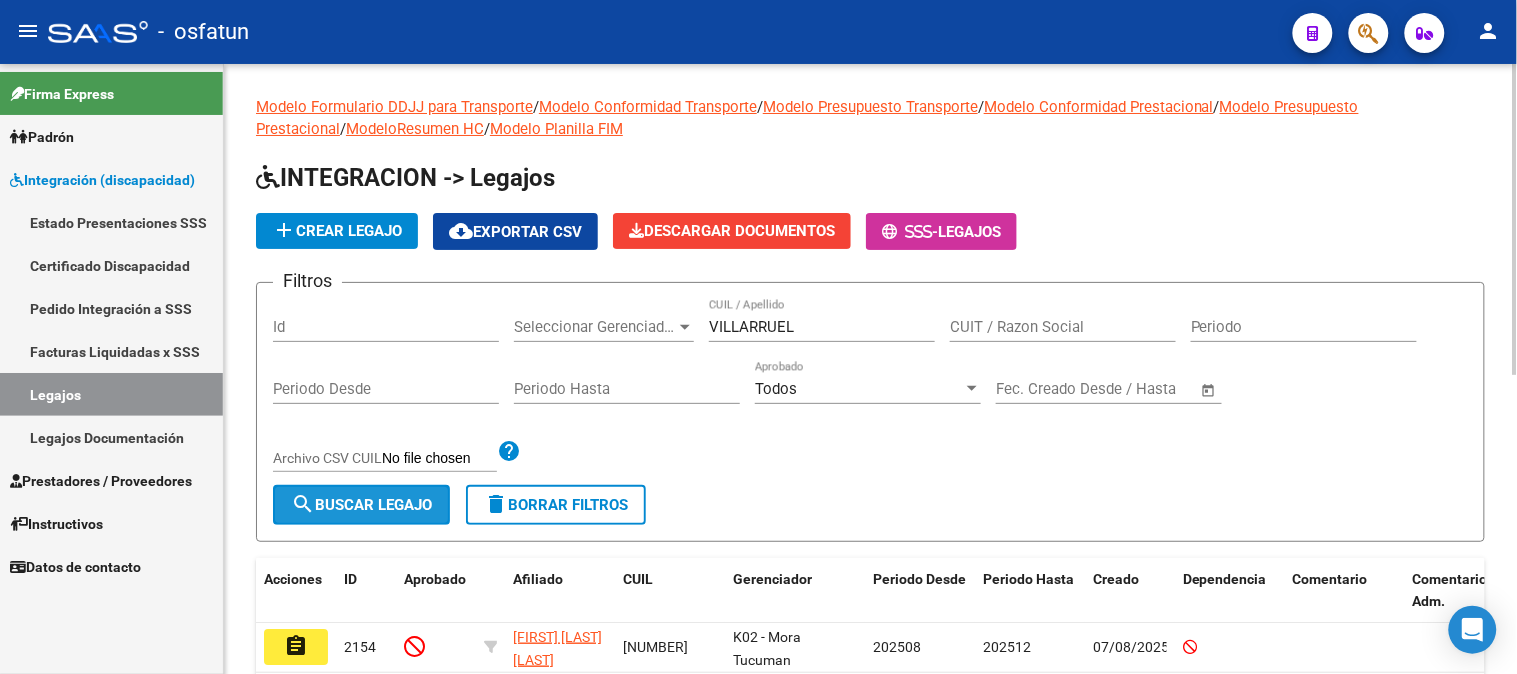 click on "search  Buscar Legajo" 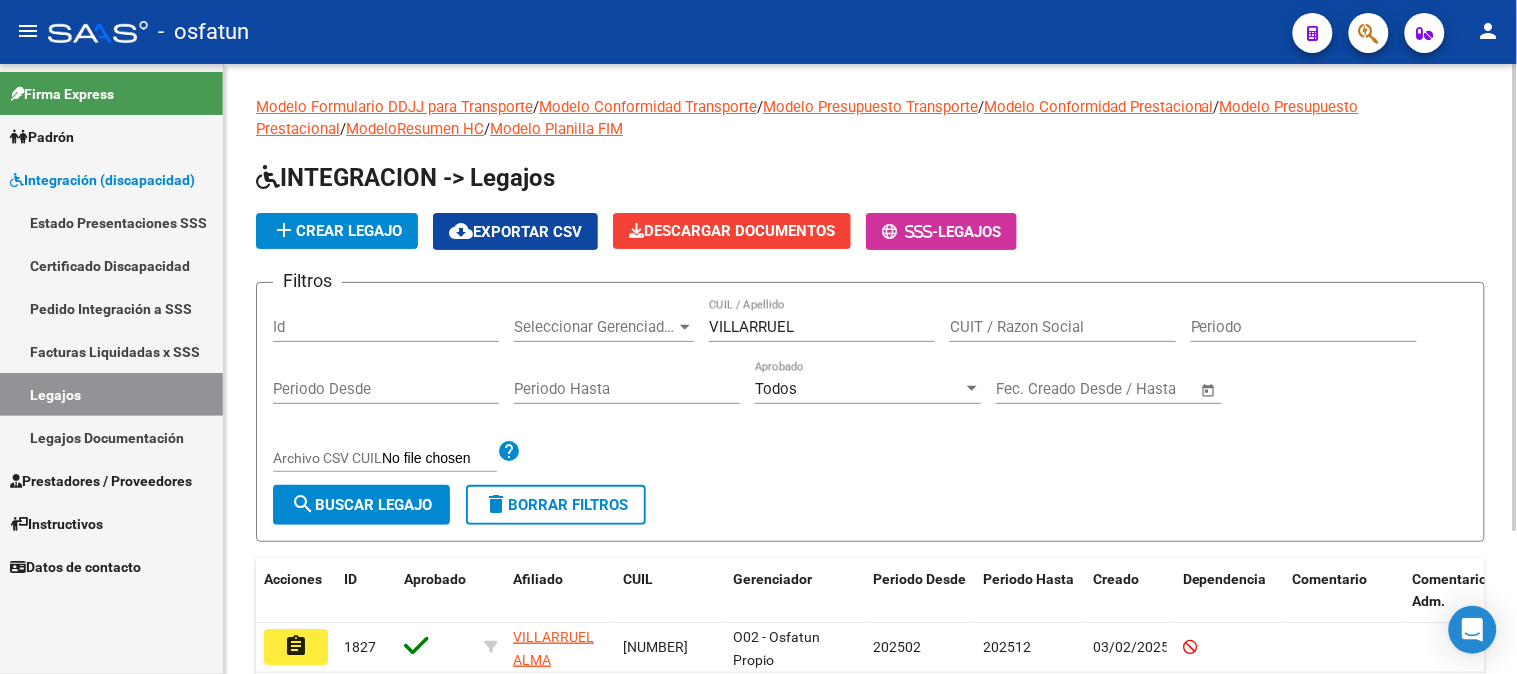 scroll, scrollTop: 186, scrollLeft: 0, axis: vertical 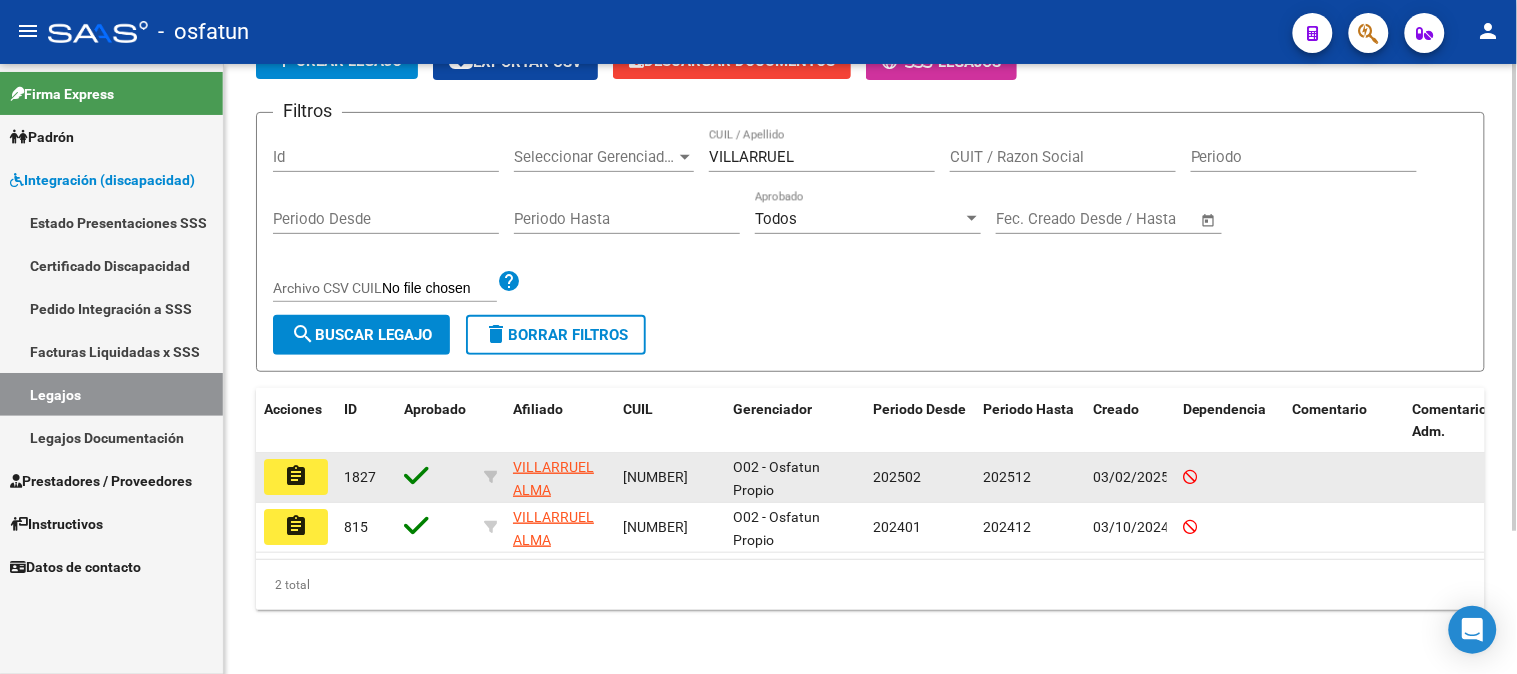 click on "assignment" 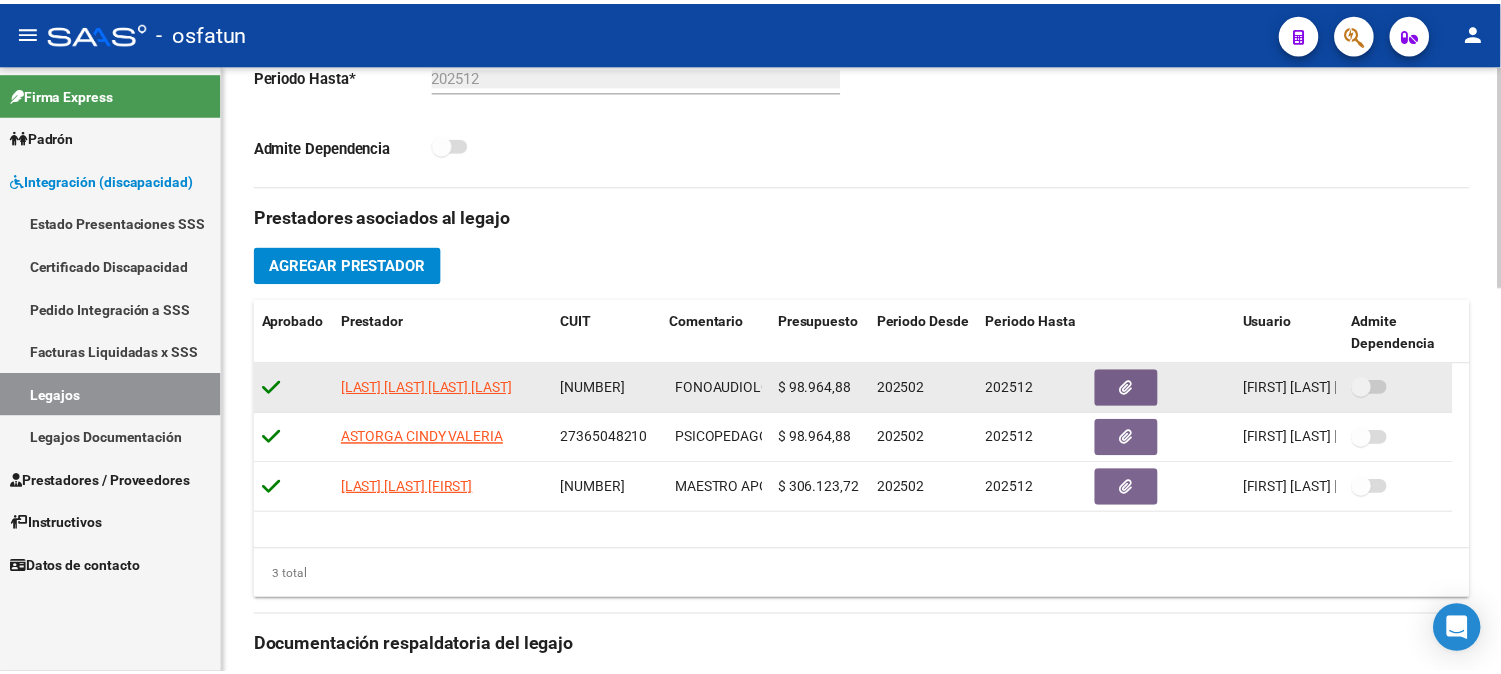 scroll, scrollTop: 555, scrollLeft: 0, axis: vertical 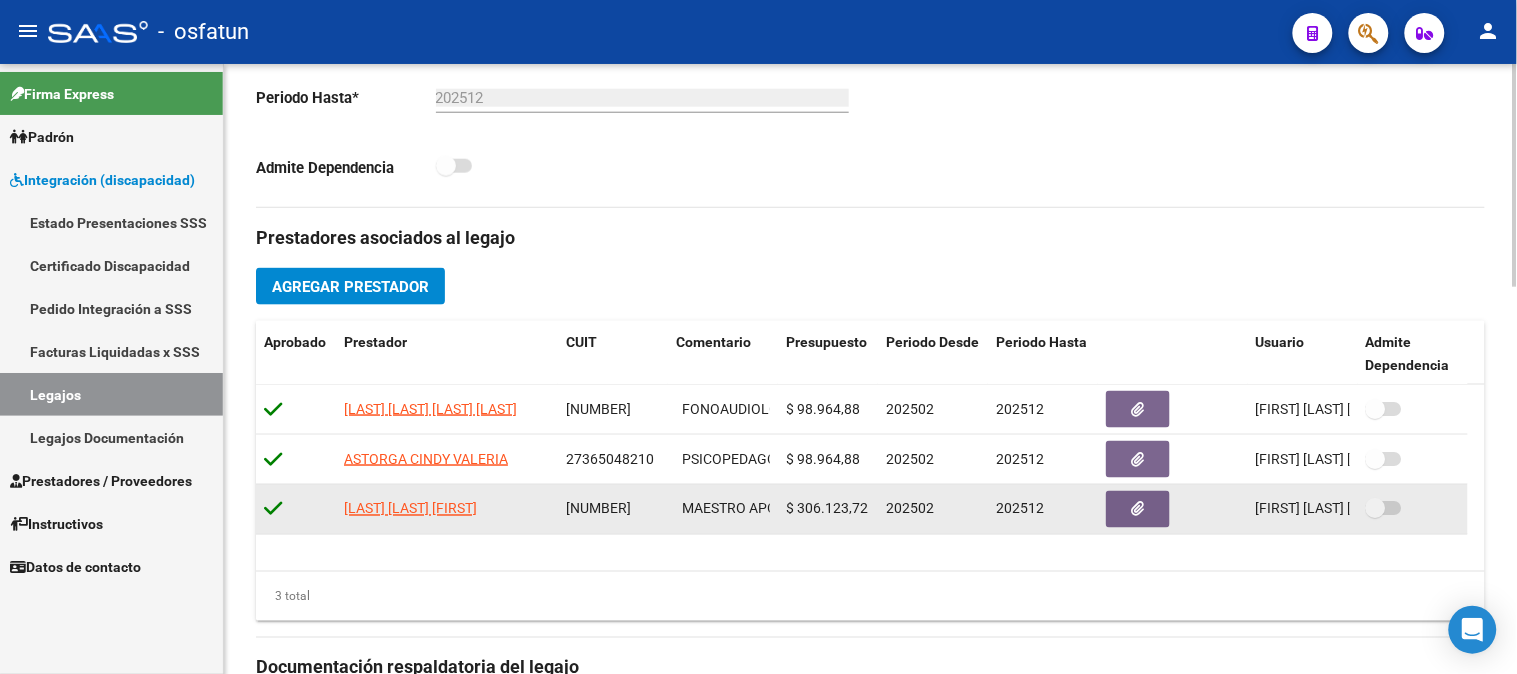 click on "[LAST] [LAST] [FIRST]" 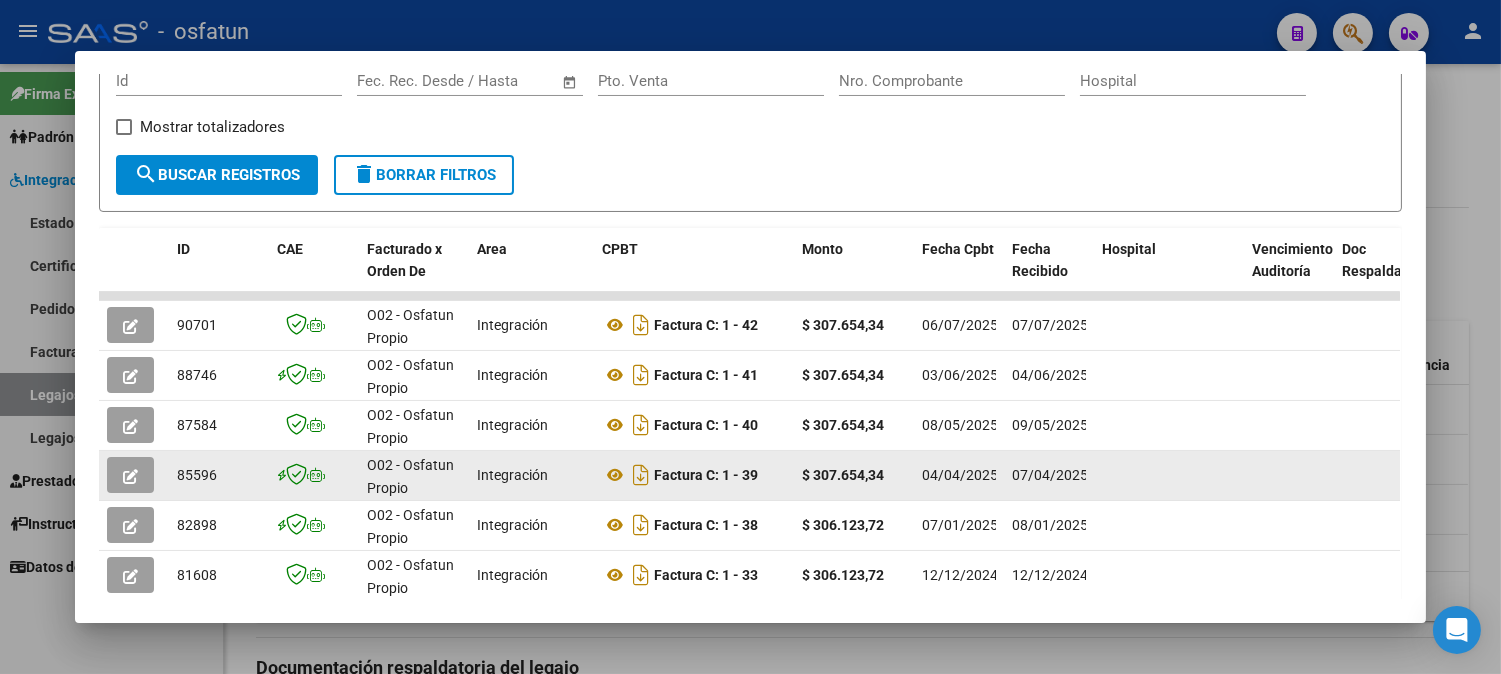 scroll, scrollTop: 330, scrollLeft: 0, axis: vertical 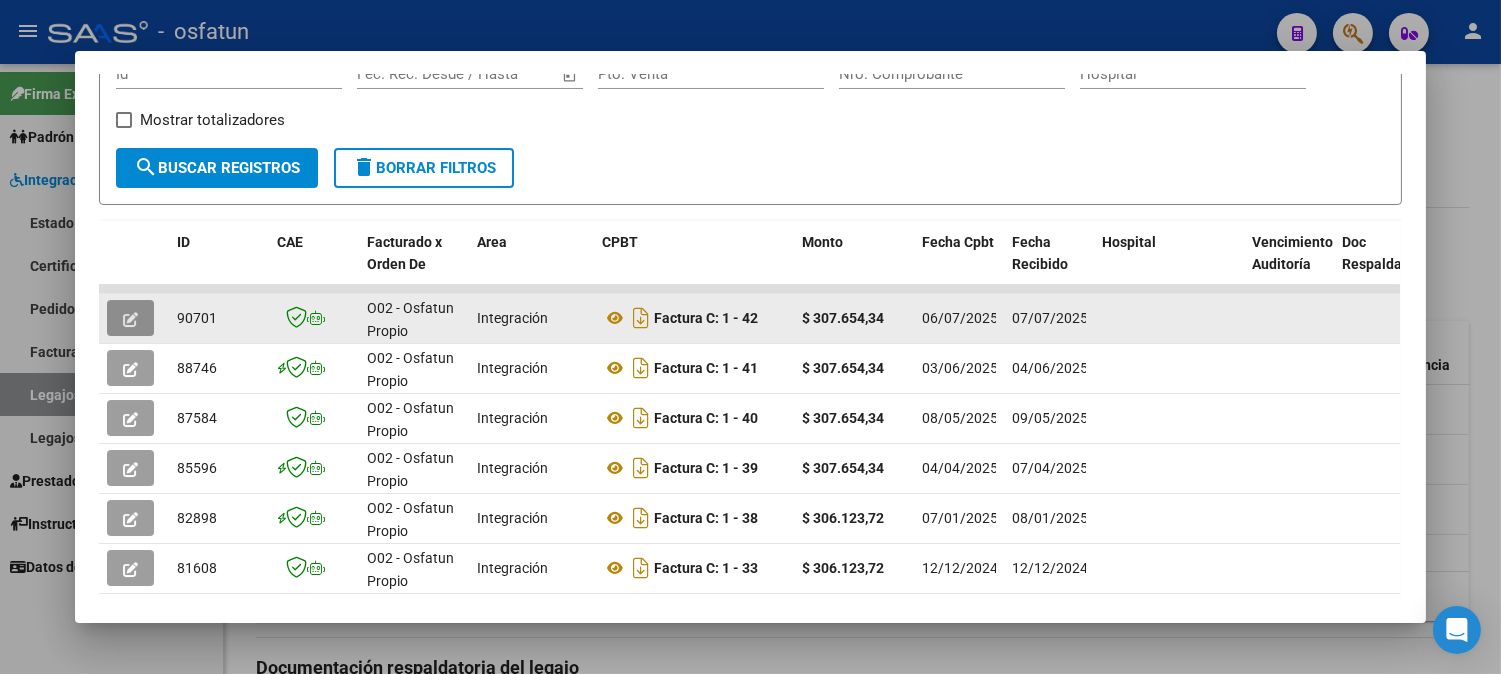 click 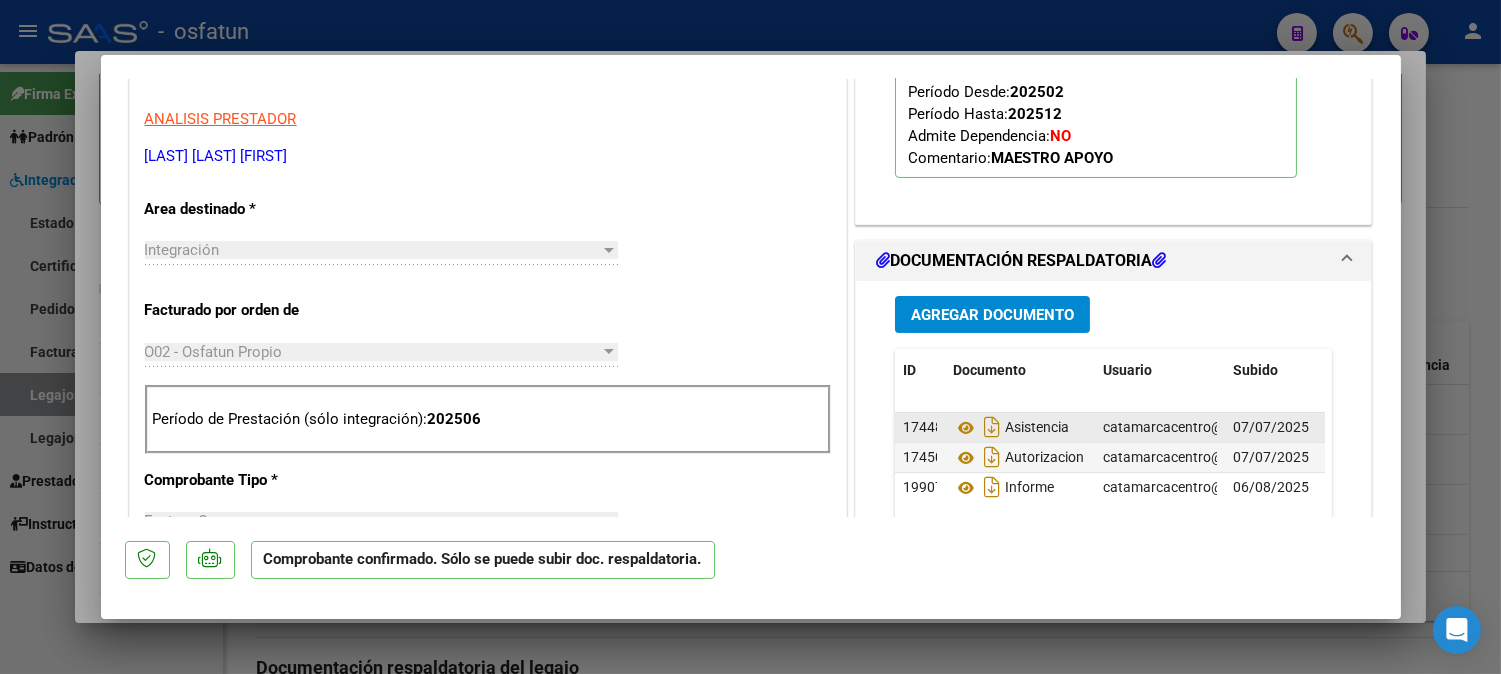scroll, scrollTop: 666, scrollLeft: 0, axis: vertical 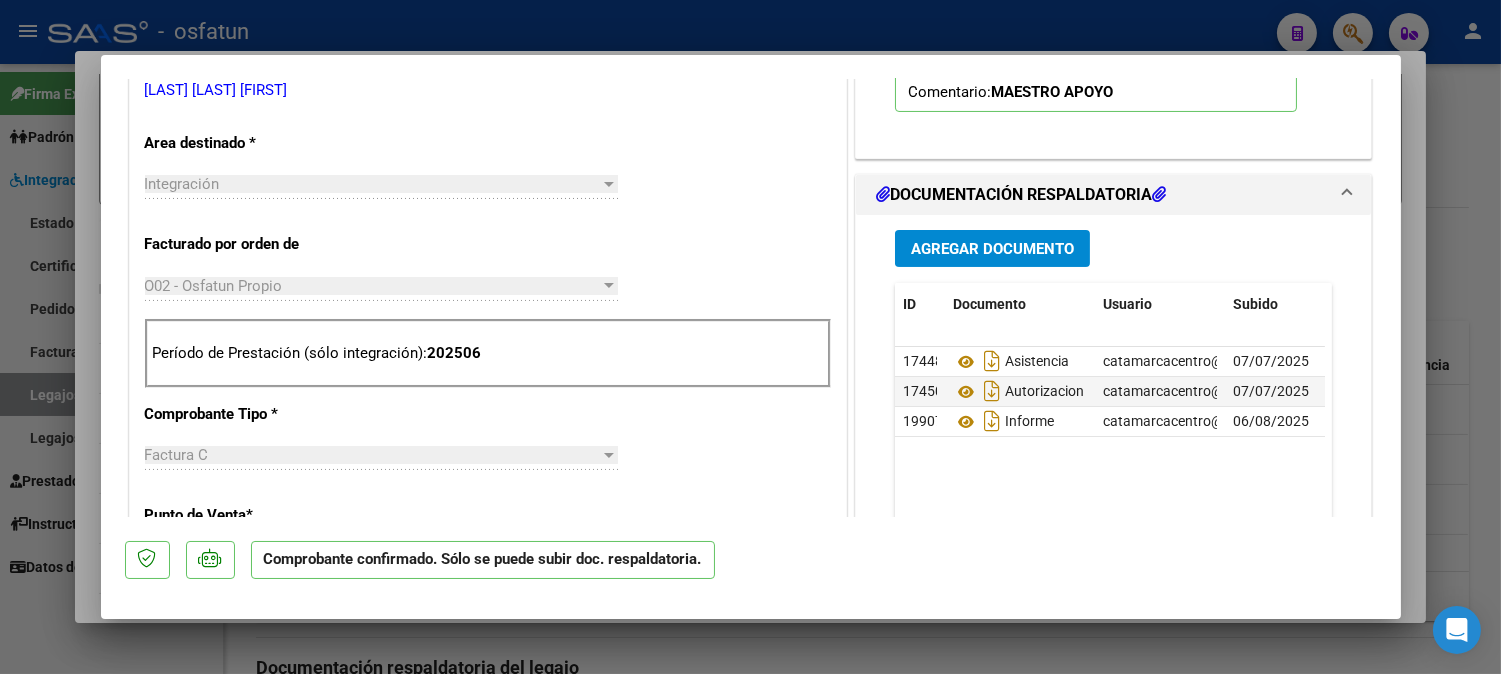 click at bounding box center [750, 337] 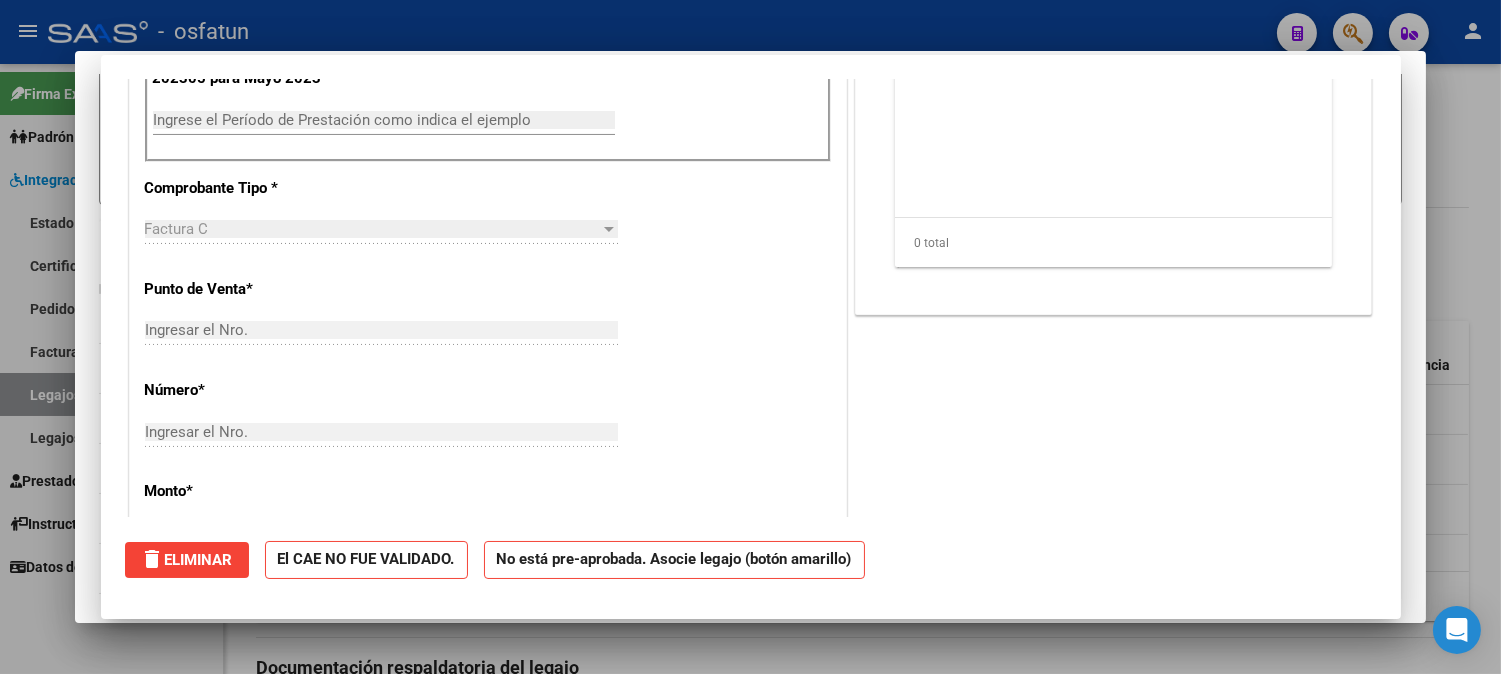 scroll, scrollTop: 0, scrollLeft: 0, axis: both 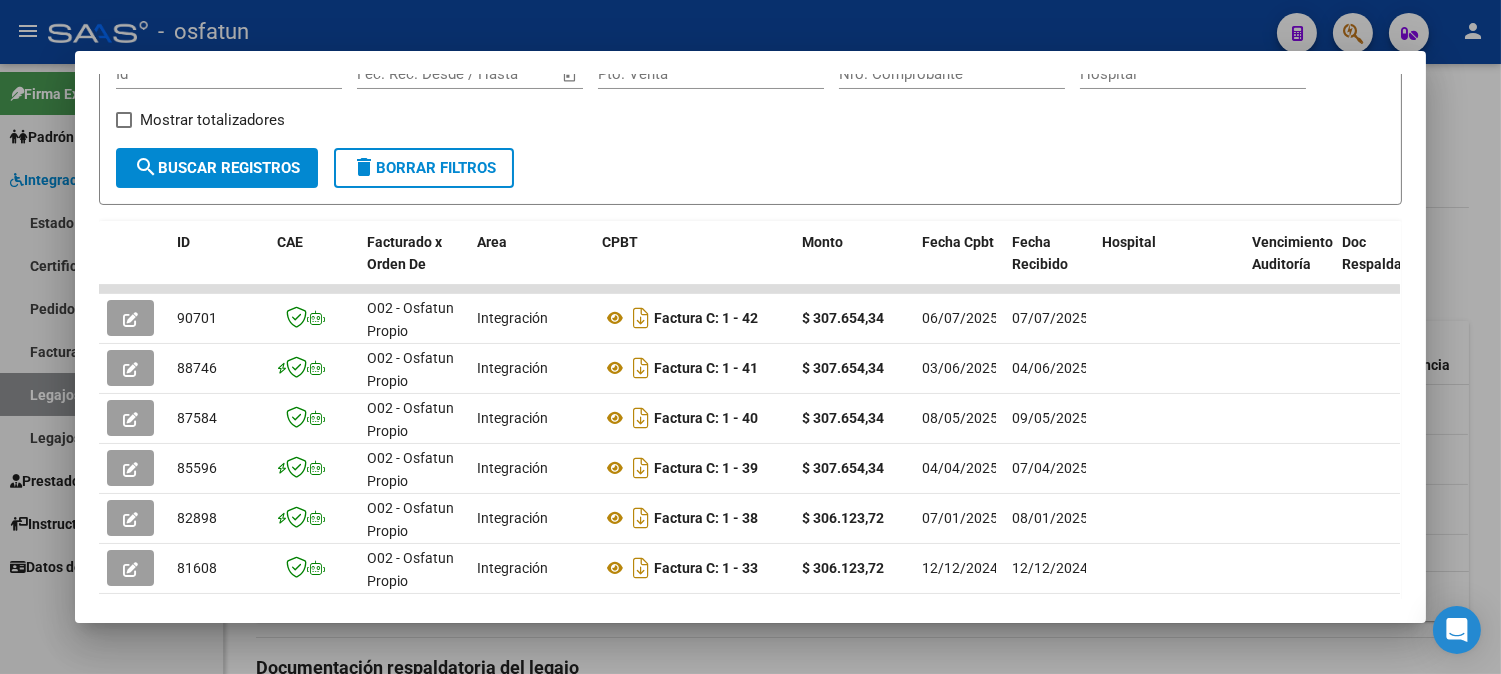 click at bounding box center (750, 337) 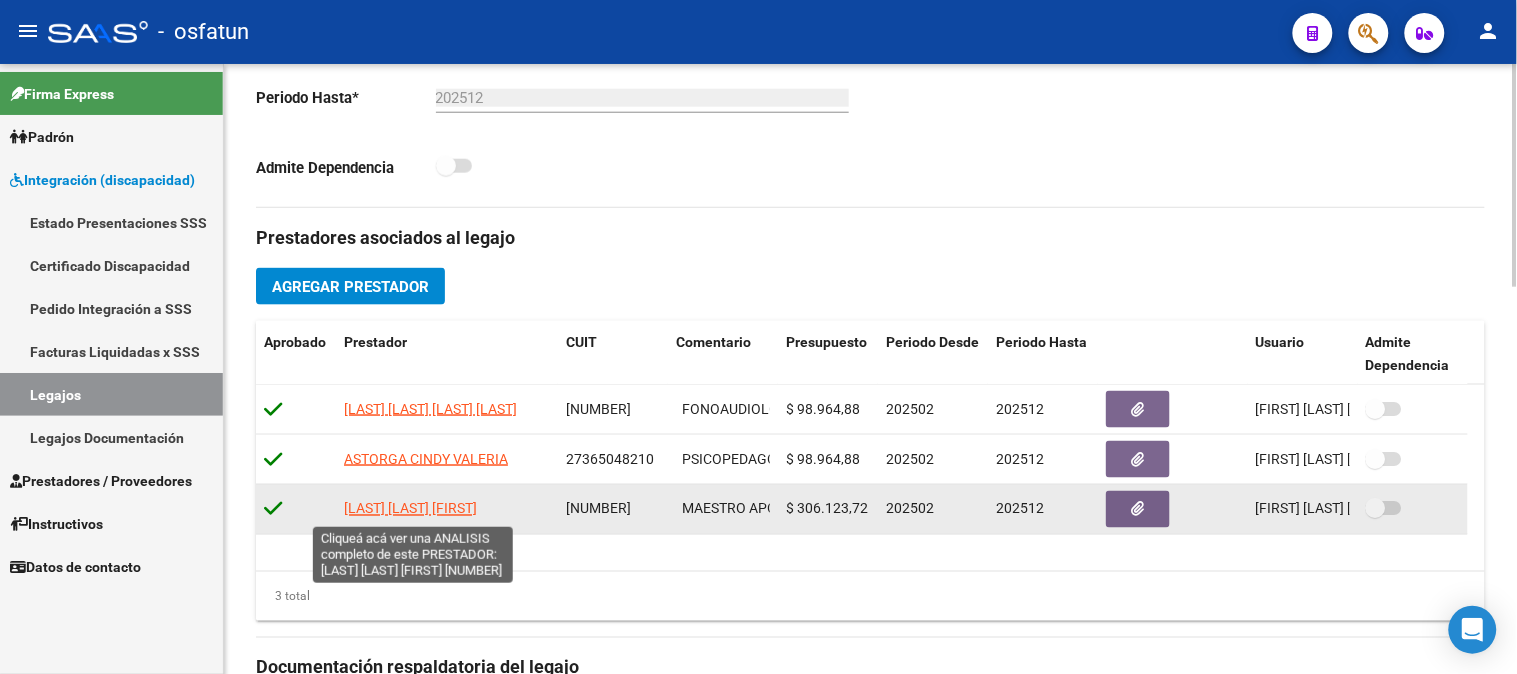 click on "[LAST] [LAST] [FIRST]" 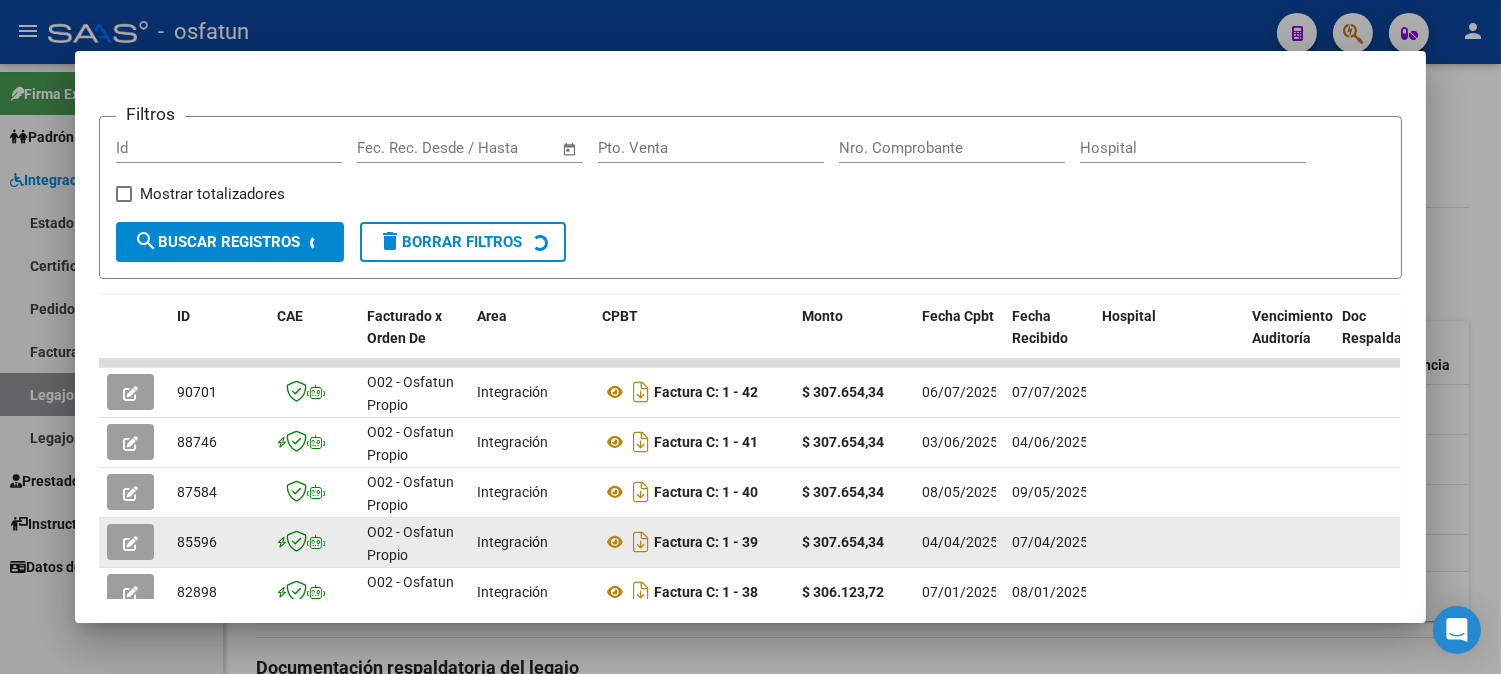 scroll, scrollTop: 375, scrollLeft: 0, axis: vertical 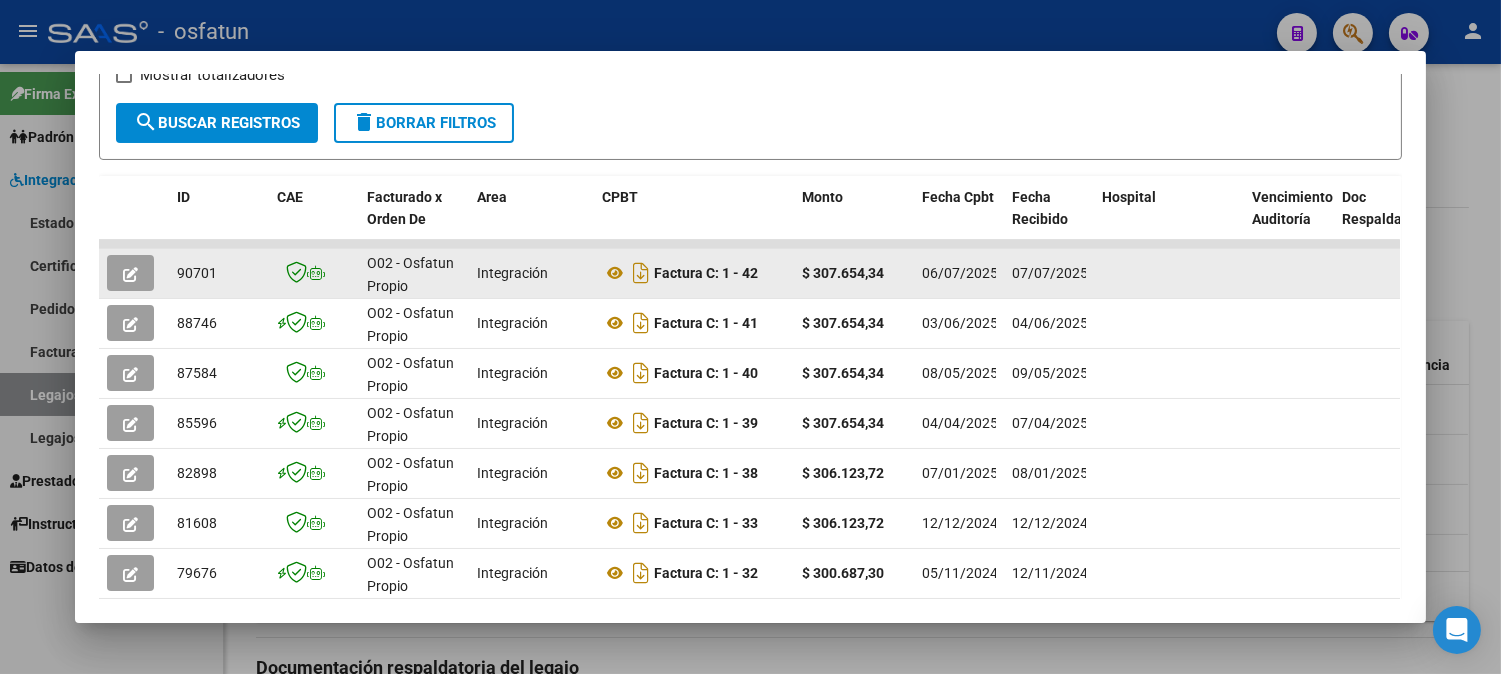 click 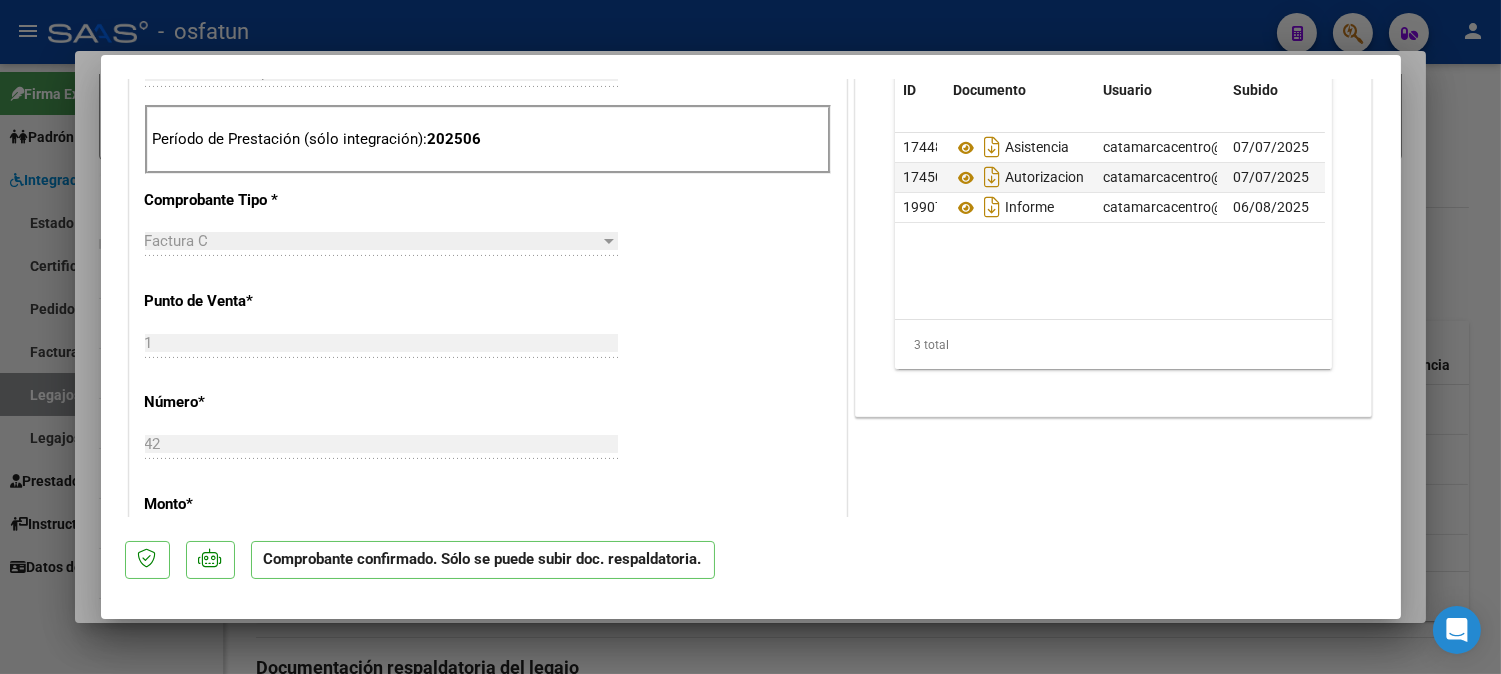 scroll, scrollTop: 888, scrollLeft: 0, axis: vertical 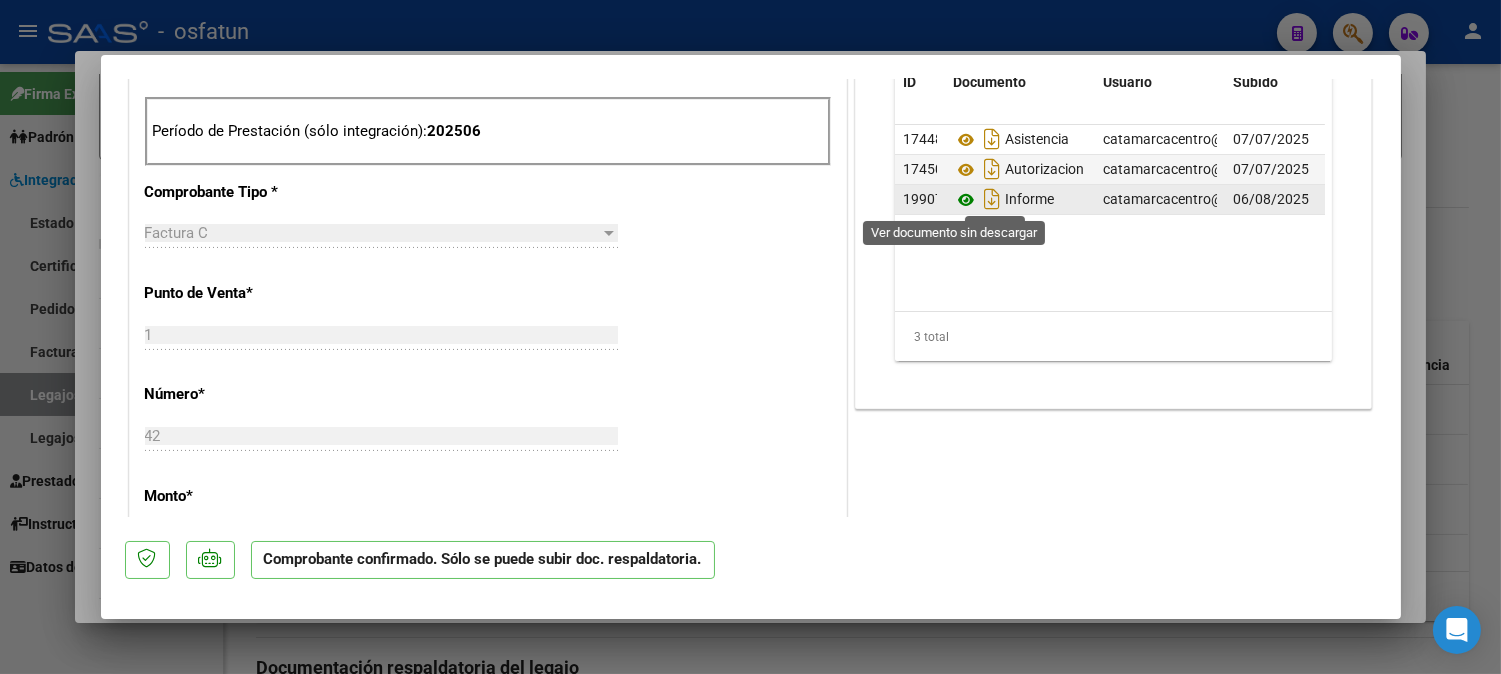 click 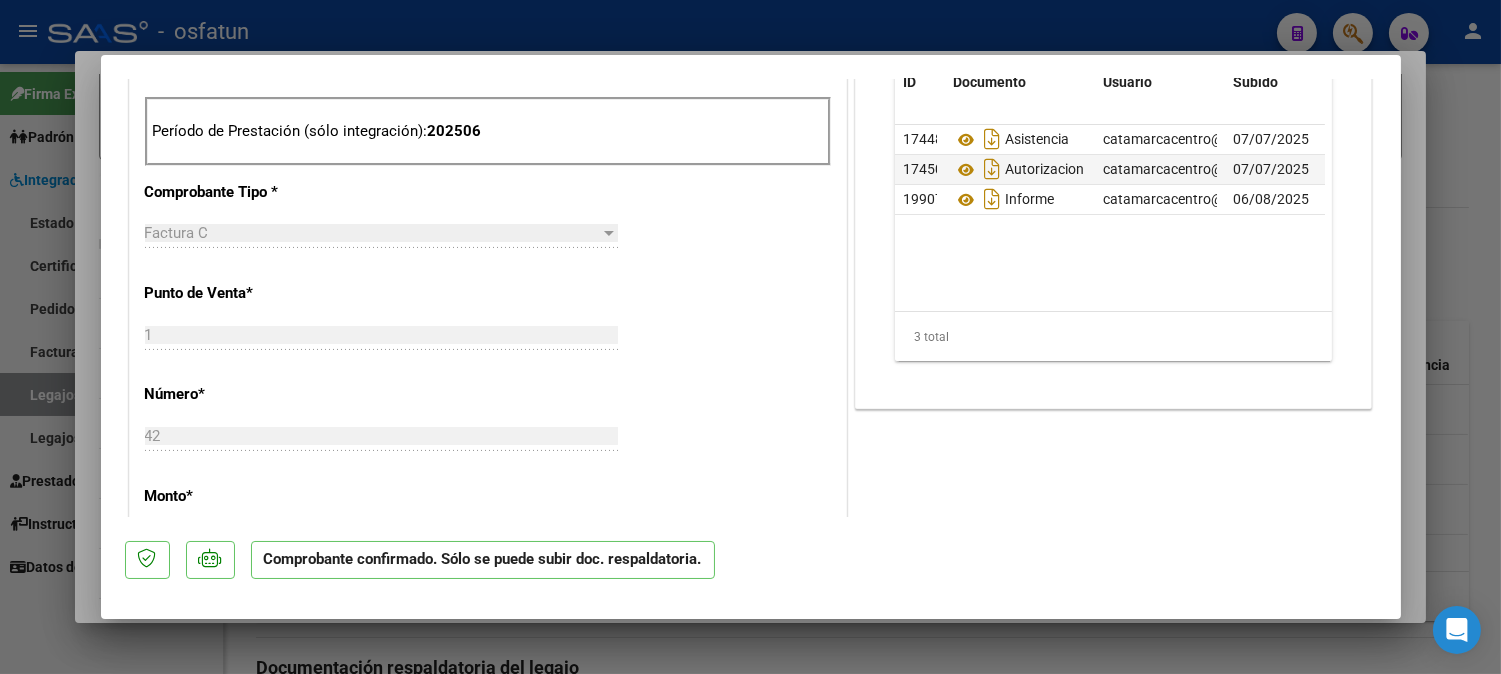click at bounding box center [750, 337] 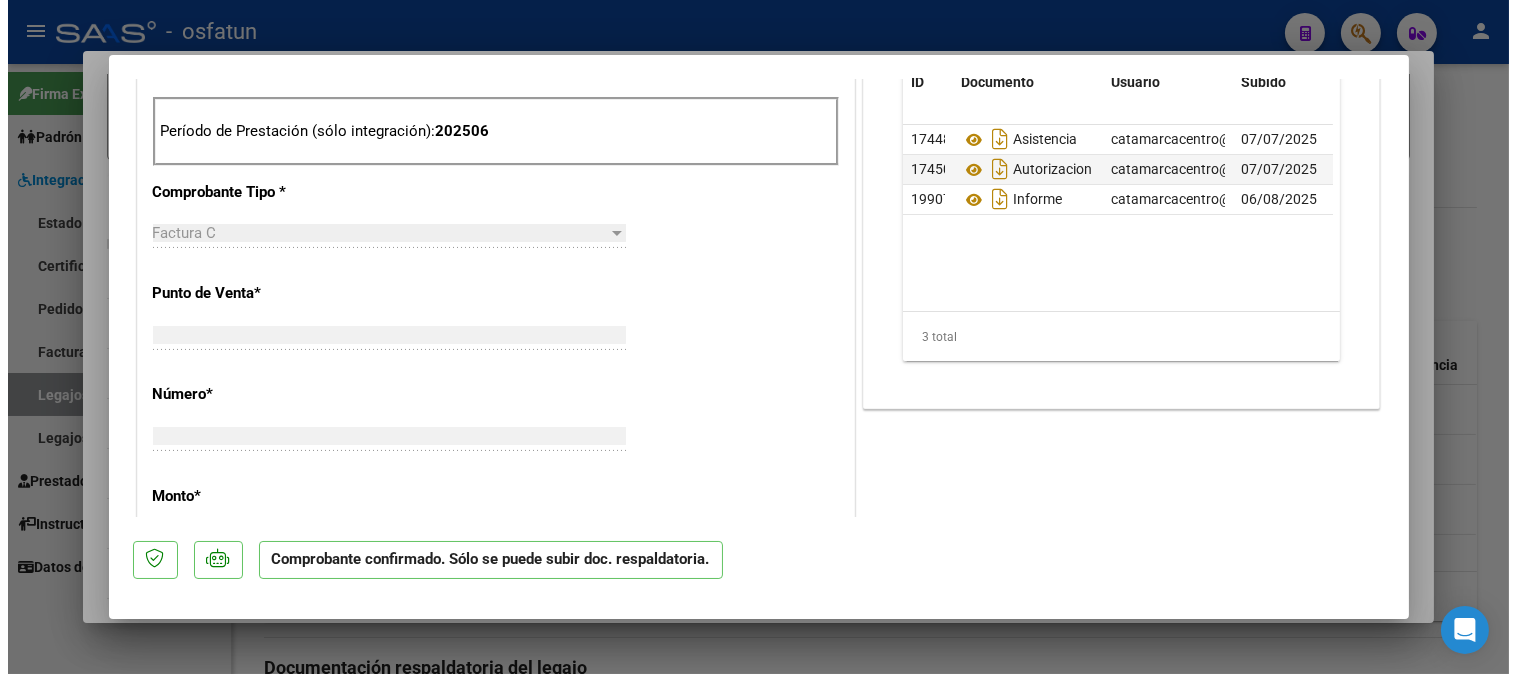 scroll, scrollTop: 0, scrollLeft: 0, axis: both 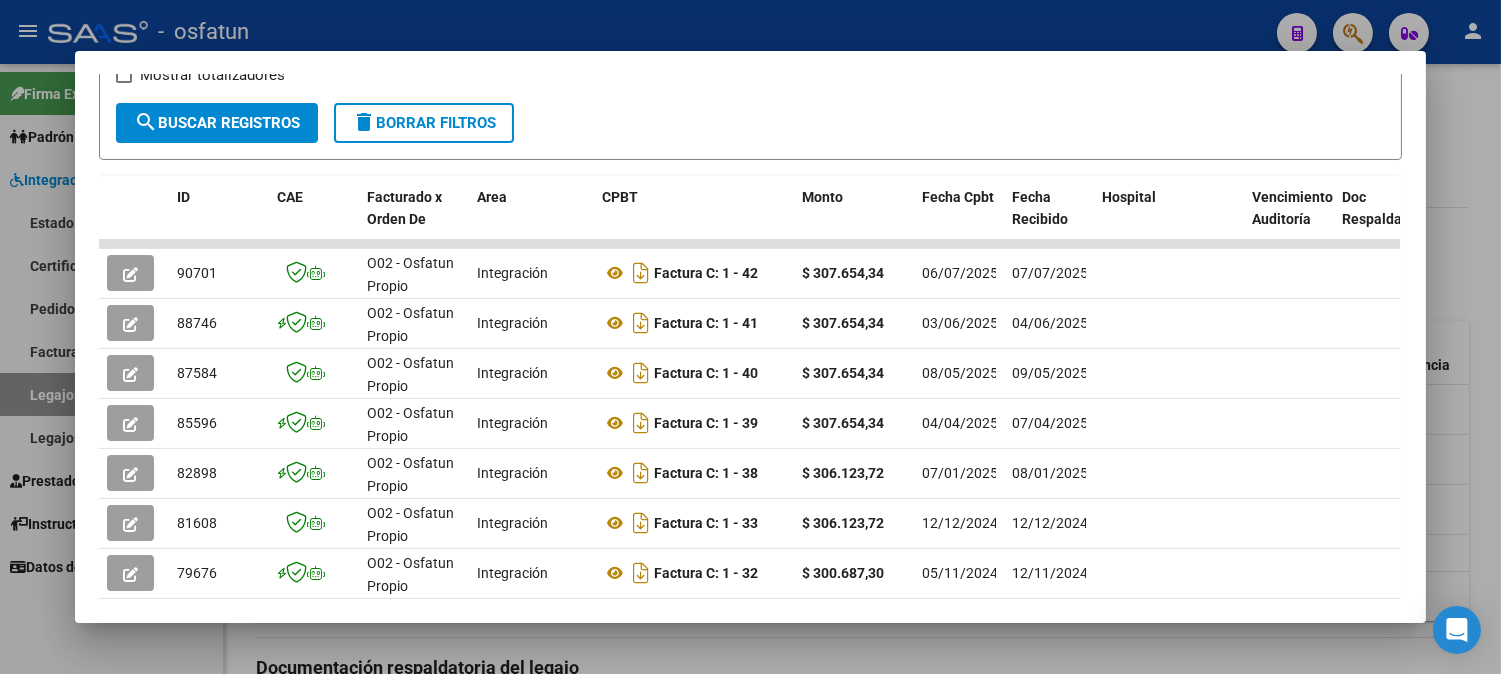 drag, startPoint x: 1477, startPoint y: 134, endPoint x: 685, endPoint y: 157, distance: 792.3339 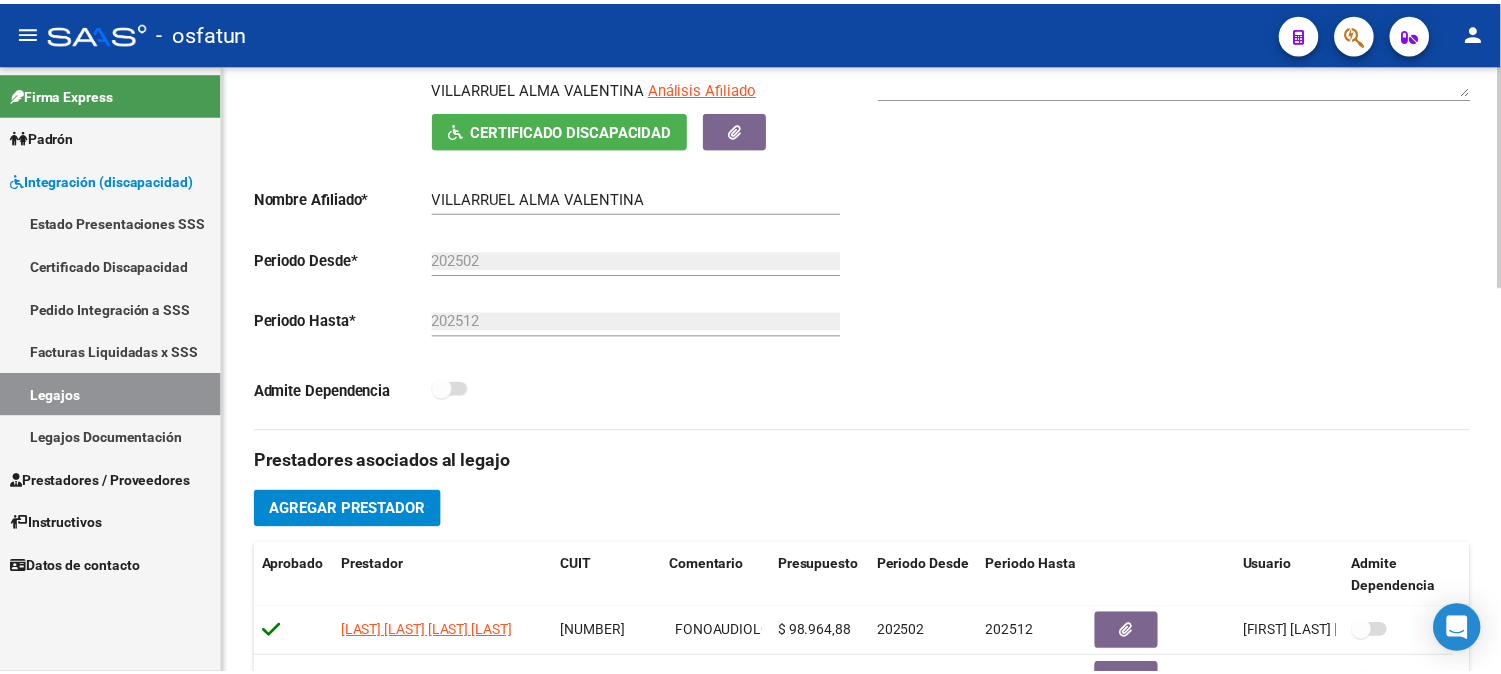 scroll, scrollTop: 0, scrollLeft: 0, axis: both 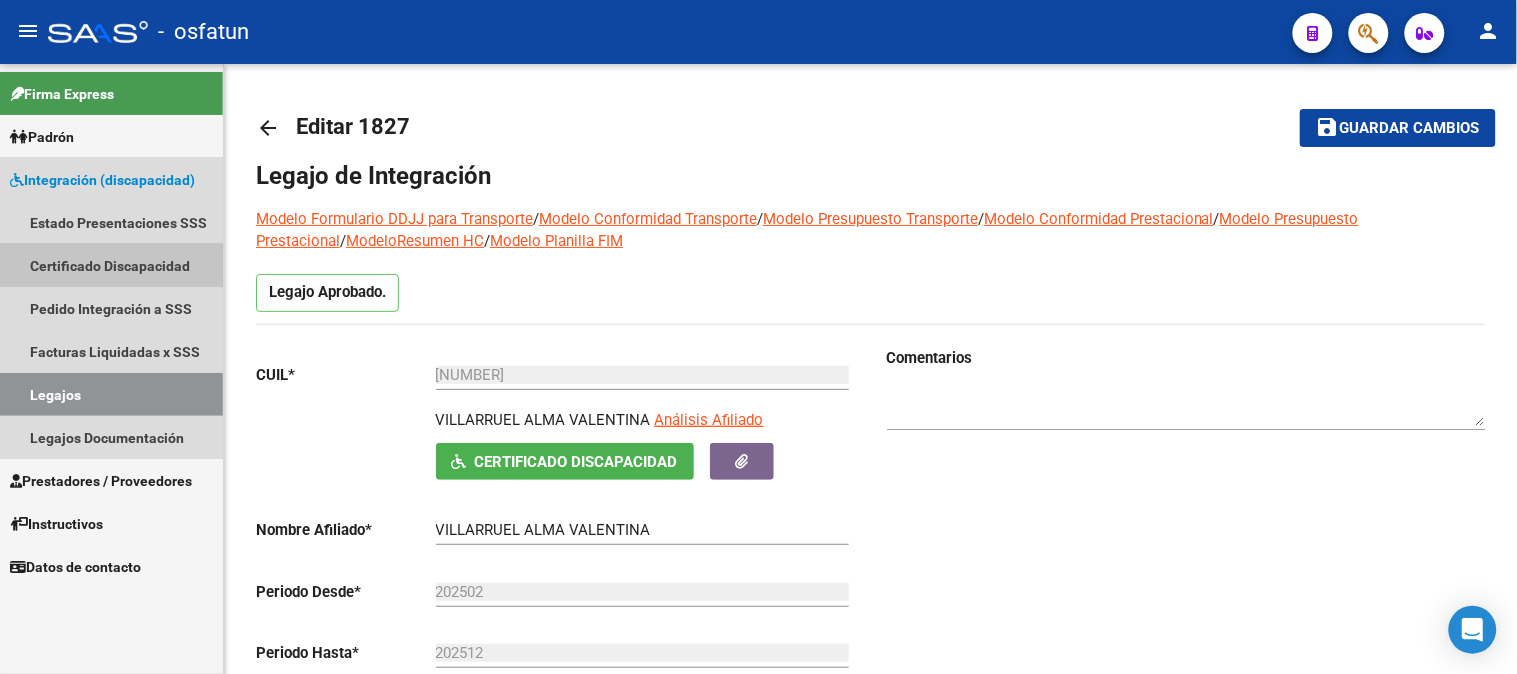 click on "Certificado Discapacidad" at bounding box center (111, 265) 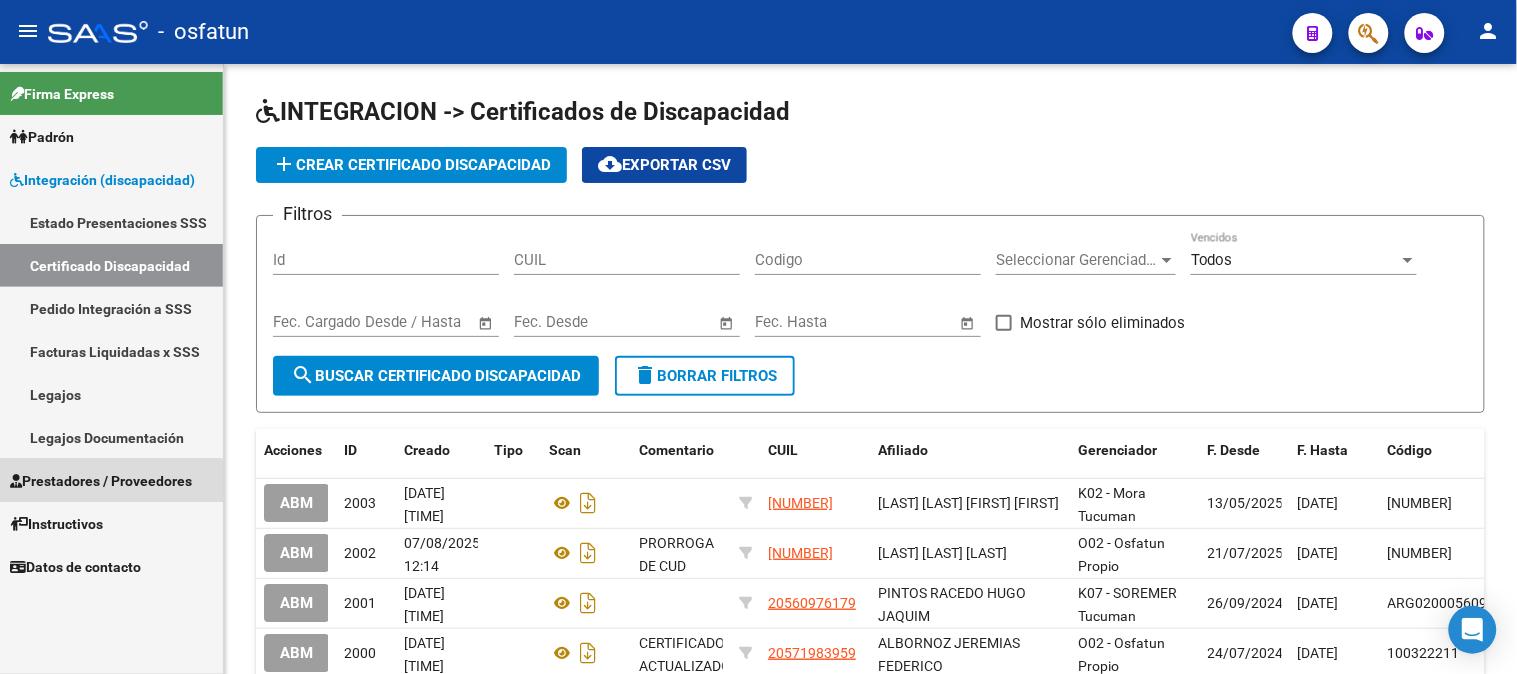 click on "Prestadores / Proveedores" at bounding box center (101, 481) 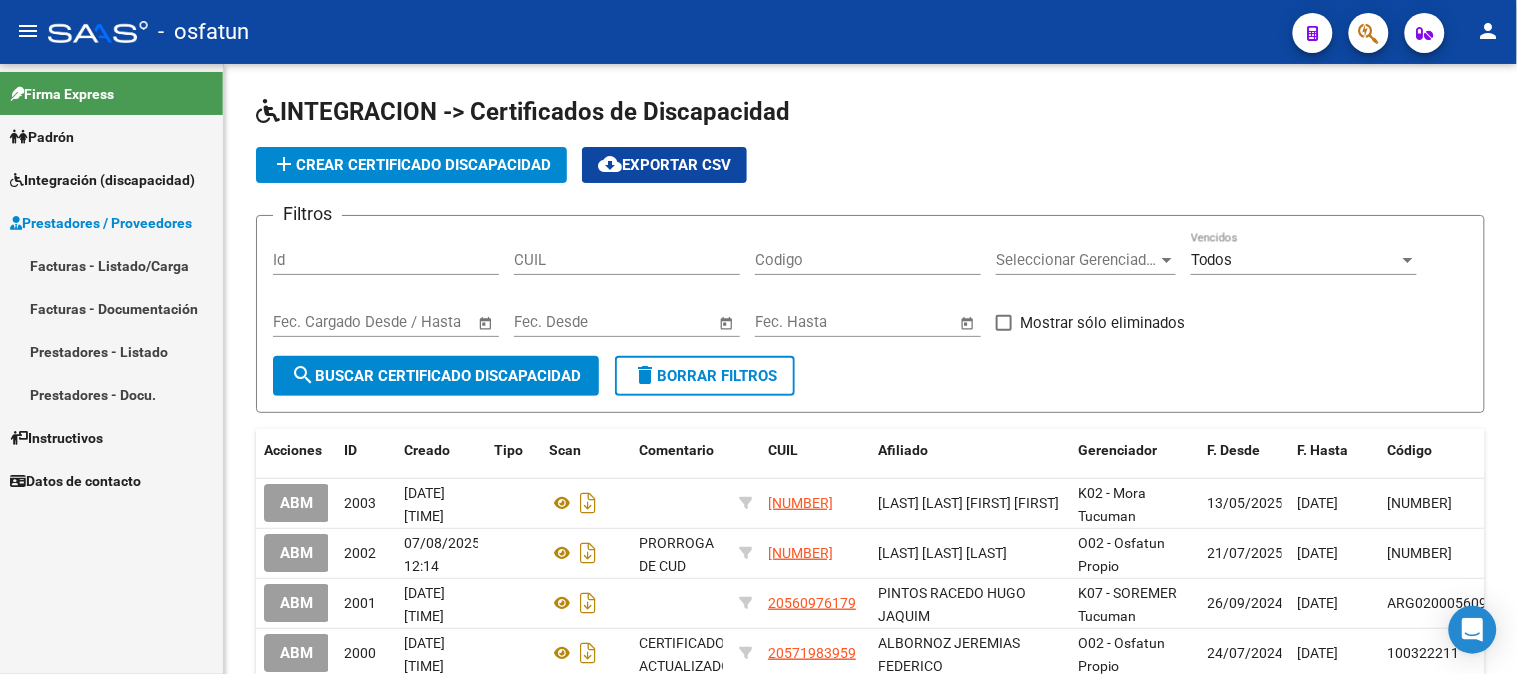 click on "Facturas - Listado/Carga" at bounding box center (111, 265) 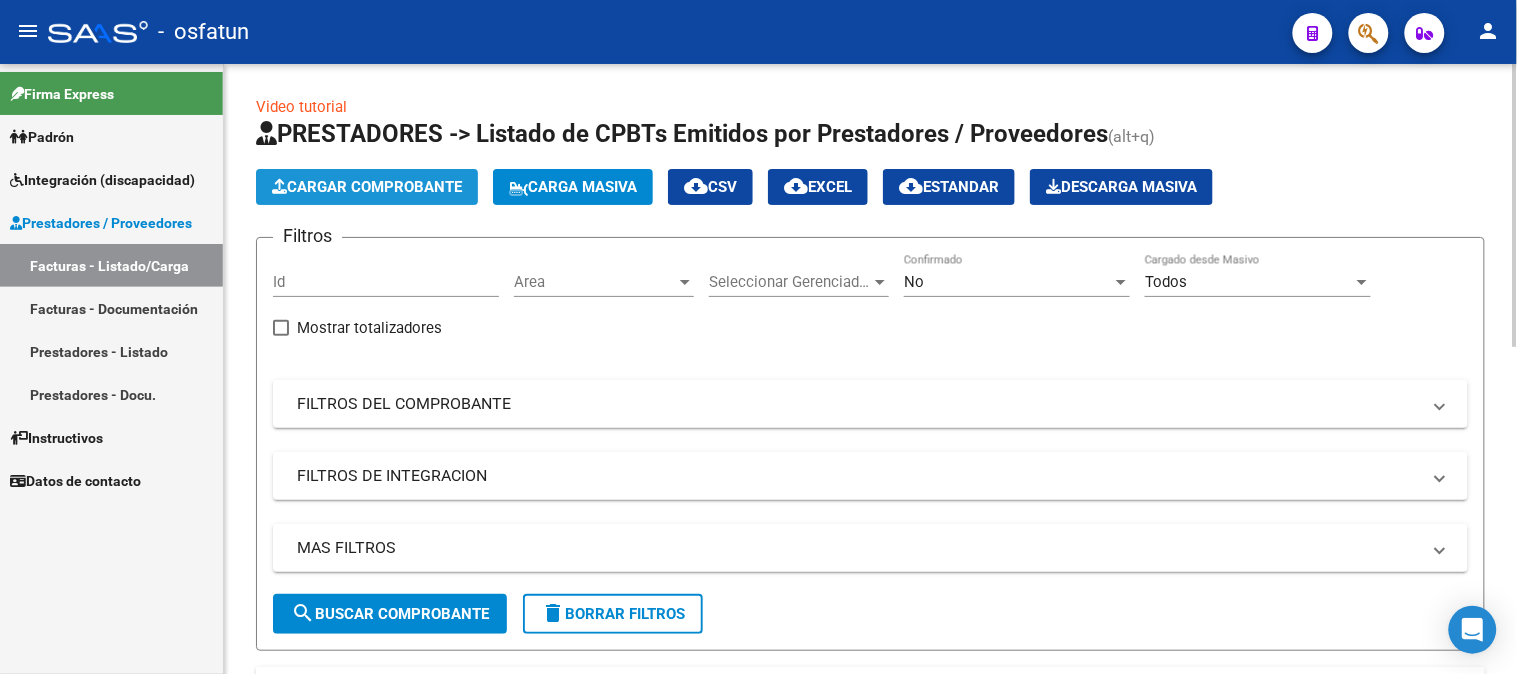 click on "Cargar Comprobante" 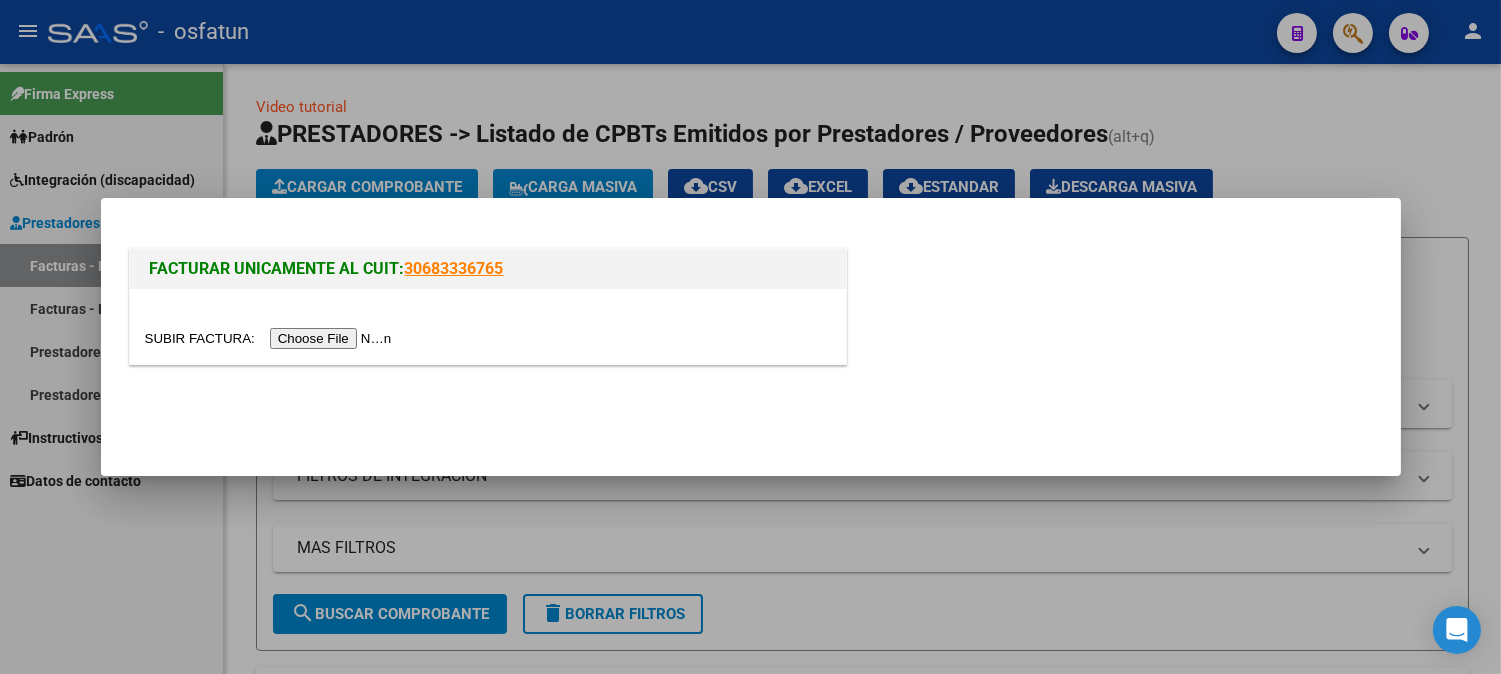 click at bounding box center (271, 338) 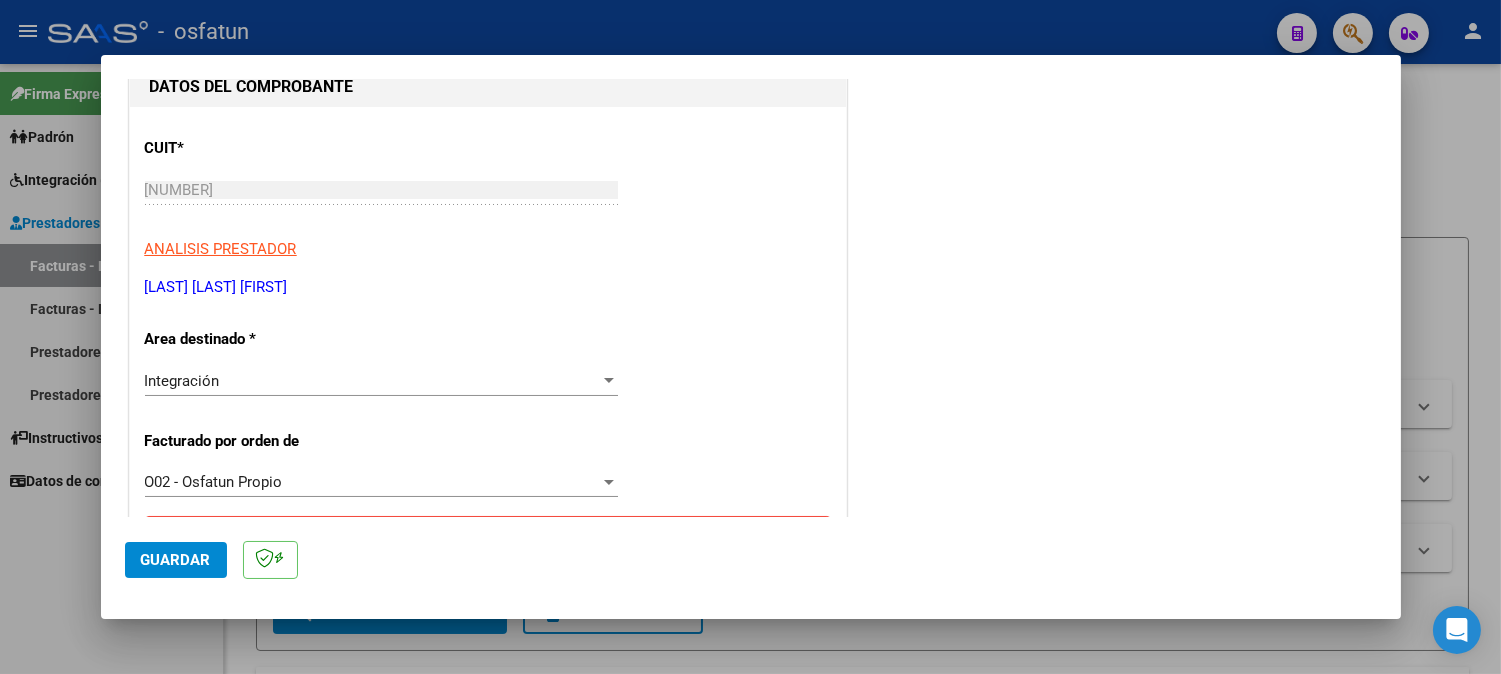 scroll, scrollTop: 444, scrollLeft: 0, axis: vertical 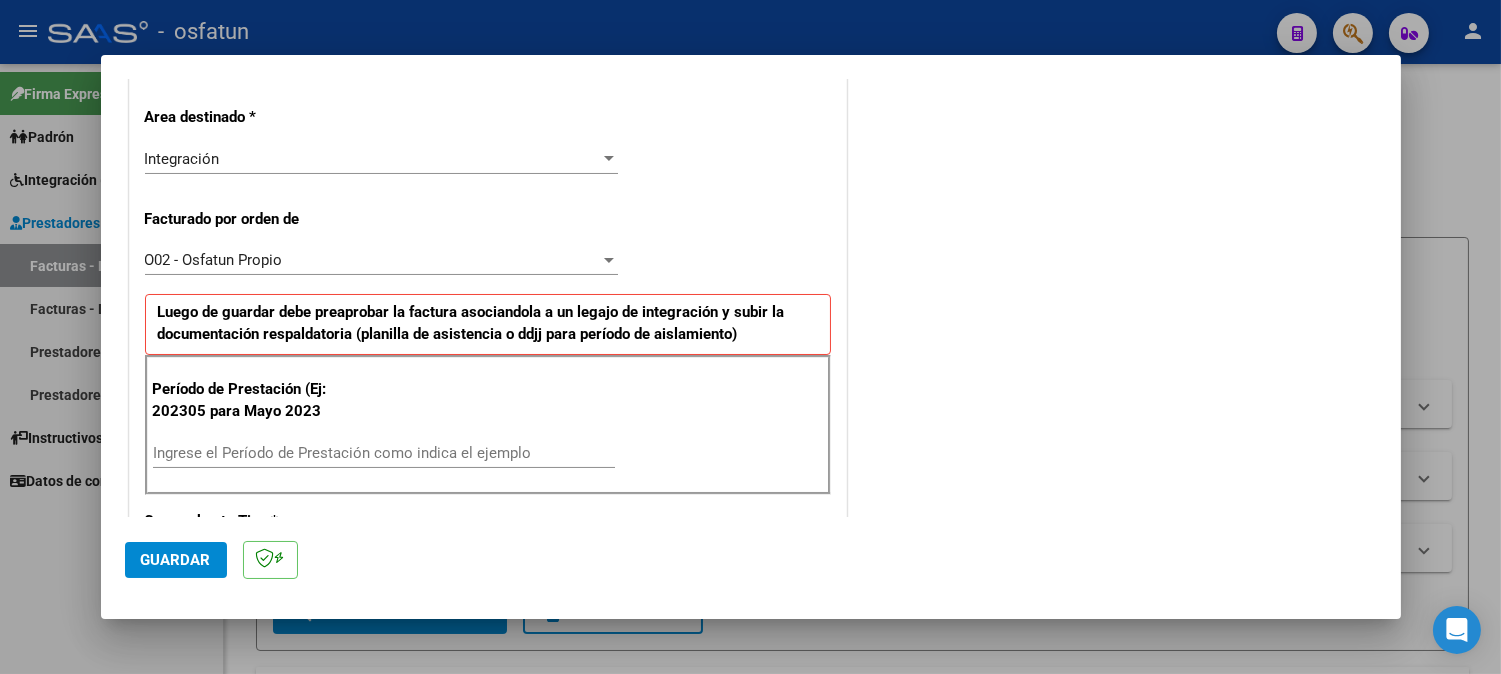 click on "Ingrese el Período de Prestación como indica el ejemplo" at bounding box center [384, 453] 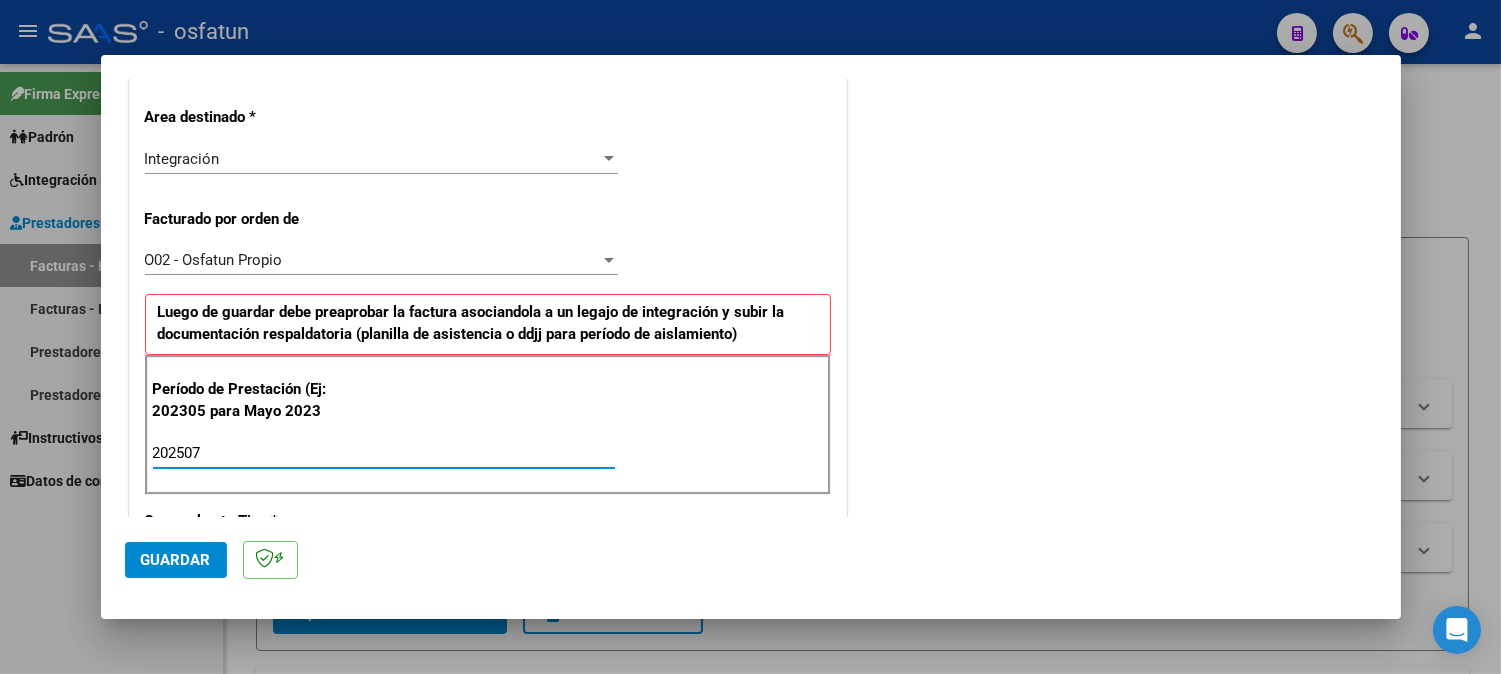 type on "202507" 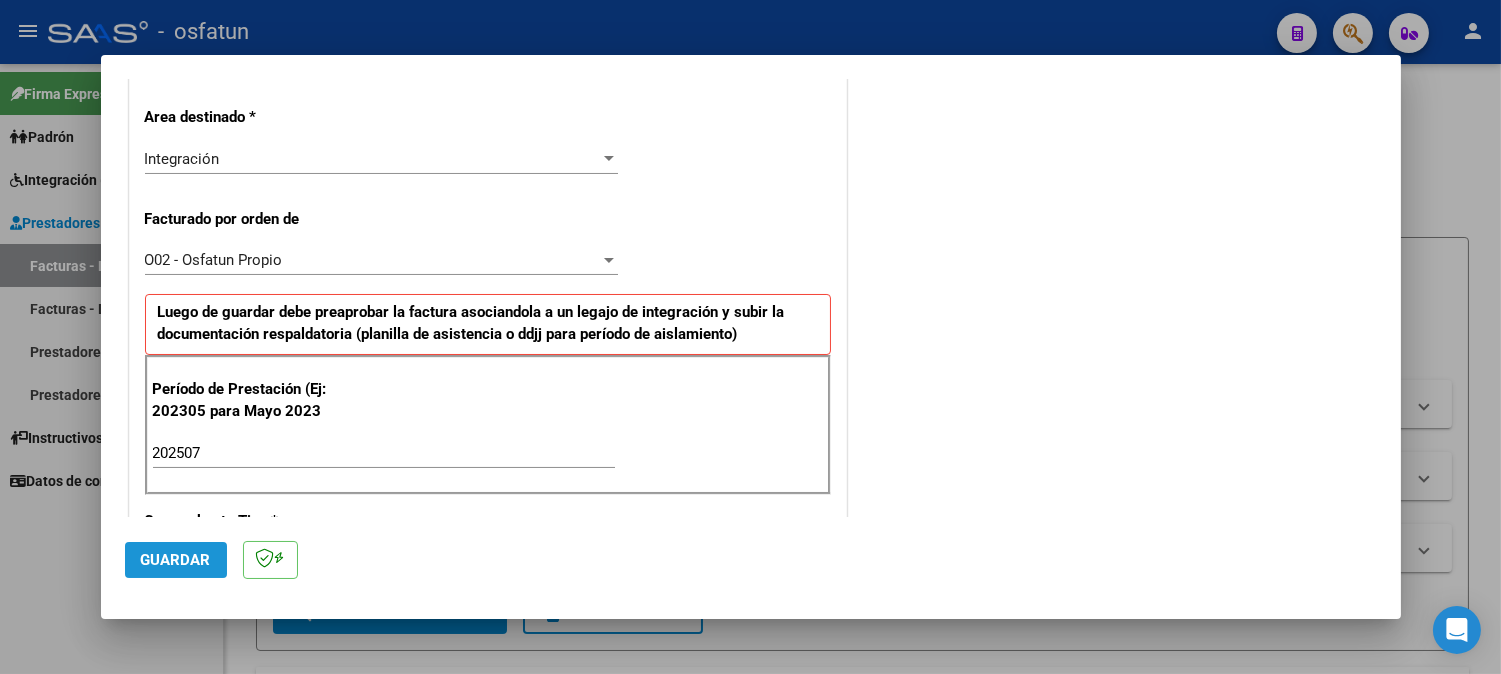 drag, startPoint x: 192, startPoint y: 557, endPoint x: 204, endPoint y: 544, distance: 17.691807 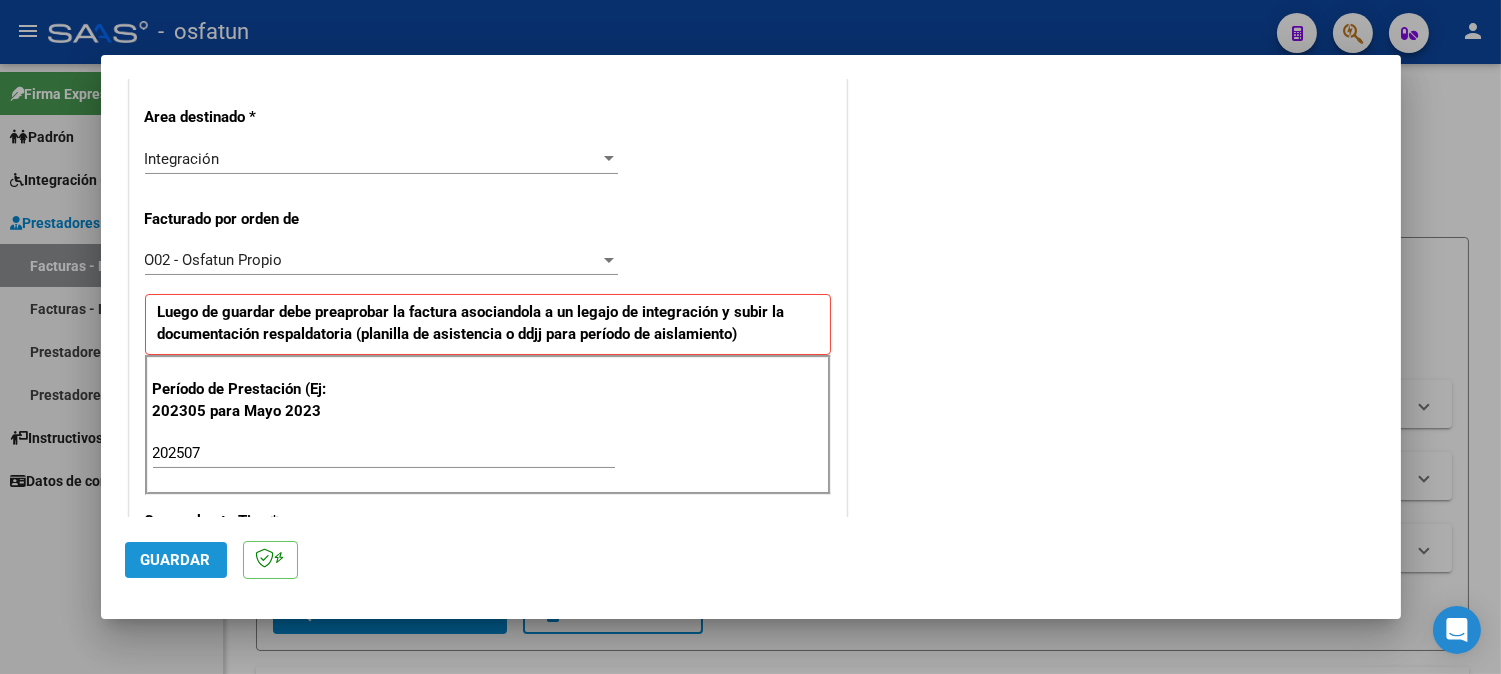 click on "Guardar" 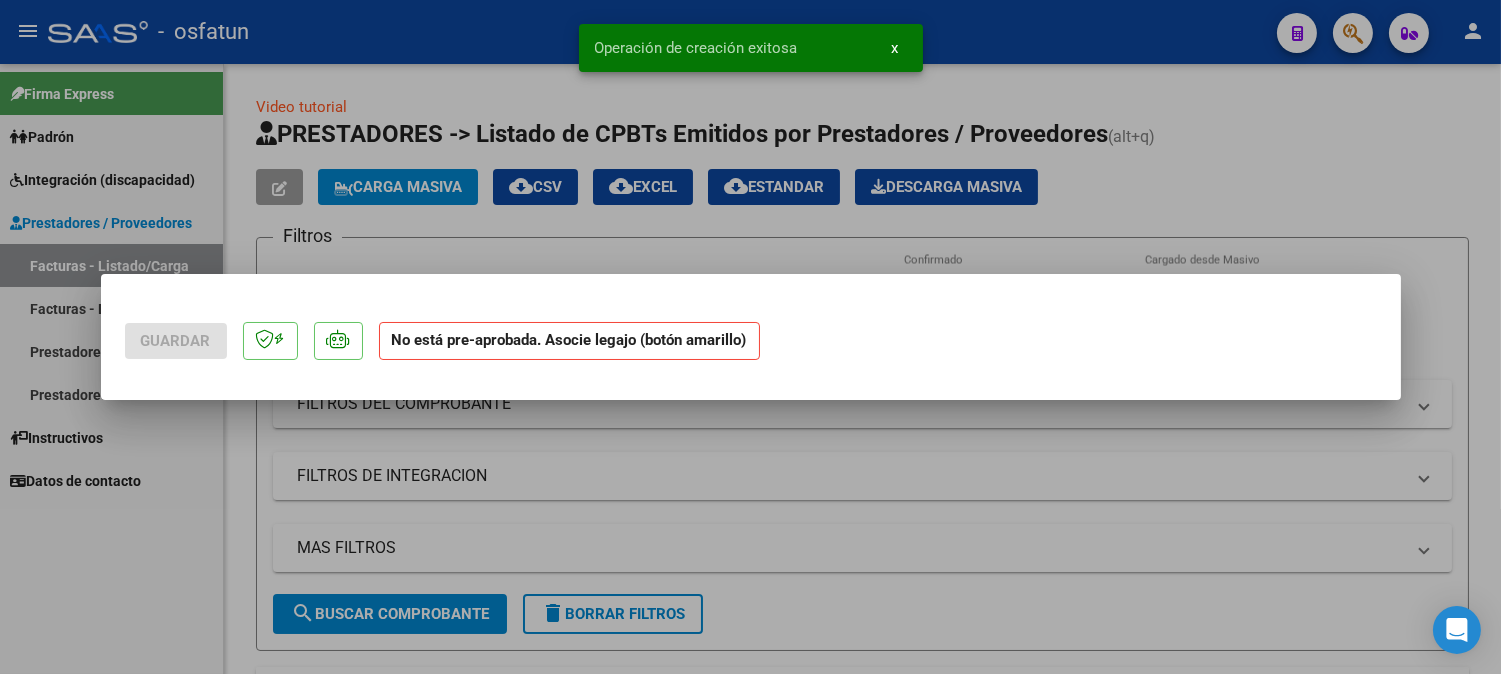 scroll, scrollTop: 0, scrollLeft: 0, axis: both 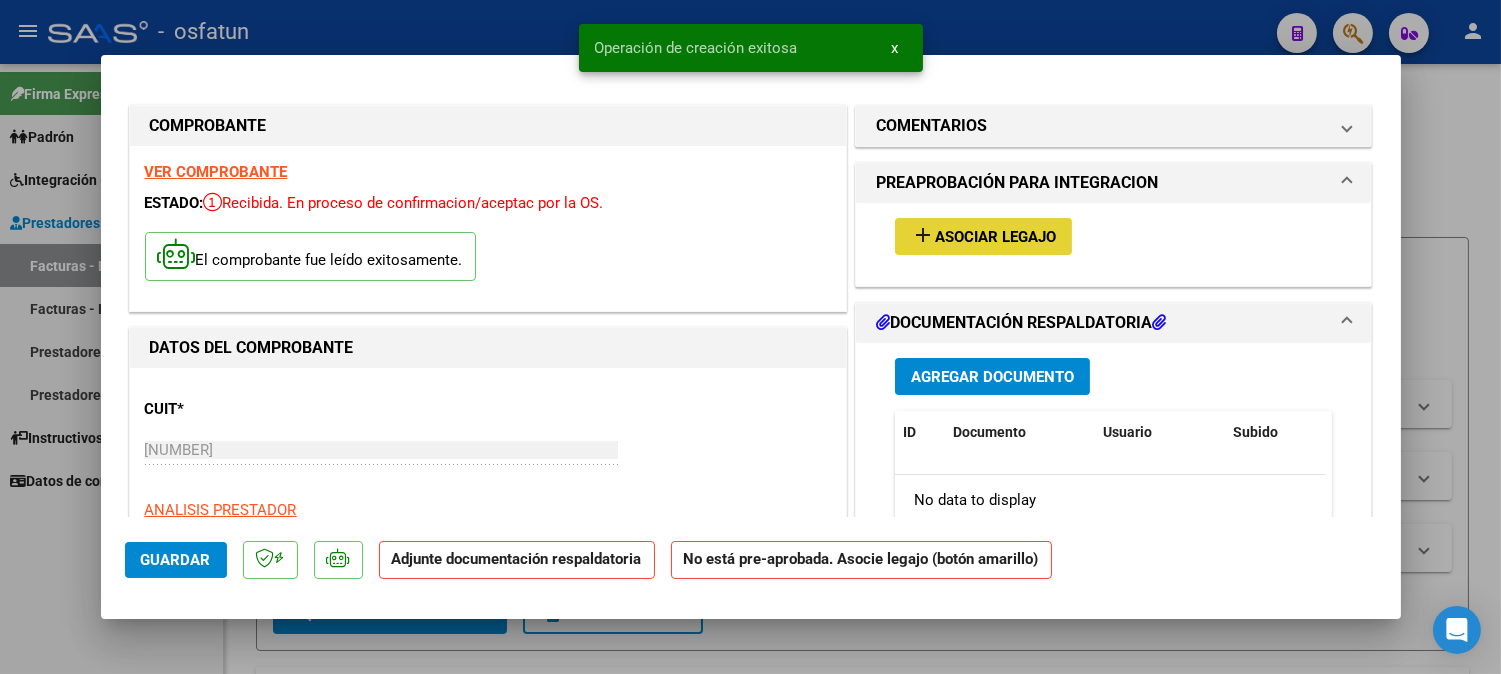 click on "Asociar Legajo" at bounding box center (995, 237) 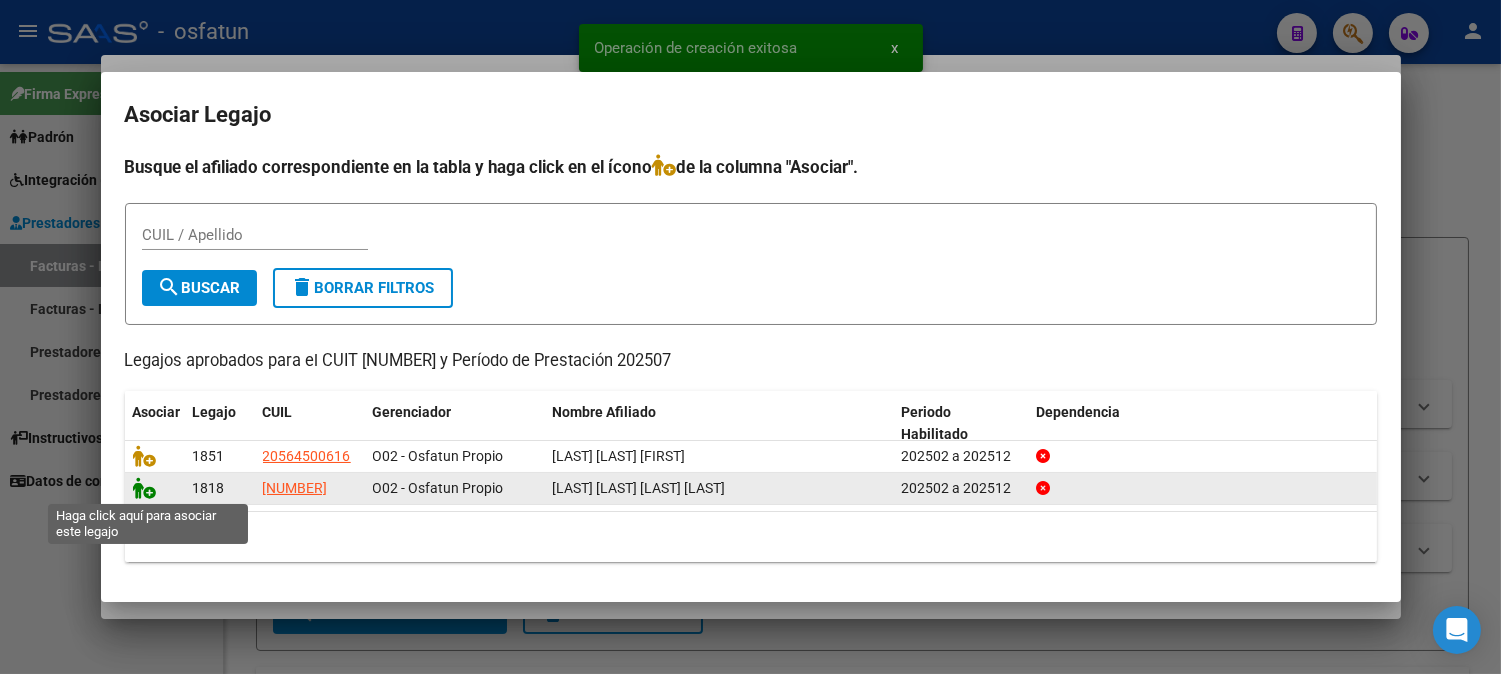click 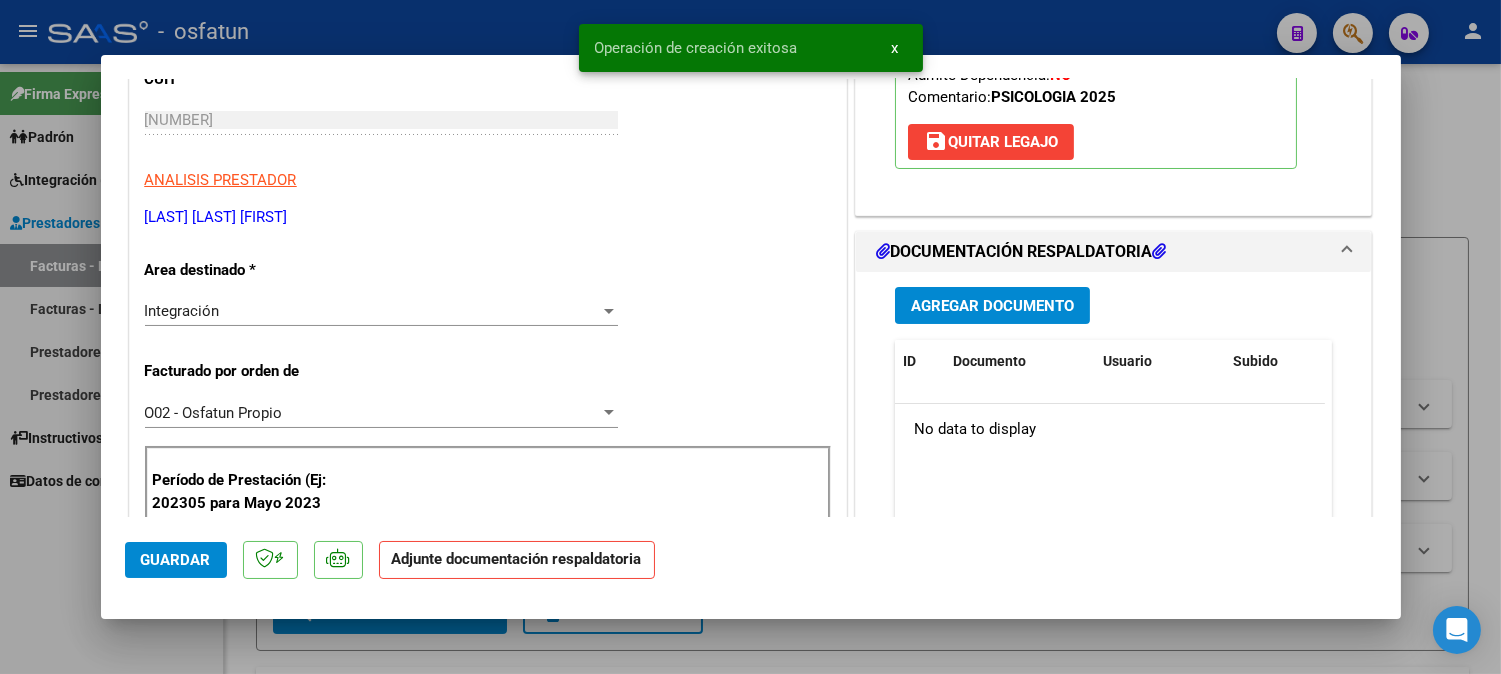 scroll, scrollTop: 333, scrollLeft: 0, axis: vertical 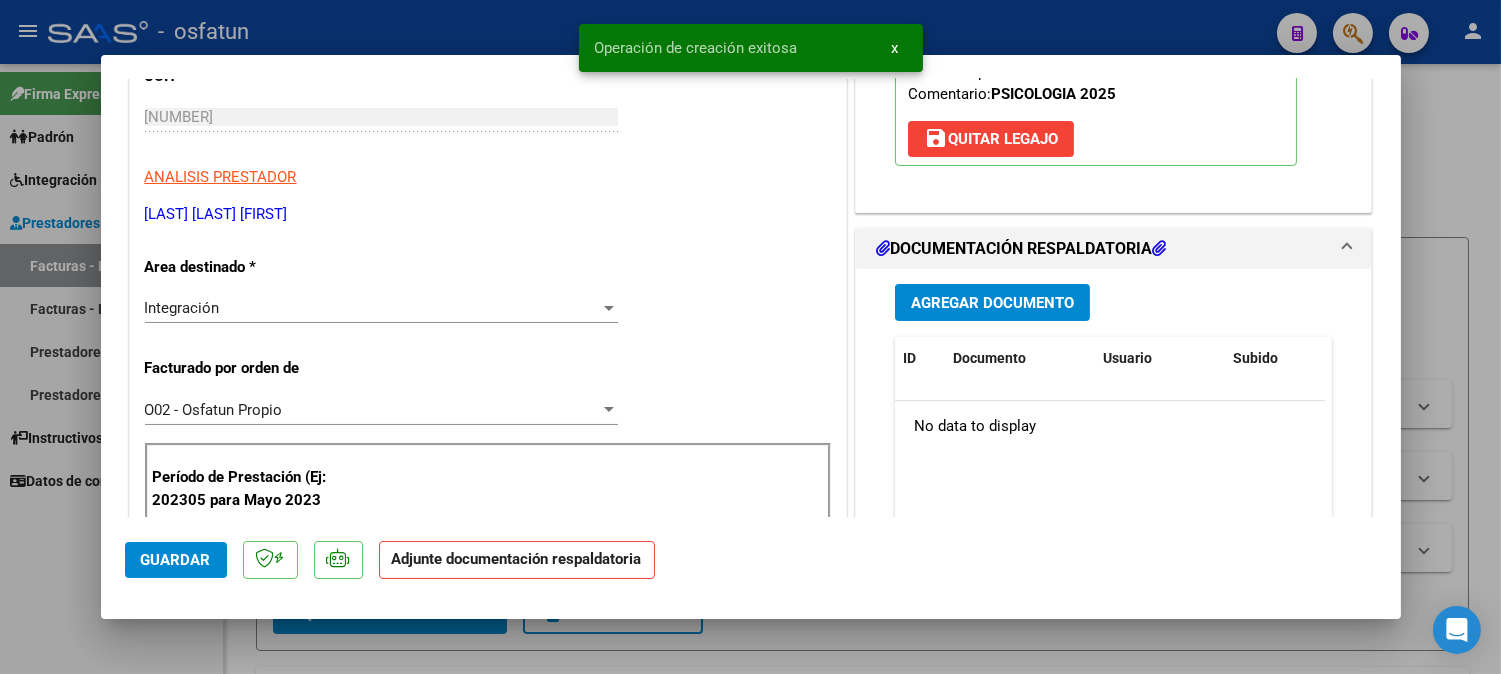 click on "Agregar Documento" at bounding box center [992, 303] 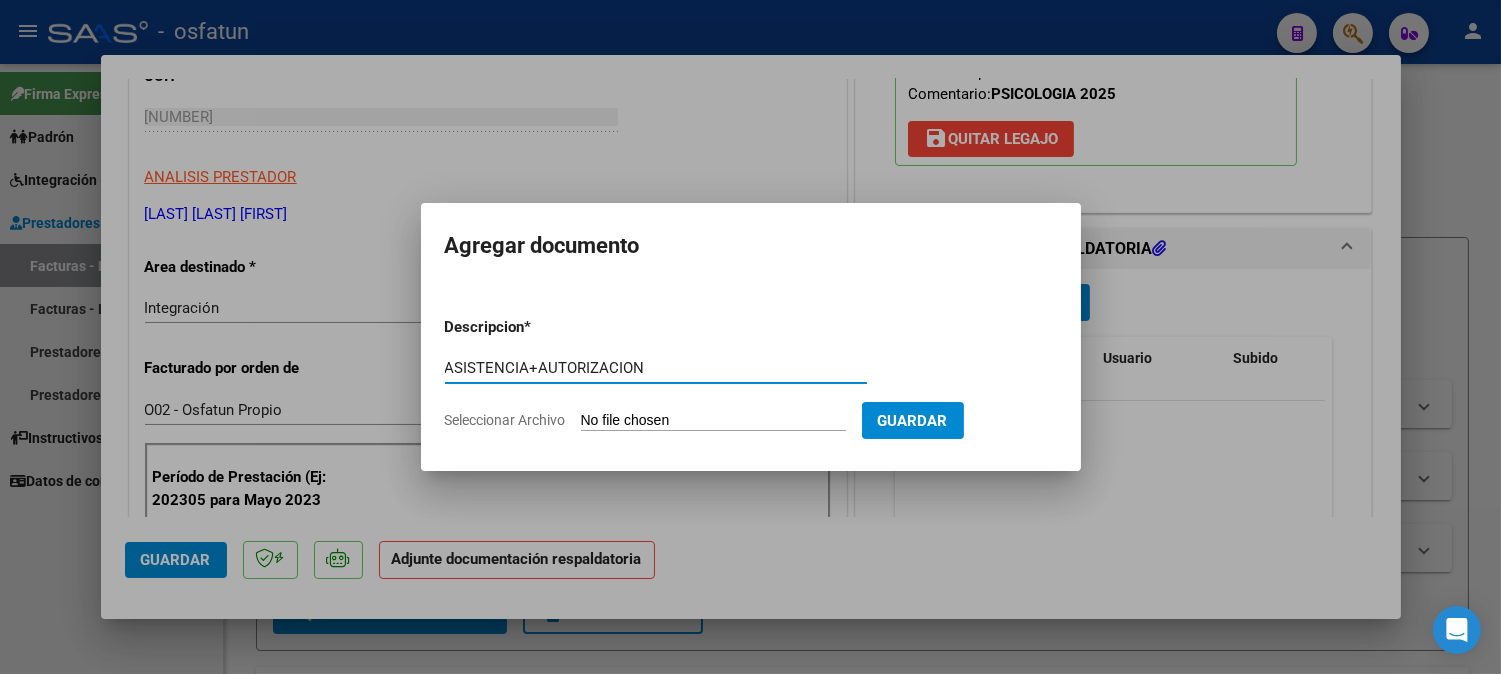 type on "ASISTENCIA+AUTORIZACION" 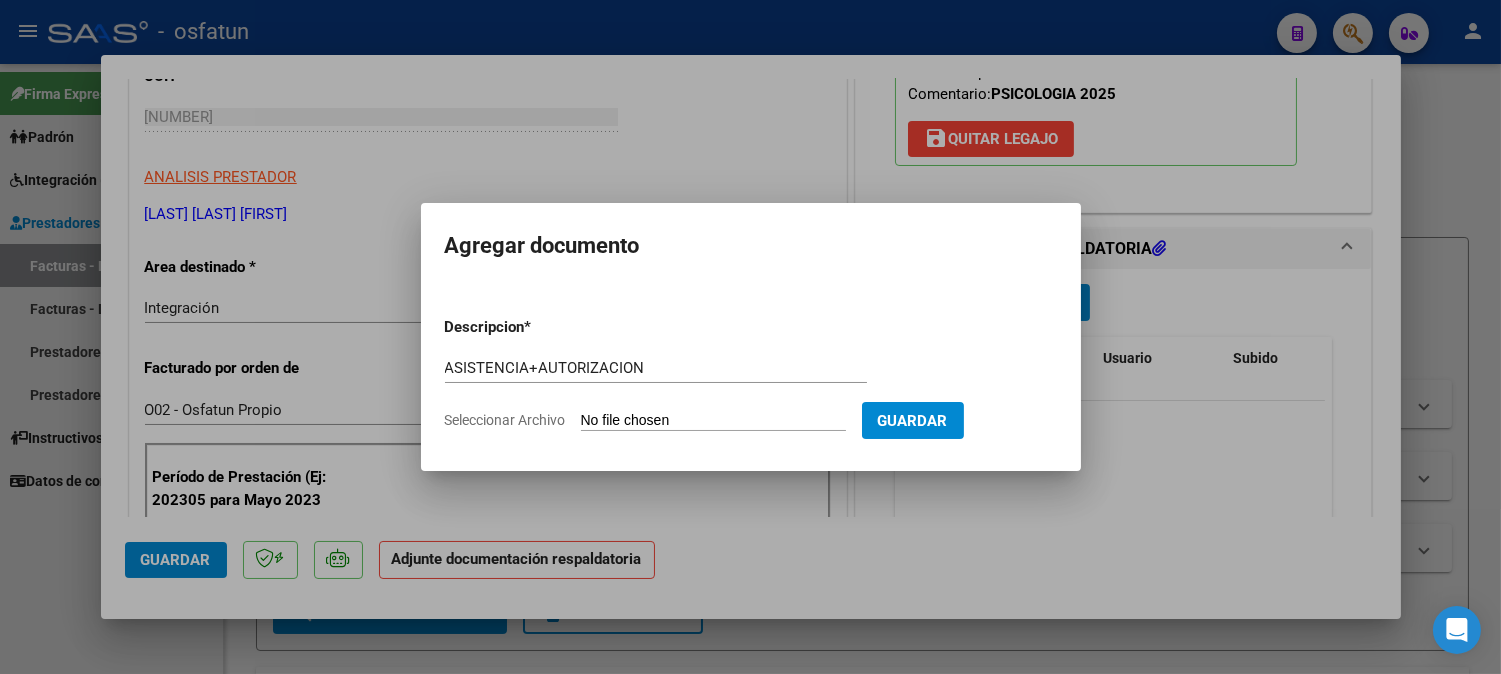 type on "C:\fakepath\ASIST+AUT PSICOLO.pdf" 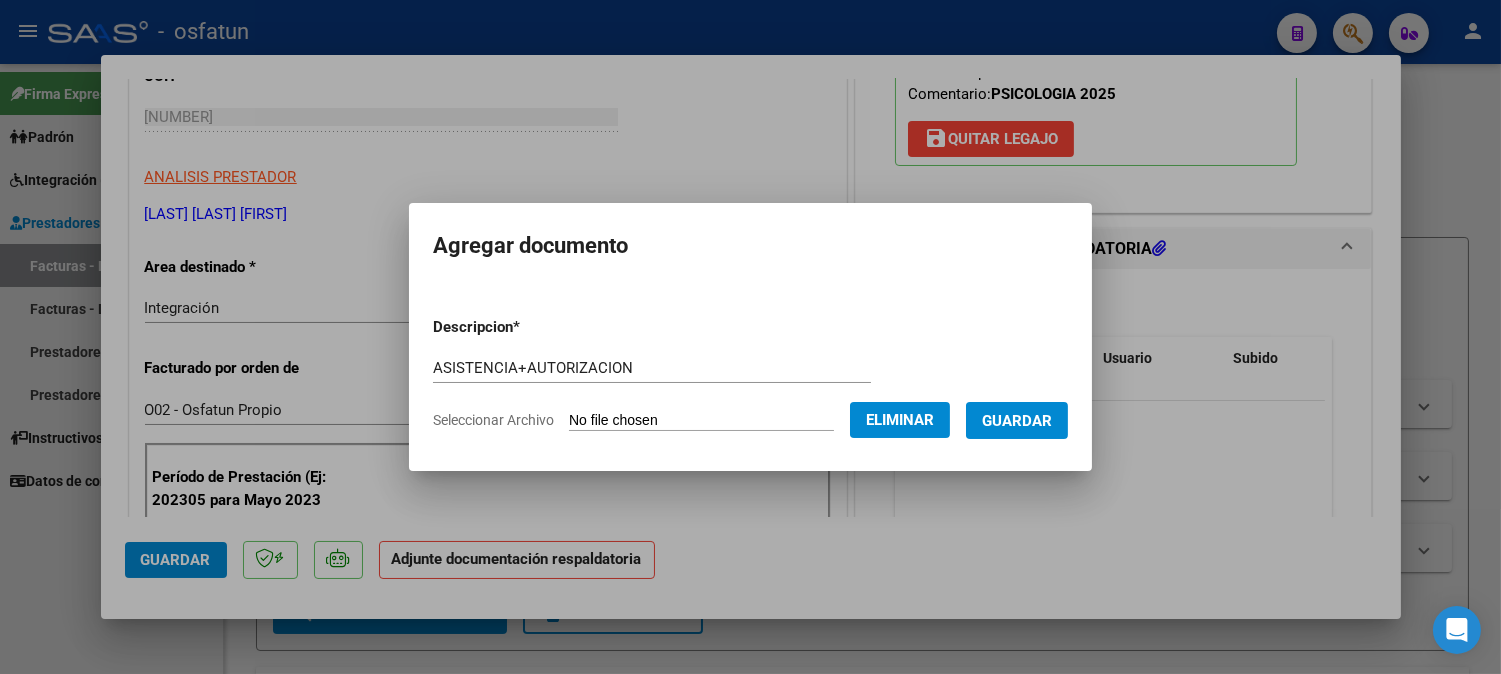click on "Guardar" at bounding box center (1017, 421) 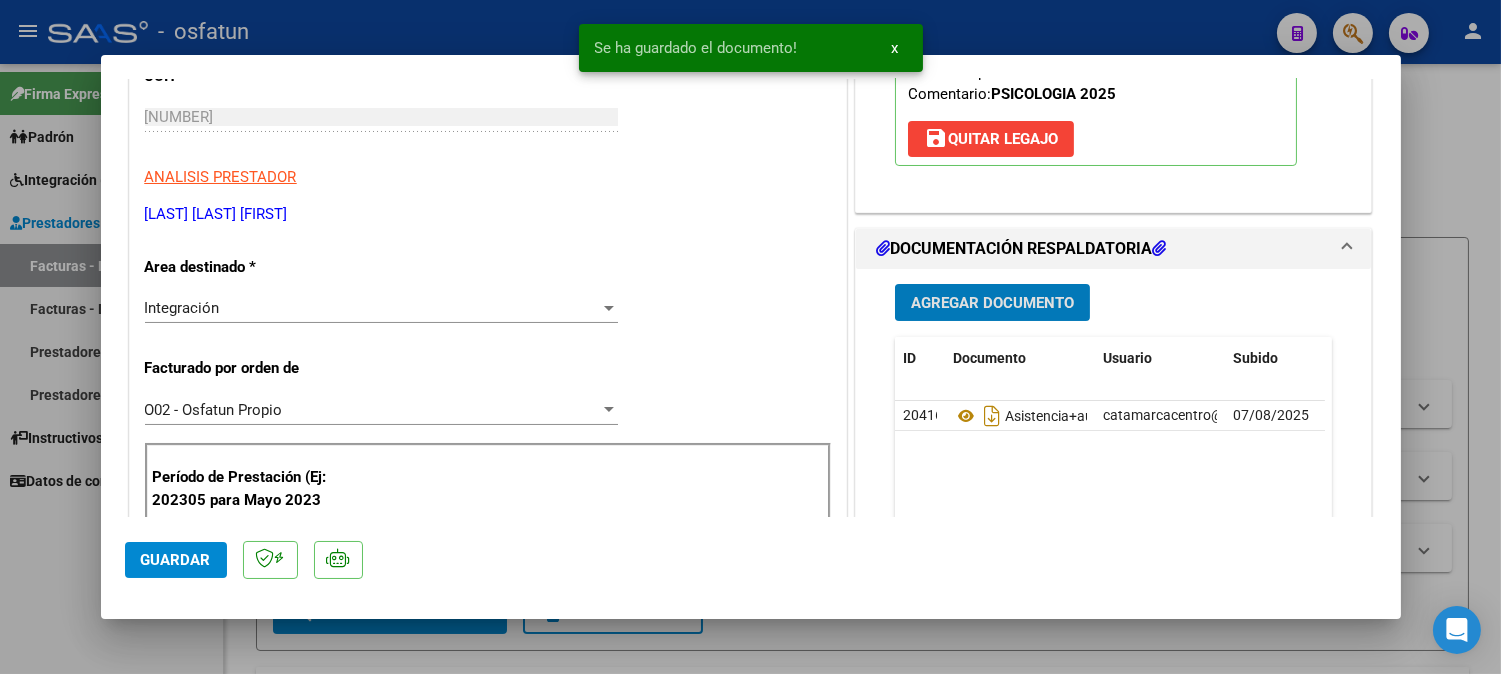 click on "Guardar" 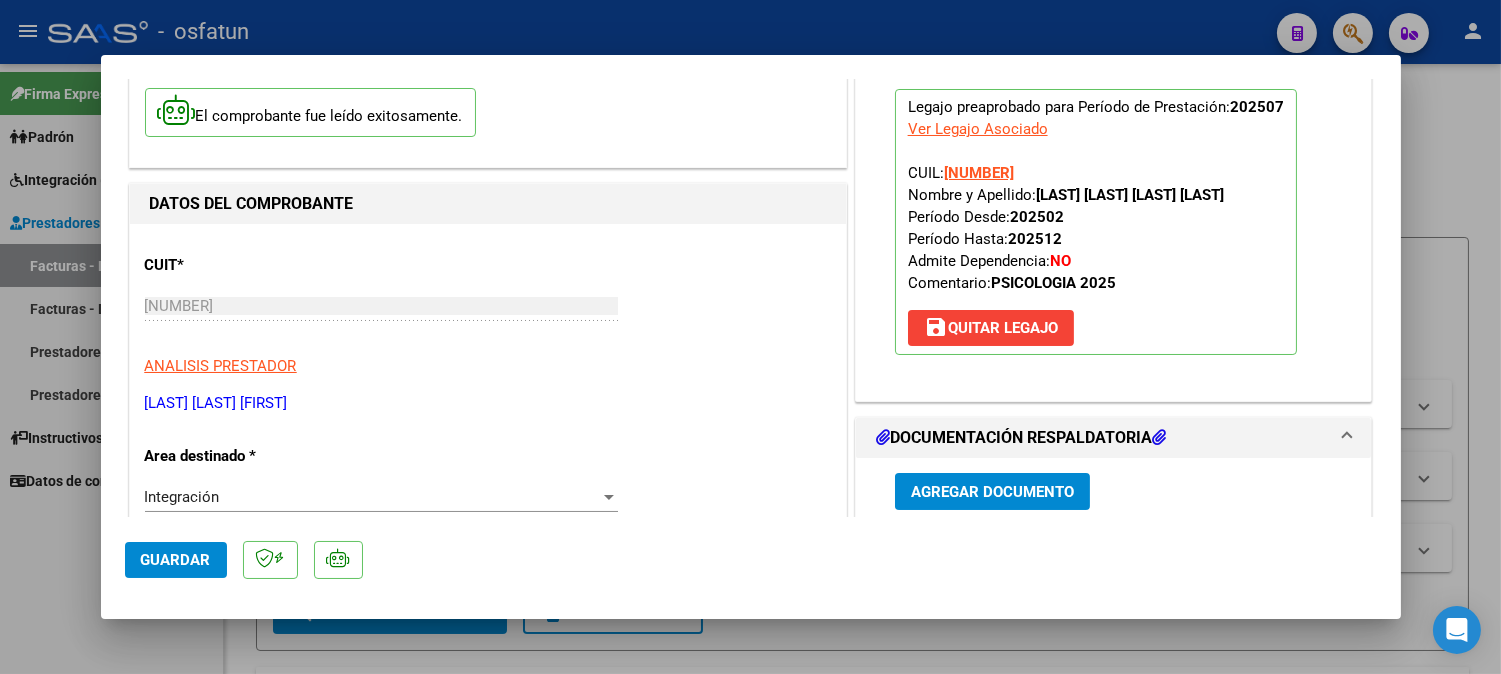 scroll, scrollTop: 111, scrollLeft: 0, axis: vertical 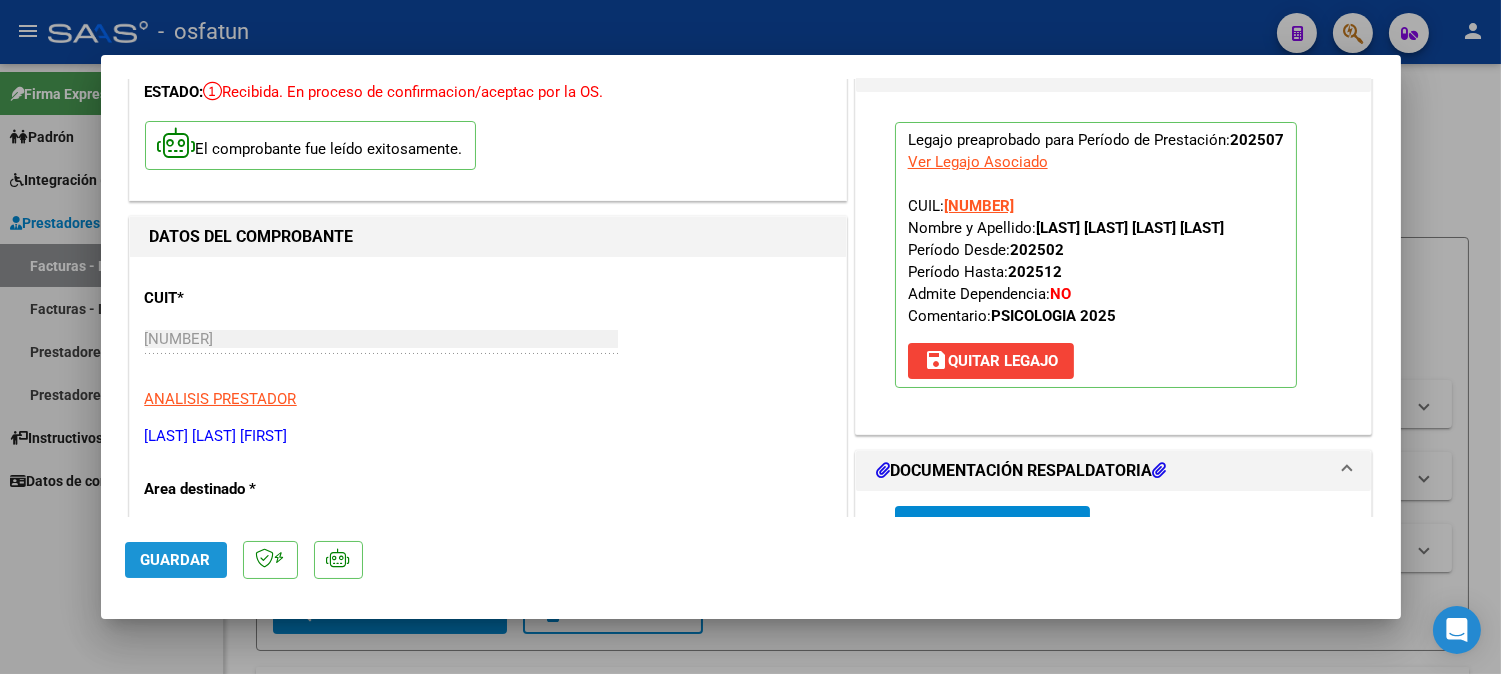 click on "Guardar" 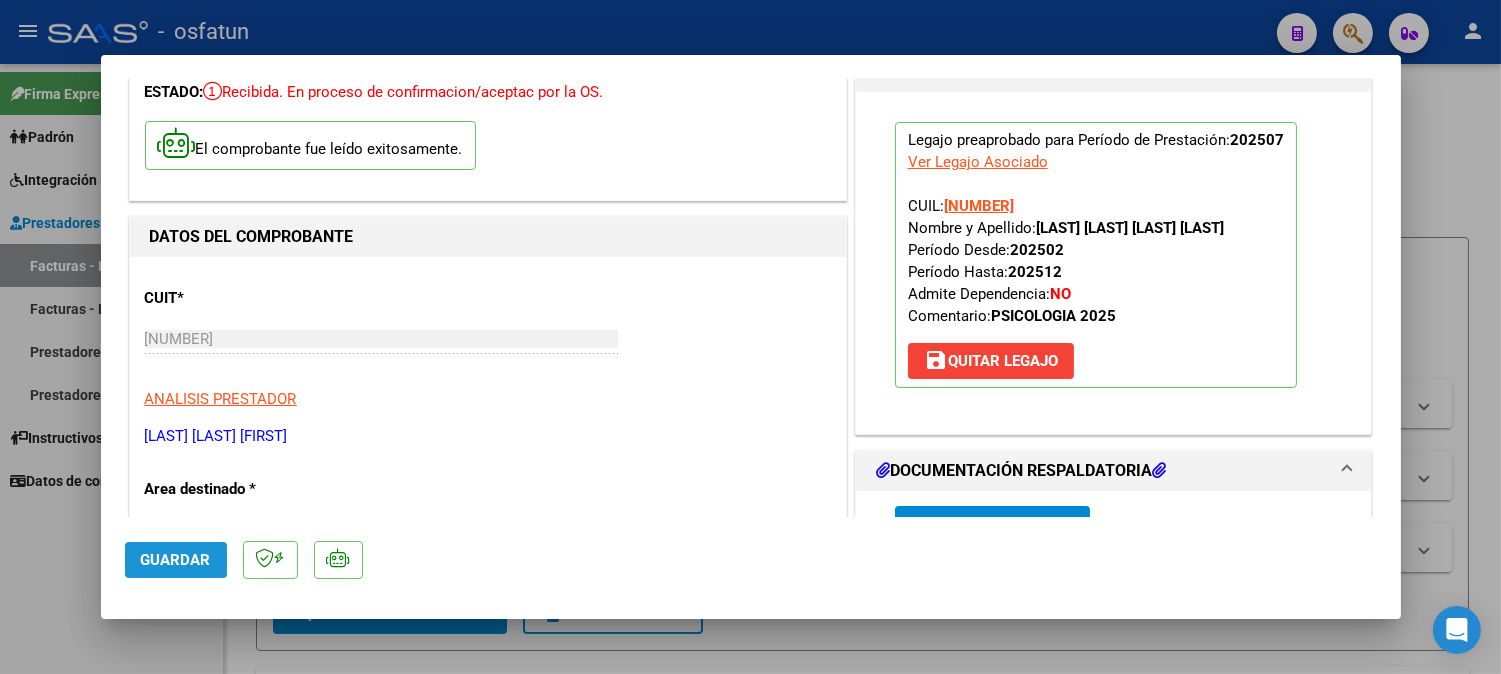 click on "Guardar" 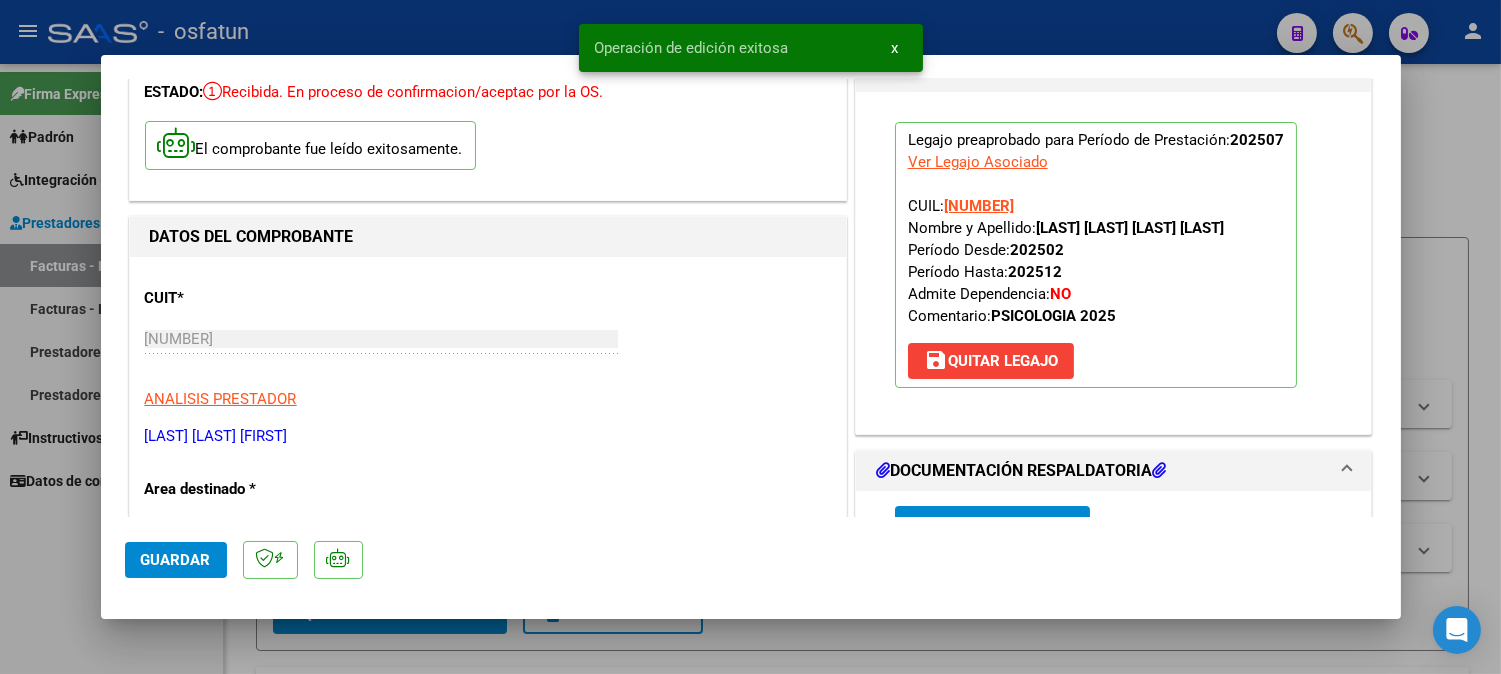 click at bounding box center [750, 337] 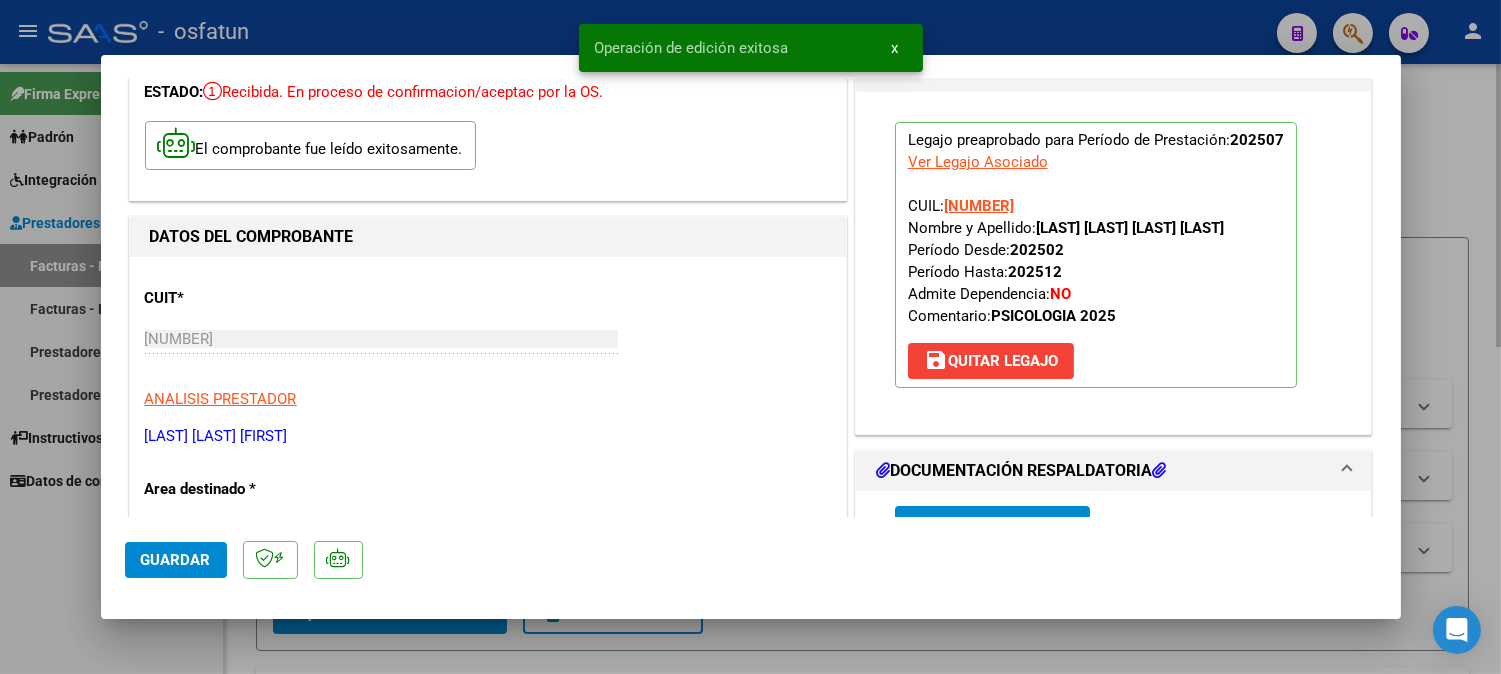 type 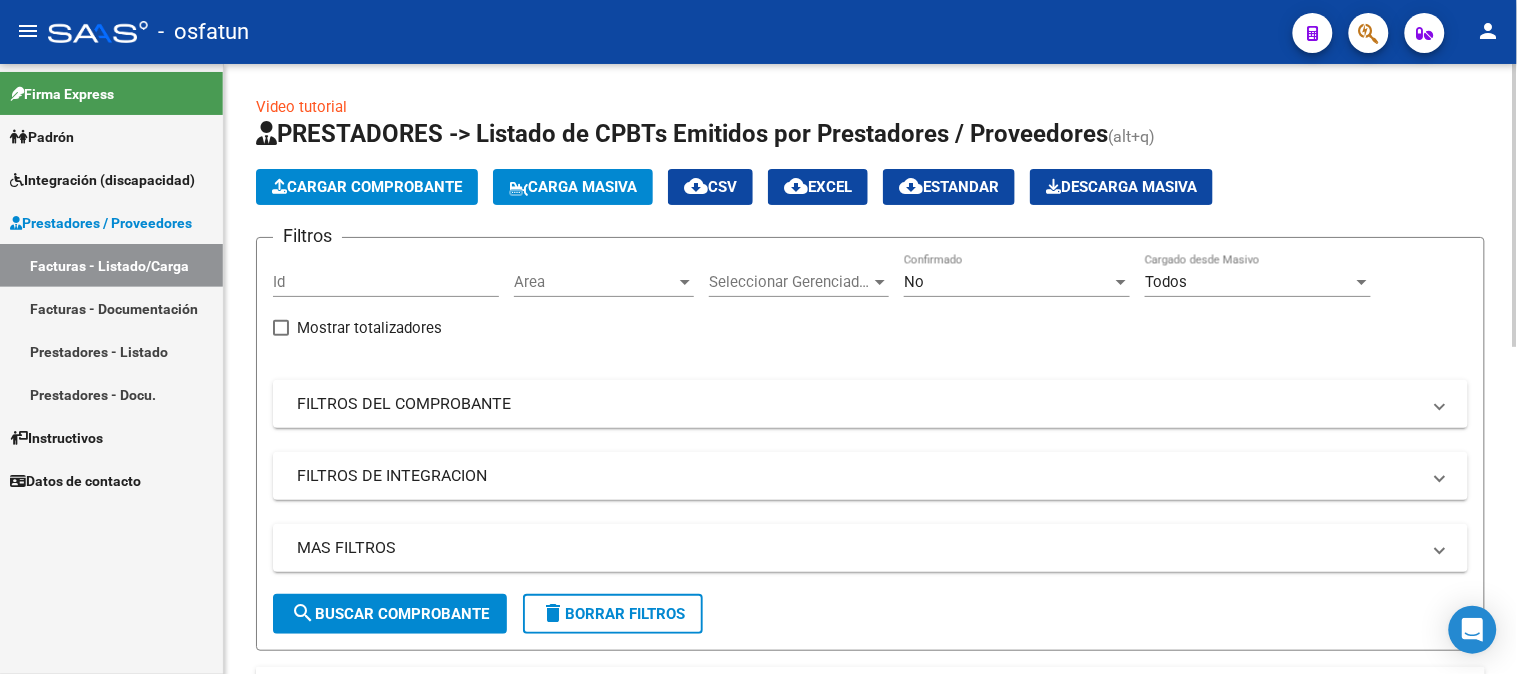 click on "Cargar Comprobante" 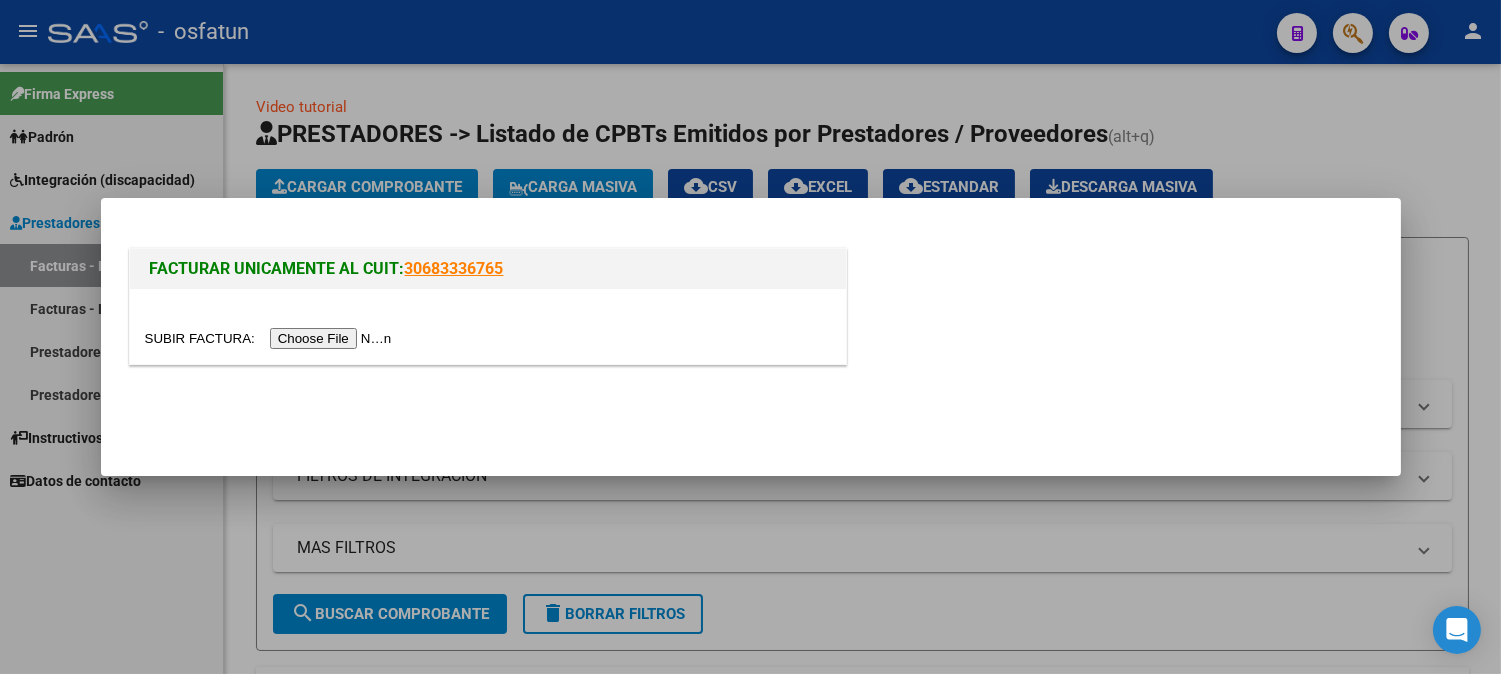 click at bounding box center [488, 326] 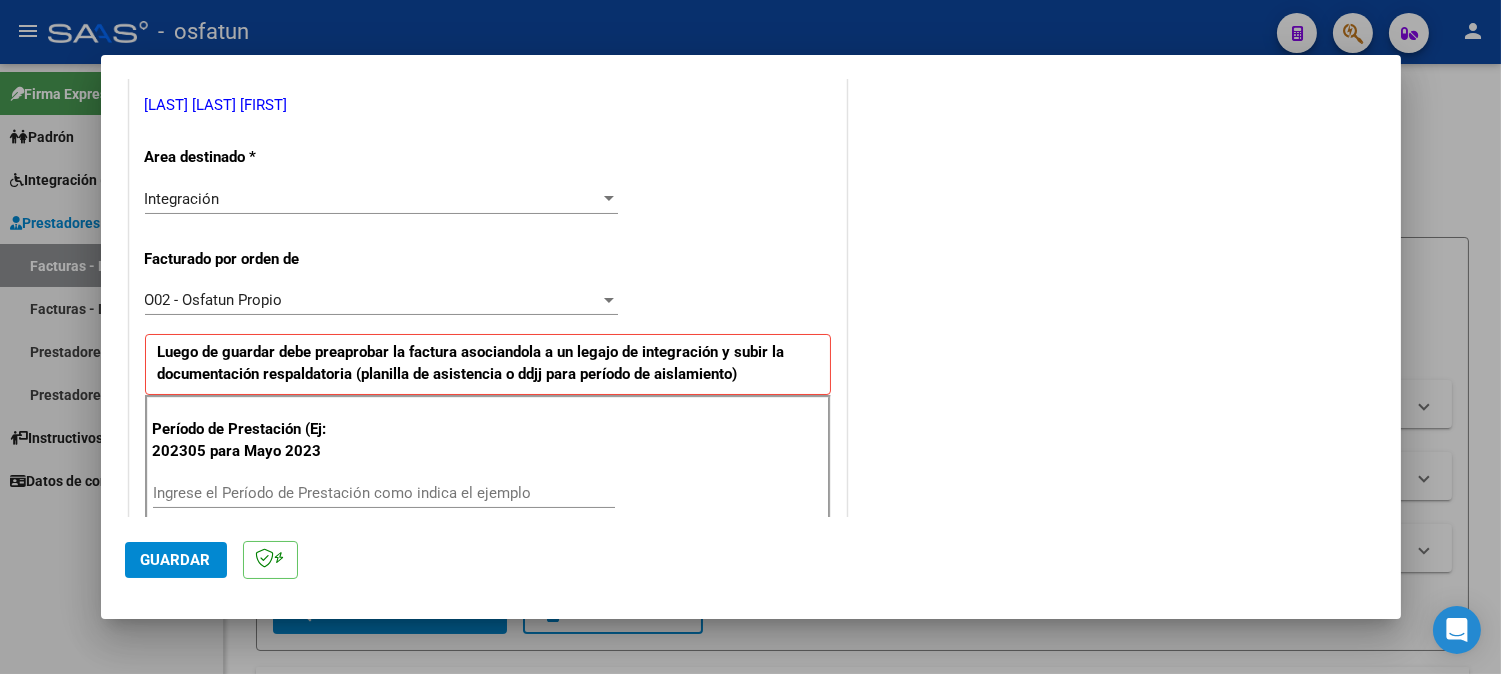 scroll, scrollTop: 444, scrollLeft: 0, axis: vertical 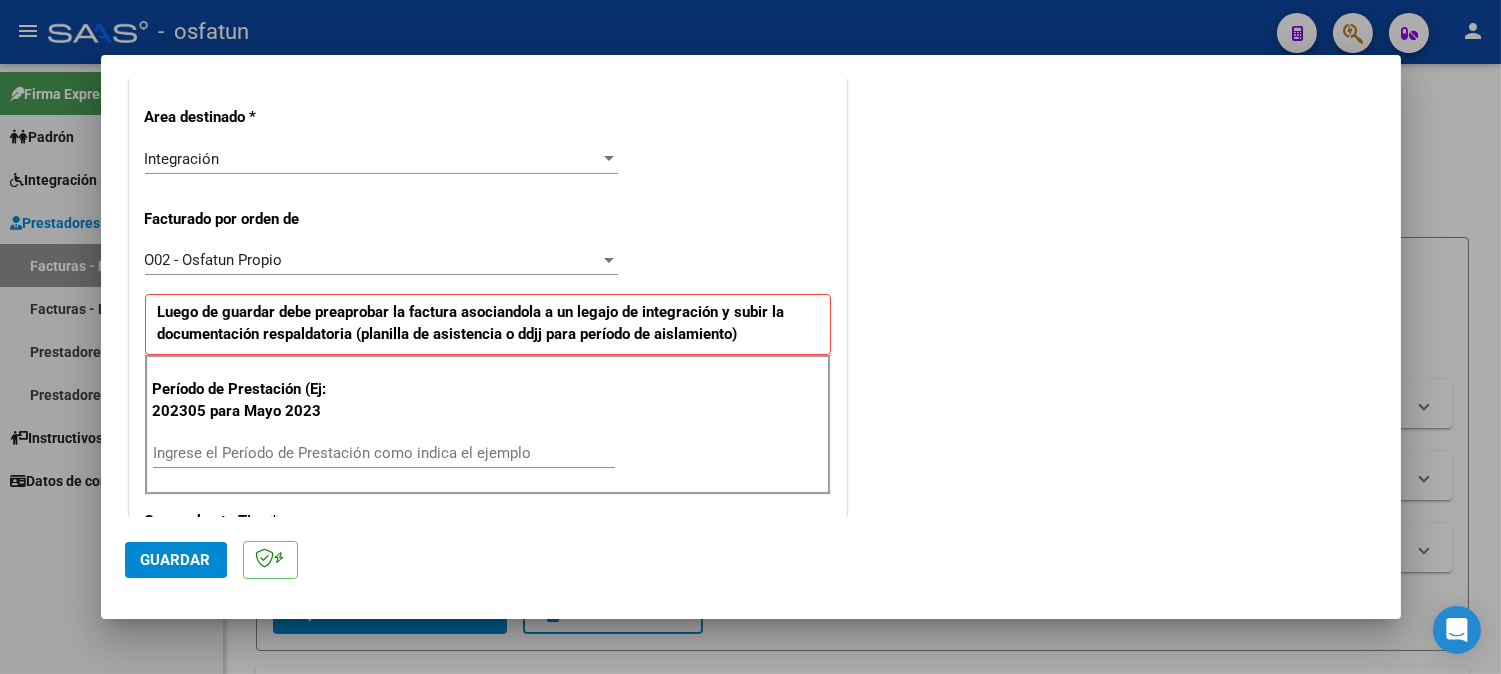 click on "Ingrese el Período de Prestación como indica el ejemplo" at bounding box center (384, 453) 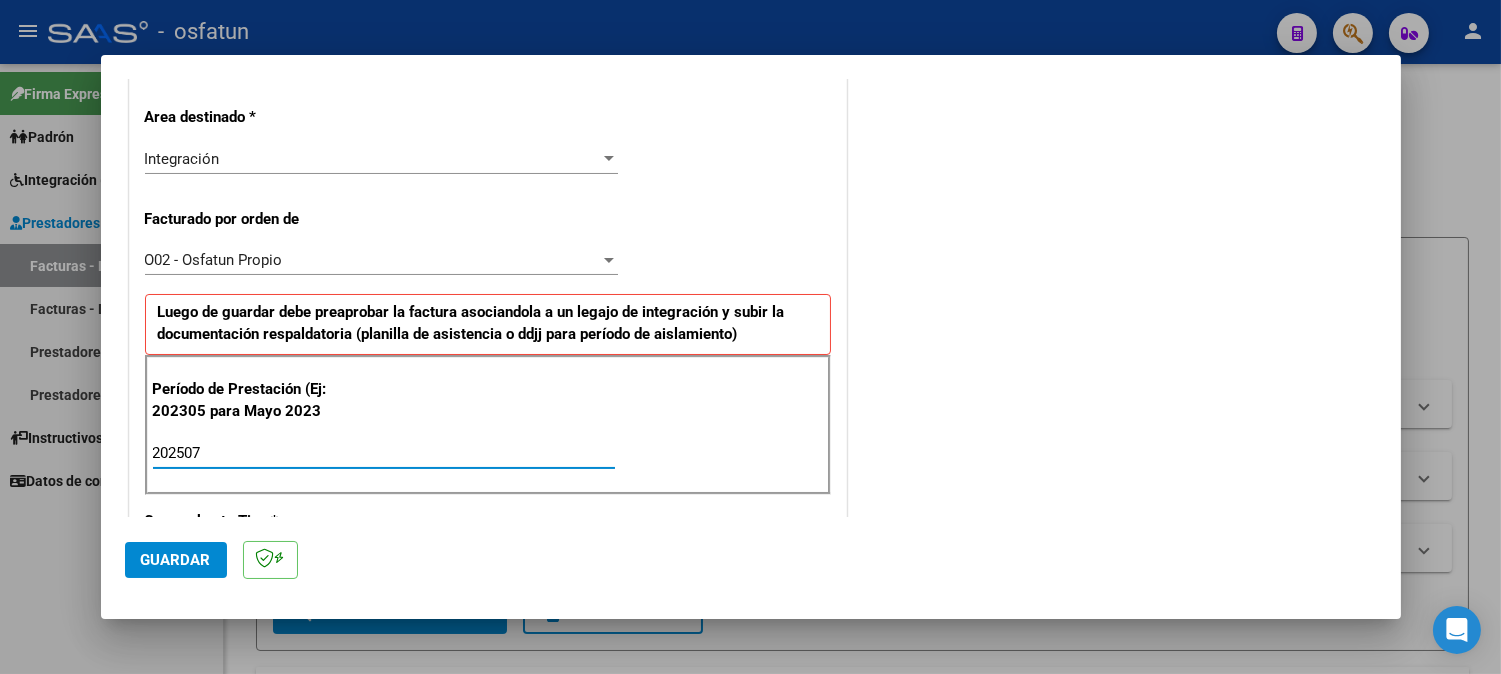 type on "202507" 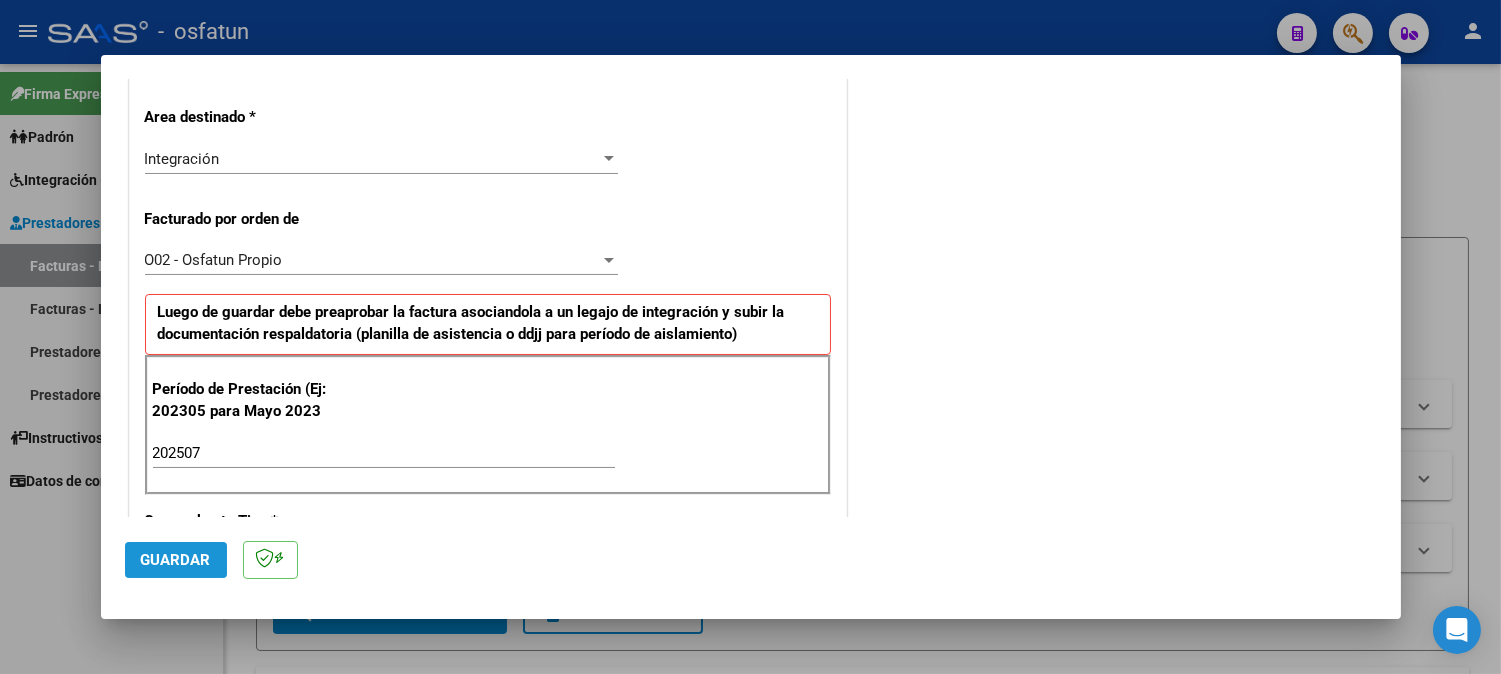 click on "Guardar" 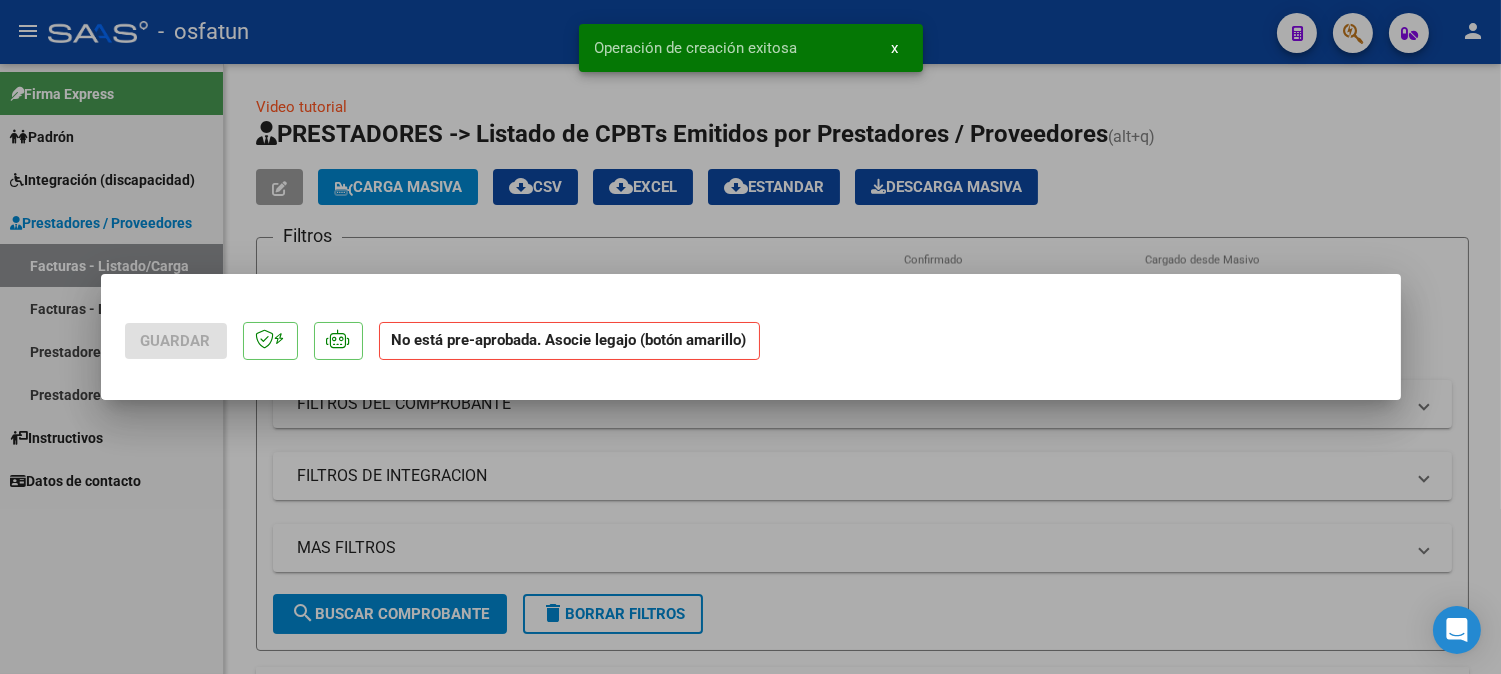scroll, scrollTop: 0, scrollLeft: 0, axis: both 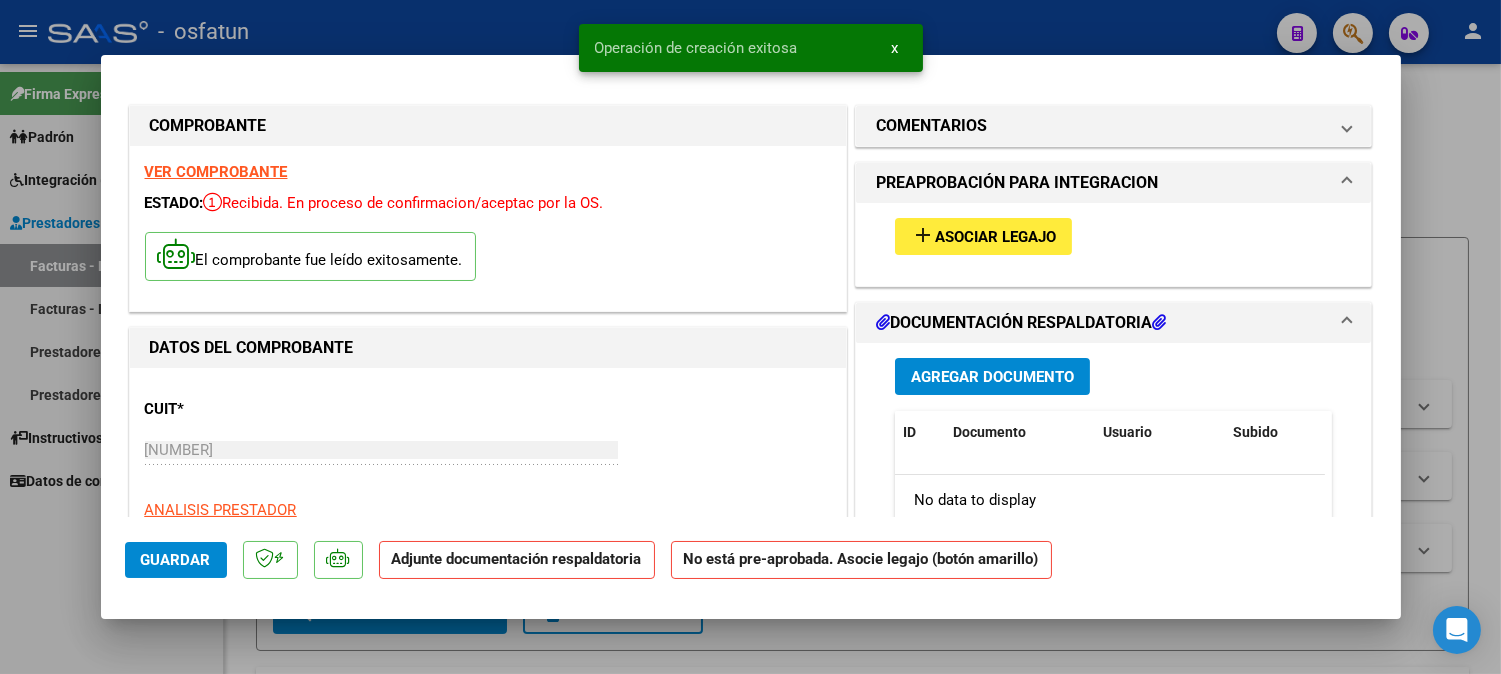 click on "add Asociar Legajo" at bounding box center (983, 236) 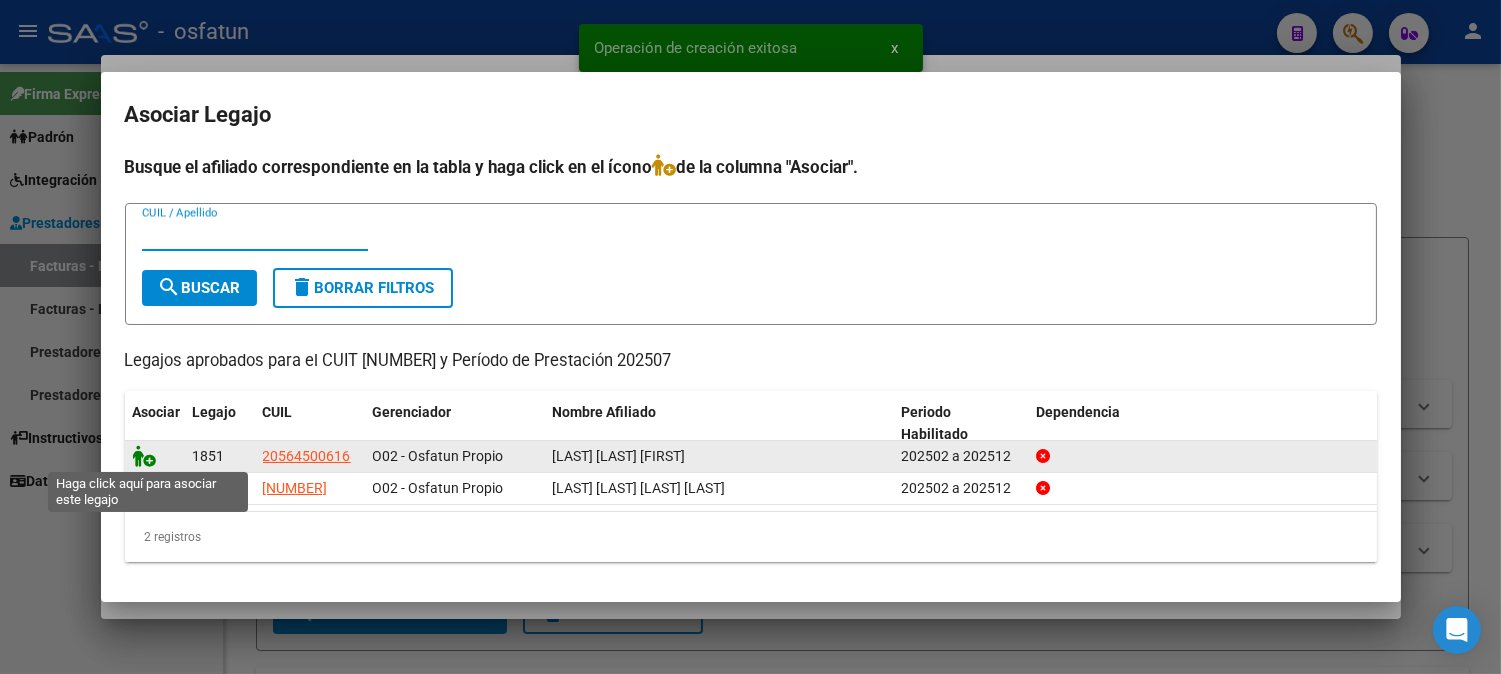 click 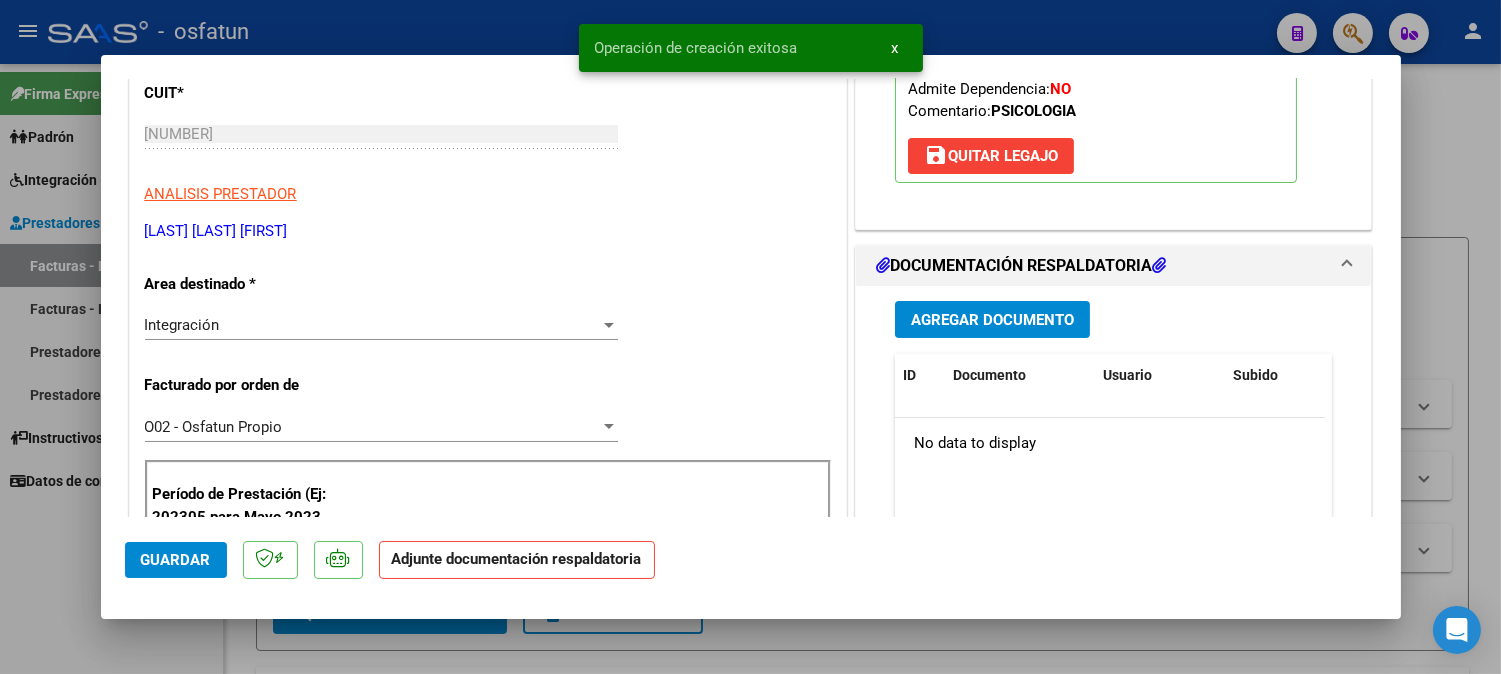 scroll, scrollTop: 444, scrollLeft: 0, axis: vertical 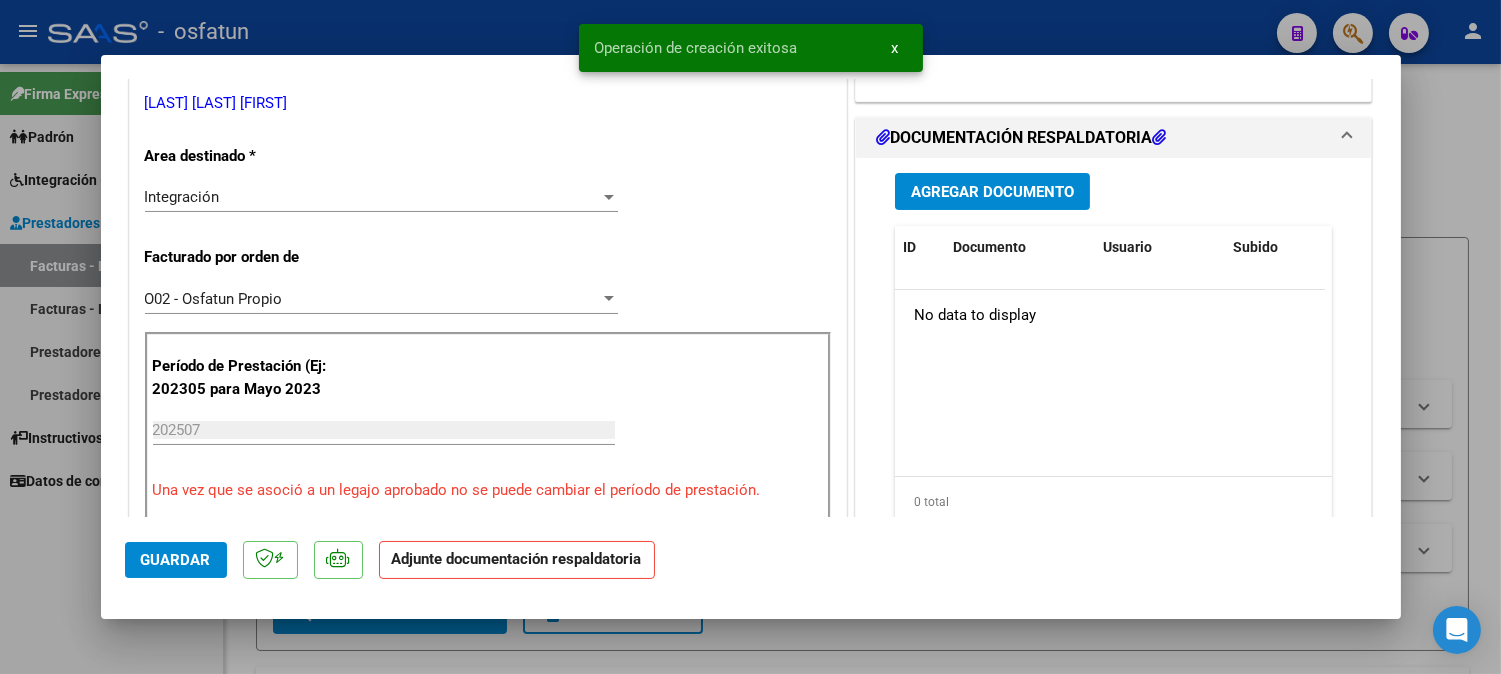 click on "Agregar Documento ID Documento Usuario Subido Acción No data to display  0 total   1" at bounding box center [1114, 357] 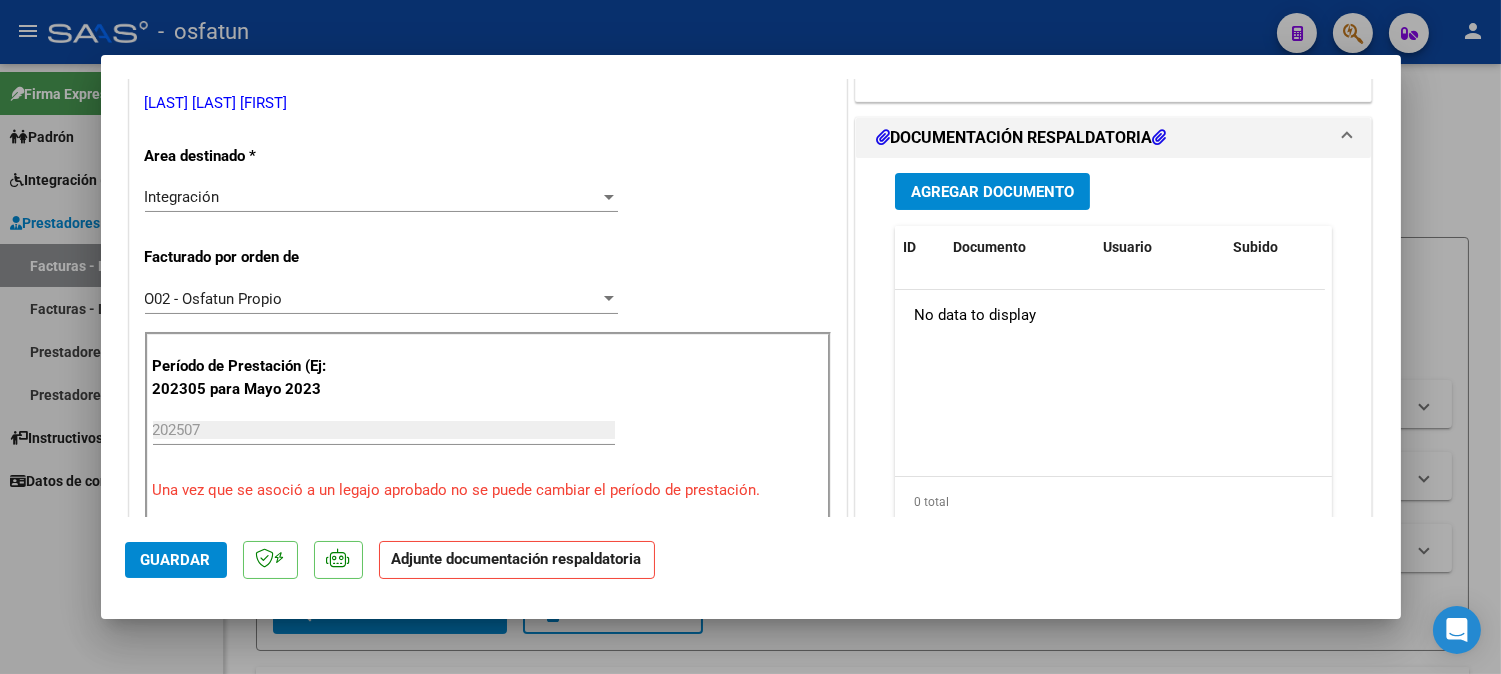 click on "Agregar Documento" at bounding box center [992, 191] 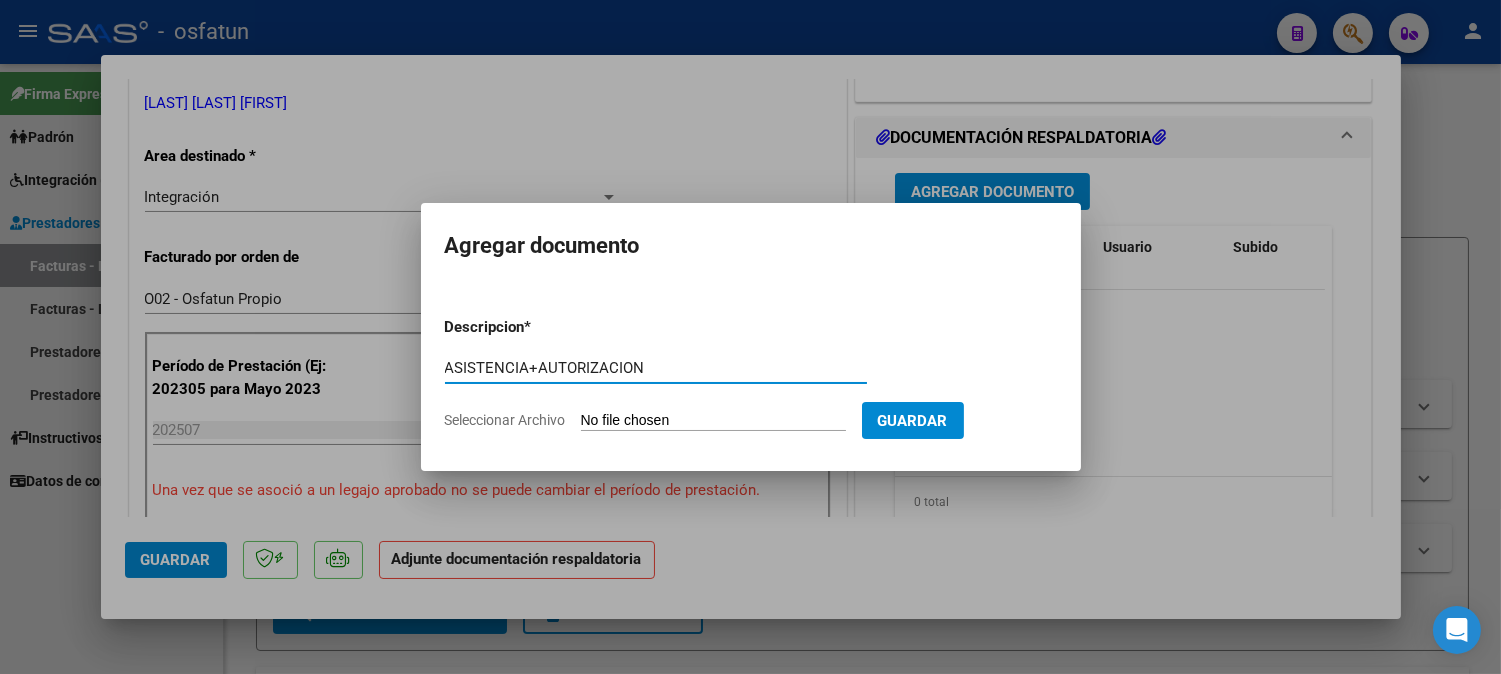 type on "ASISTENCIA+AUTORIZACION" 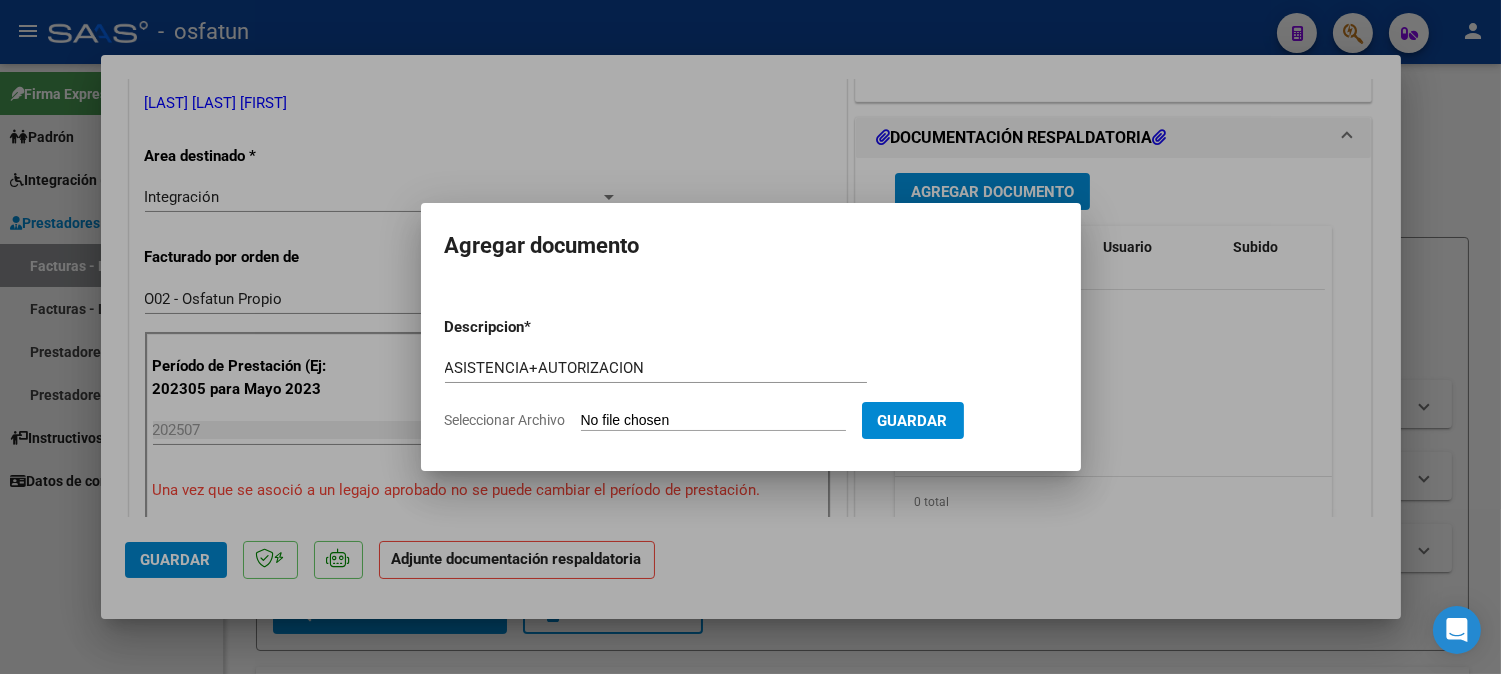 click on "Seleccionar Archivo" at bounding box center [713, 421] 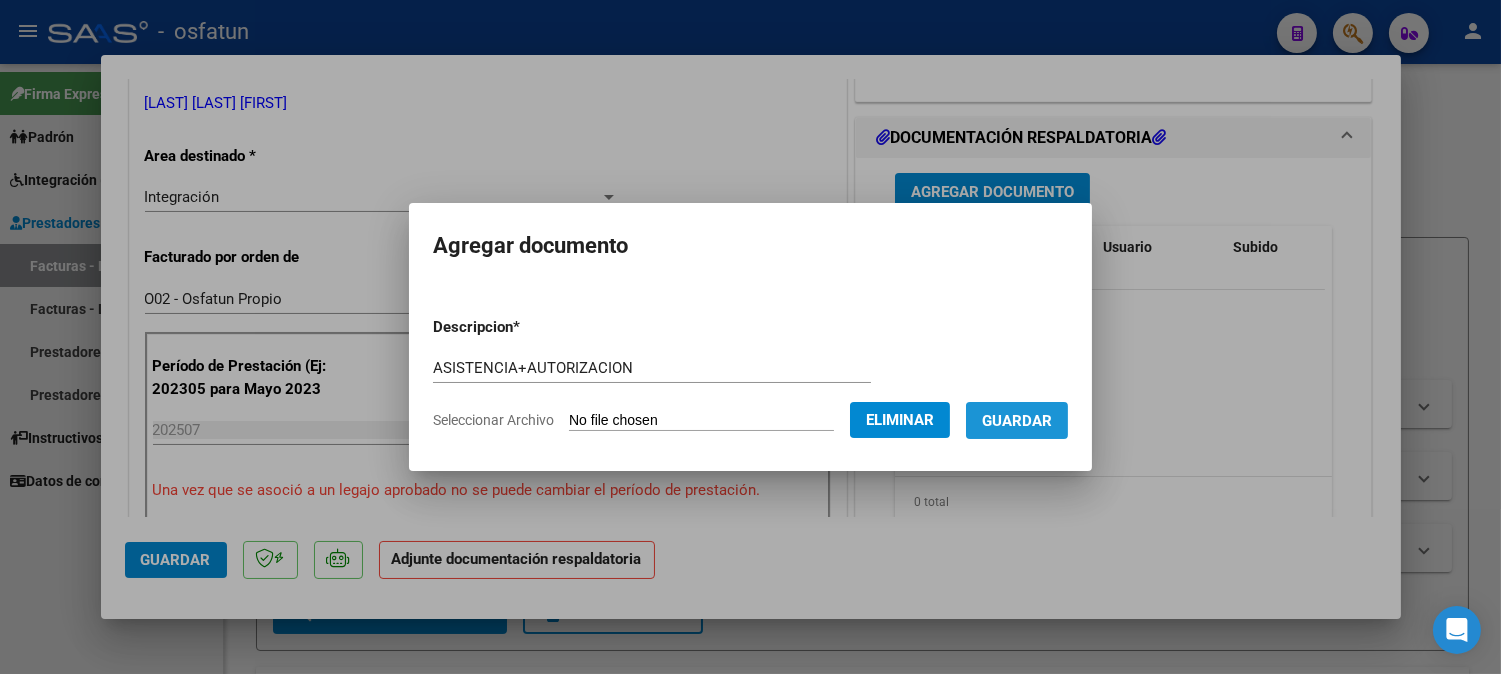 click on "Guardar" at bounding box center (1017, 421) 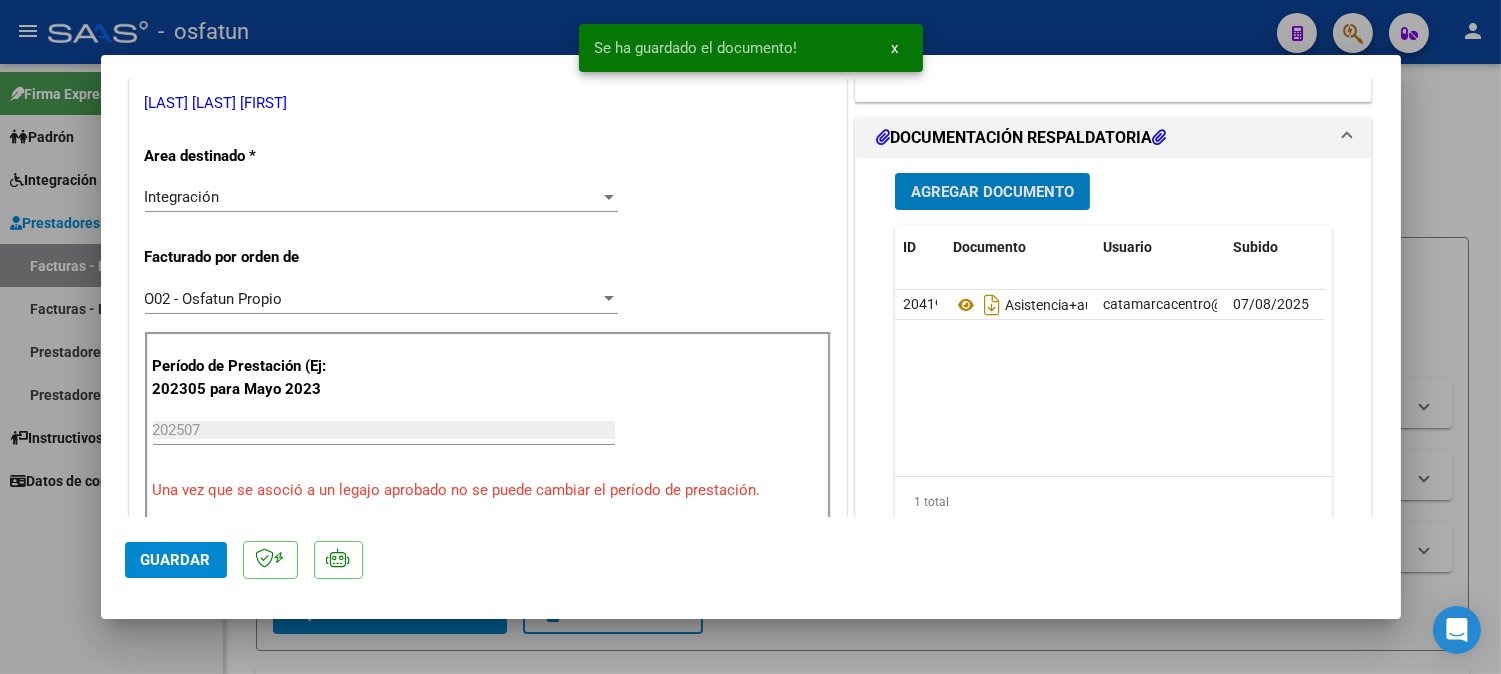click on "Guardar" 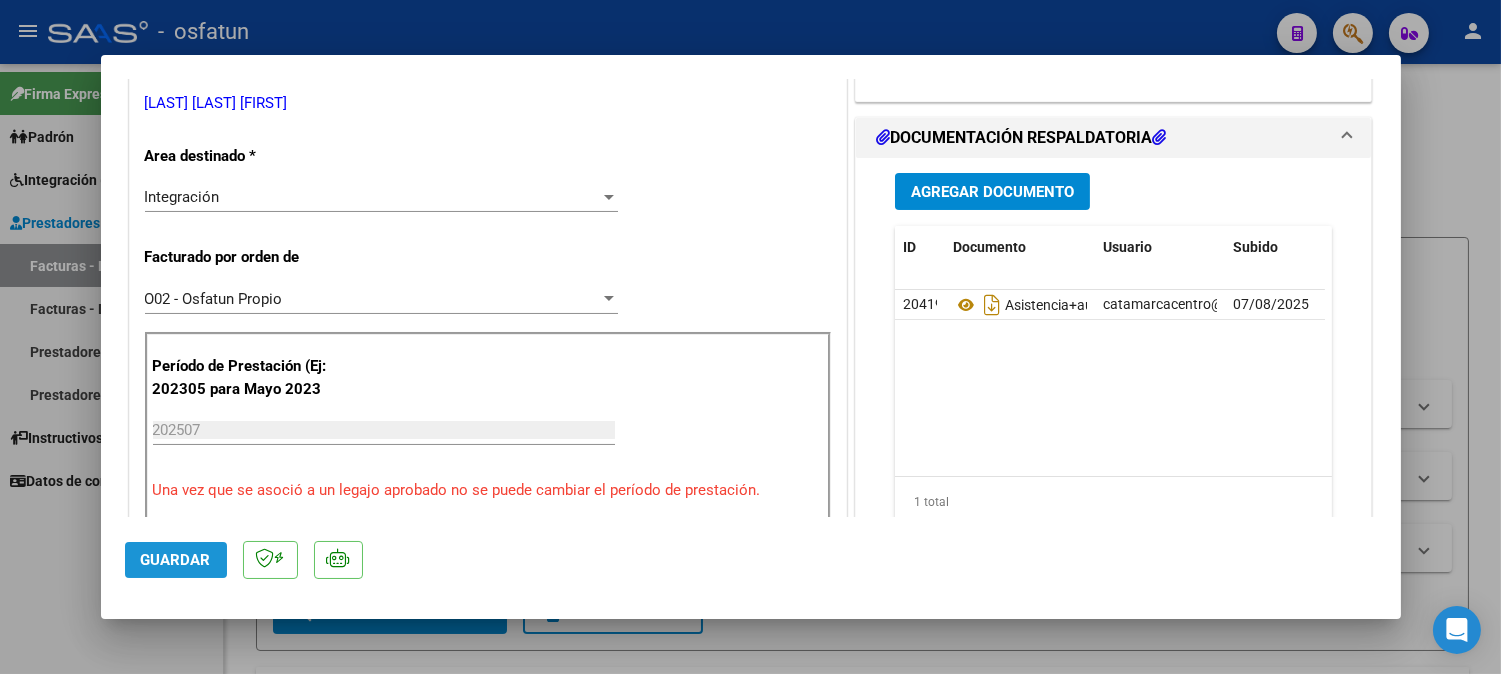 click on "Guardar" 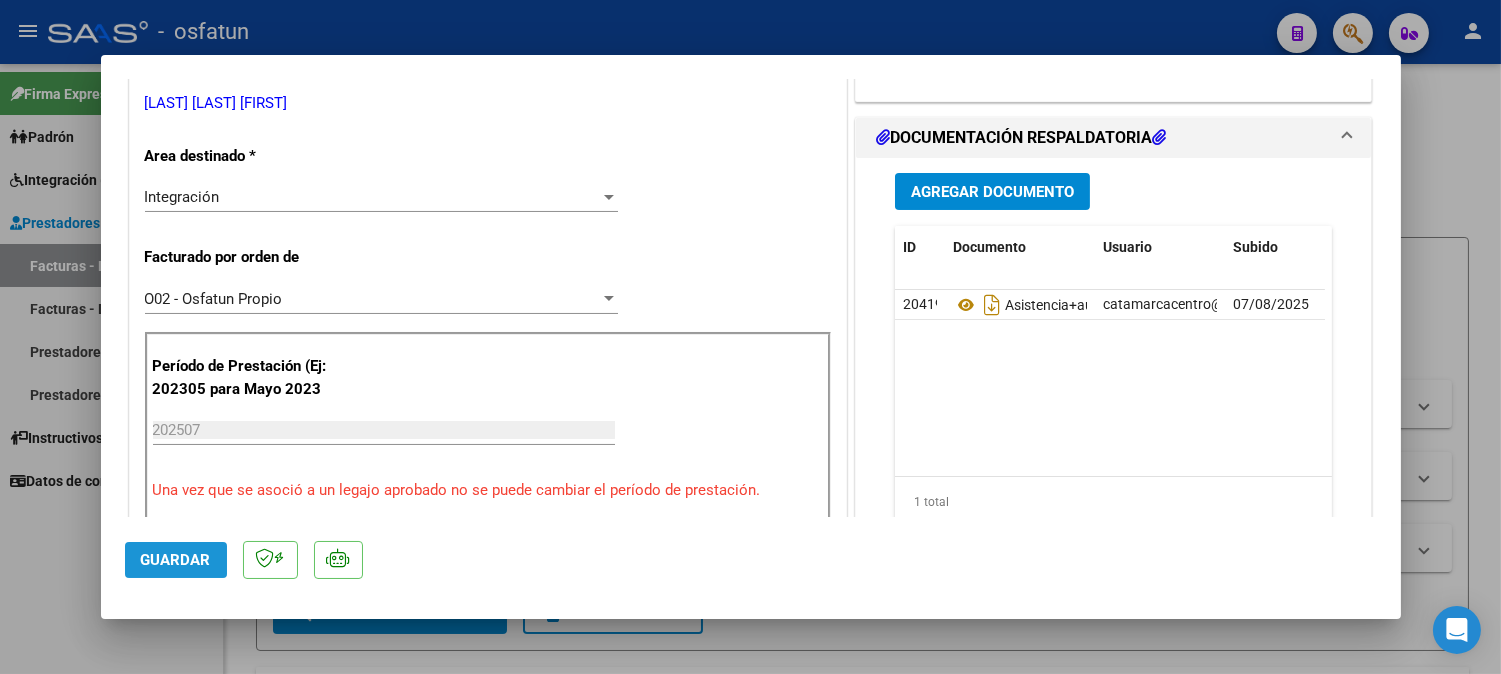 drag, startPoint x: 153, startPoint y: 547, endPoint x: 220, endPoint y: 534, distance: 68.24954 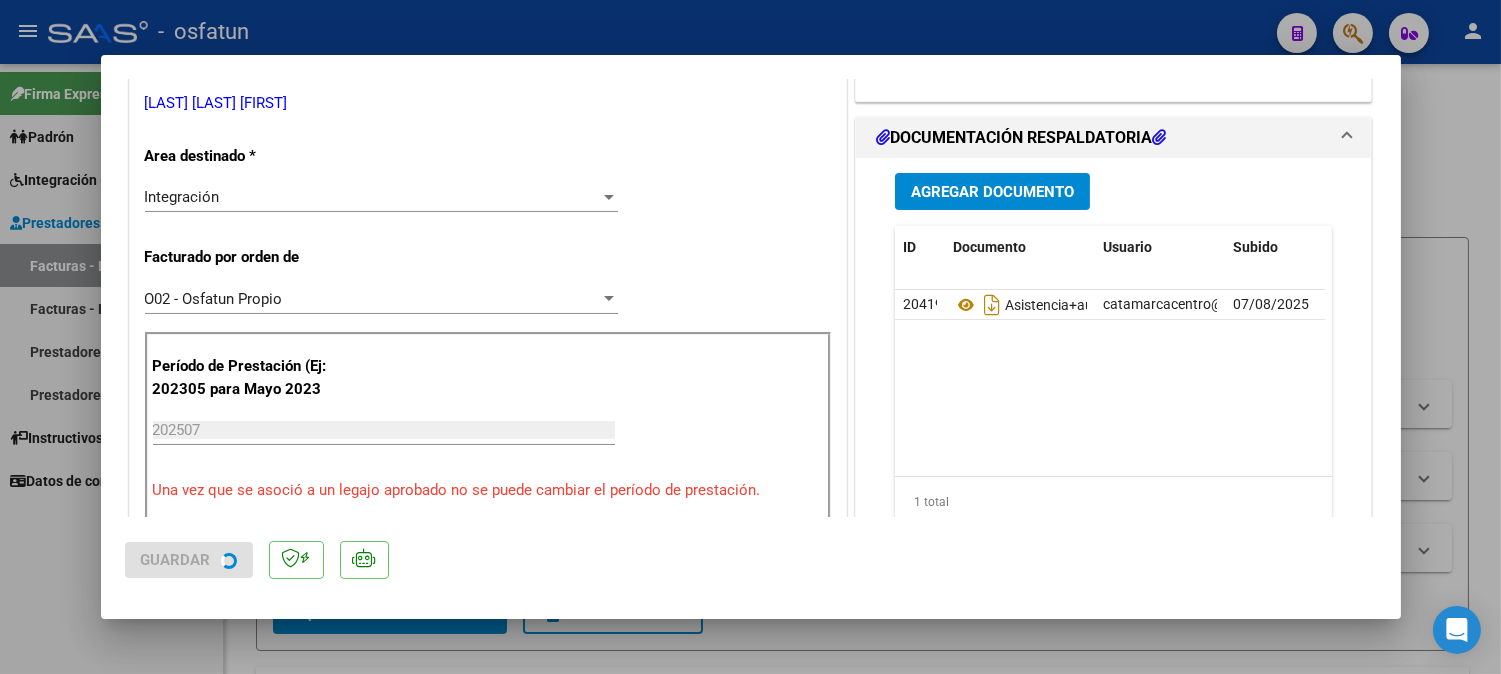 click at bounding box center [750, 337] 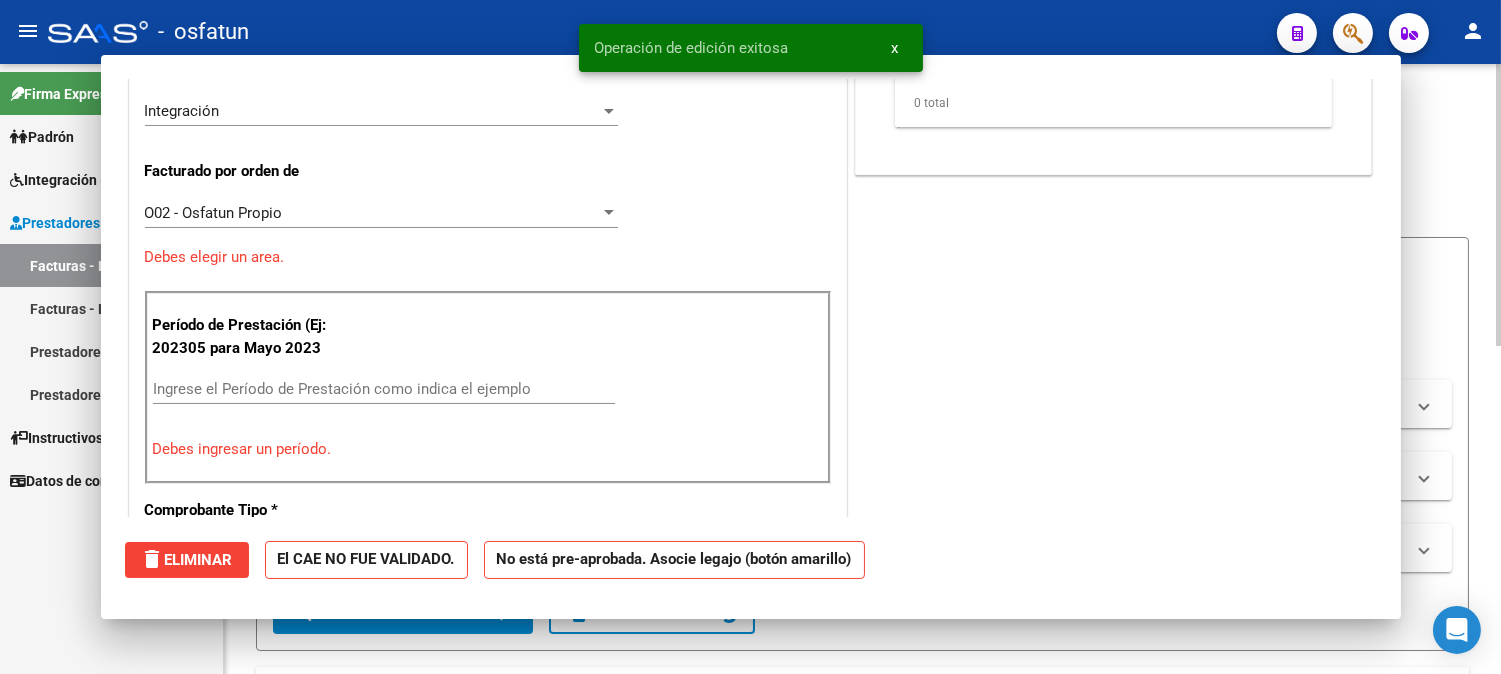 scroll, scrollTop: 360, scrollLeft: 0, axis: vertical 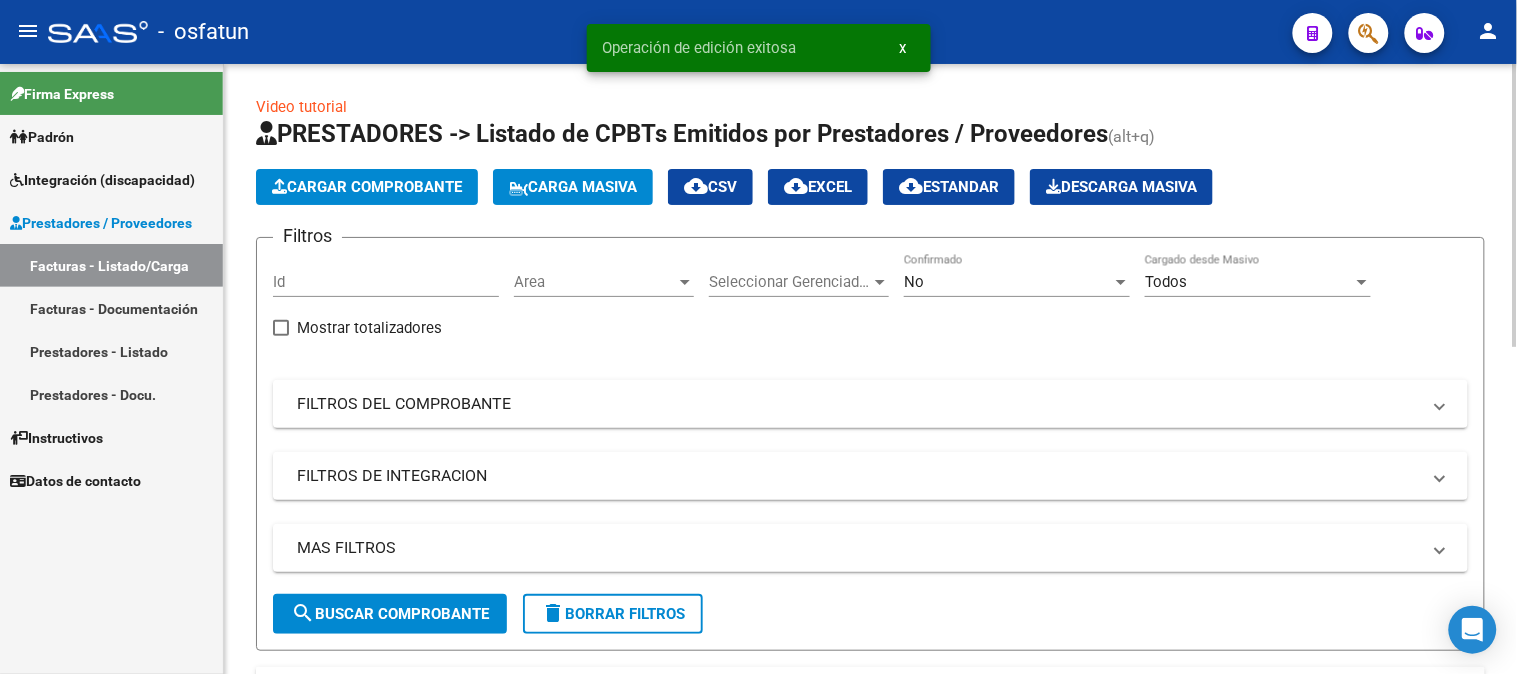 click on "Cargar Comprobante" 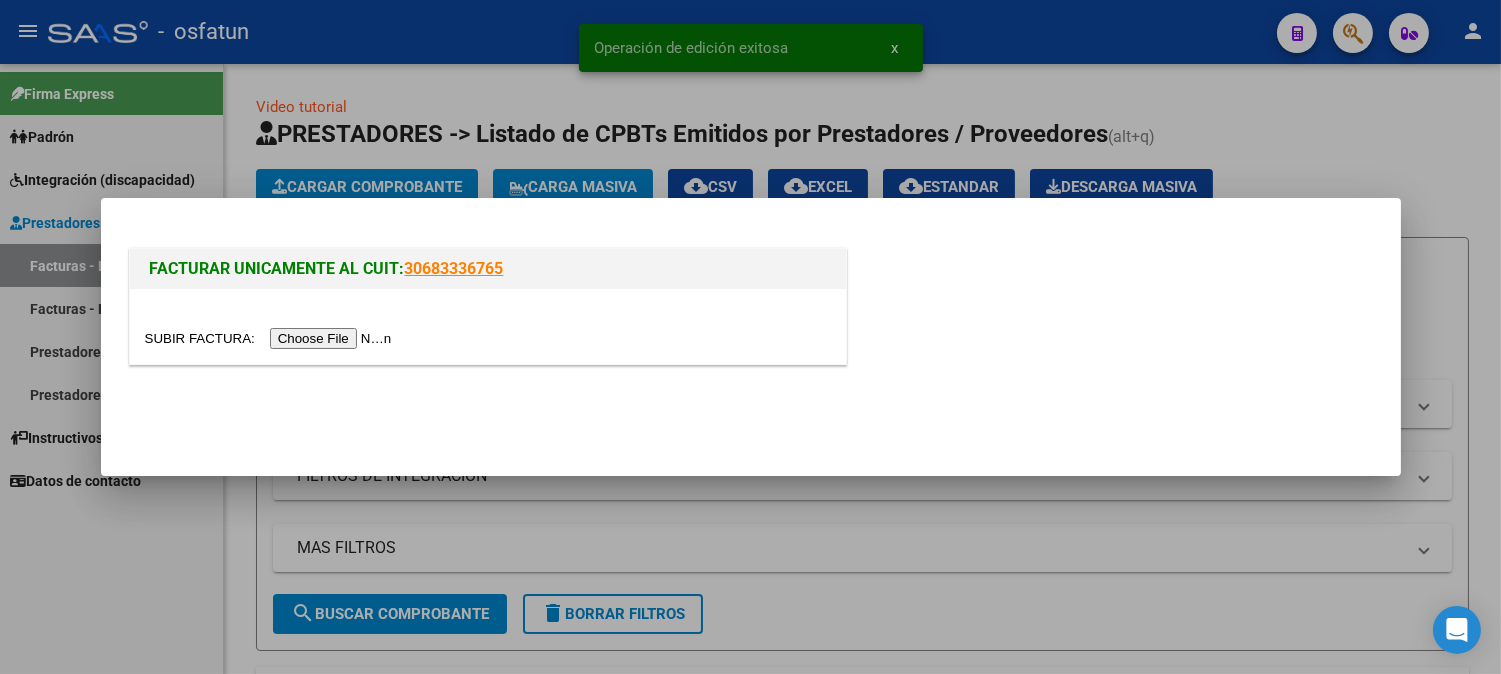 click at bounding box center [271, 338] 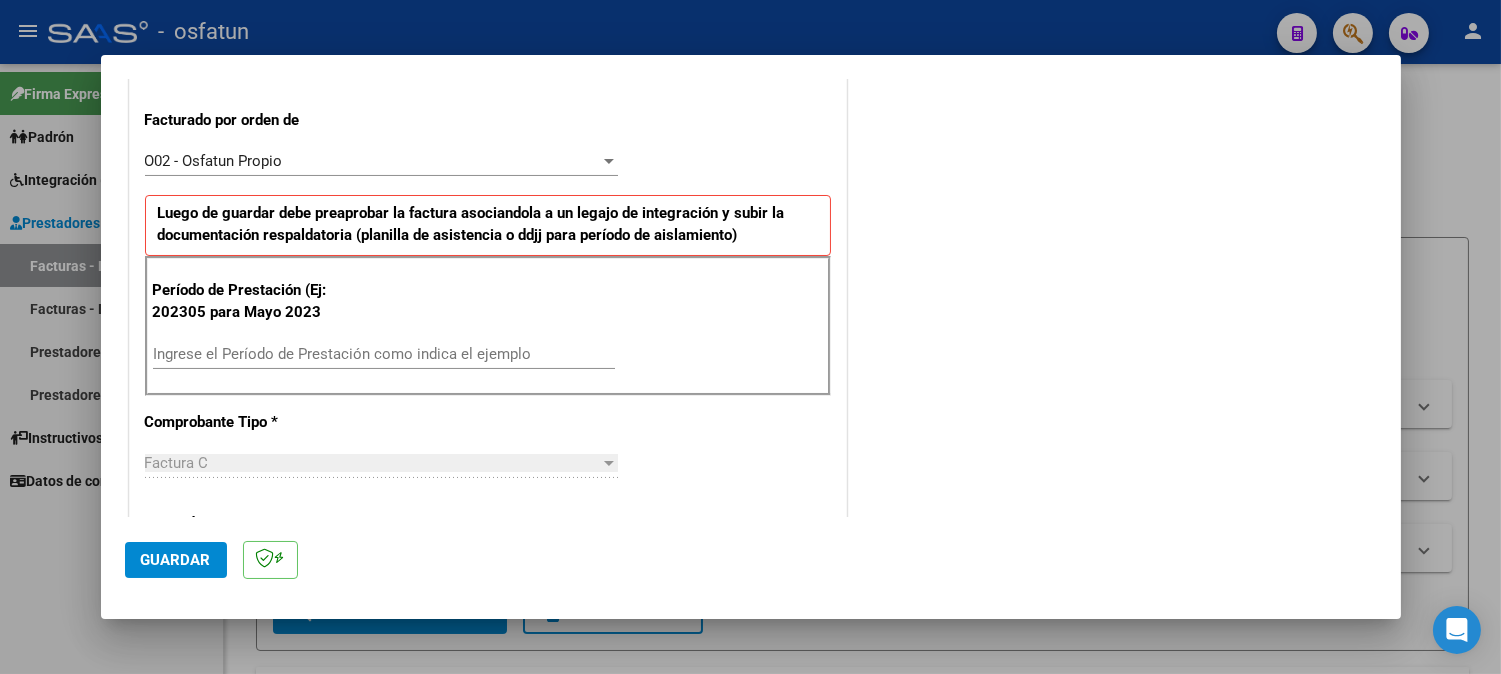 scroll, scrollTop: 555, scrollLeft: 0, axis: vertical 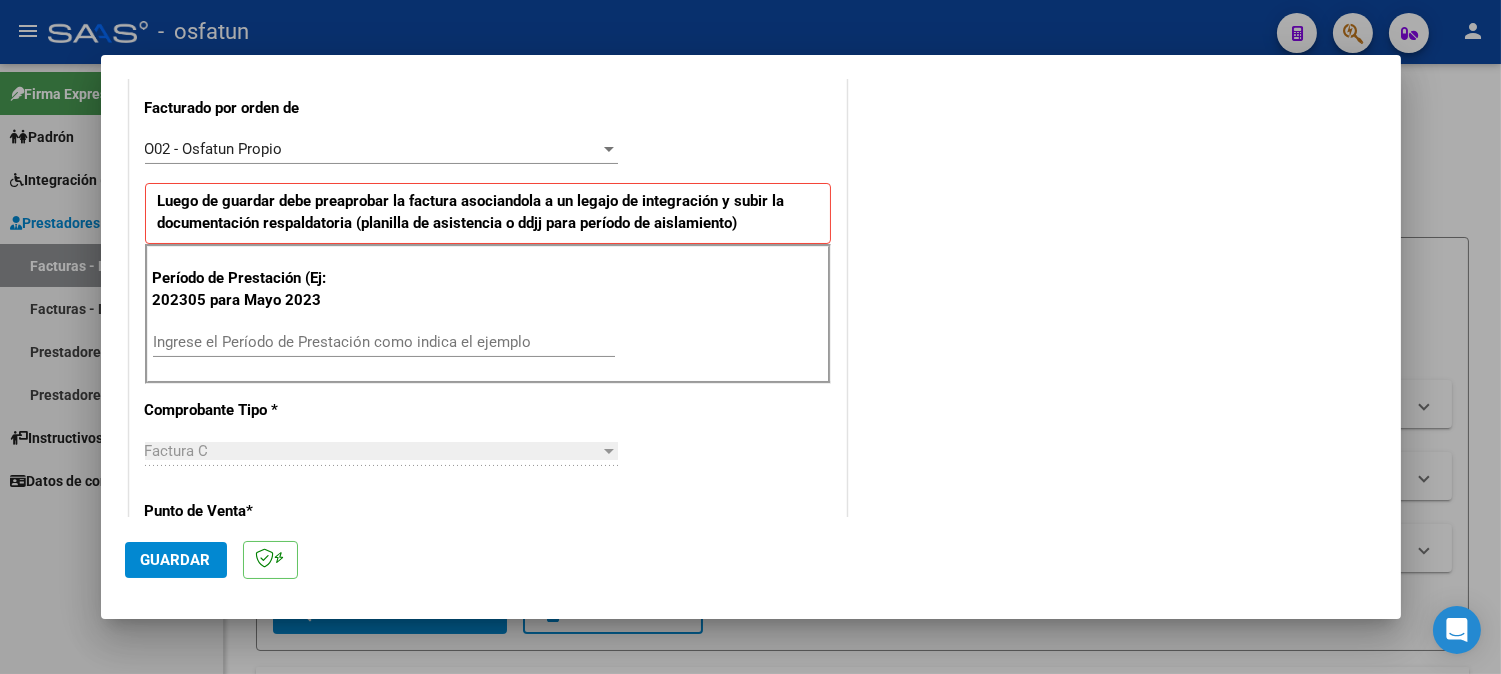 click on "Ingrese el Período de Prestación como indica el ejemplo" at bounding box center (384, 342) 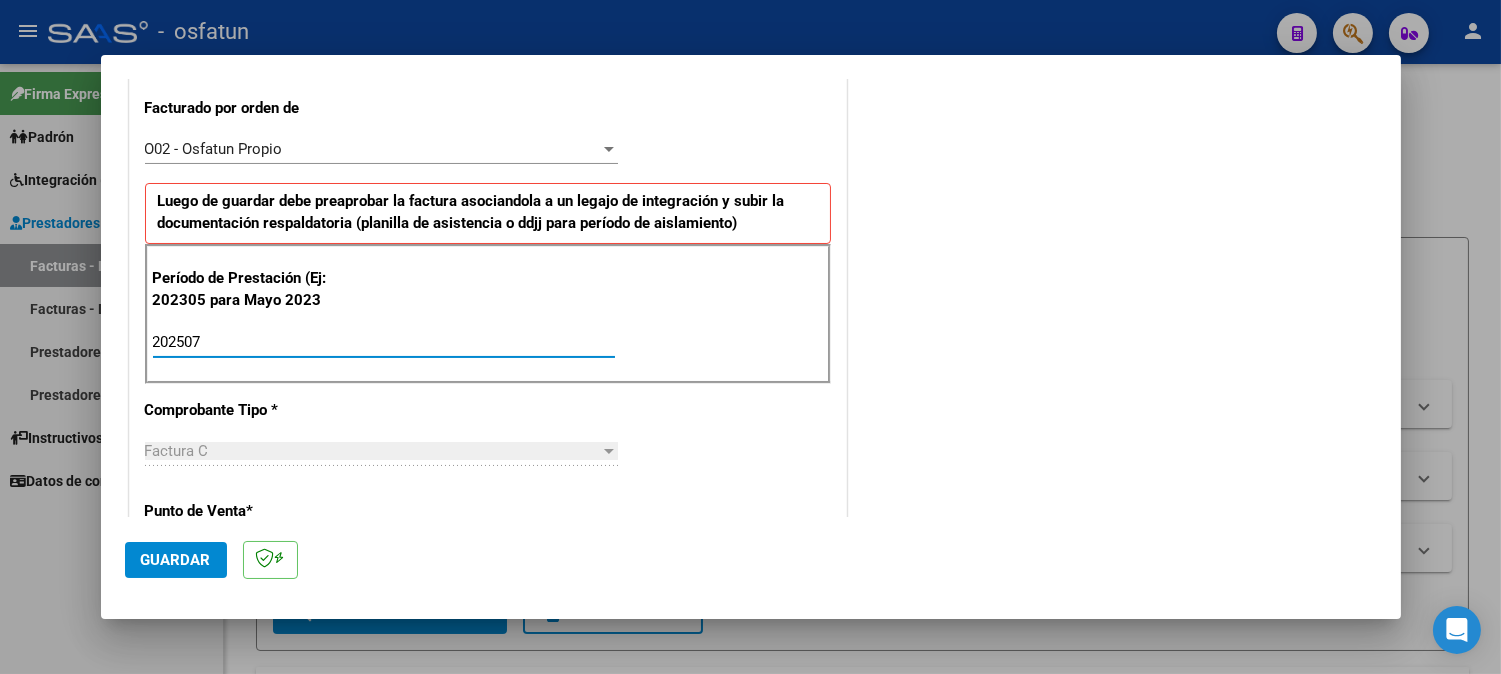 type on "202507" 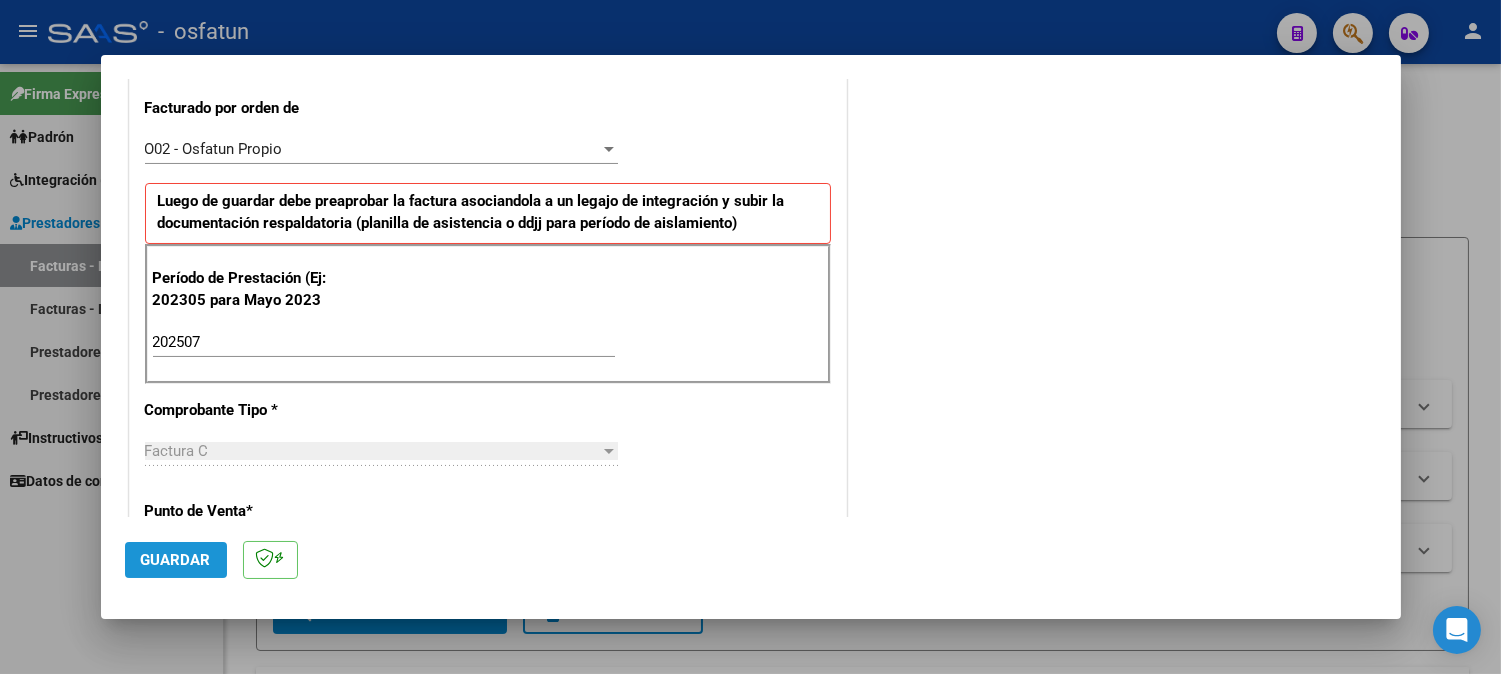 click on "Guardar" 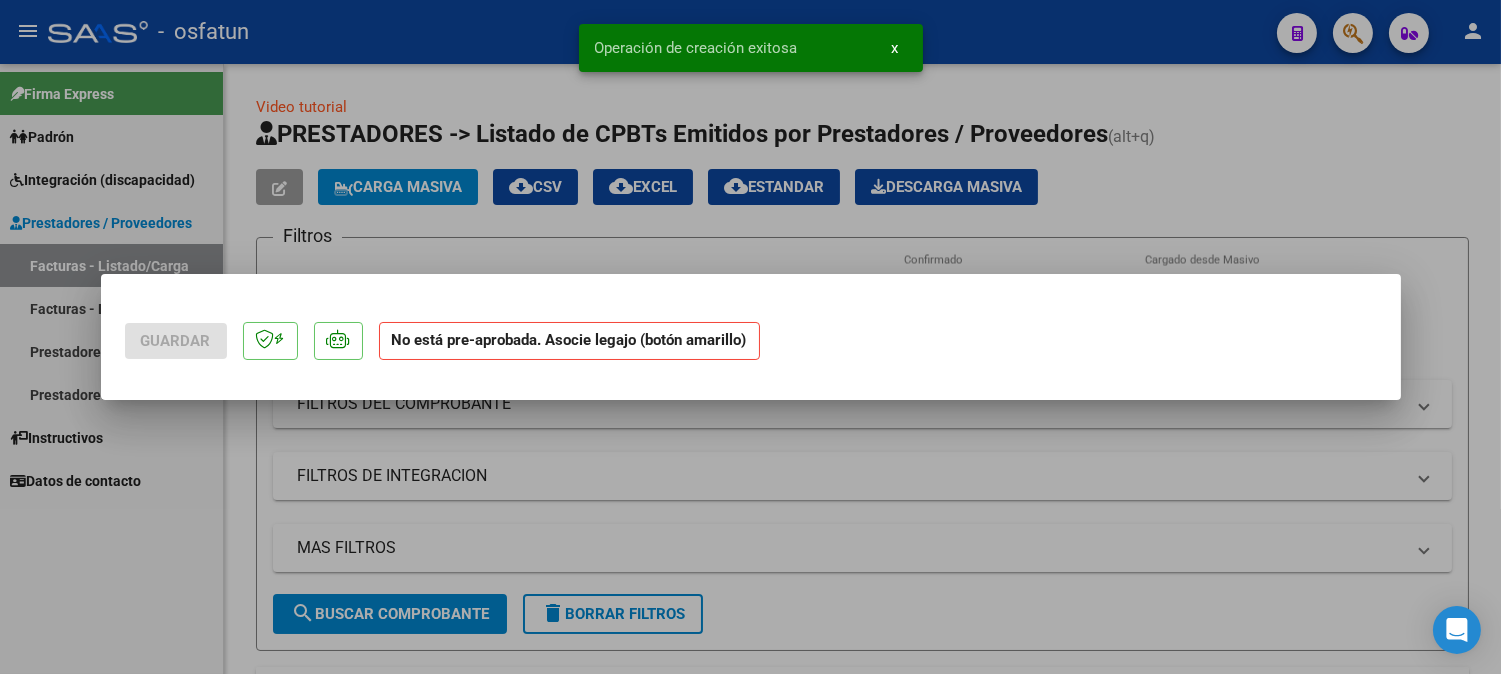 scroll, scrollTop: 0, scrollLeft: 0, axis: both 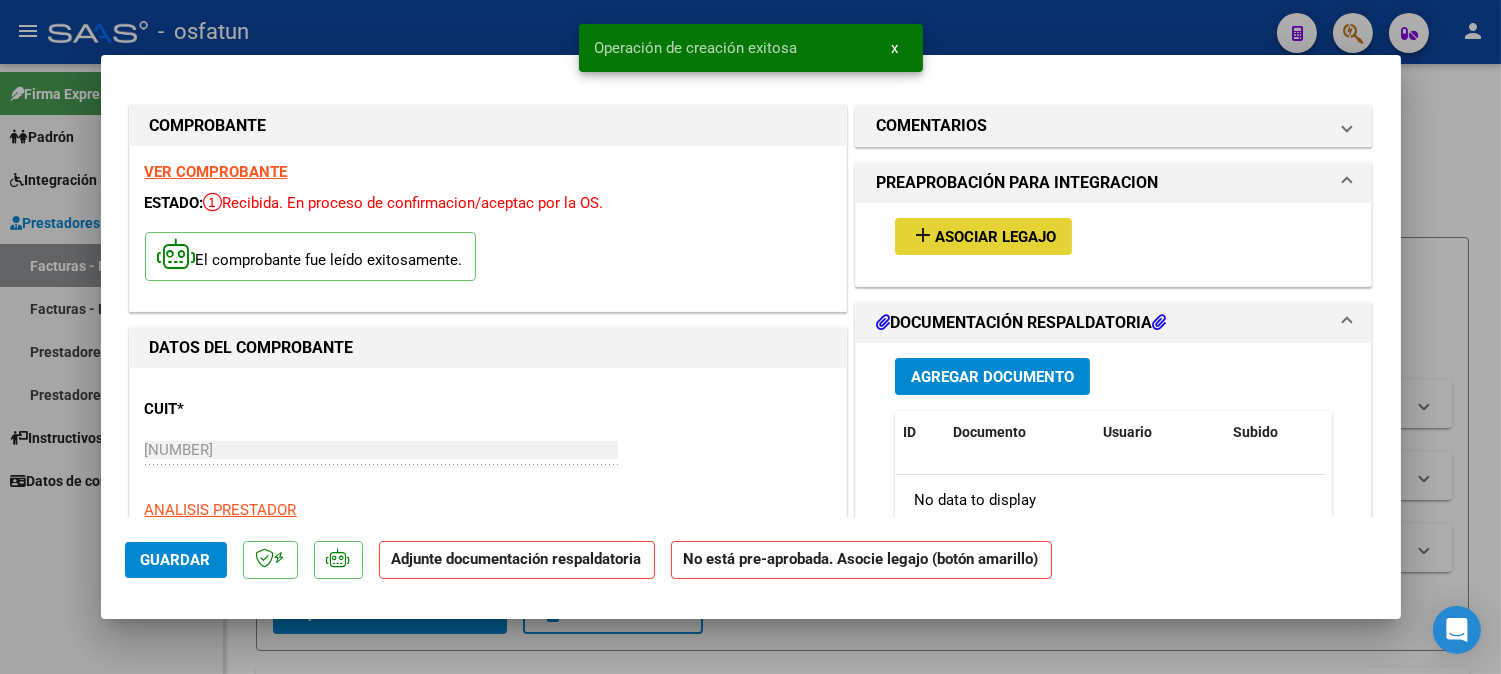 click on "Asociar Legajo" at bounding box center [995, 237] 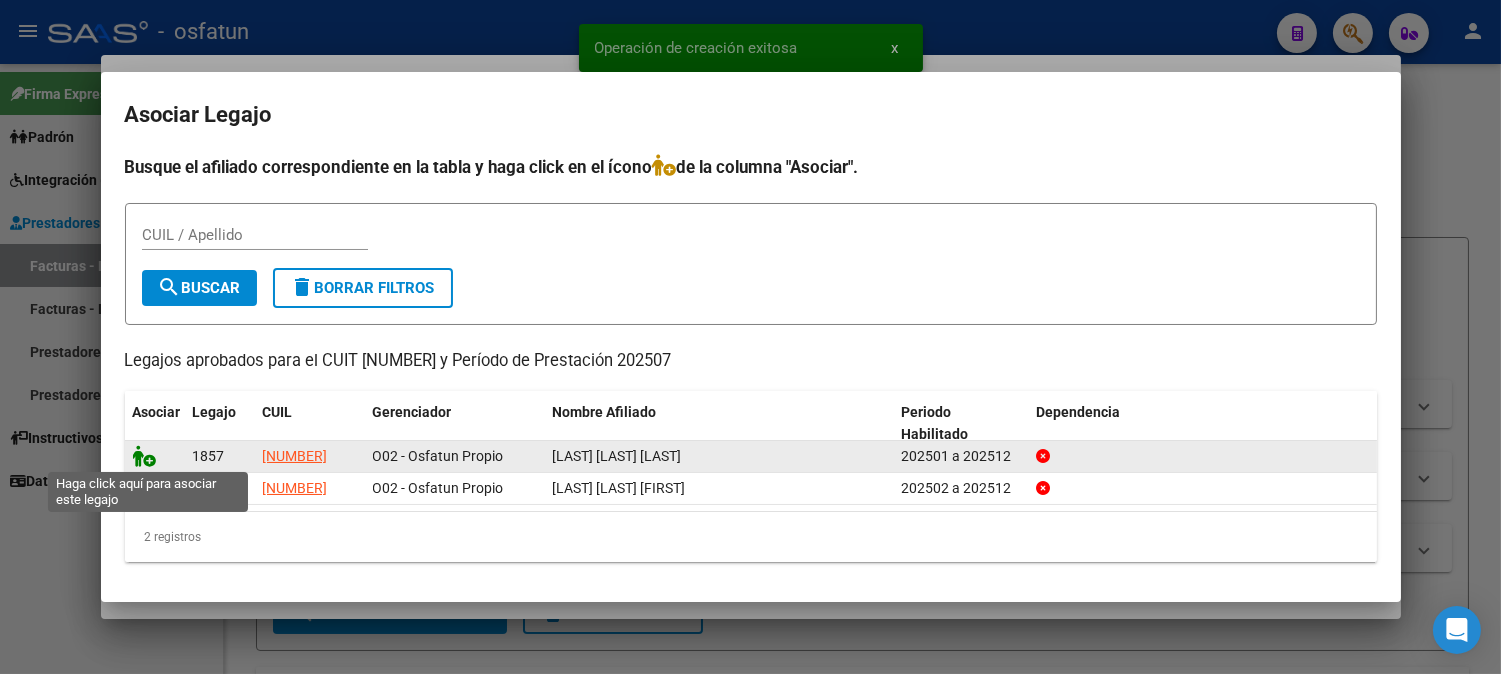 click 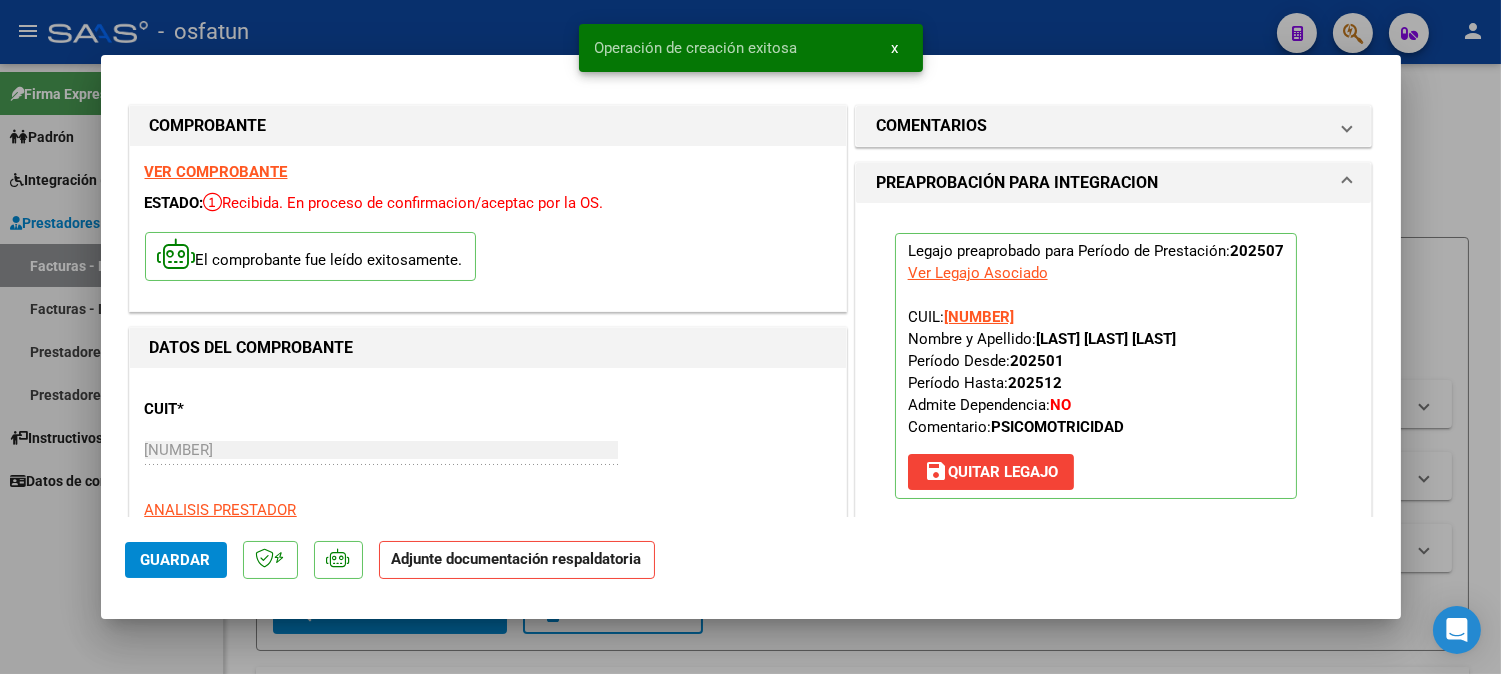 scroll, scrollTop: 555, scrollLeft: 0, axis: vertical 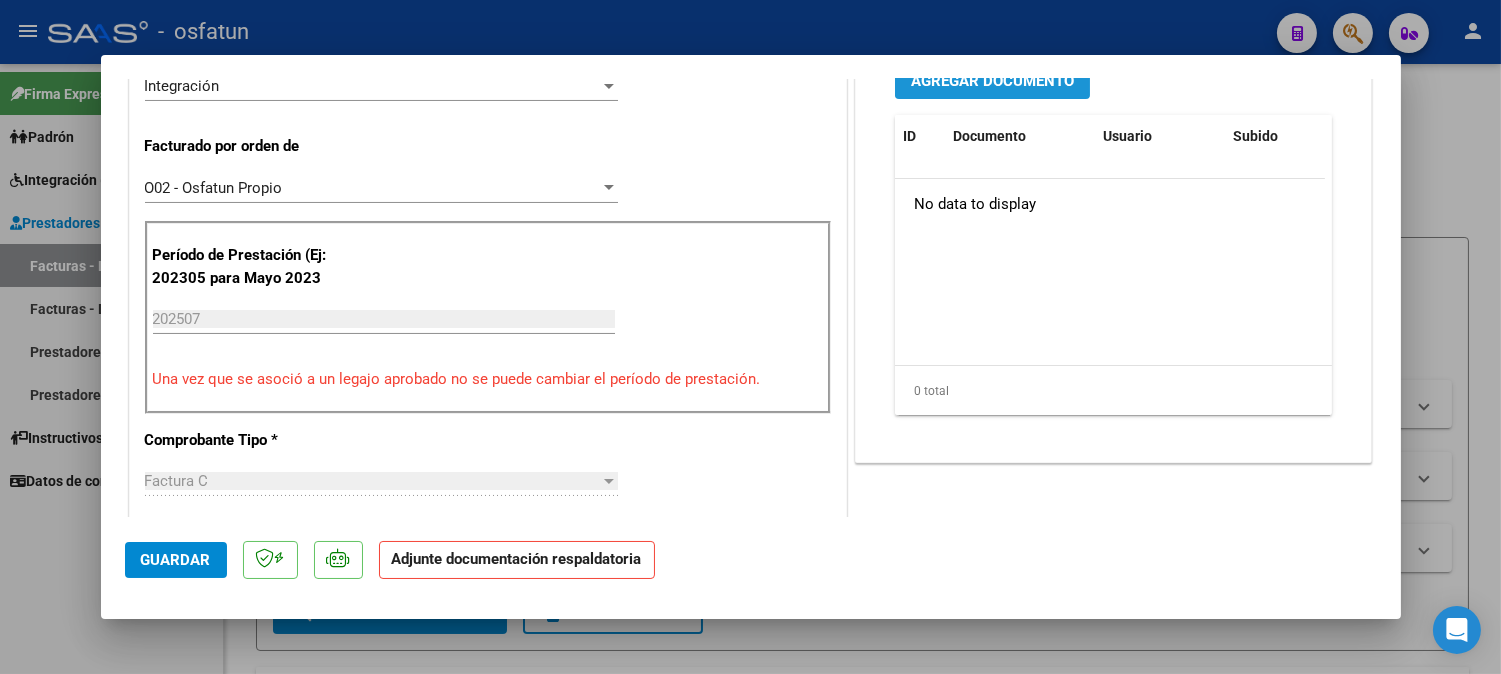 click on "Agregar Documento" at bounding box center [992, 81] 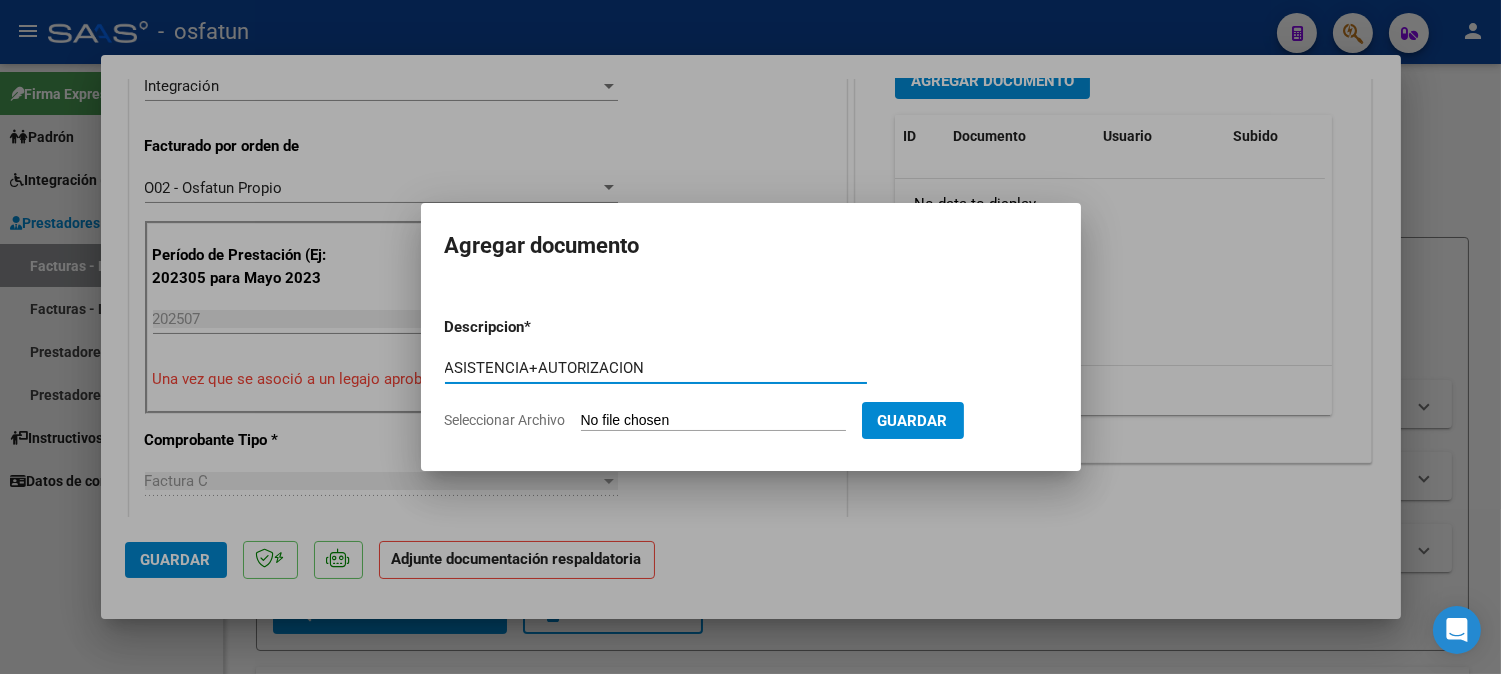 type on "ASISTENCIA+AUTORIZACION" 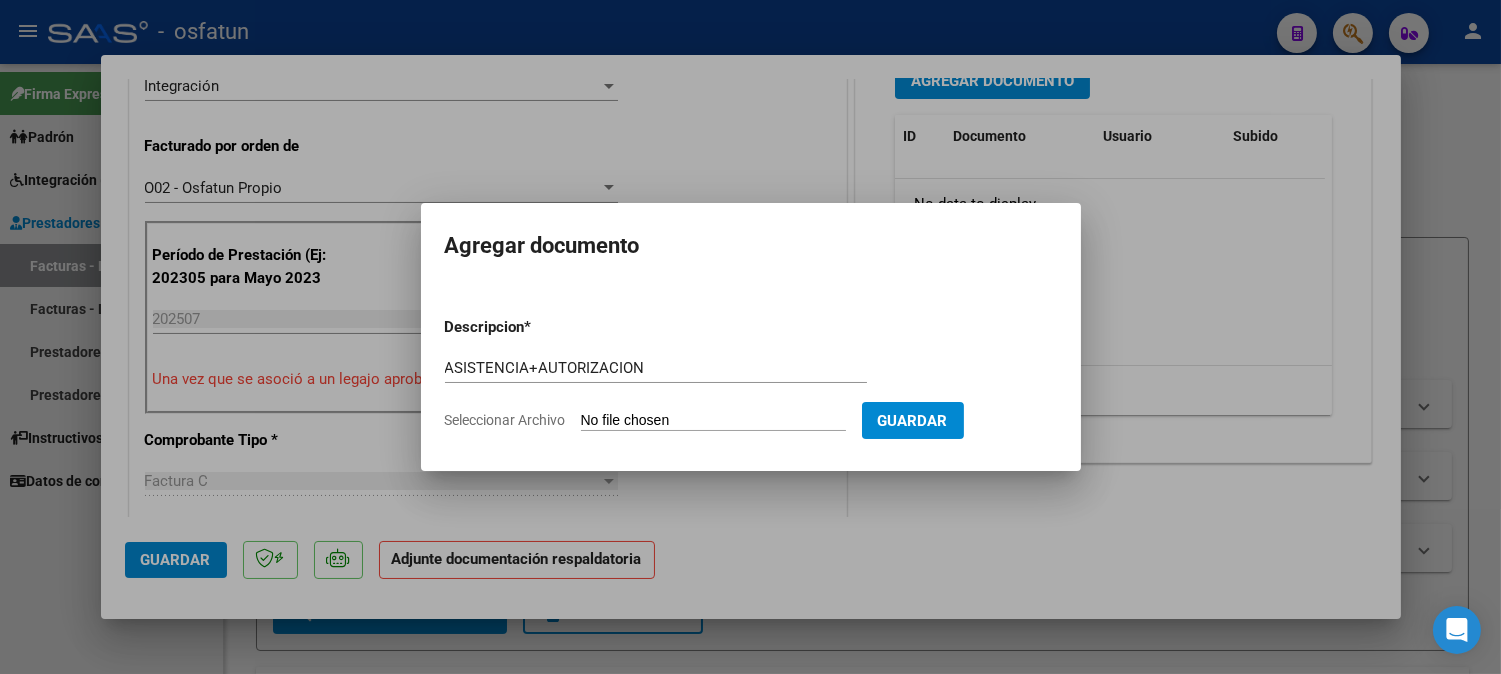 type on "C:\fakepath\ASIST+AUT PSICOMOT.pdf" 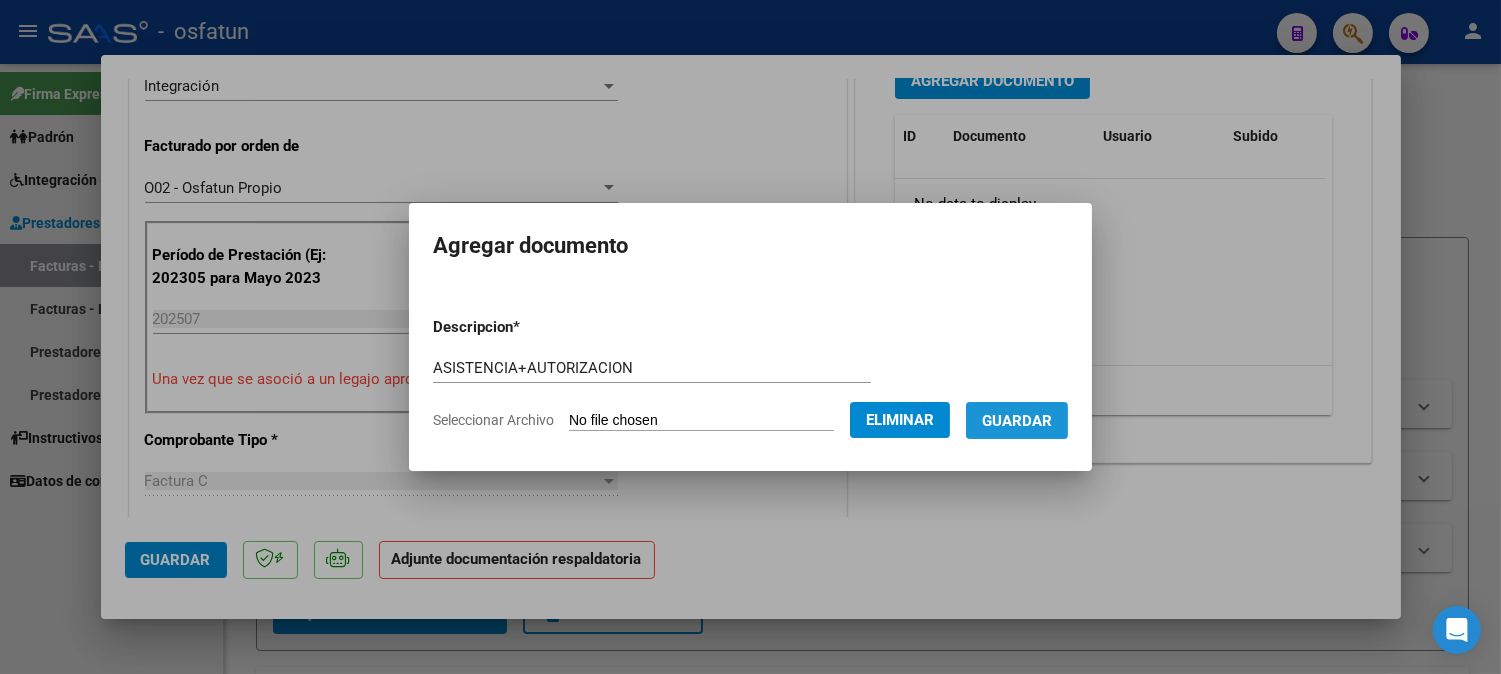 click on "Guardar" at bounding box center (1017, 421) 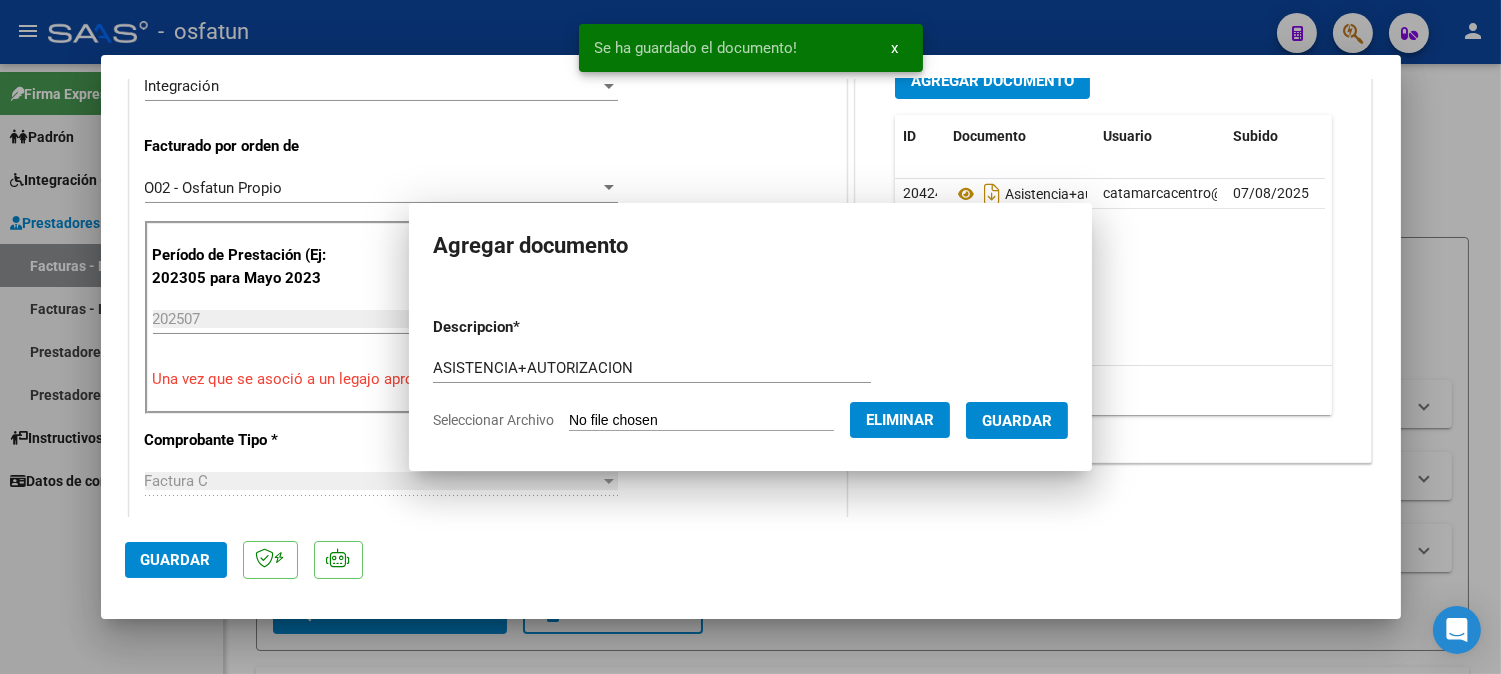 scroll, scrollTop: 538, scrollLeft: 0, axis: vertical 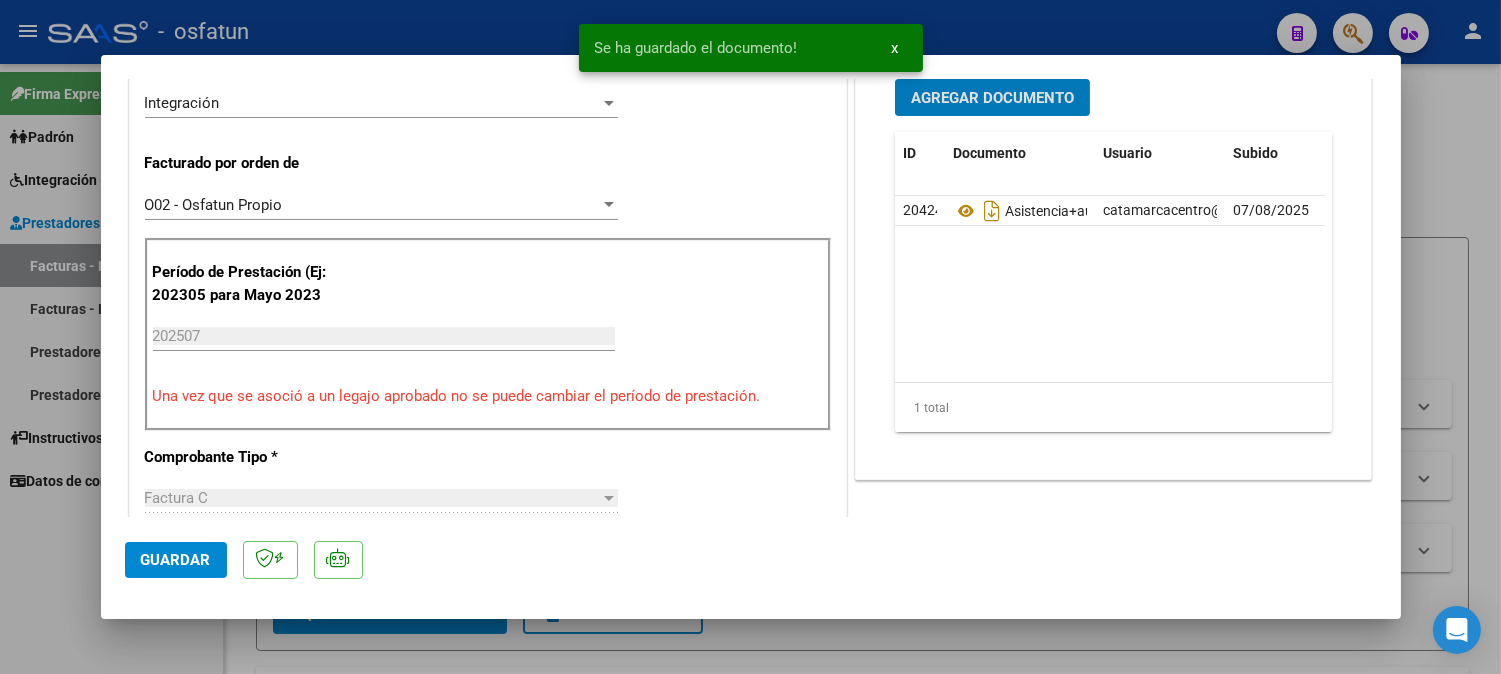 click on "Guardar" 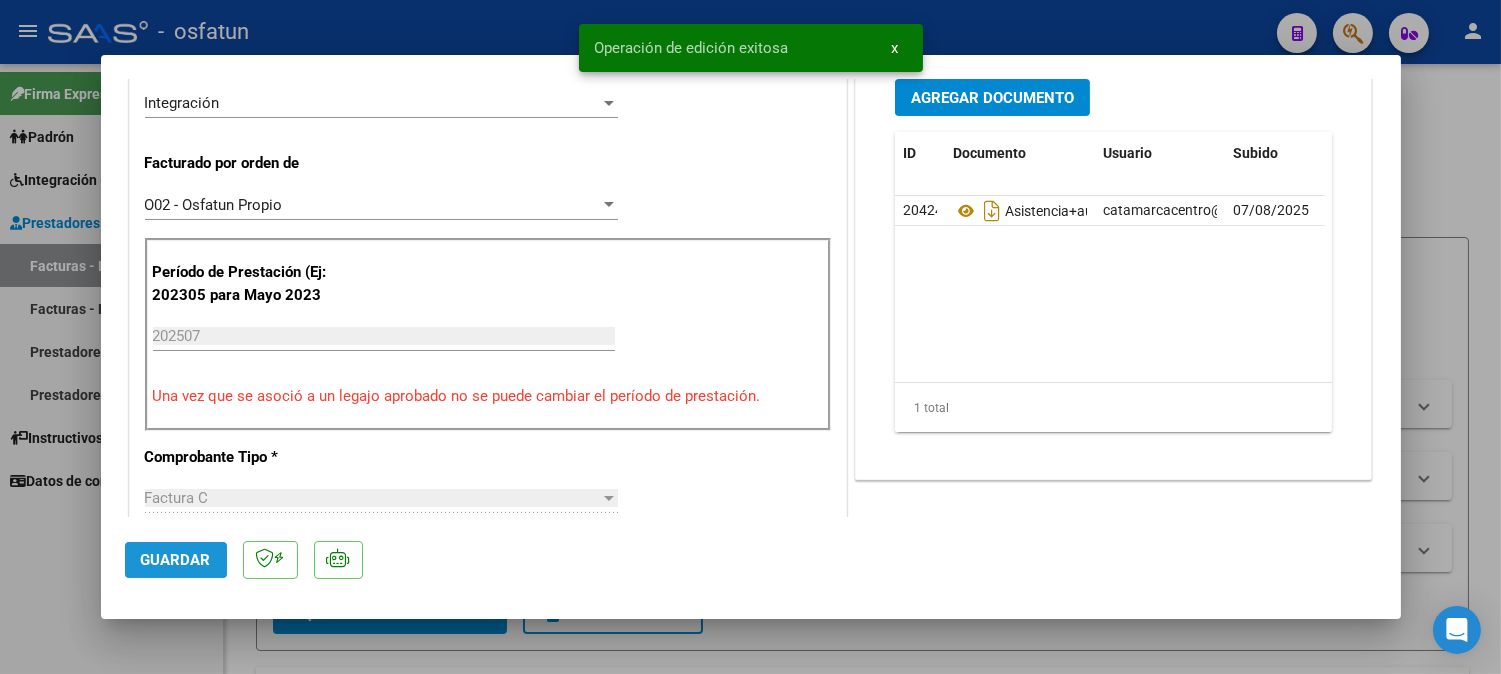 click on "Guardar" 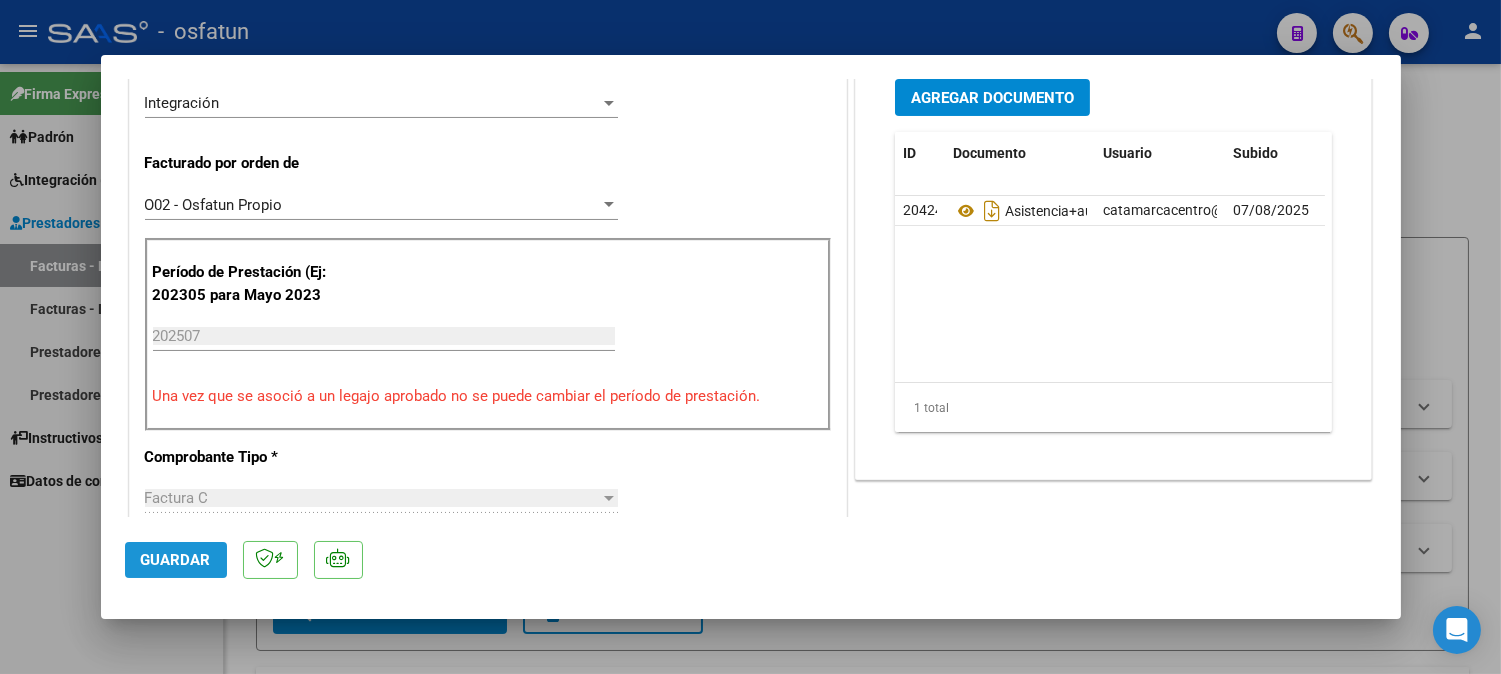 click on "Guardar" 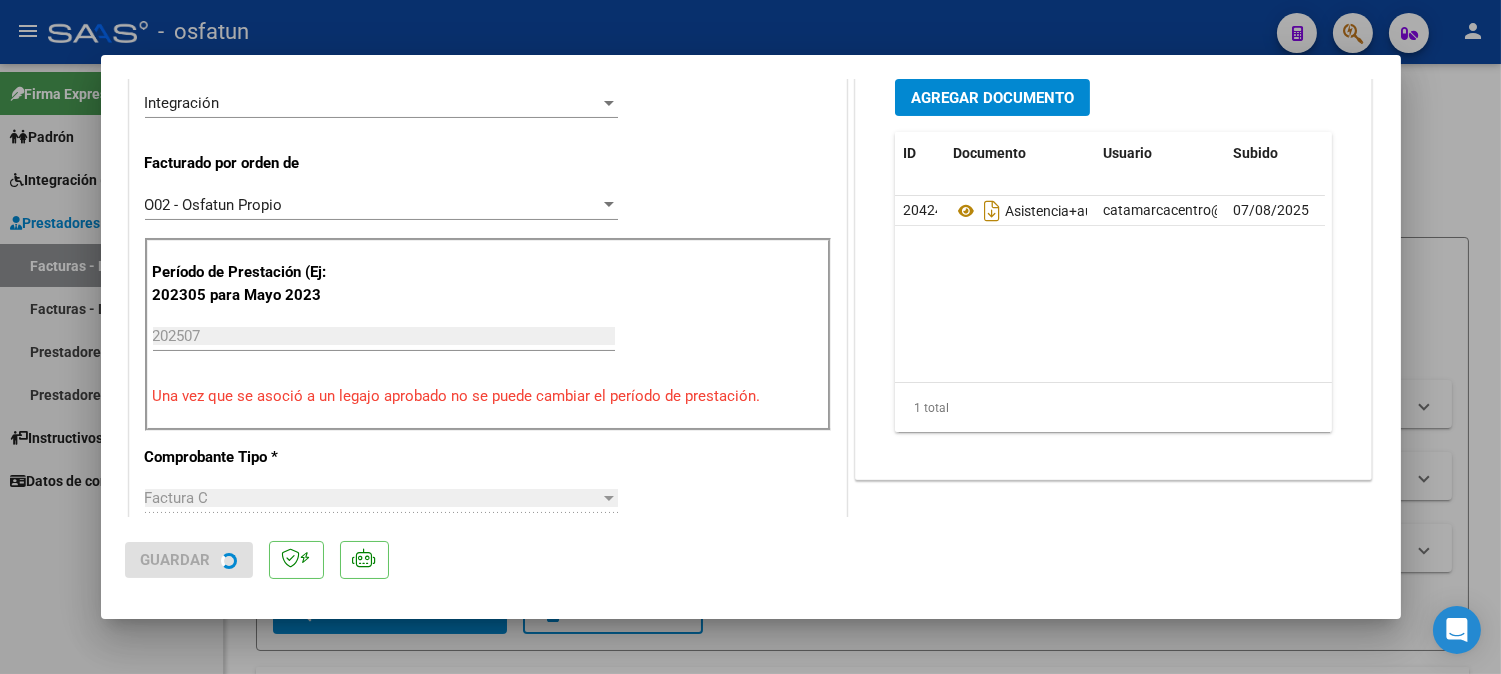 drag, startPoint x: 1417, startPoint y: 152, endPoint x: 1190, endPoint y: 175, distance: 228.16222 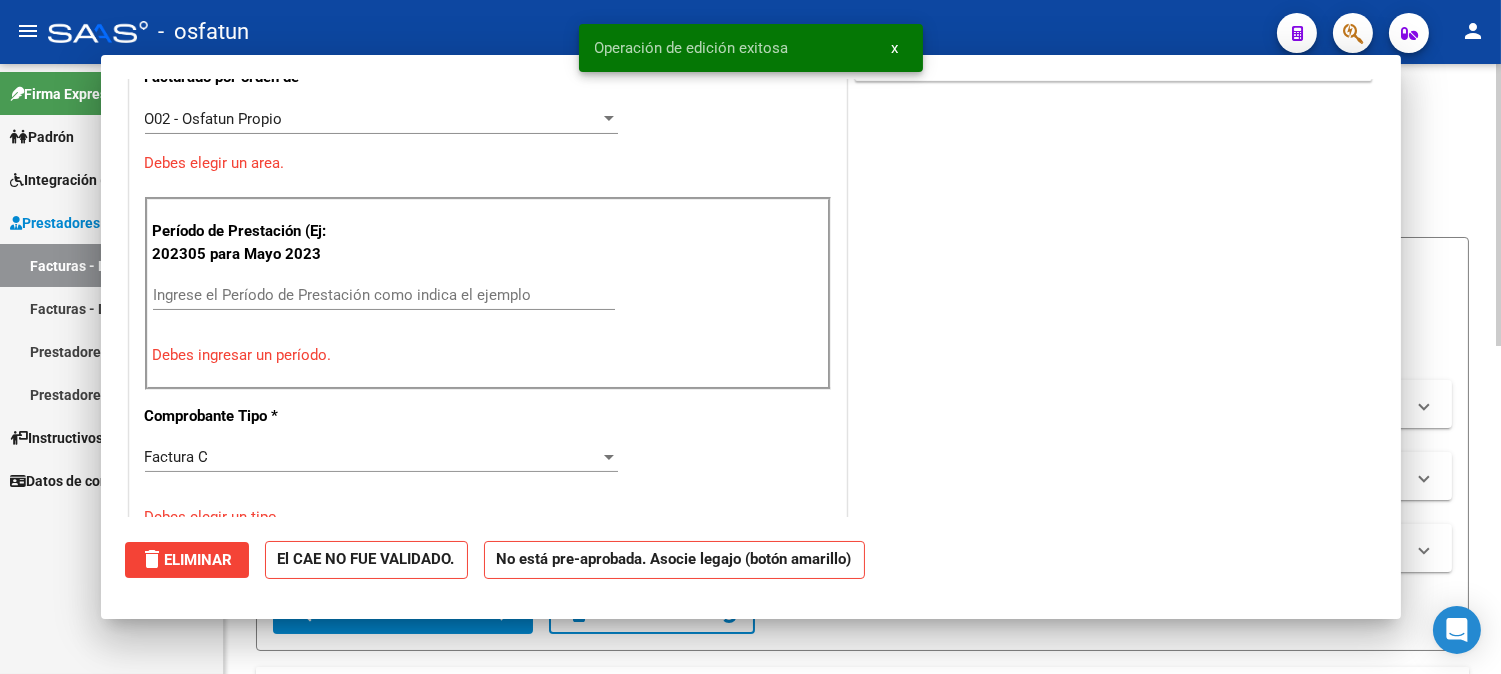 scroll, scrollTop: 454, scrollLeft: 0, axis: vertical 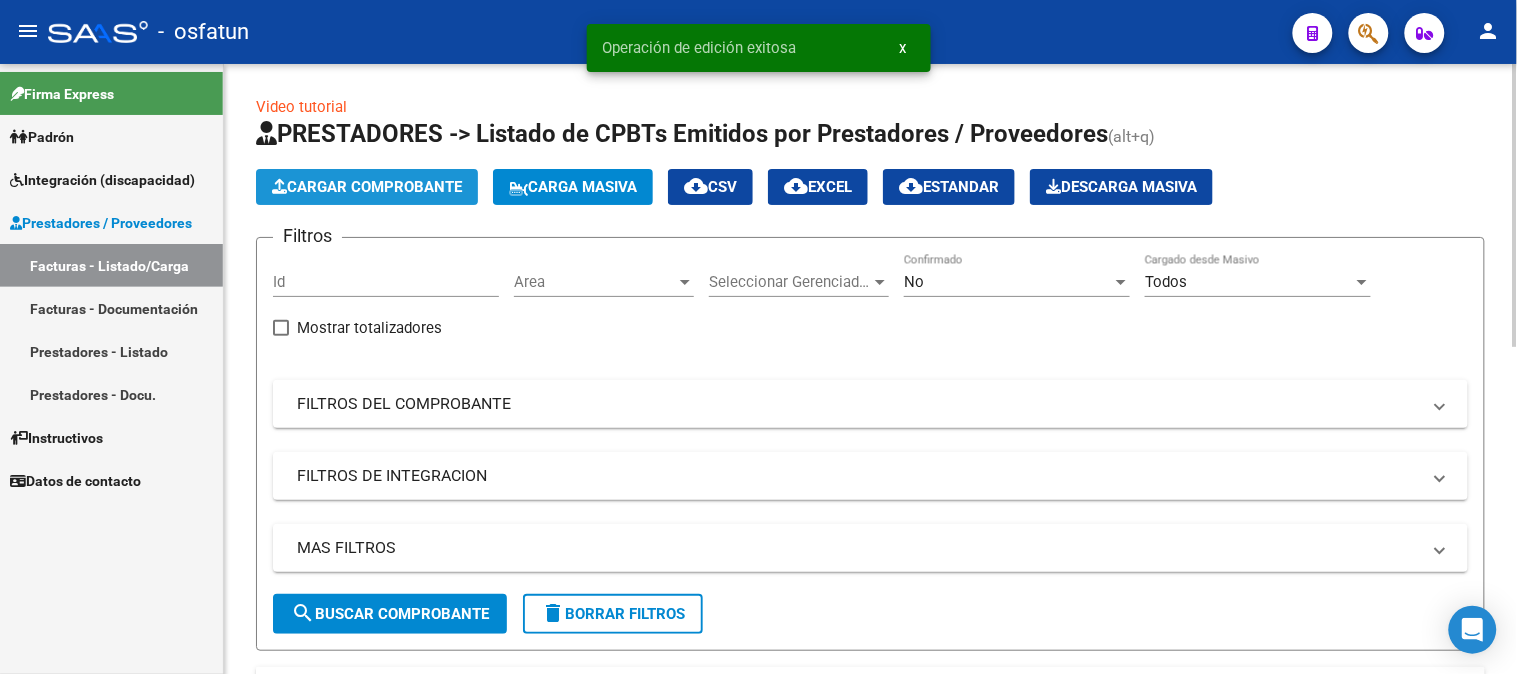 click on "Cargar Comprobante" 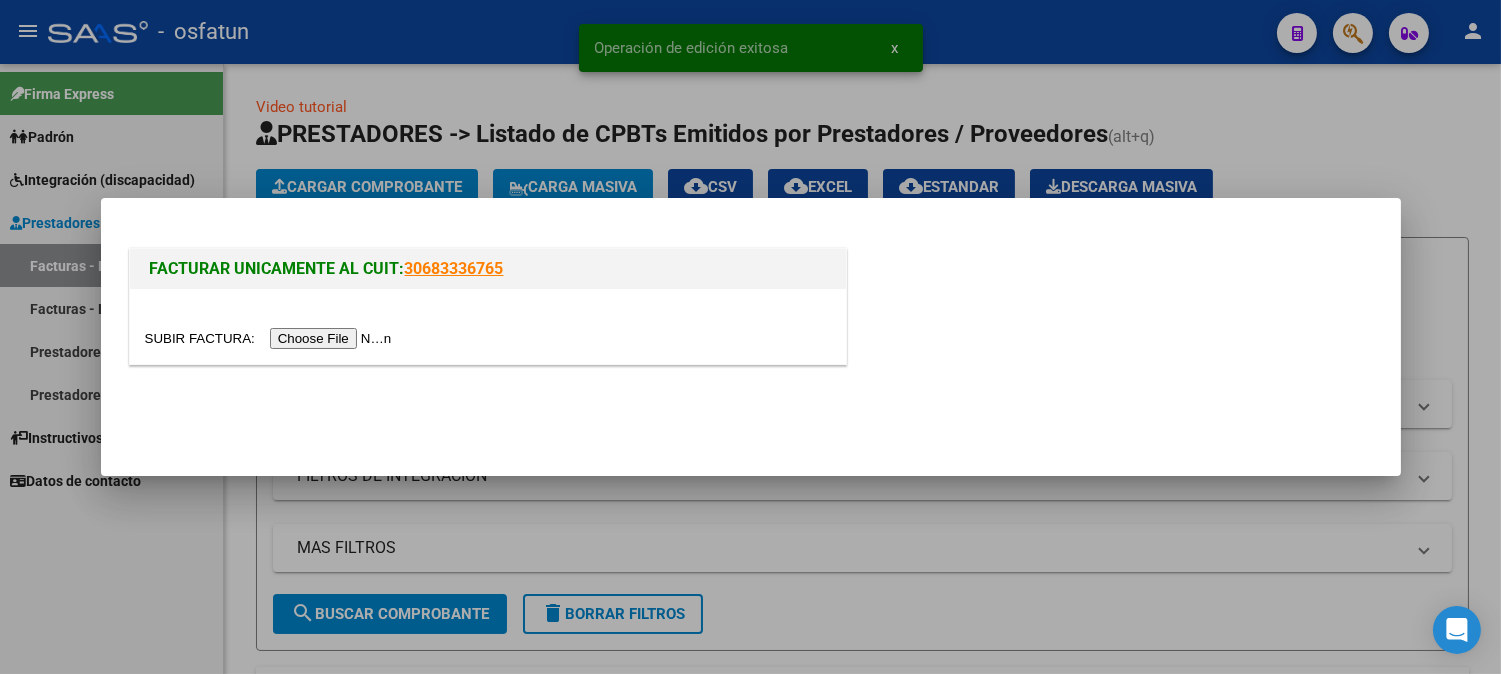 click at bounding box center [271, 338] 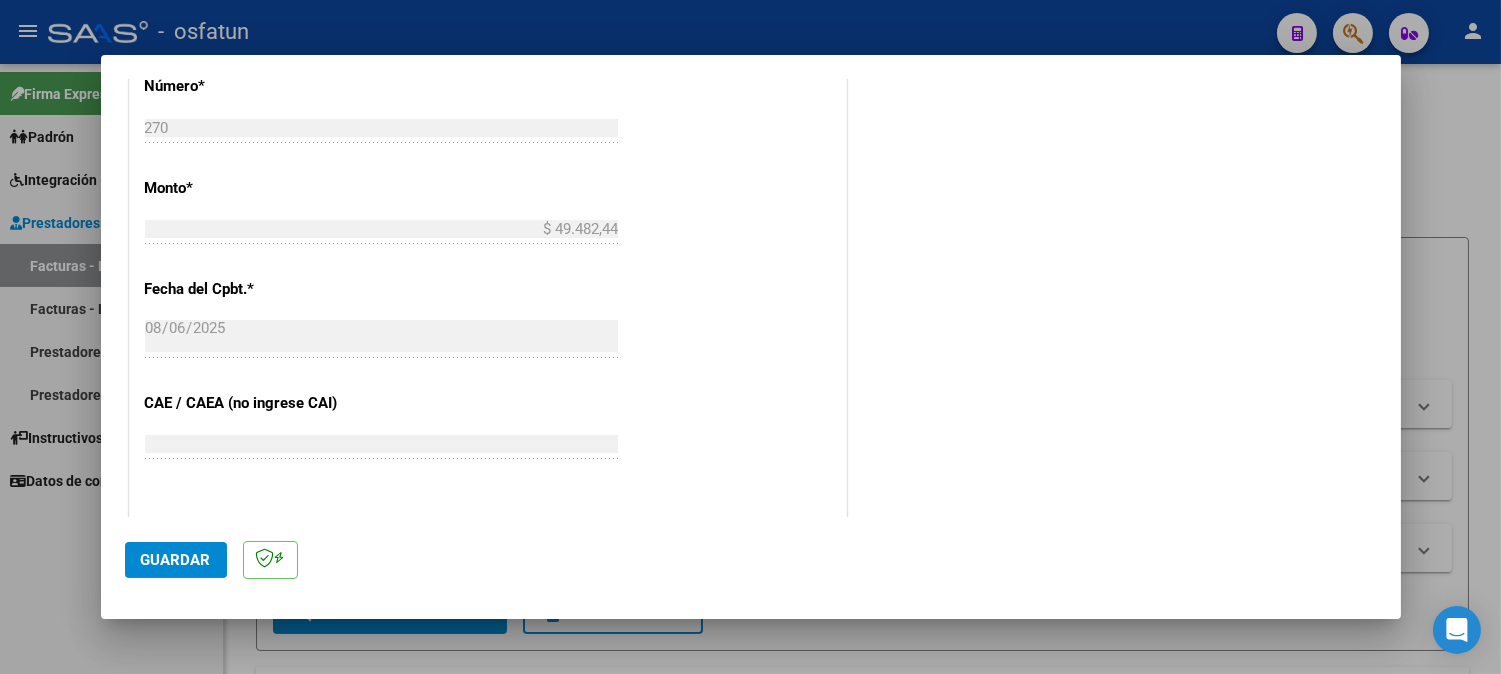 scroll, scrollTop: 888, scrollLeft: 0, axis: vertical 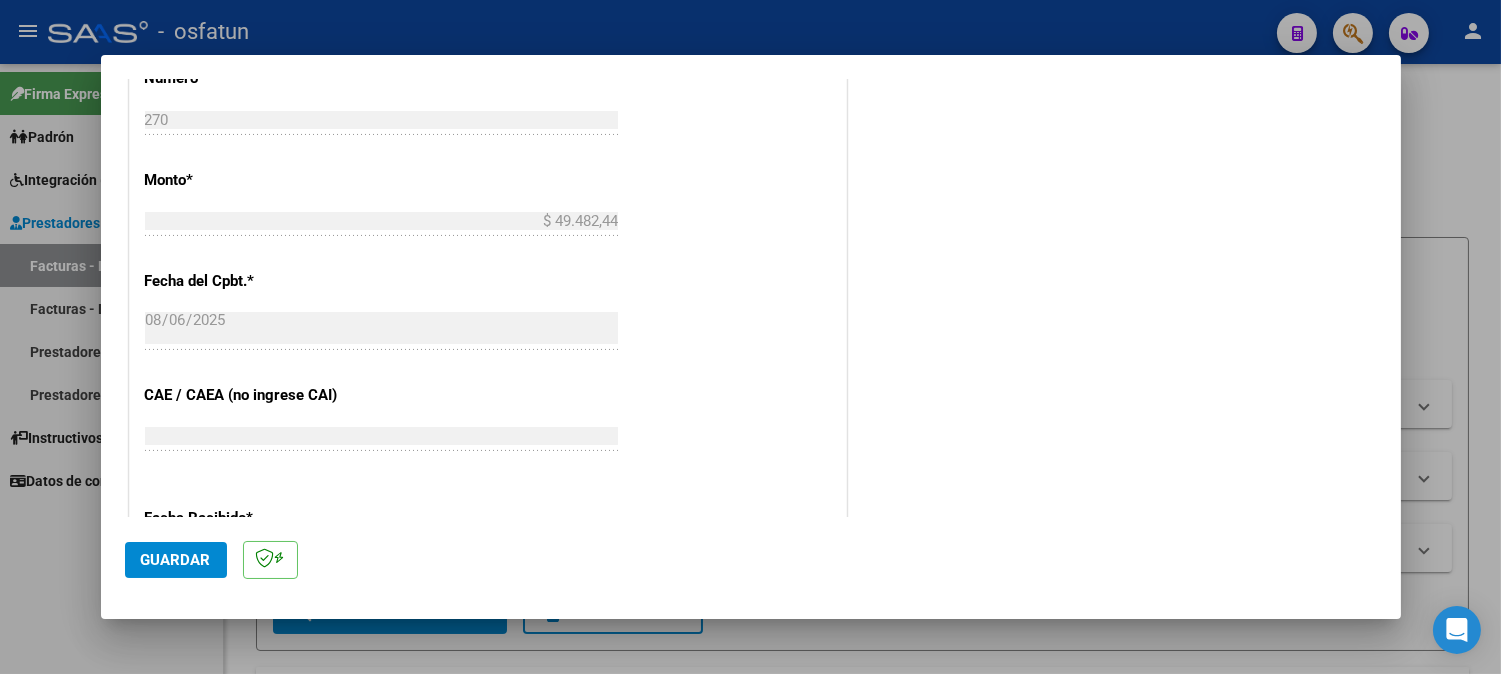 click on "Guardar" 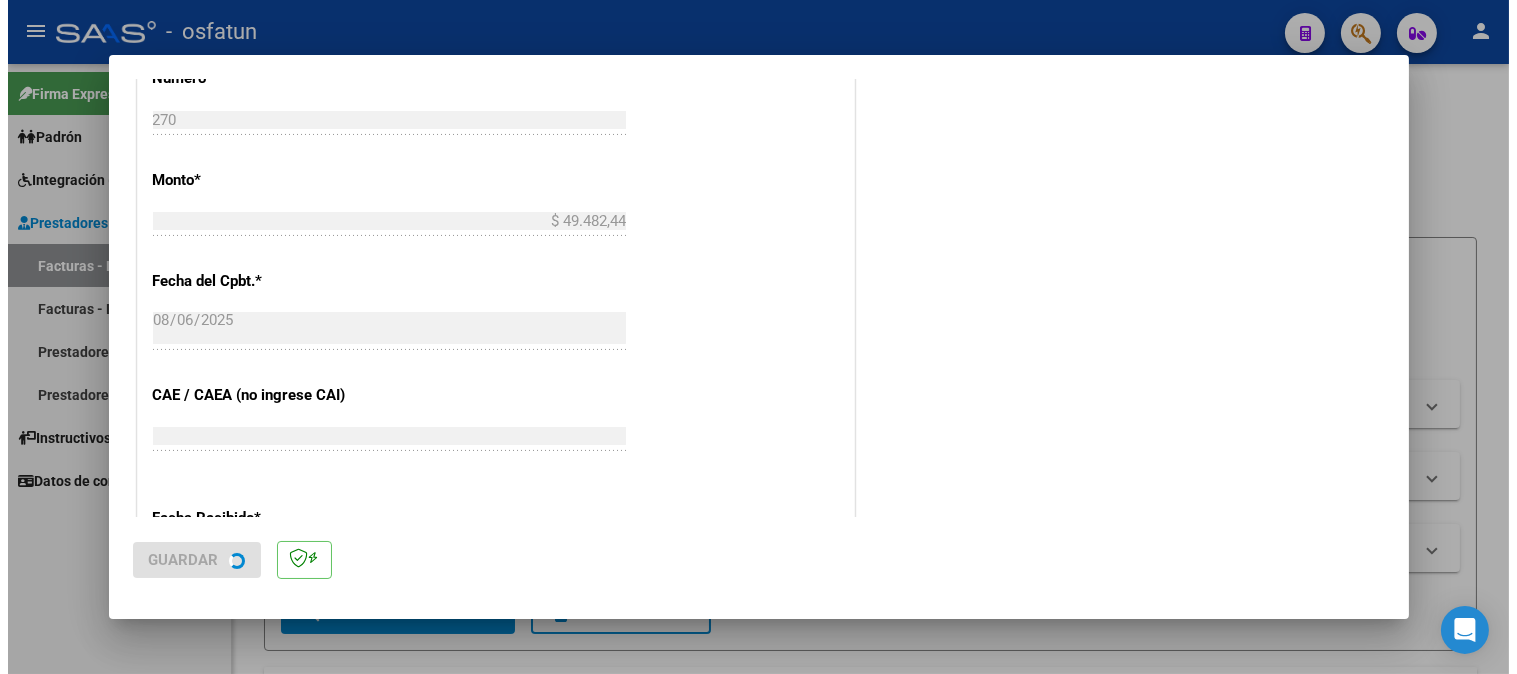 scroll, scrollTop: 0, scrollLeft: 0, axis: both 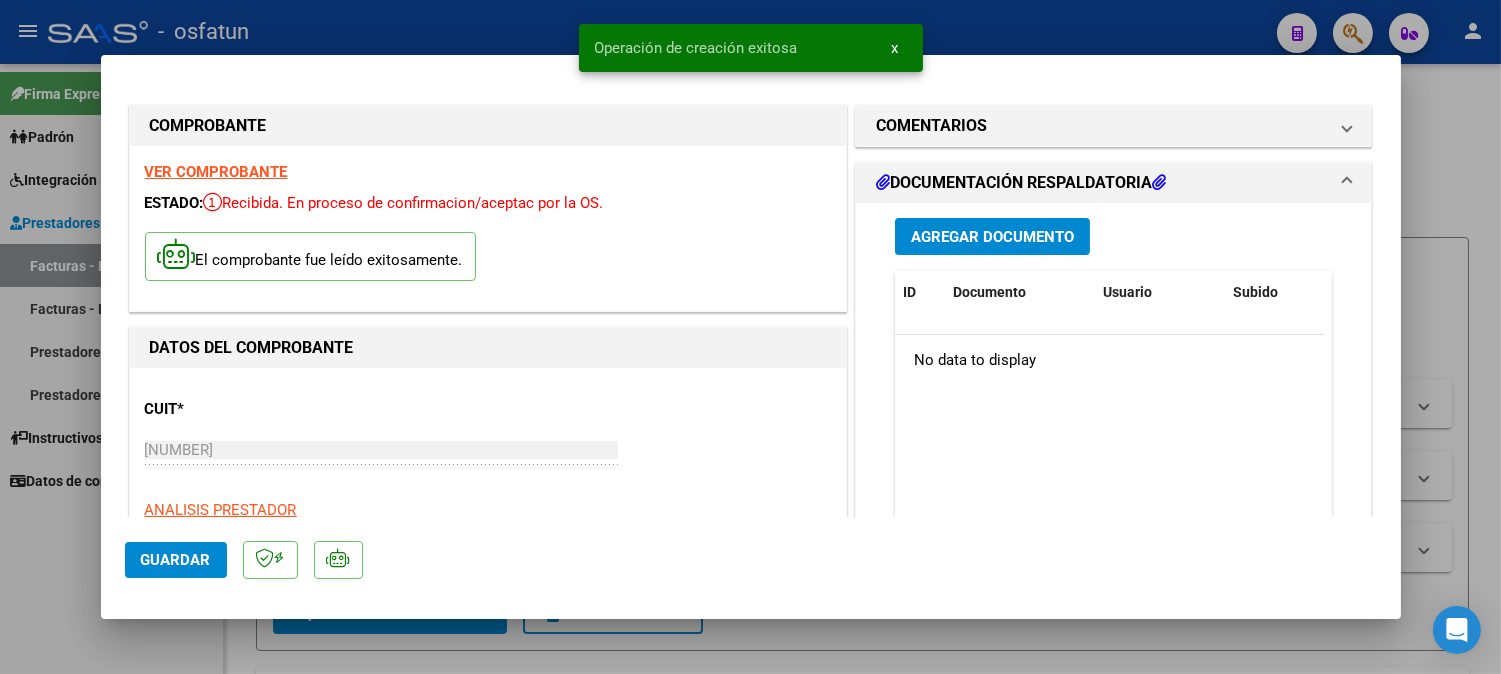 click on "Agregar Documento" at bounding box center (992, 236) 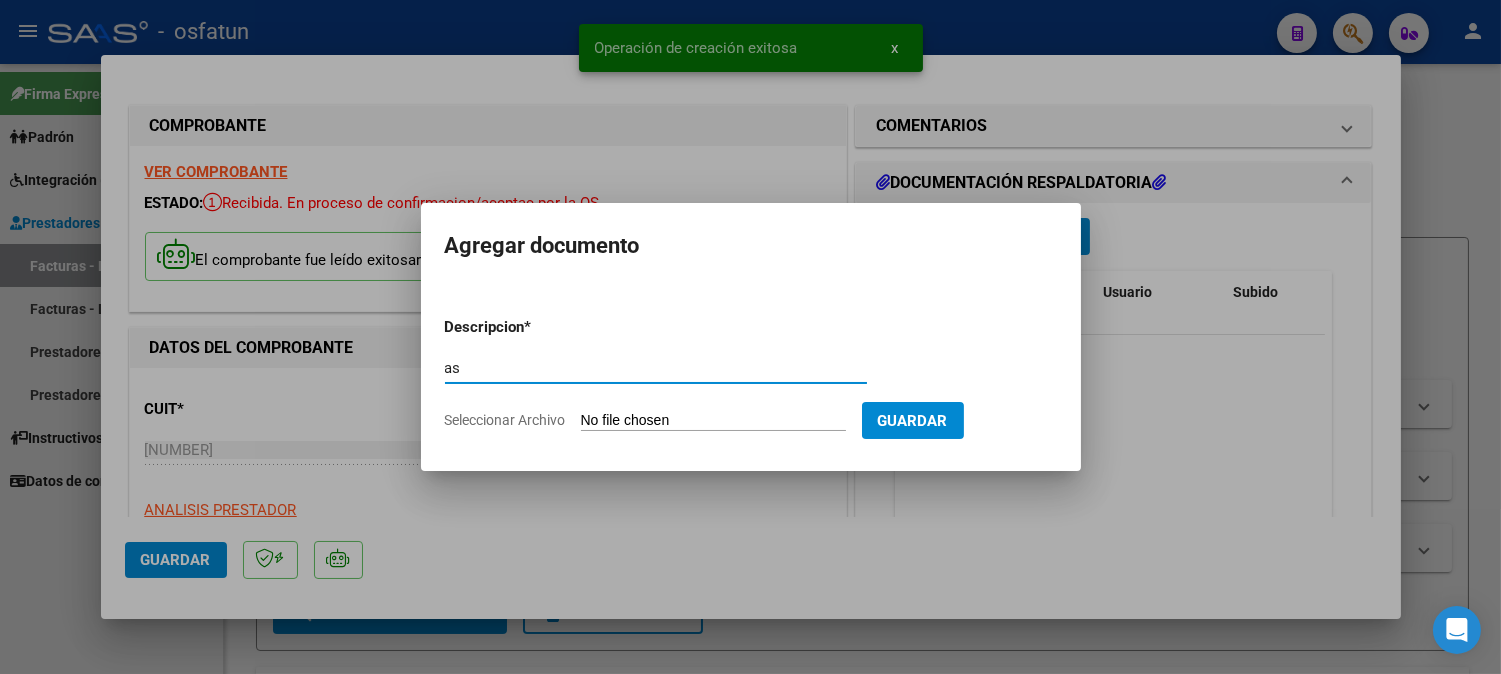 type on "a" 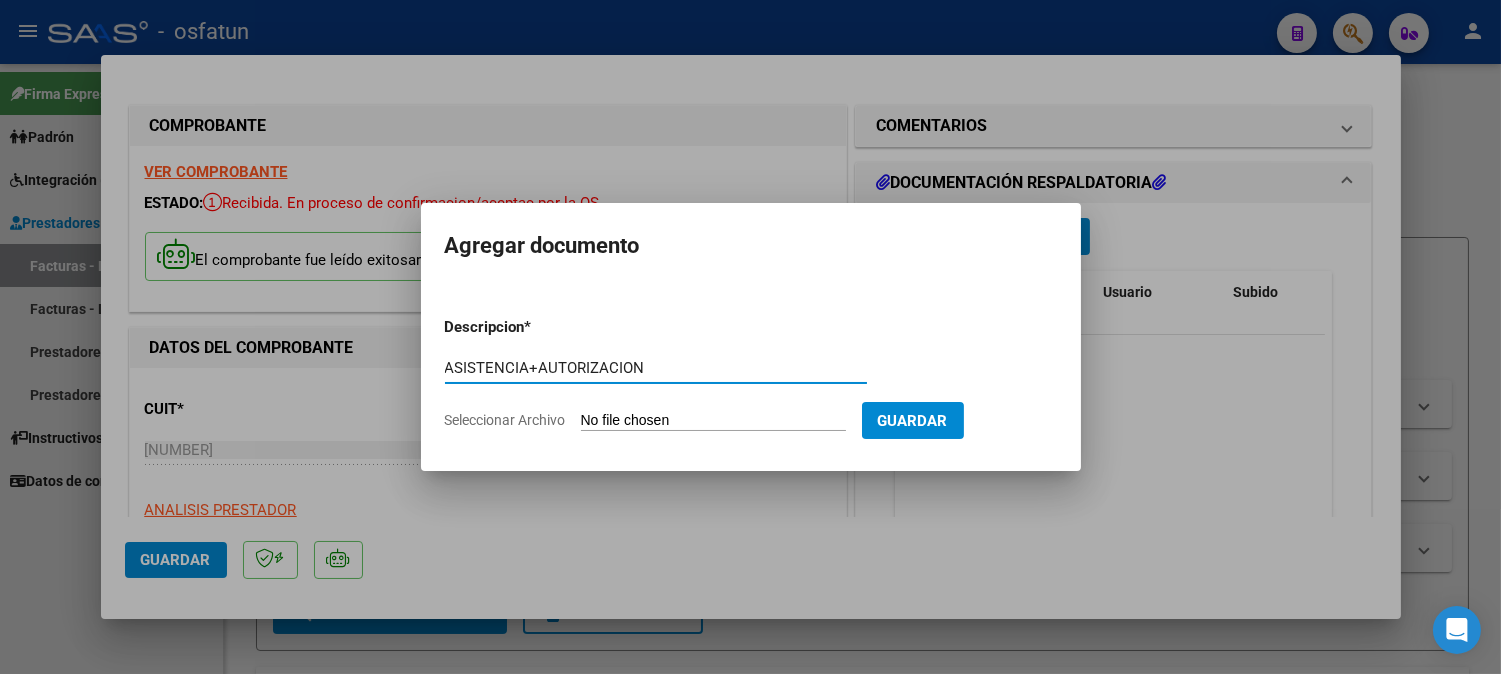 type on "ASISTENCIA+AUTORIZACION" 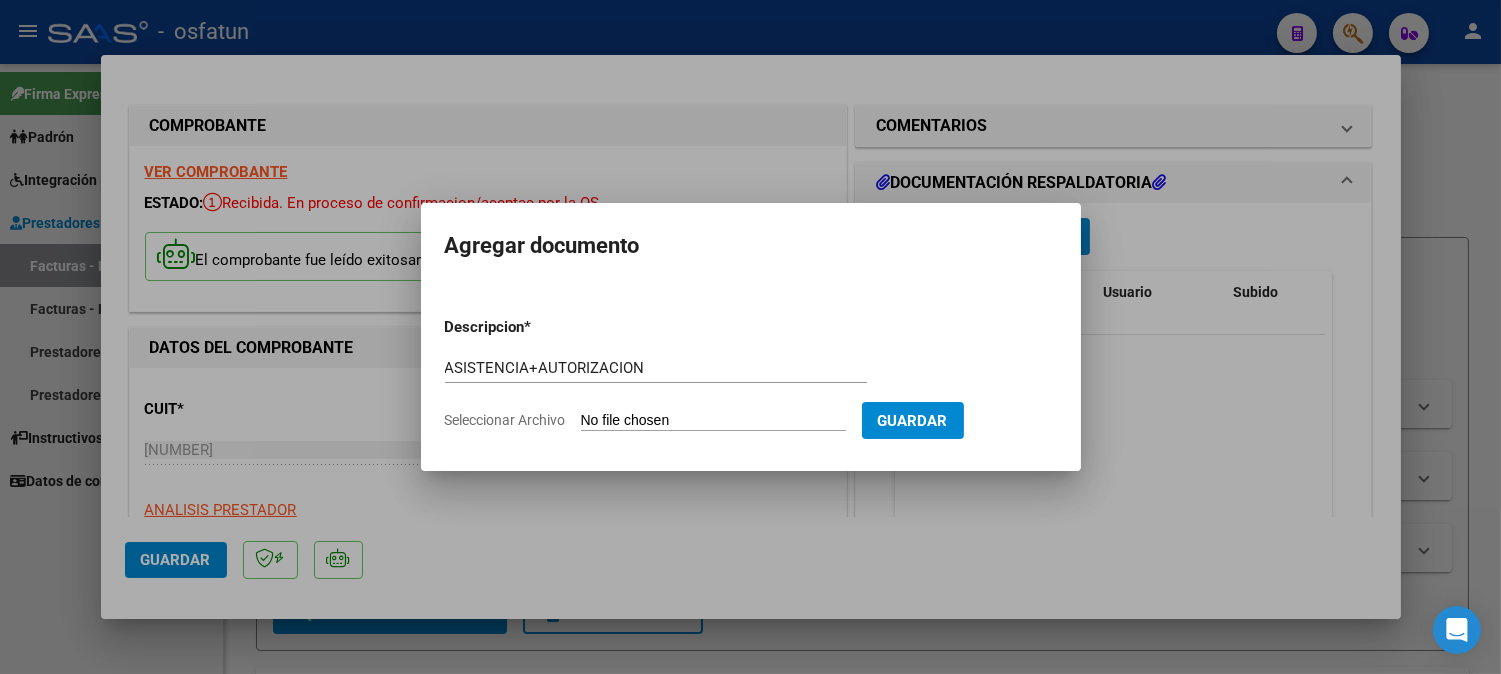 type on "C:\fakepath\asist+aut psicopeda.pdf" 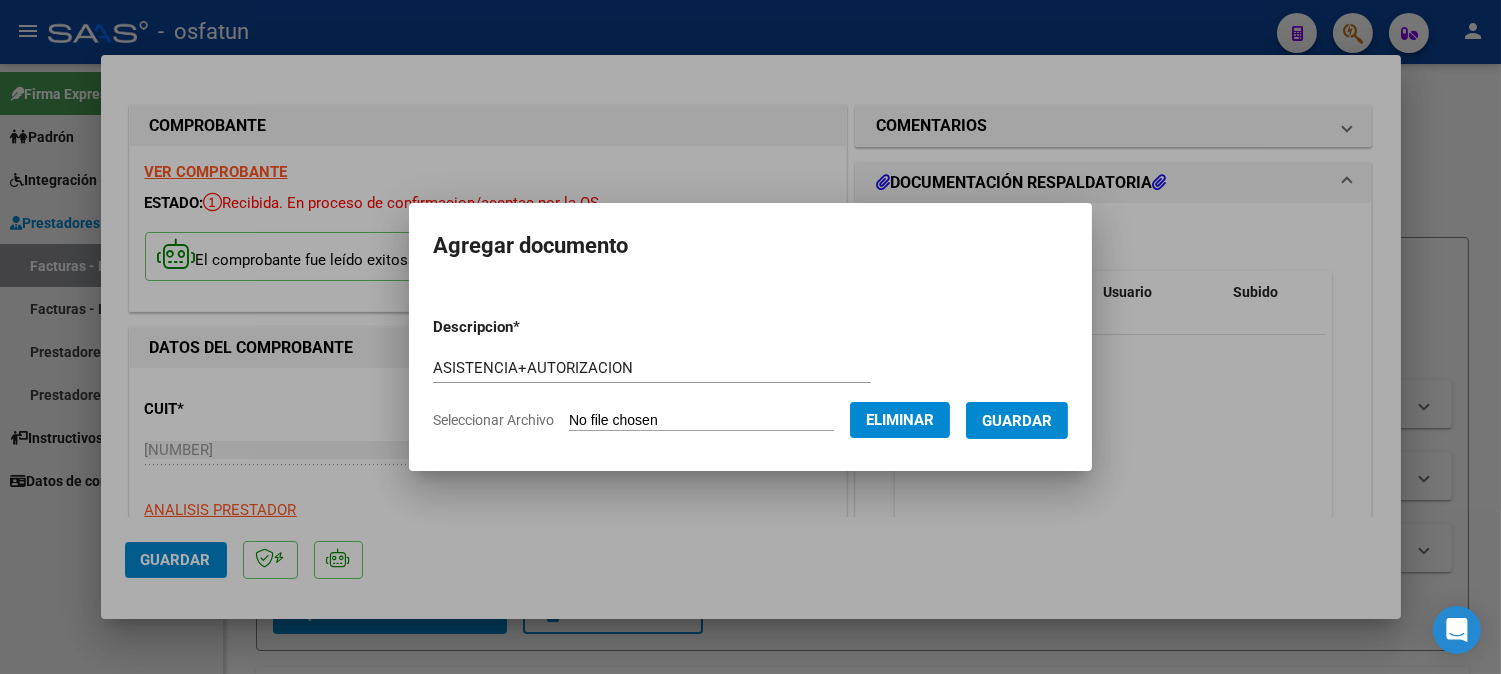 click on "Guardar" at bounding box center (1017, 421) 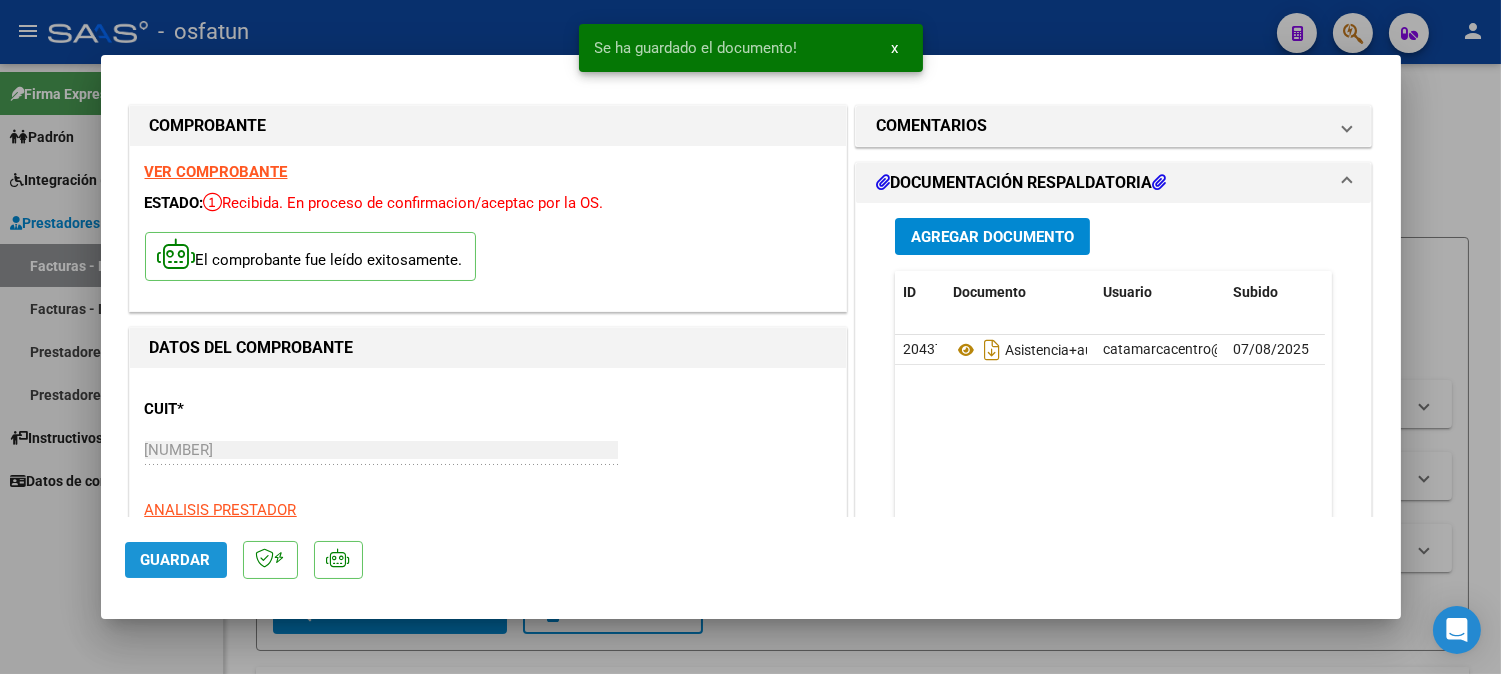 click on "Guardar" 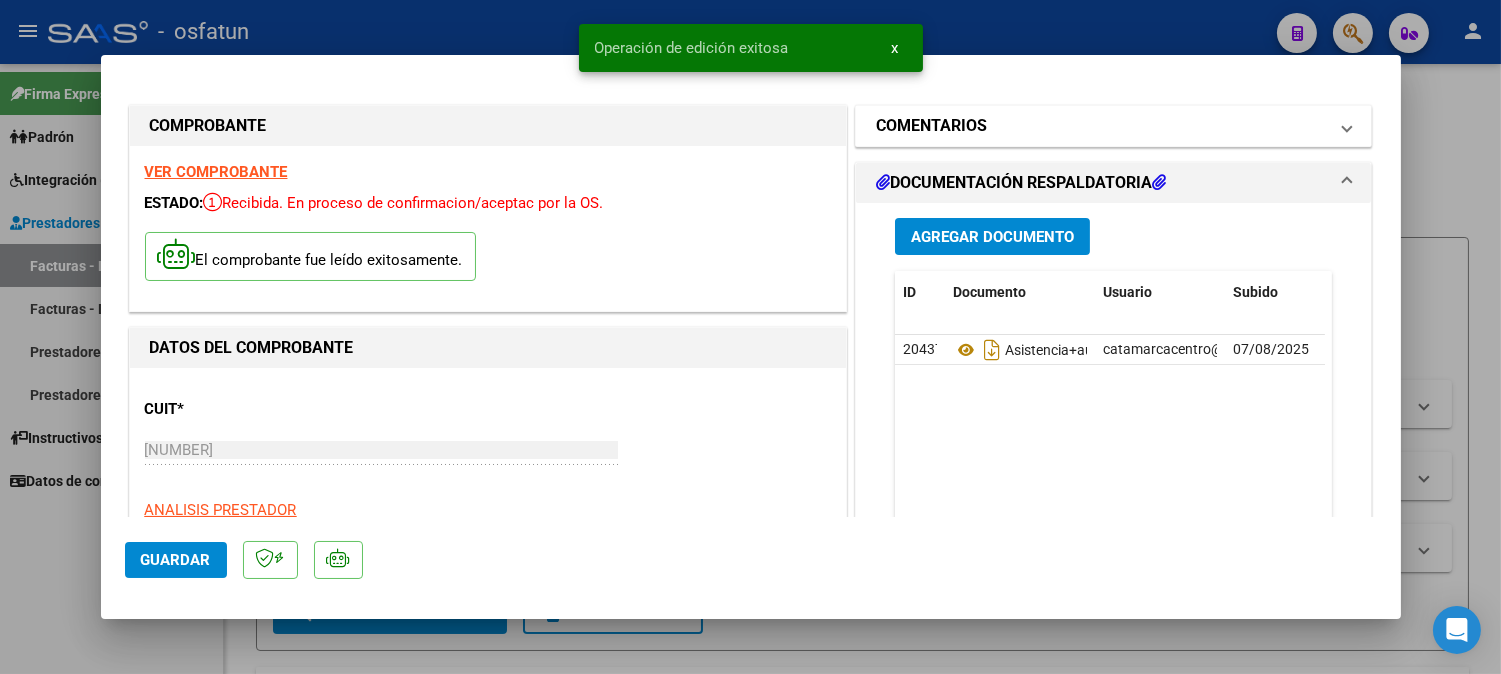 click on "COMENTARIOS" at bounding box center [1102, 126] 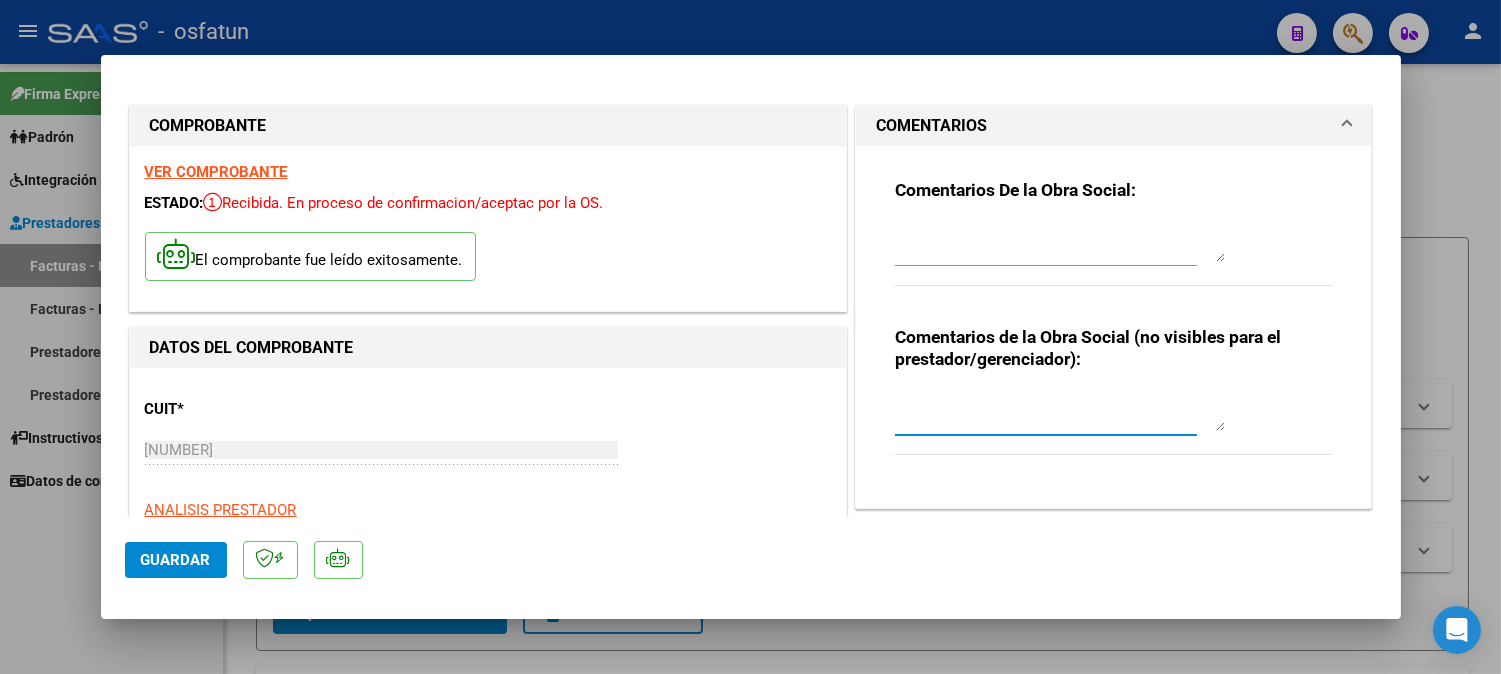 click at bounding box center [1060, 411] 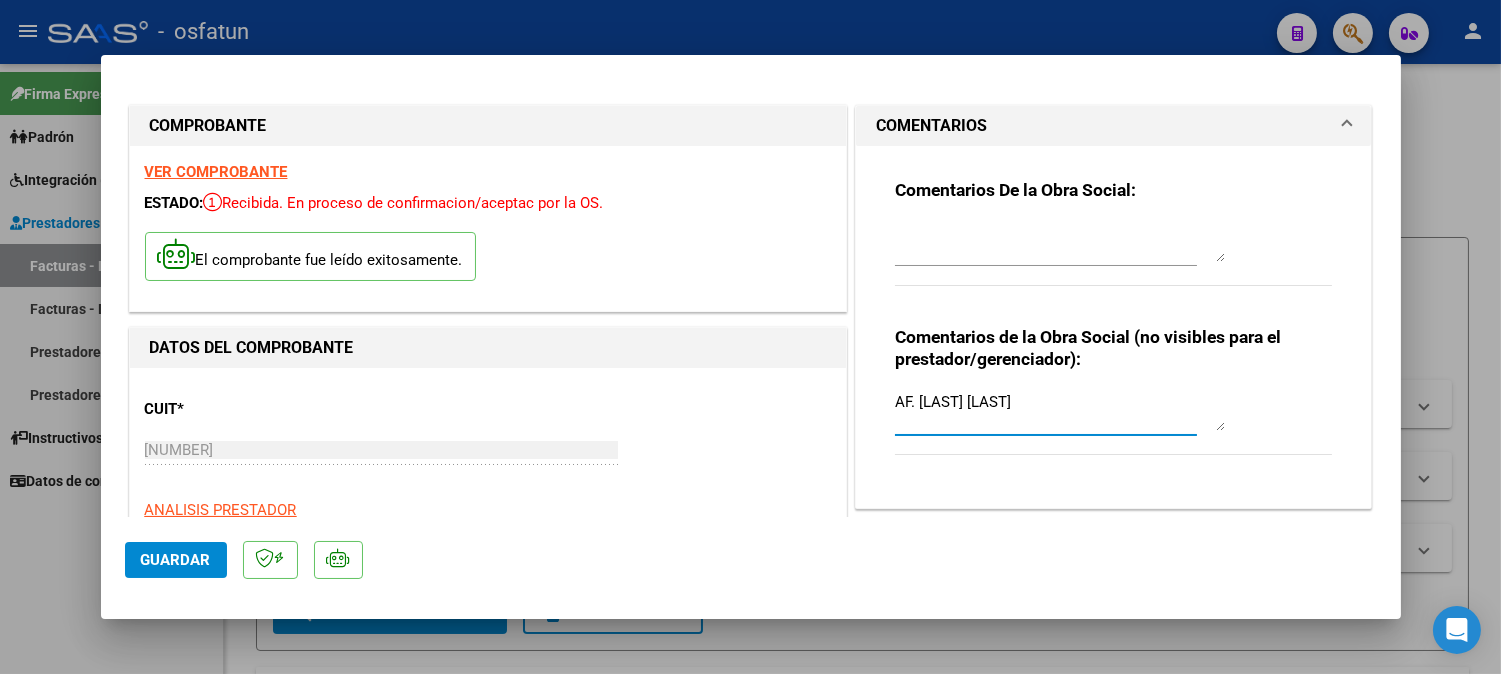 type on "AF. [LAST] [LAST]" 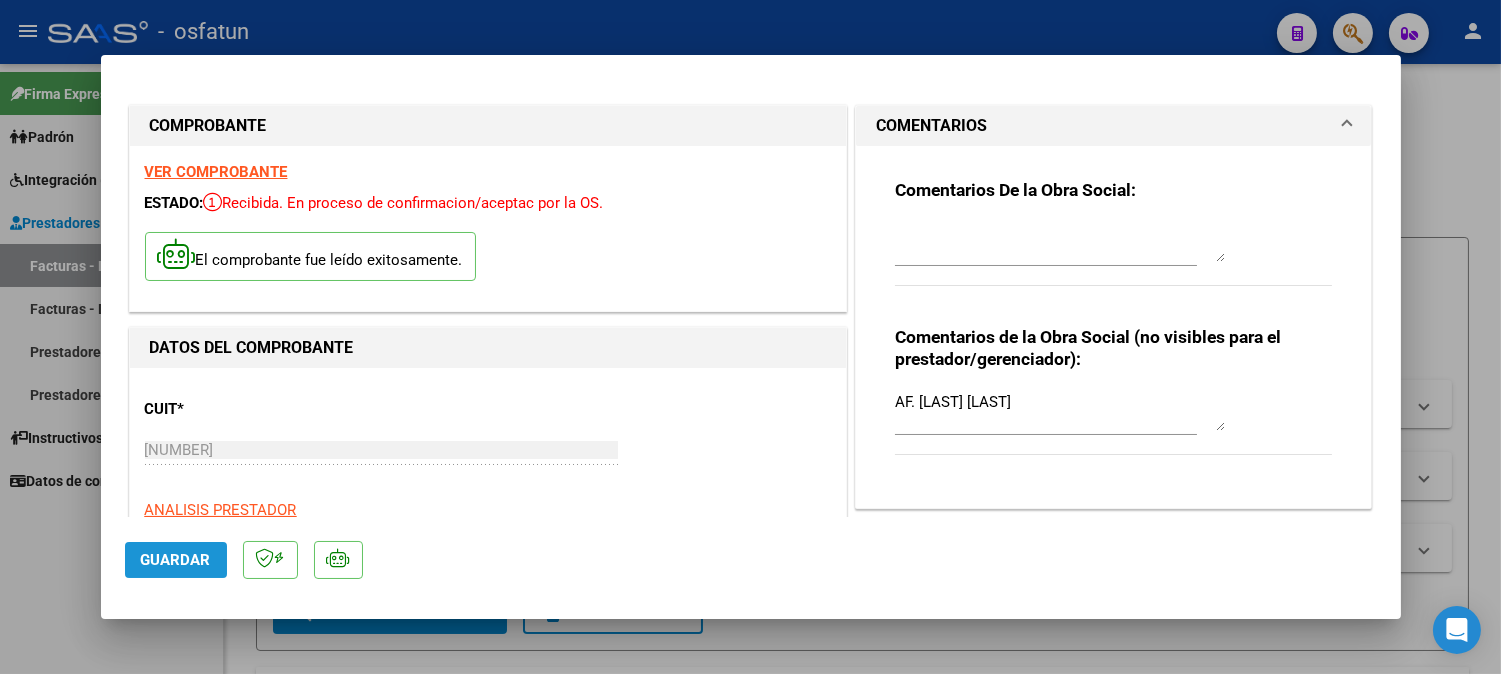 drag, startPoint x: 175, startPoint y: 568, endPoint x: 252, endPoint y: 571, distance: 77.05842 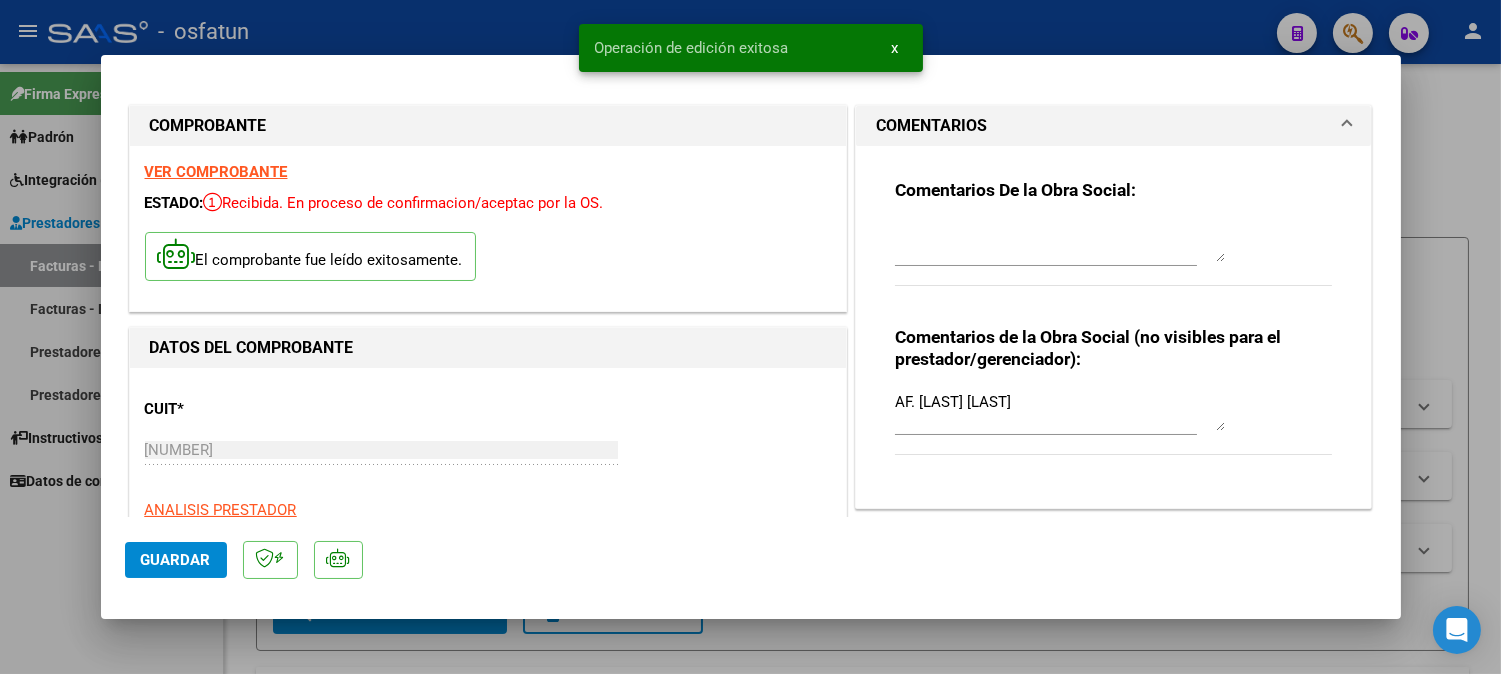 click at bounding box center [750, 337] 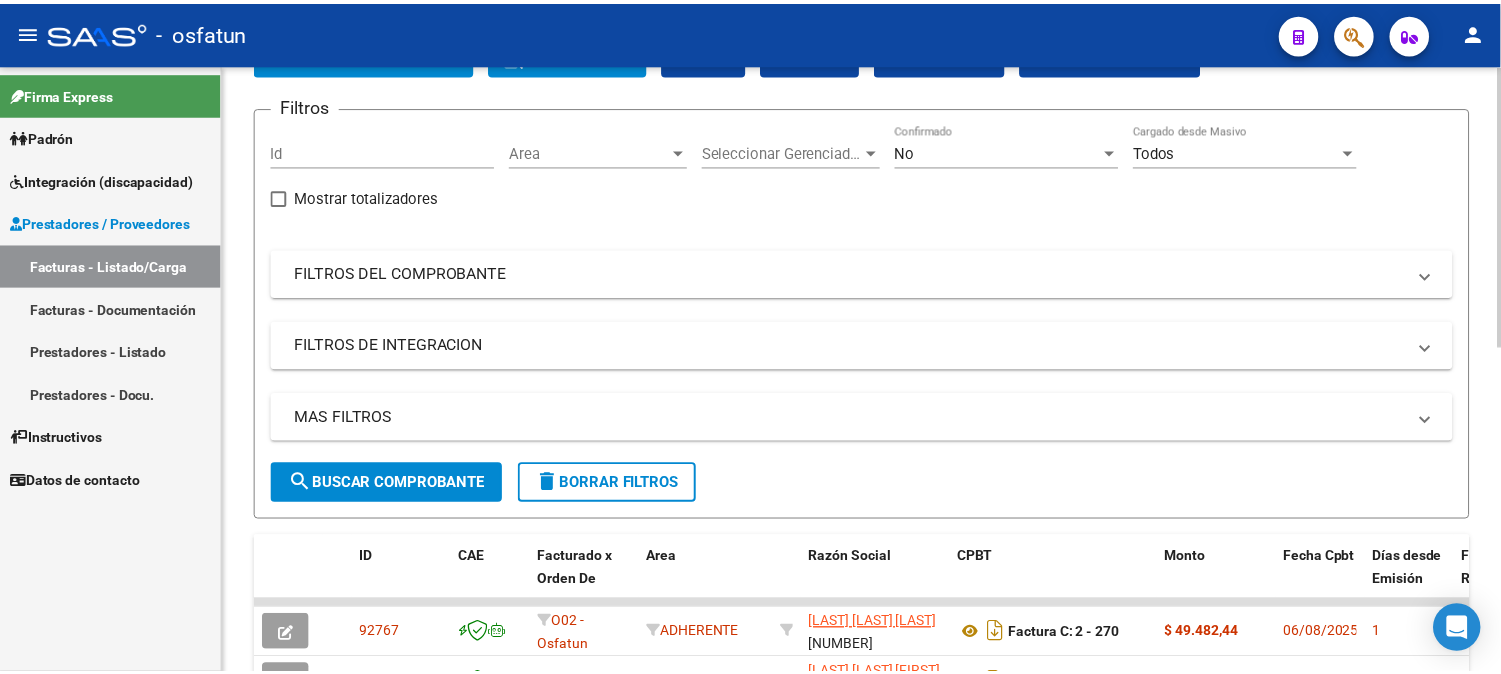 scroll, scrollTop: 0, scrollLeft: 0, axis: both 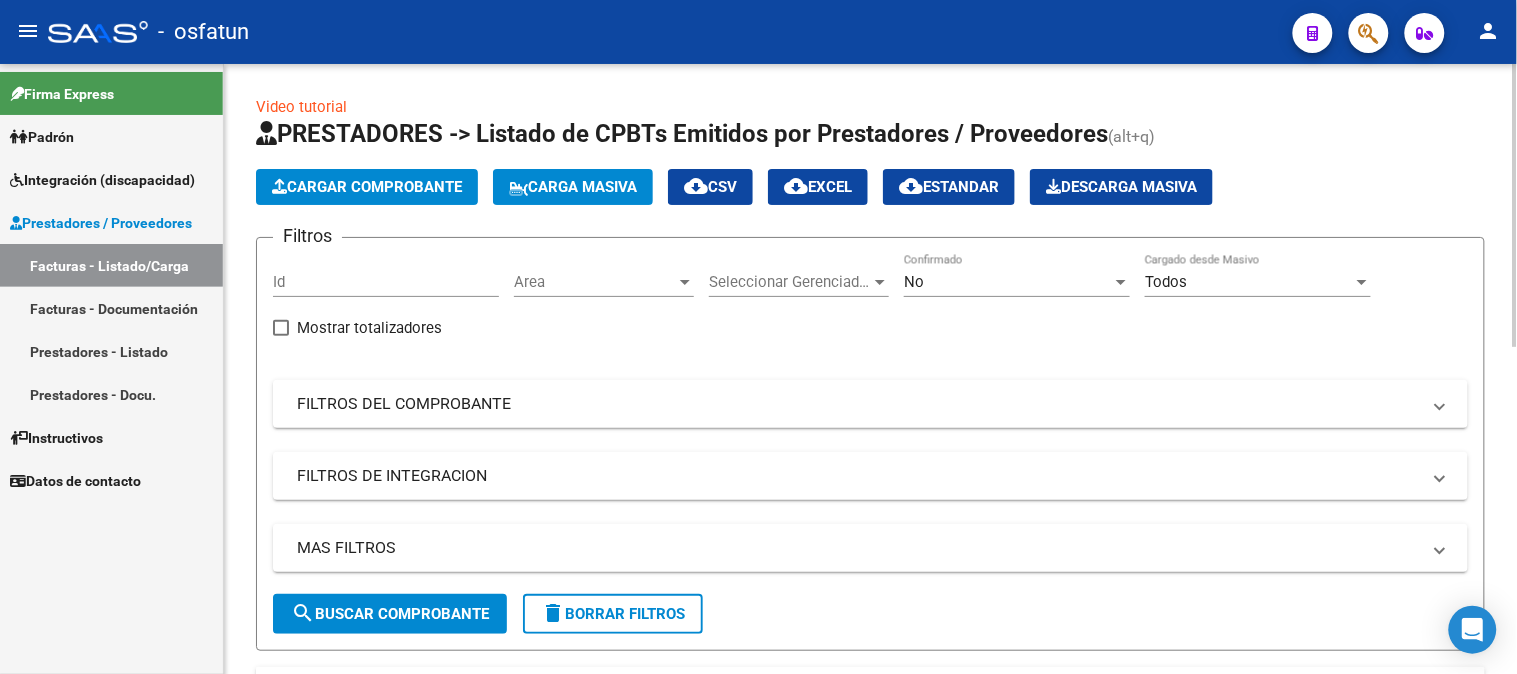 click on "PRESTADORES -> Listado de CPBTs Emitidos por Prestadores / Proveedores (alt+q)   Cargar Comprobante
Carga Masiva  cloud_download  CSV  cloud_download  EXCEL  cloud_download  Estandar   Descarga Masiva
Filtros Id Area Area Seleccionar Gerenciador Seleccionar Gerenciador No Confirmado Todos Cargado desde Masivo   Mostrar totalizadores   FILTROS DEL COMPROBANTE  Comprobante Tipo Comprobante Tipo Start date – End date Fec. Comprobante Desde / Hasta Días Emisión Desde(cant. días) Días Emisión Hasta(cant. días) CUIT / Razón Social Pto. Venta Nro. Comprobante Código SSS CAE Válido CAE Válido Todos Cargado Módulo Hosp. Todos Tiene facturacion Apócrifa Hospital Refes  FILTROS DE INTEGRACION  Todos Cargado en Para Enviar SSS Período De Prestación Campos del Archivo de Rendición Devuelto x SSS (dr_envio) Todos Rendido x SSS (dr_envio) Tipo de Registro Tipo de Registro Período Presentación Período Presentación Campos del Legajo Asociado (preaprobación) Afiliado Legajo (cuil/nombre) Todos –" 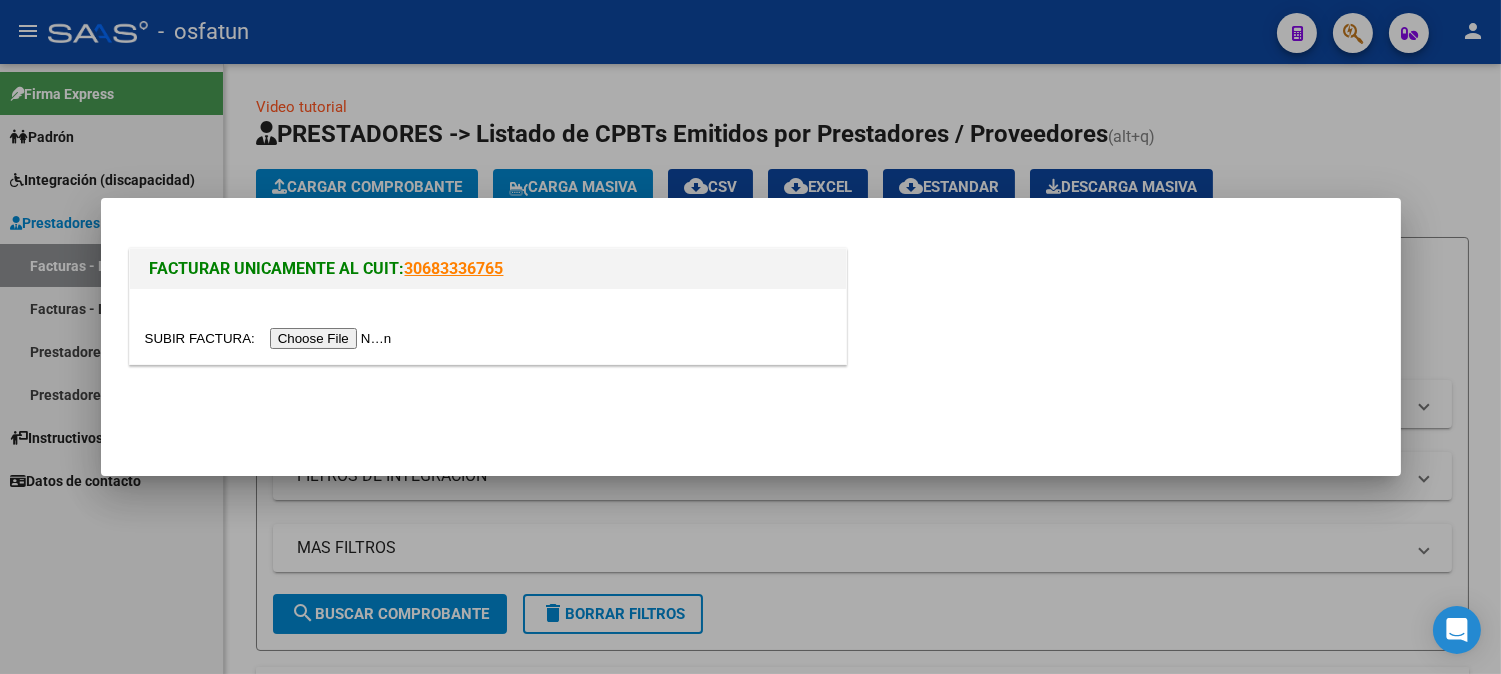 click at bounding box center [271, 338] 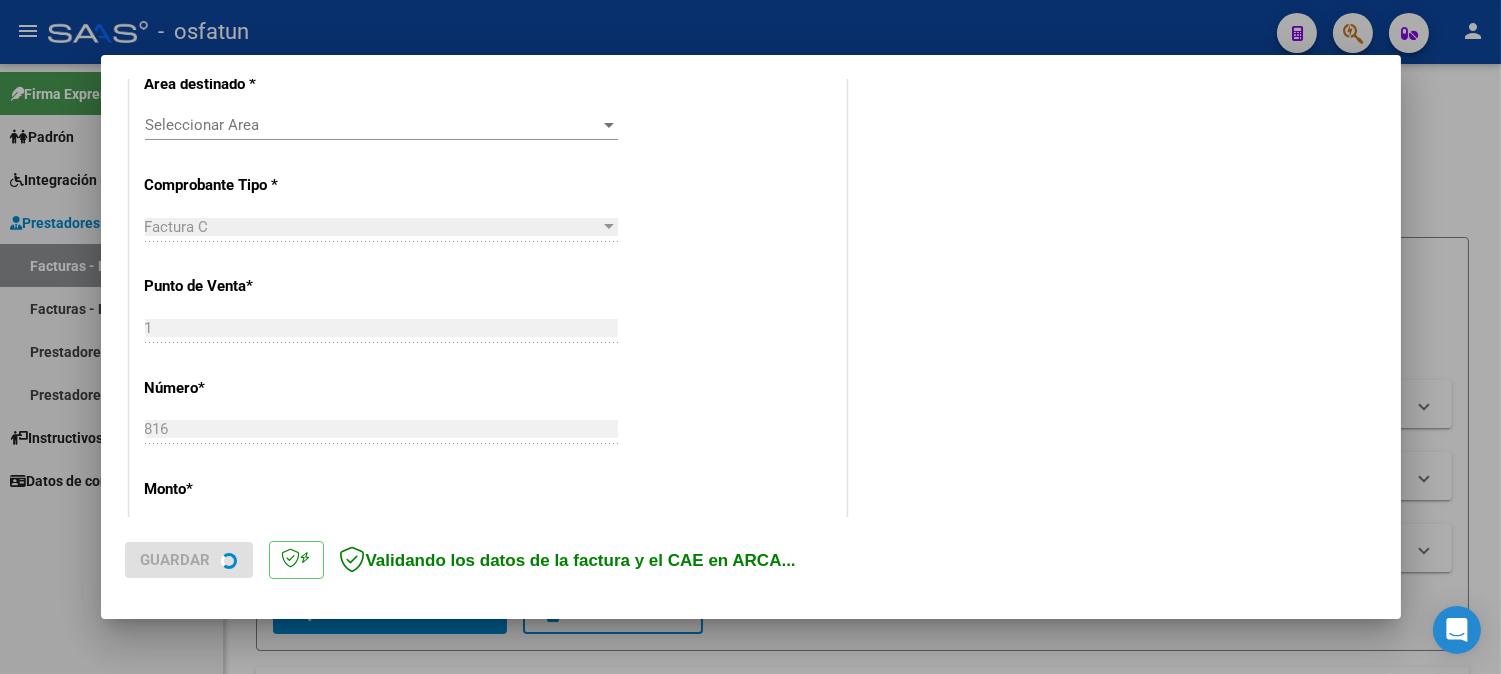 scroll, scrollTop: 482, scrollLeft: 0, axis: vertical 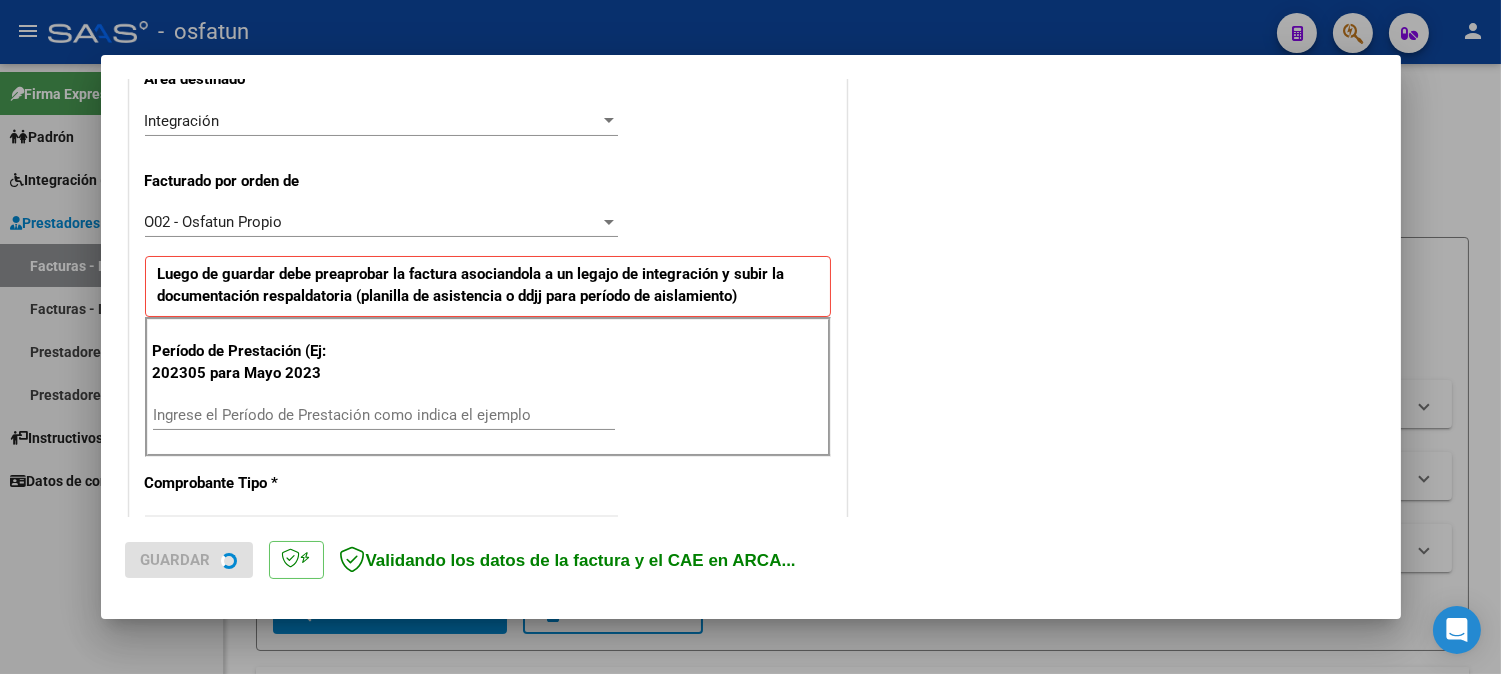 click on "Ingrese el Período de Prestación como indica el ejemplo" at bounding box center (384, 415) 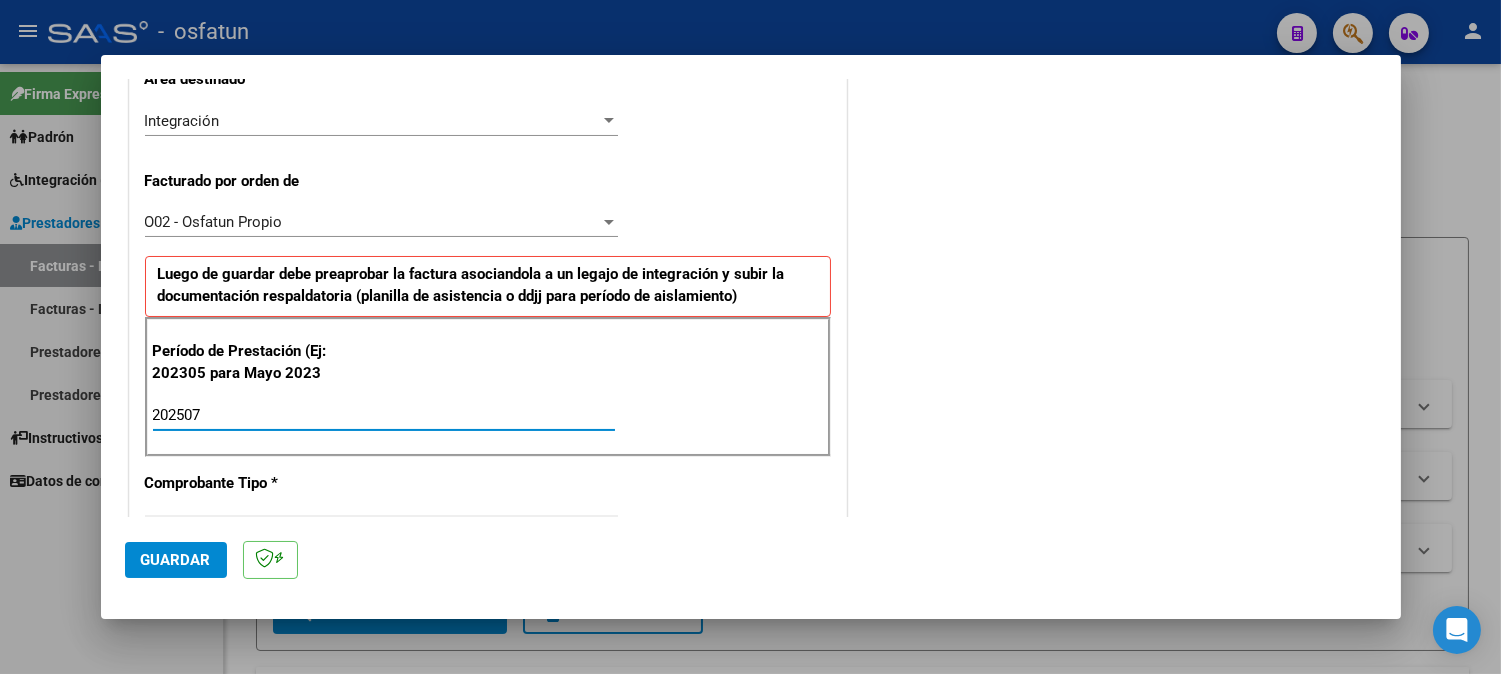 type on "202507" 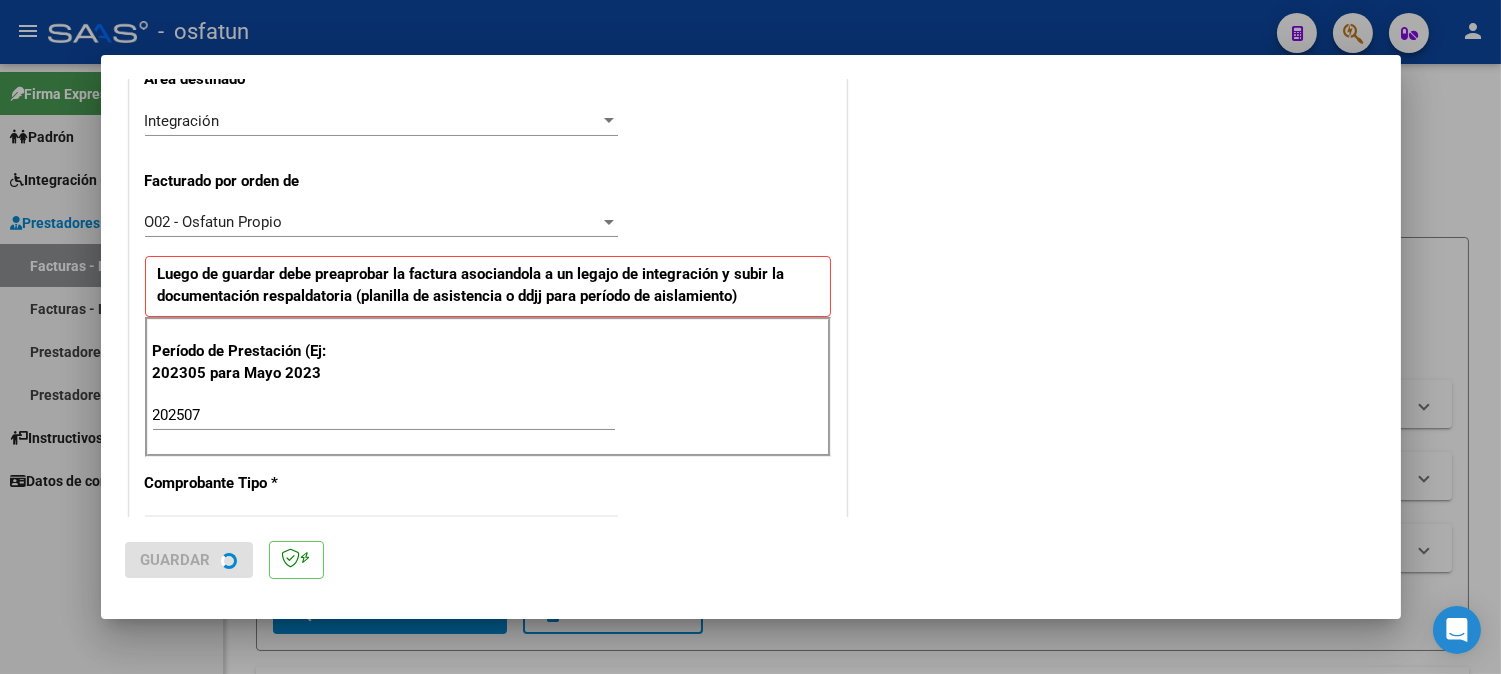 scroll, scrollTop: 0, scrollLeft: 0, axis: both 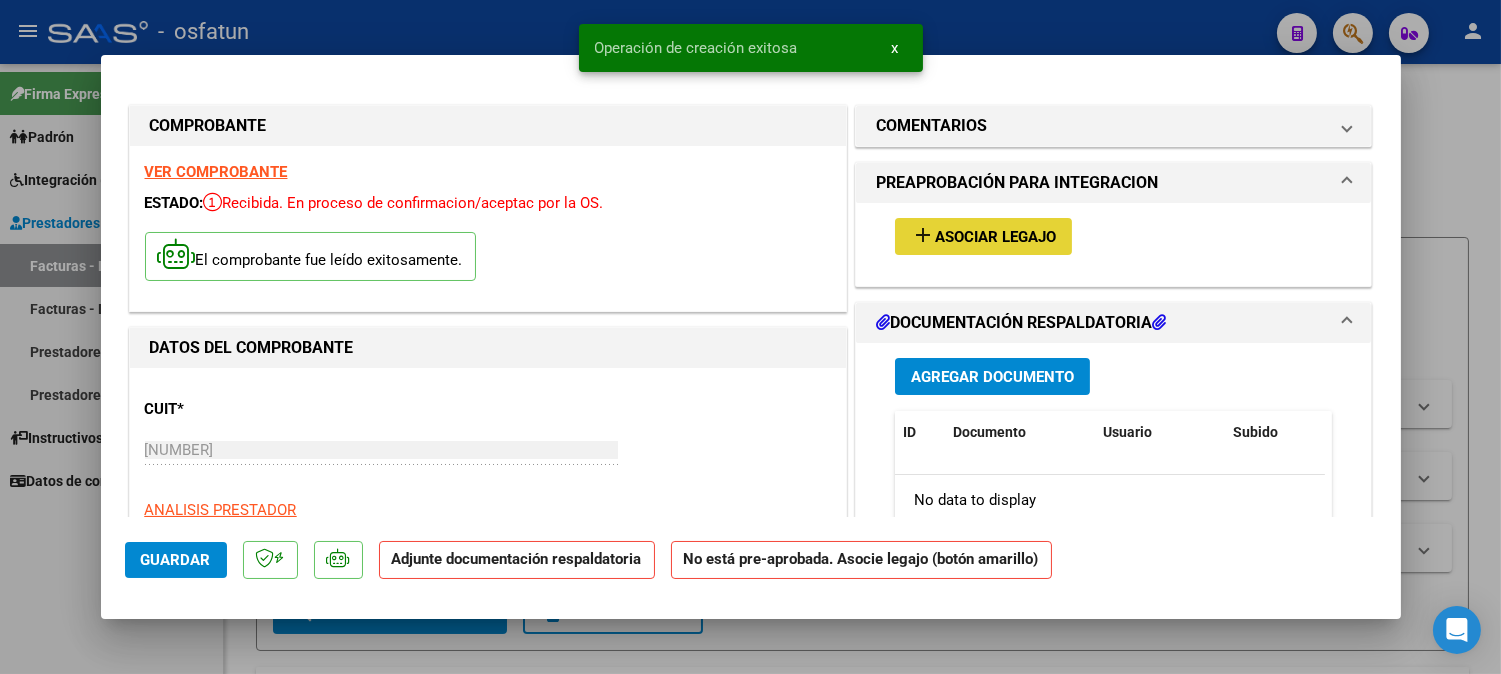 click on "add Asociar Legajo" at bounding box center (983, 236) 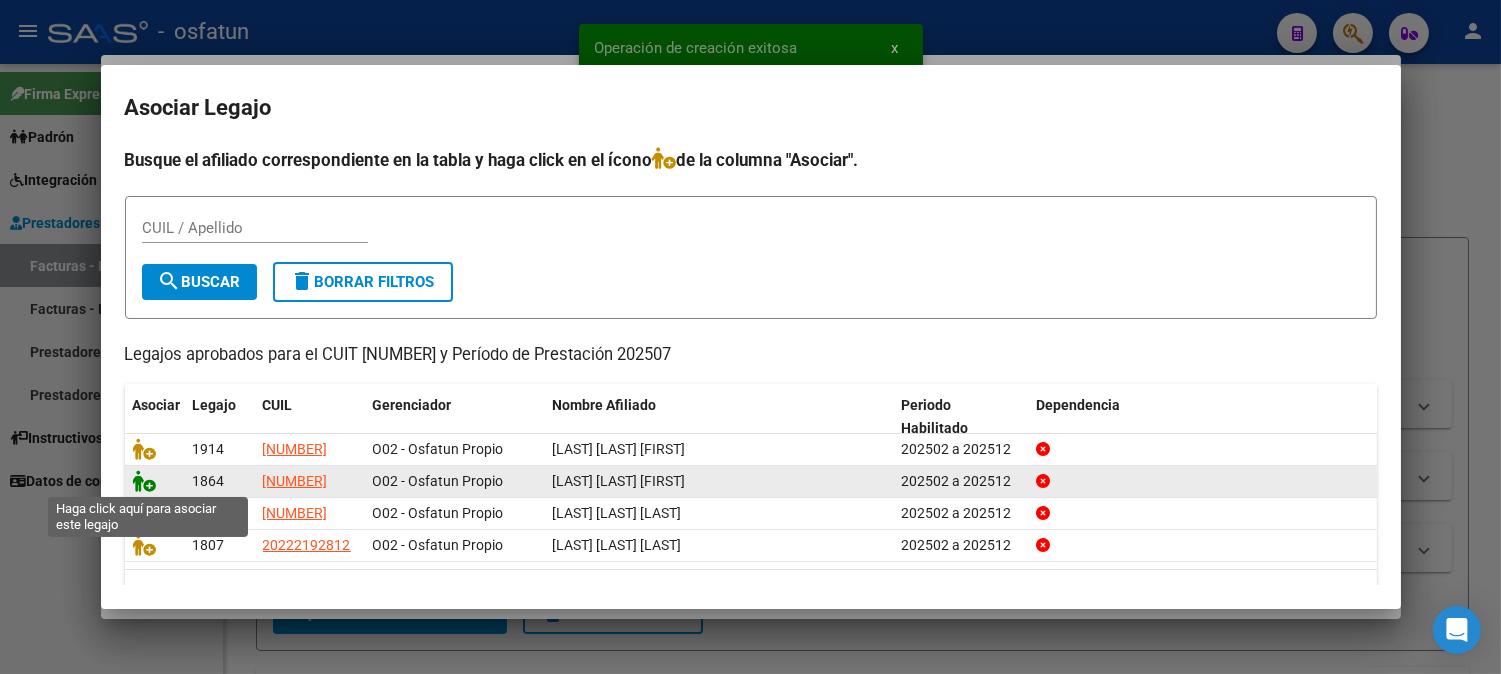 click 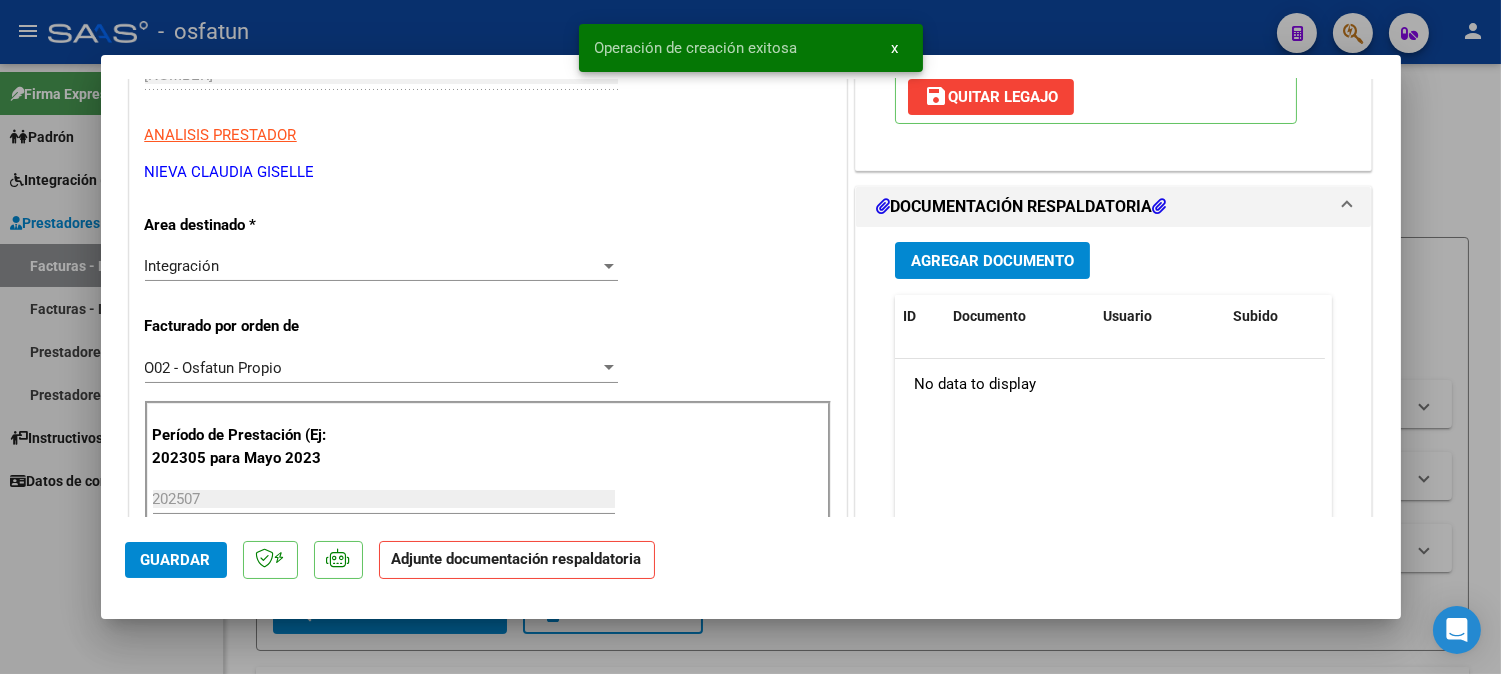 scroll, scrollTop: 444, scrollLeft: 0, axis: vertical 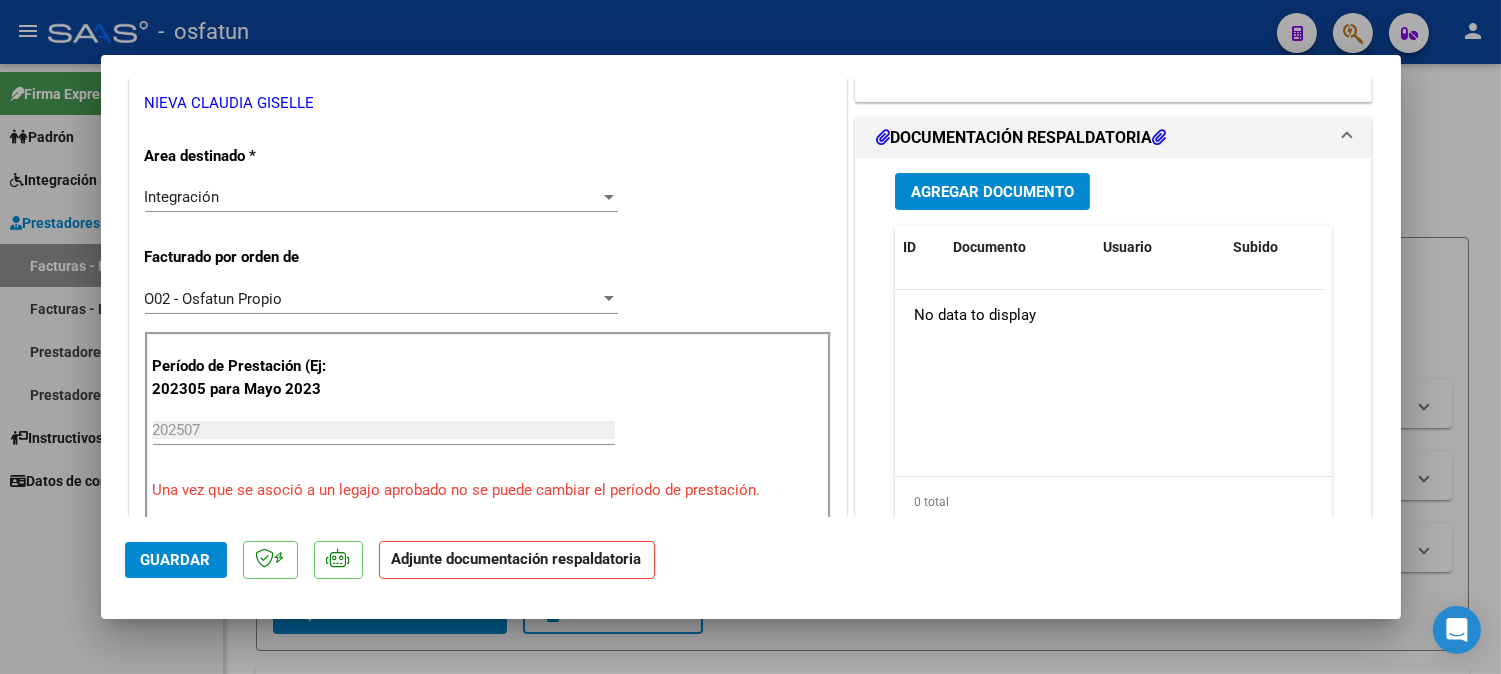 drag, startPoint x: 1045, startPoint y: 190, endPoint x: 1034, endPoint y: 190, distance: 11 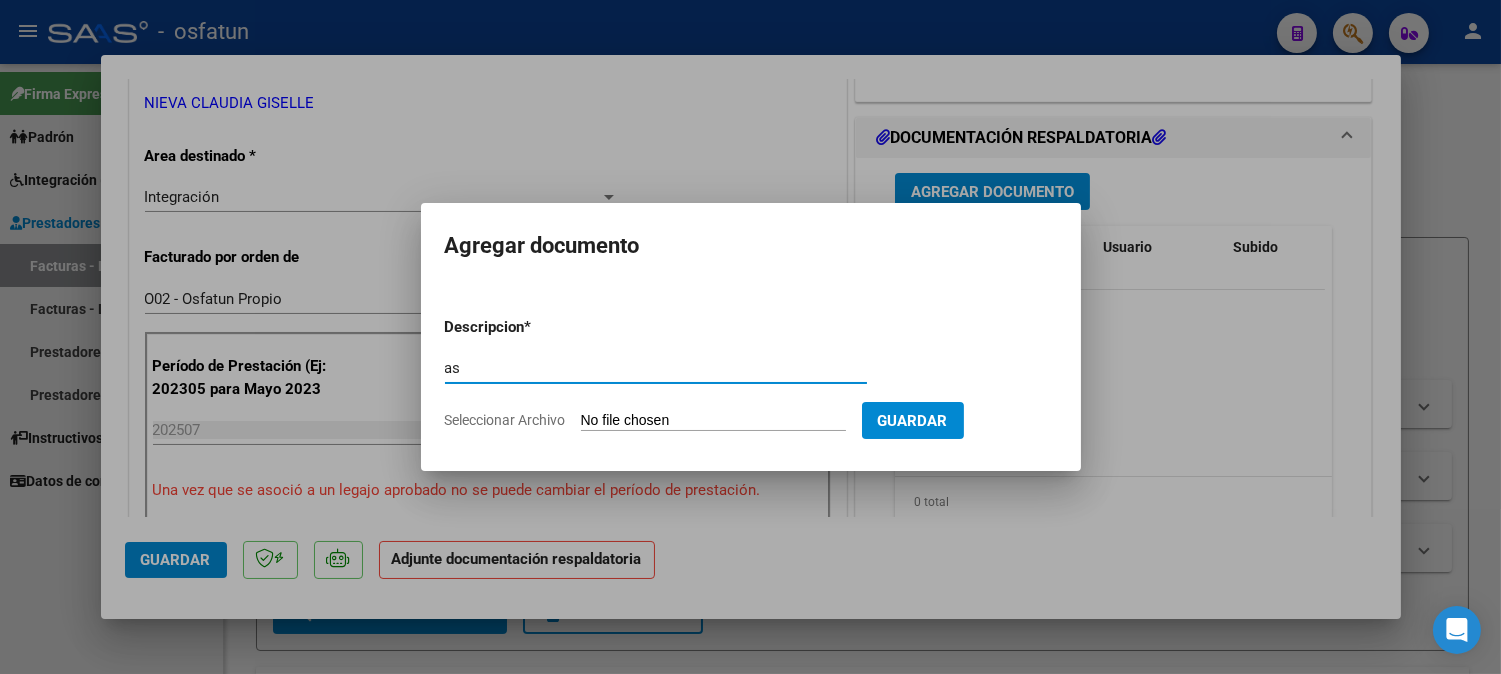 type on "a" 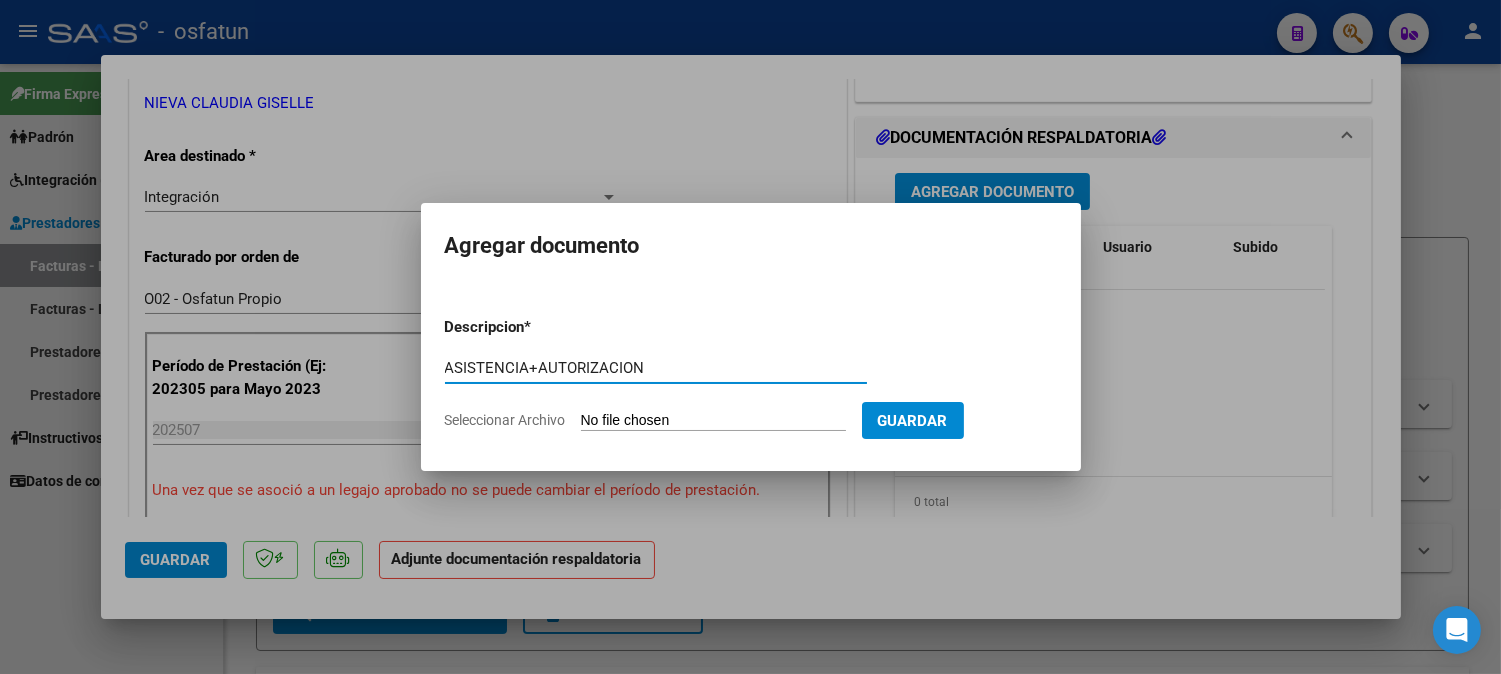 type on "ASISTENCIA+AUTORIZACION" 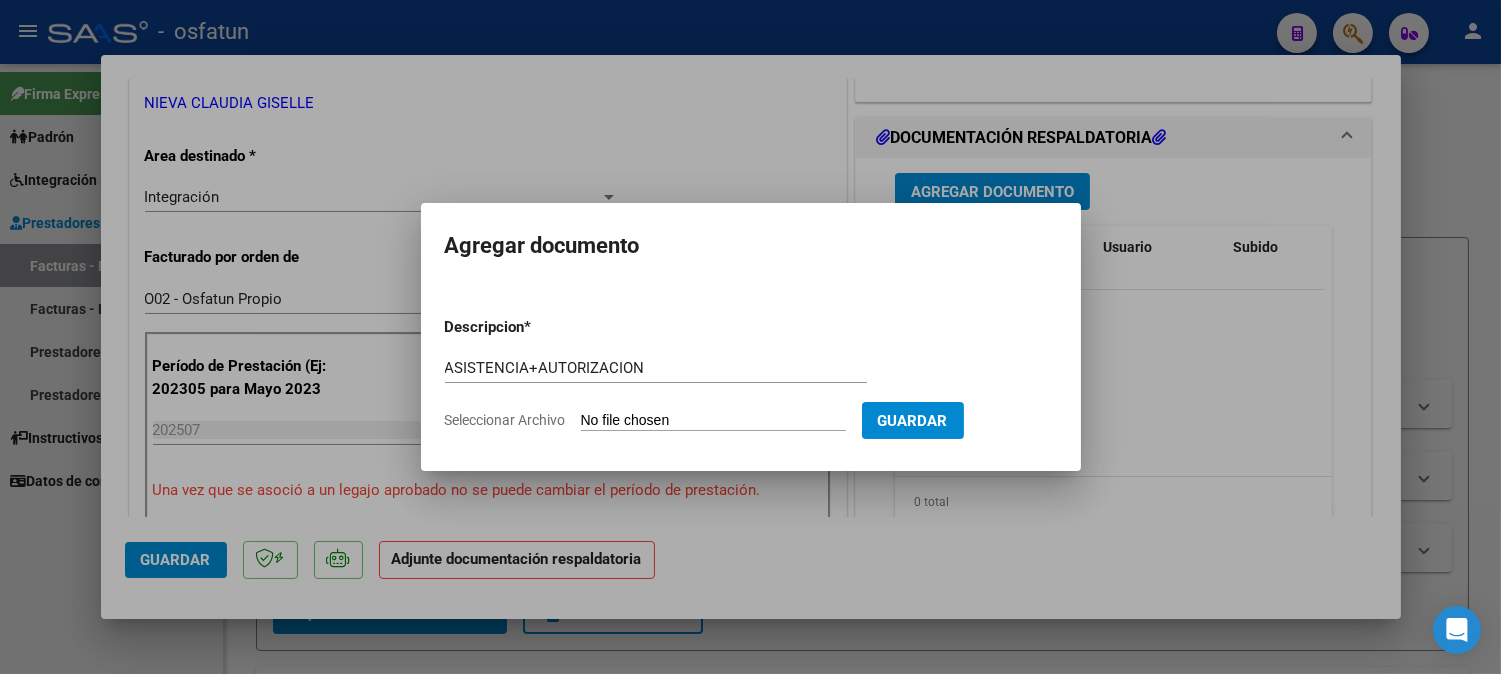 click on "Seleccionar Archivo" at bounding box center [713, 421] 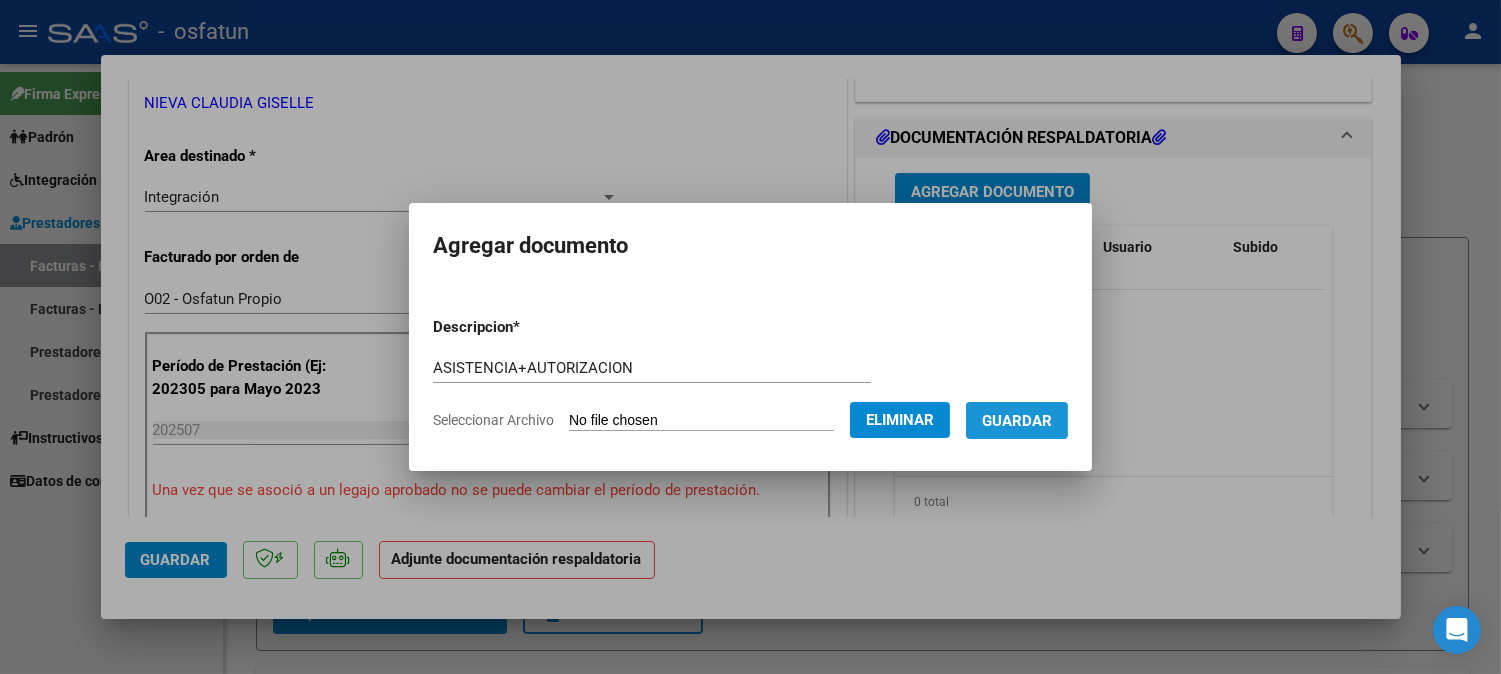 click on "Guardar" at bounding box center (1017, 421) 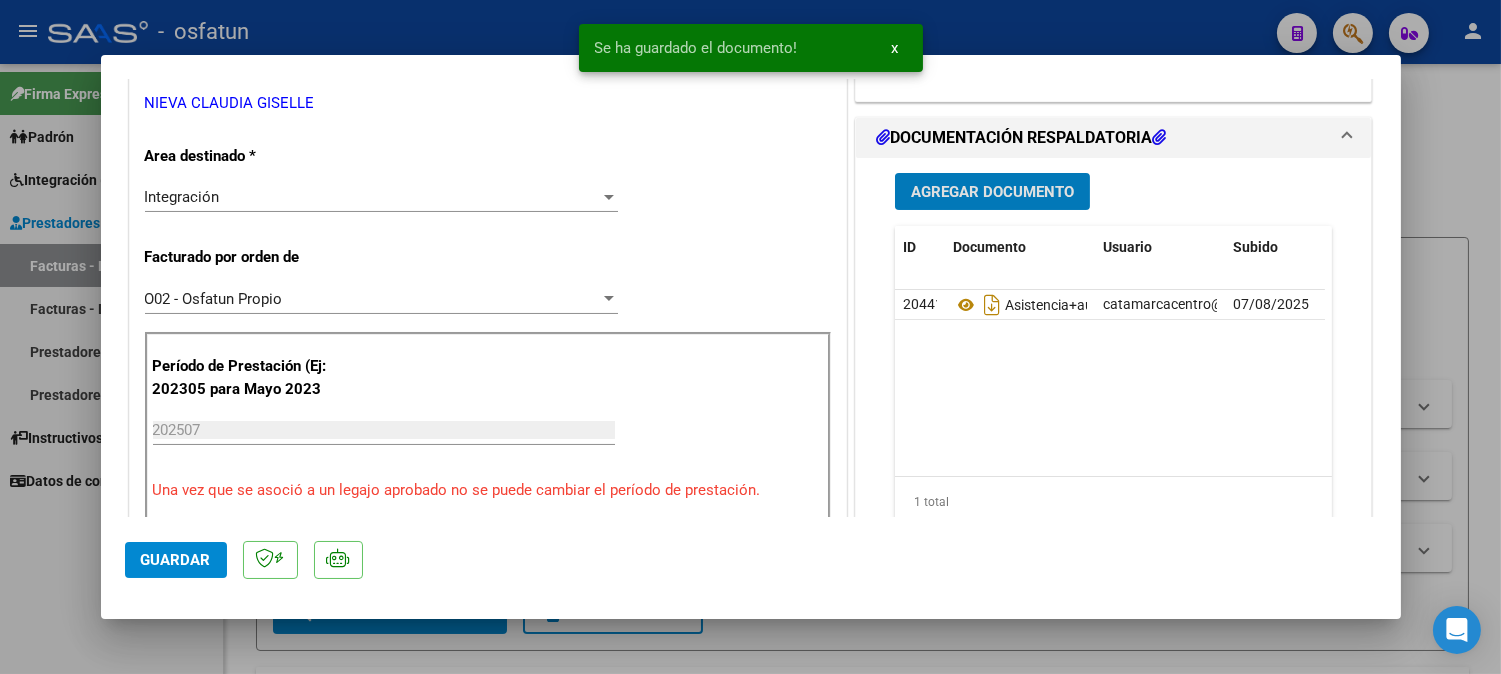click on "Guardar" 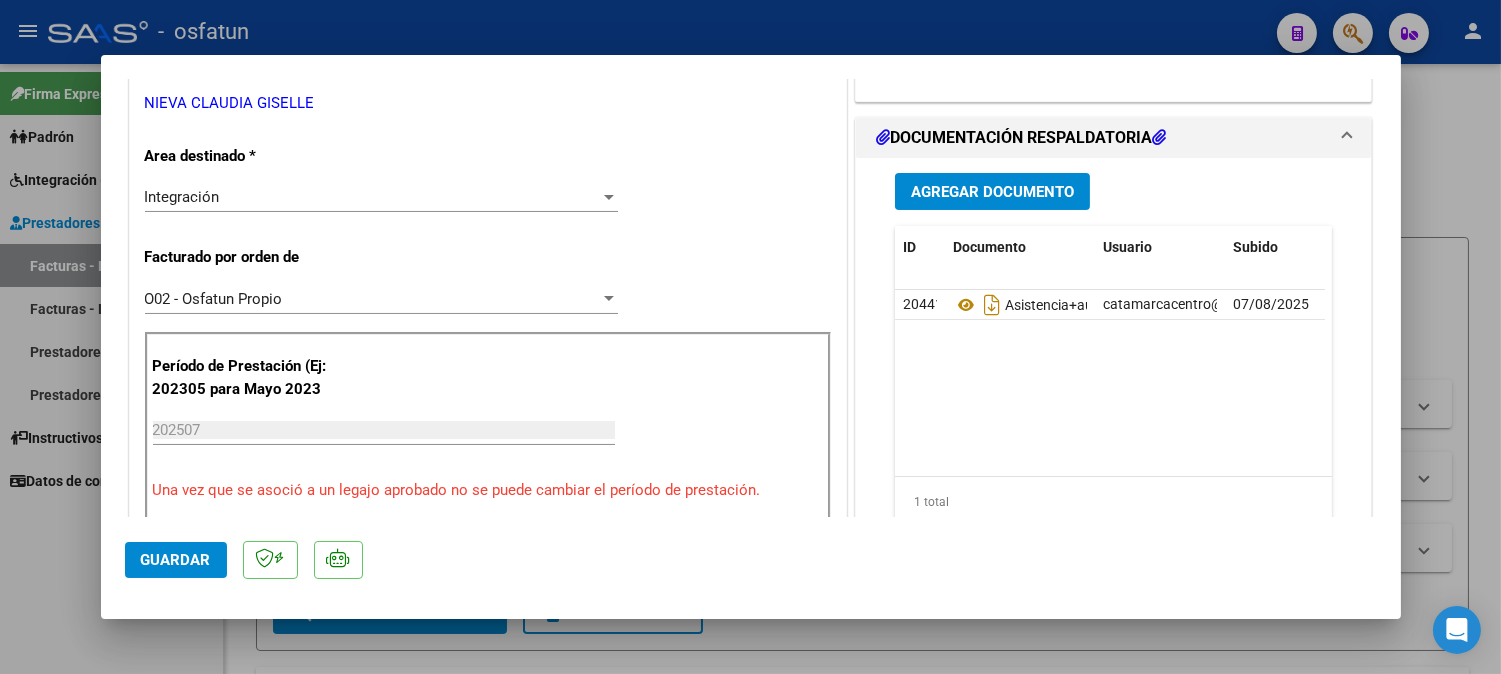 click on "Guardar" 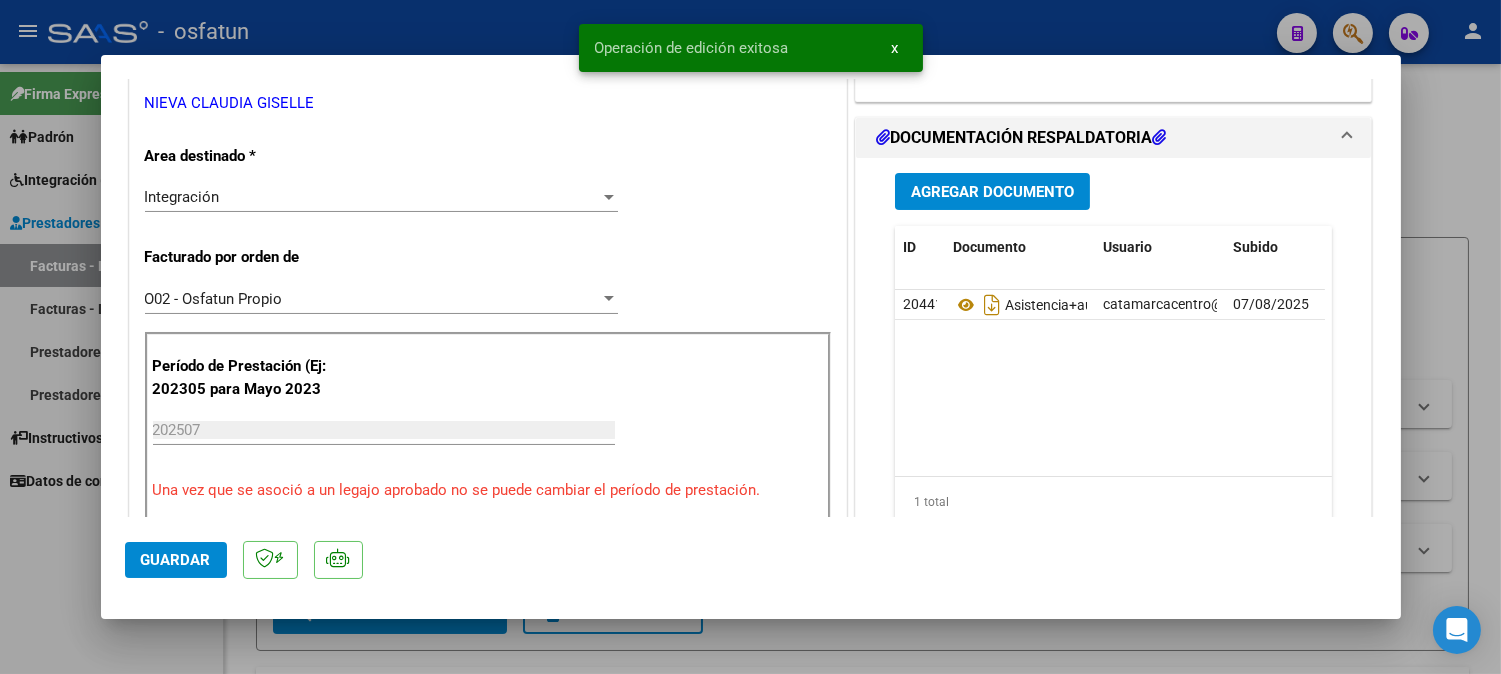 click at bounding box center [750, 337] 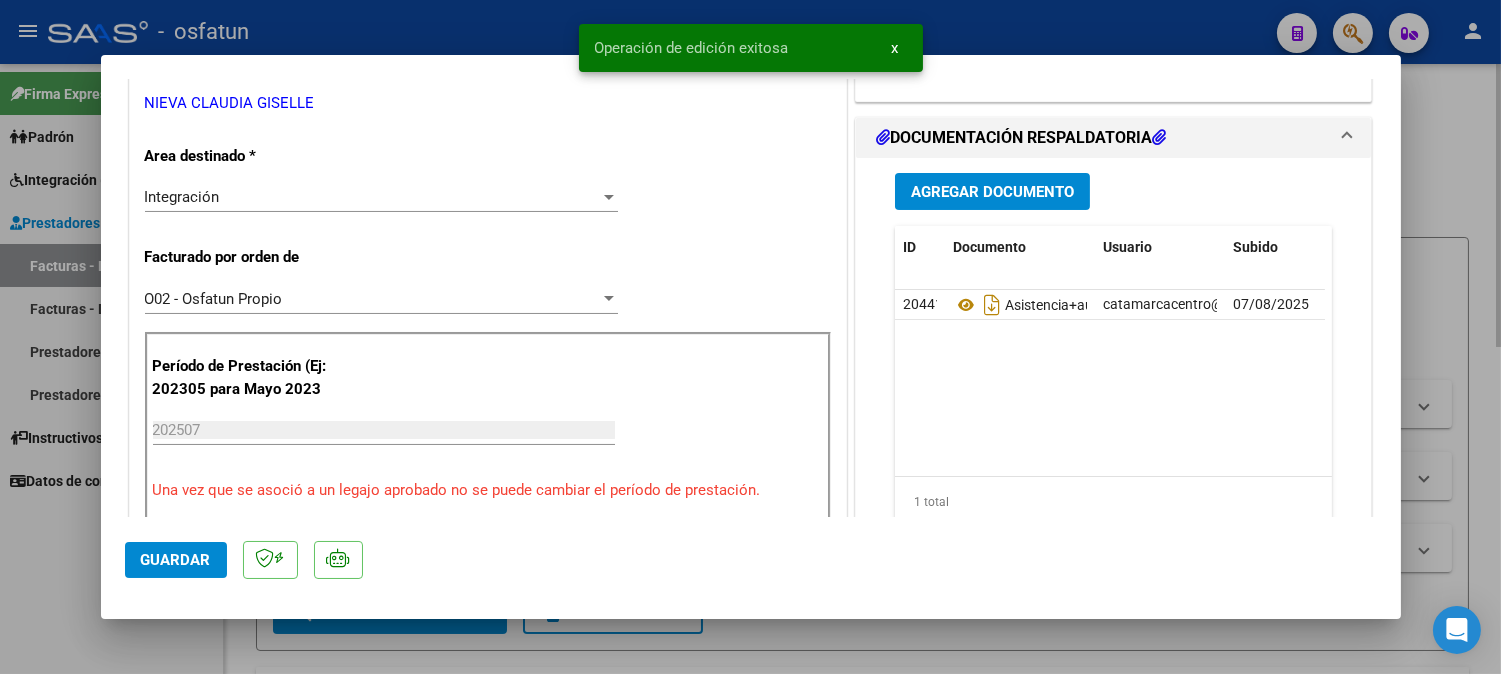 type 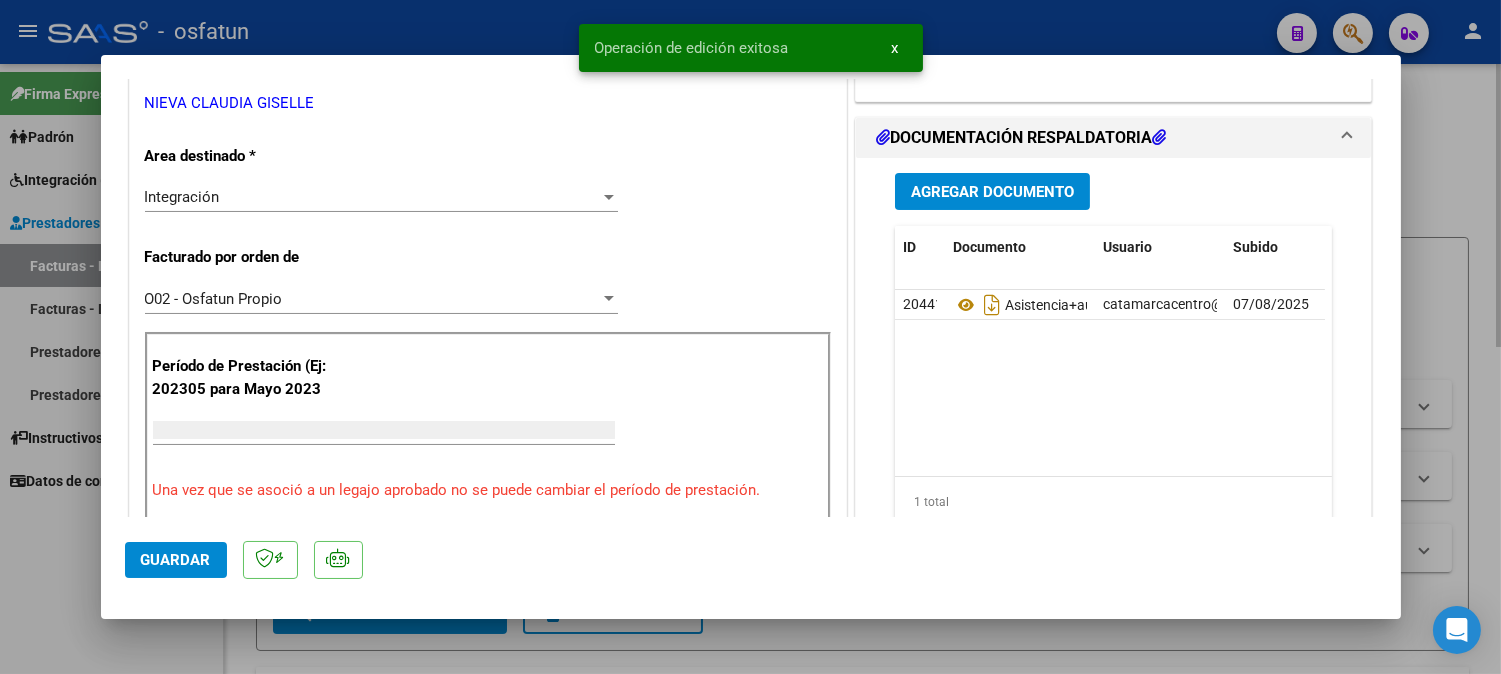 scroll, scrollTop: 0, scrollLeft: 0, axis: both 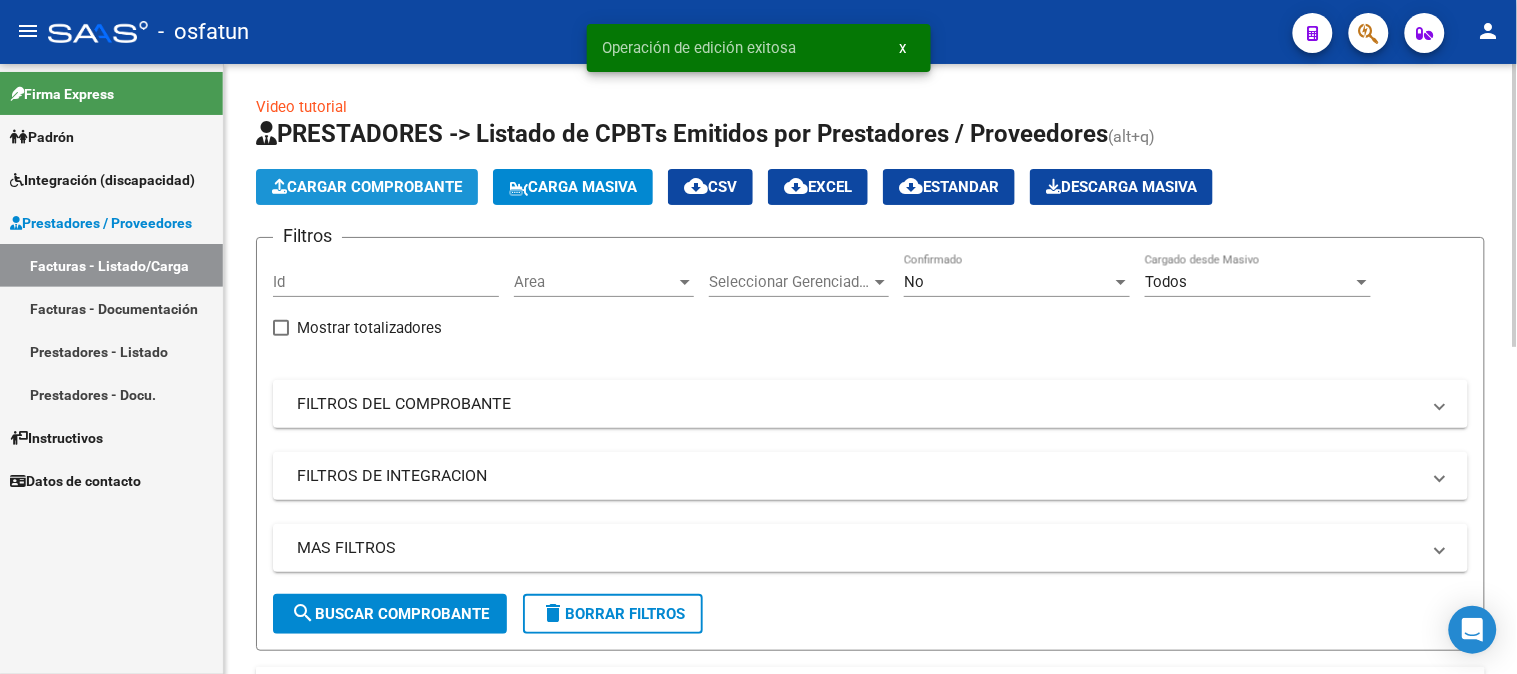 click on "Cargar Comprobante" 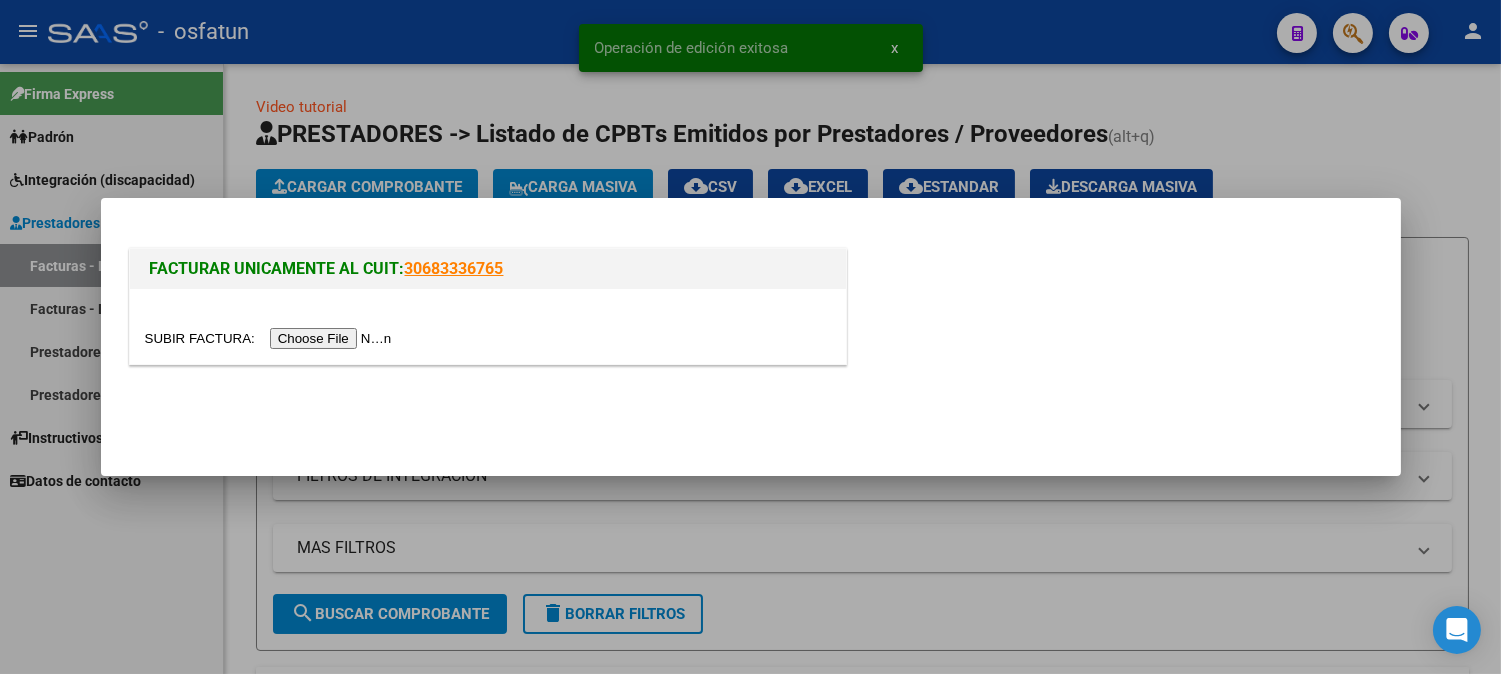 click at bounding box center [271, 338] 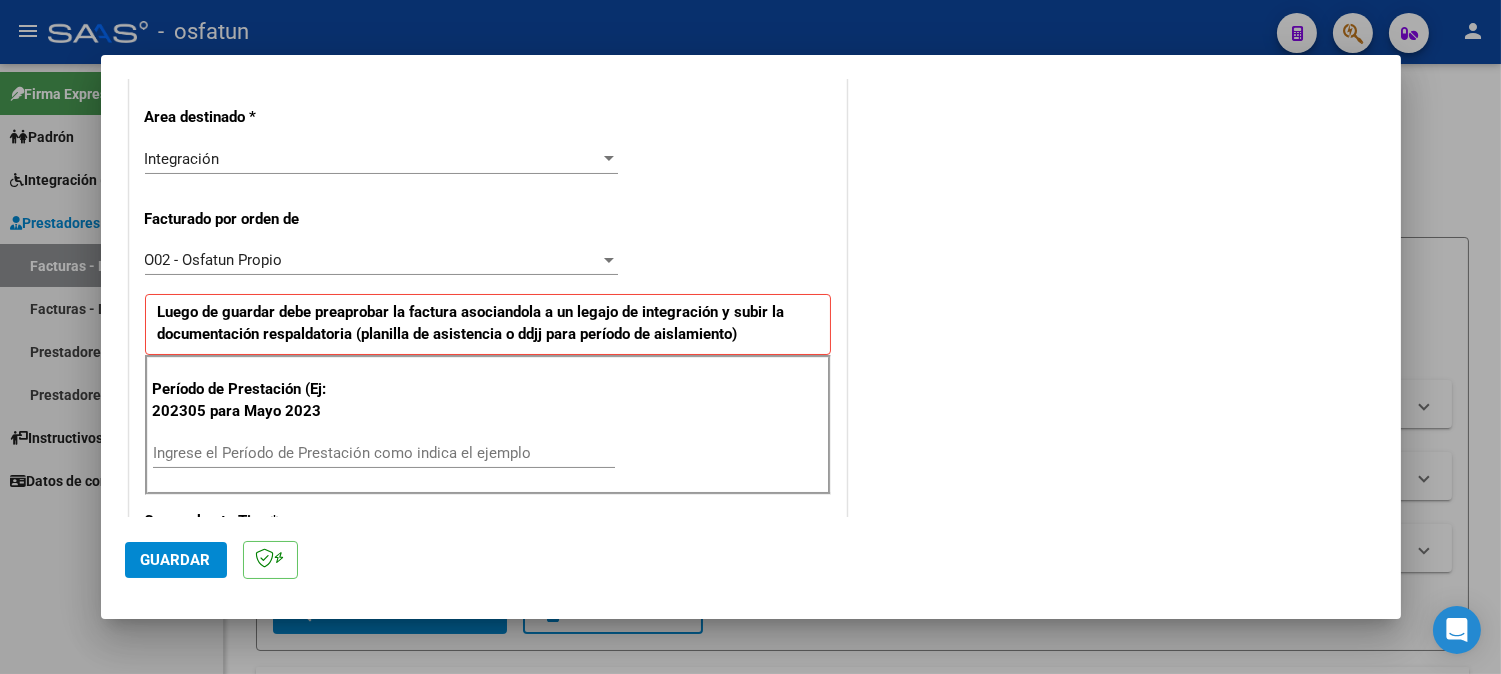 scroll, scrollTop: 555, scrollLeft: 0, axis: vertical 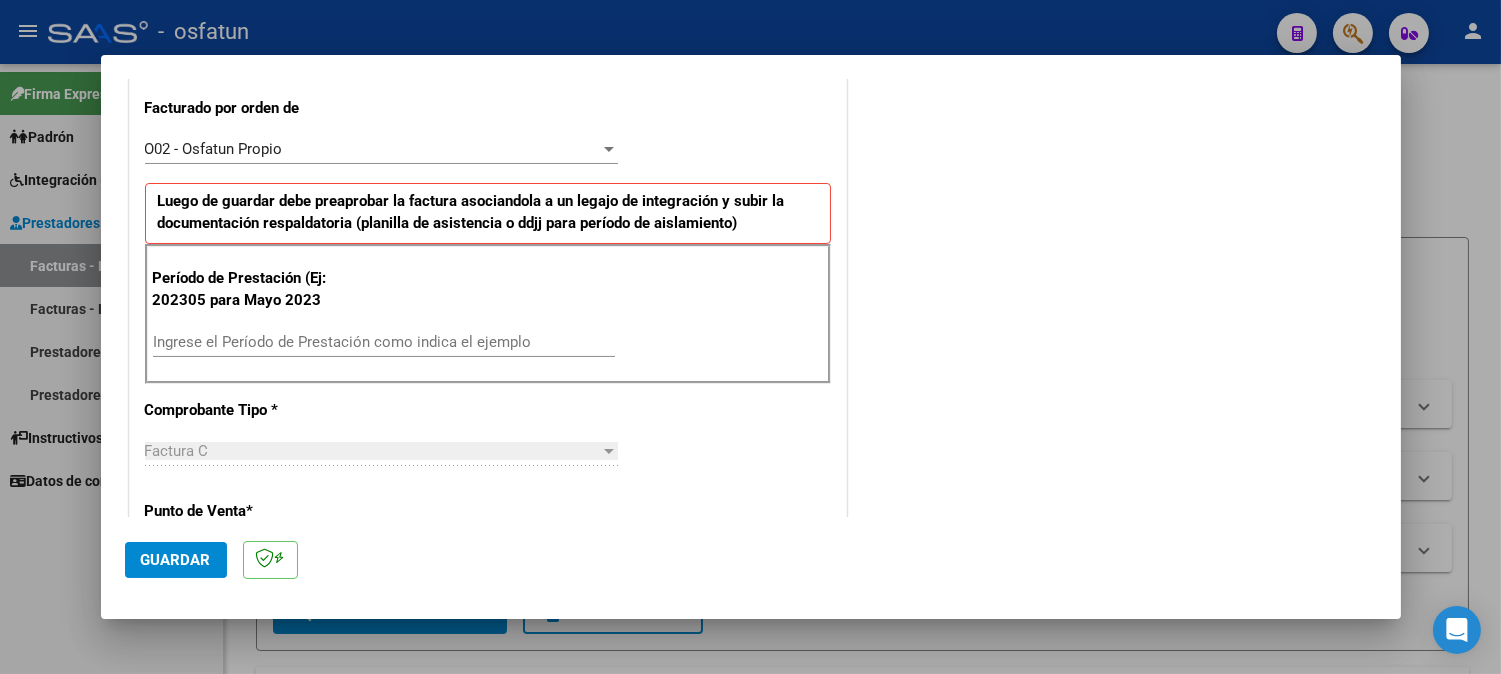 click on "Ingrese el Período de Prestación como indica el ejemplo" at bounding box center [384, 342] 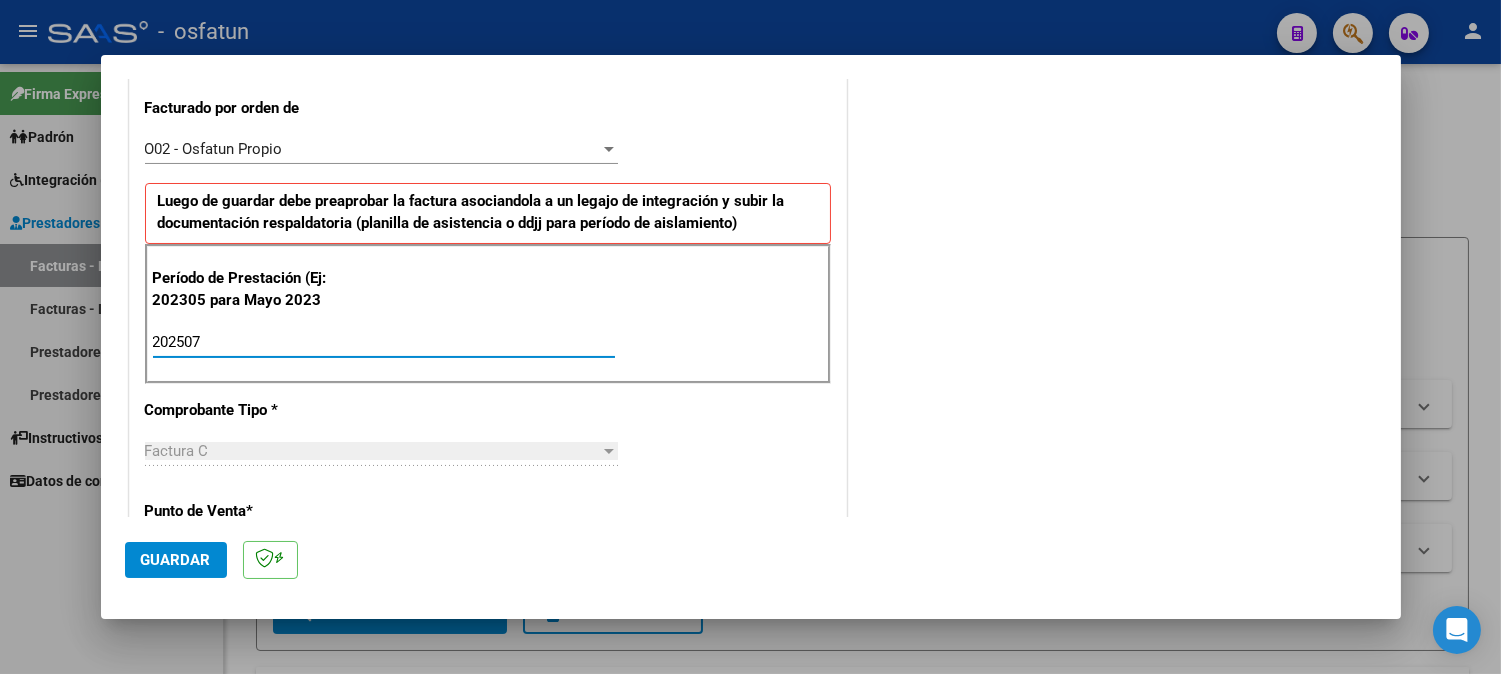 type on "202507" 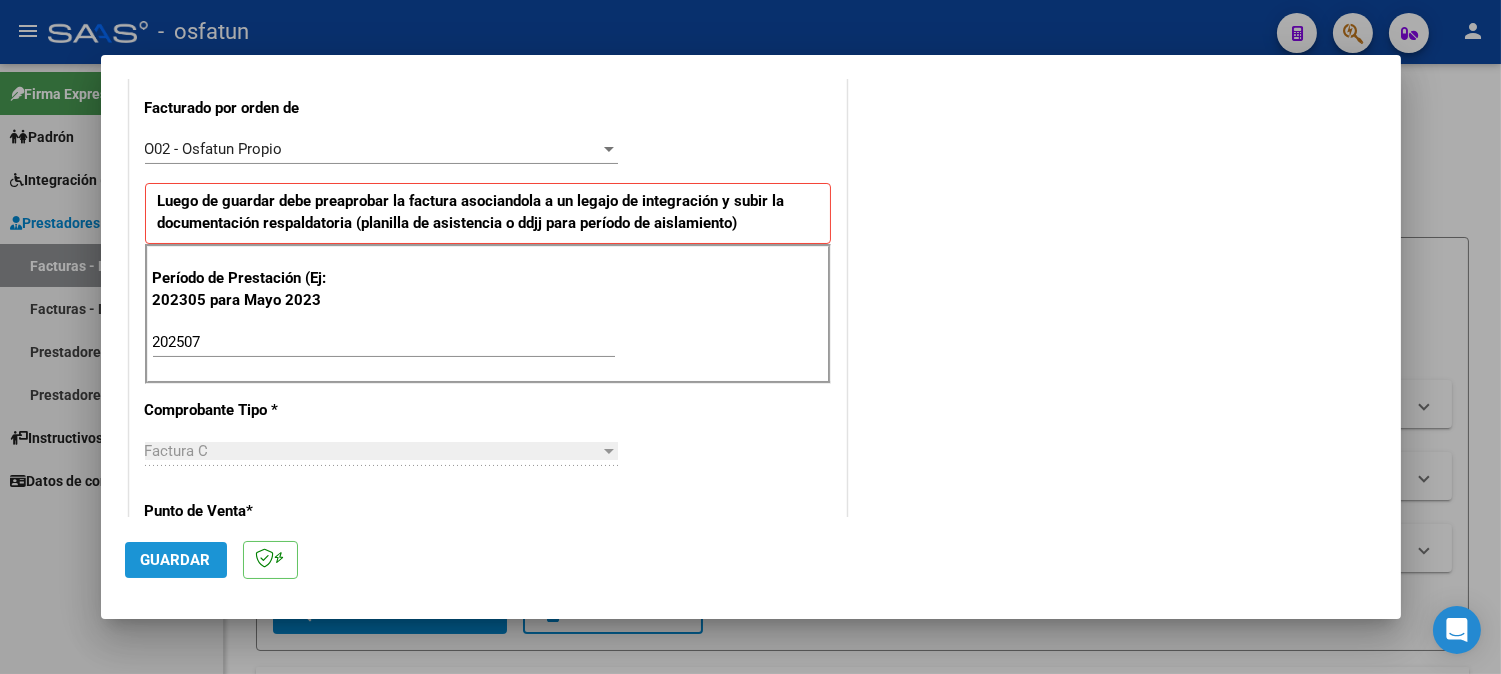 click on "Guardar" 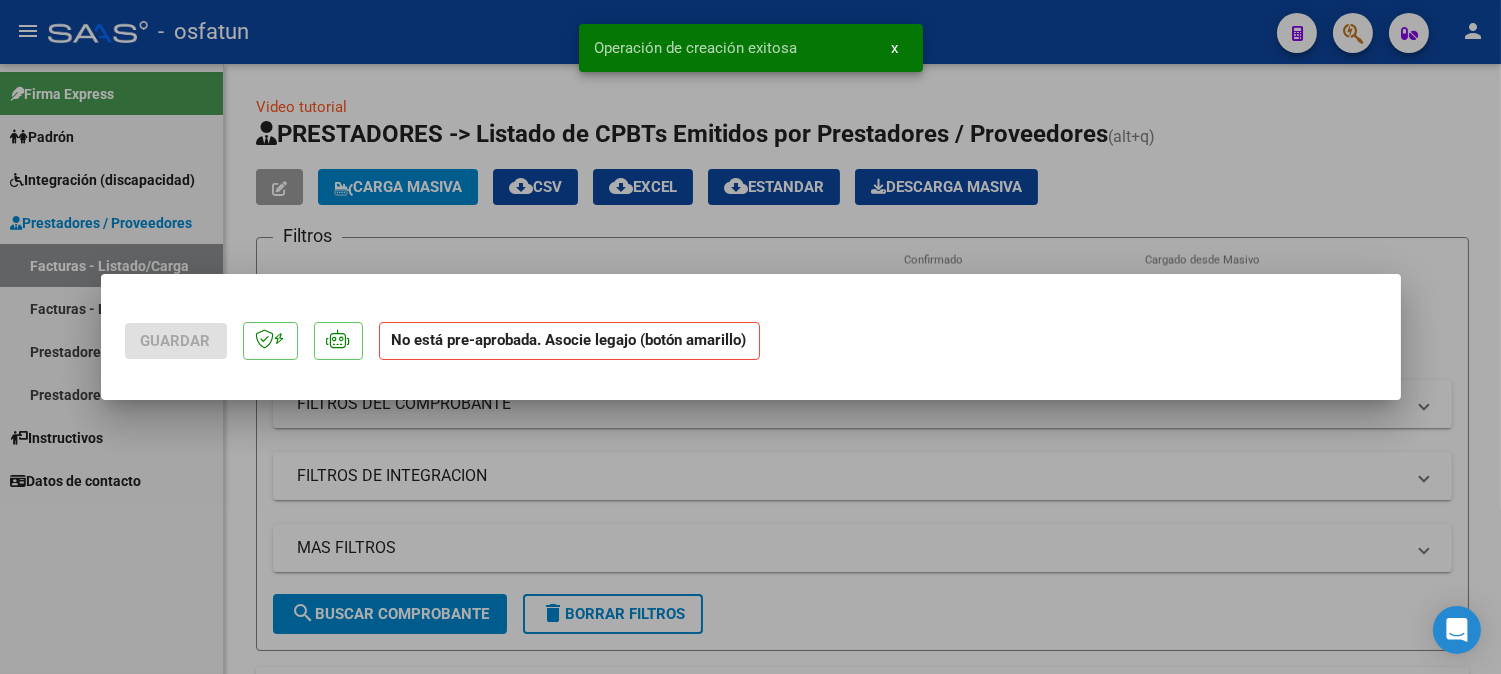 scroll, scrollTop: 0, scrollLeft: 0, axis: both 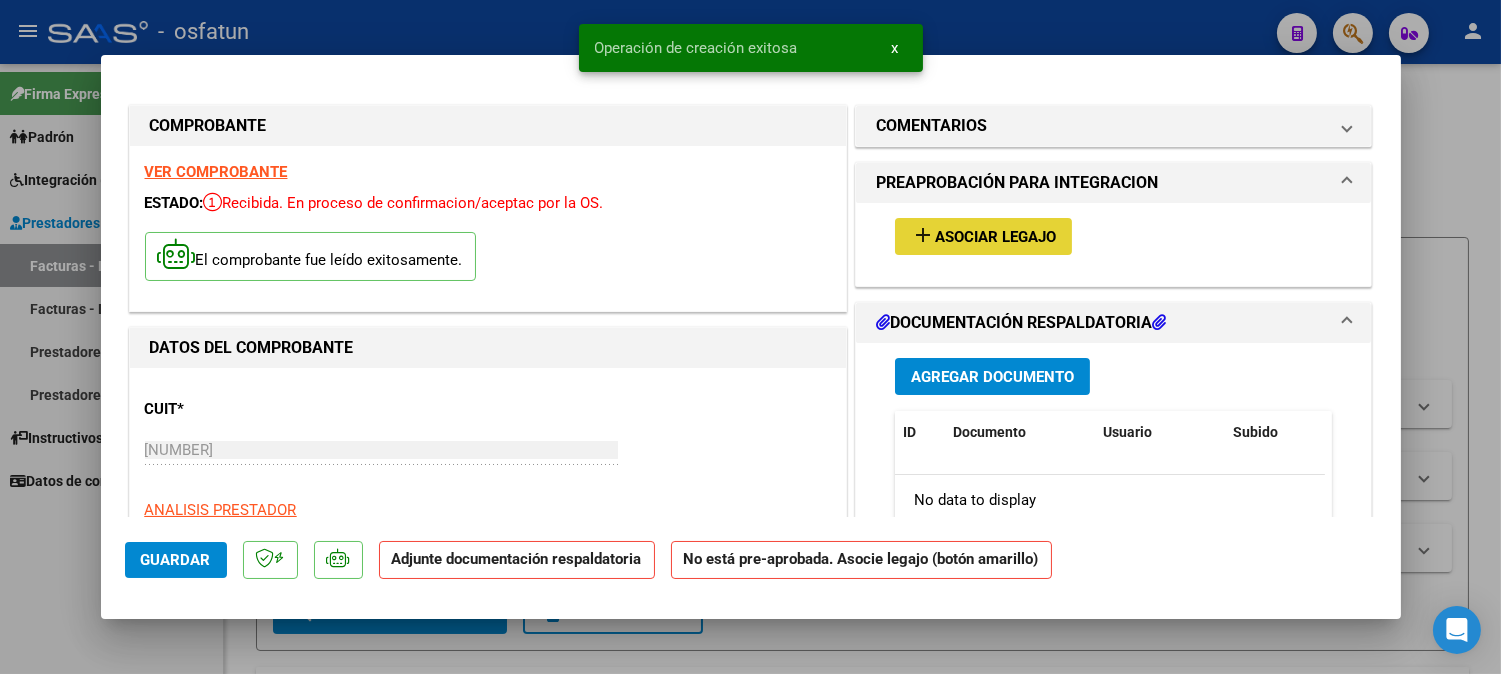 click on "Asociar Legajo" at bounding box center (995, 237) 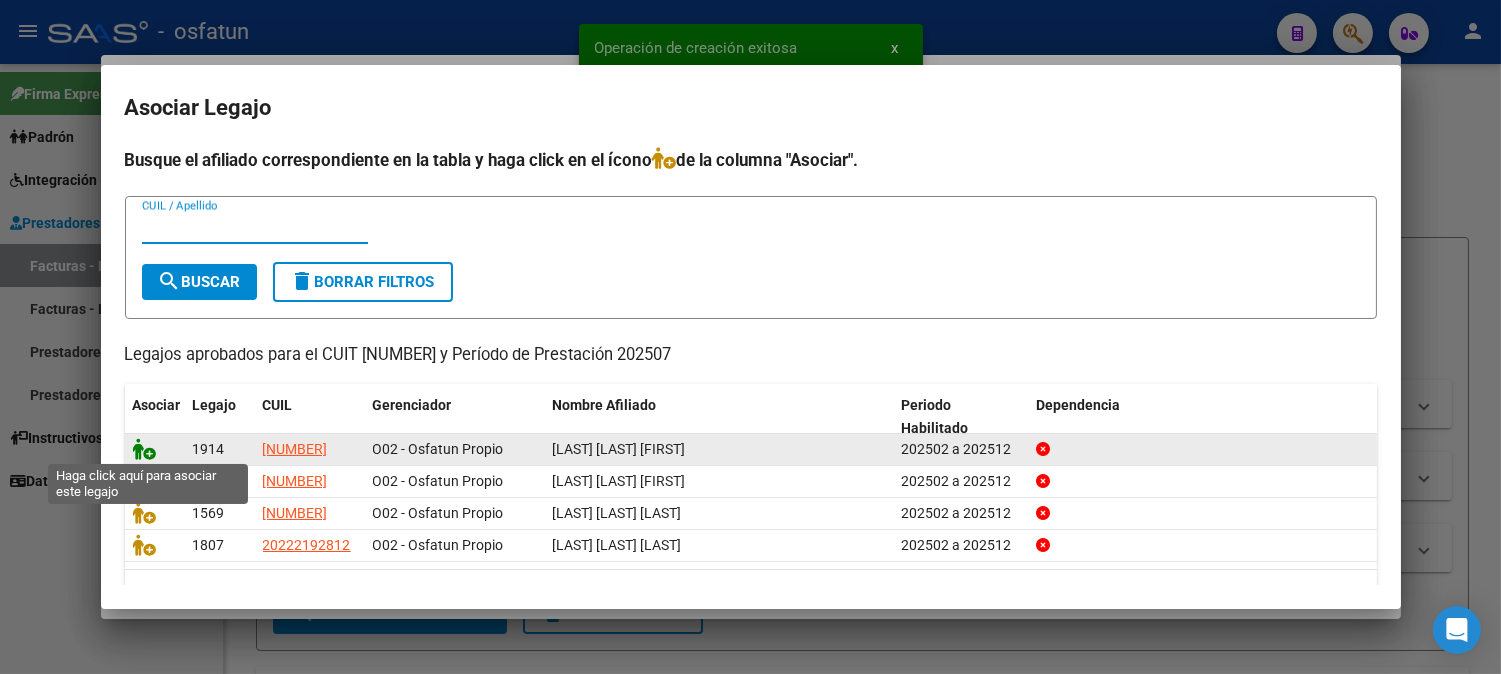 click 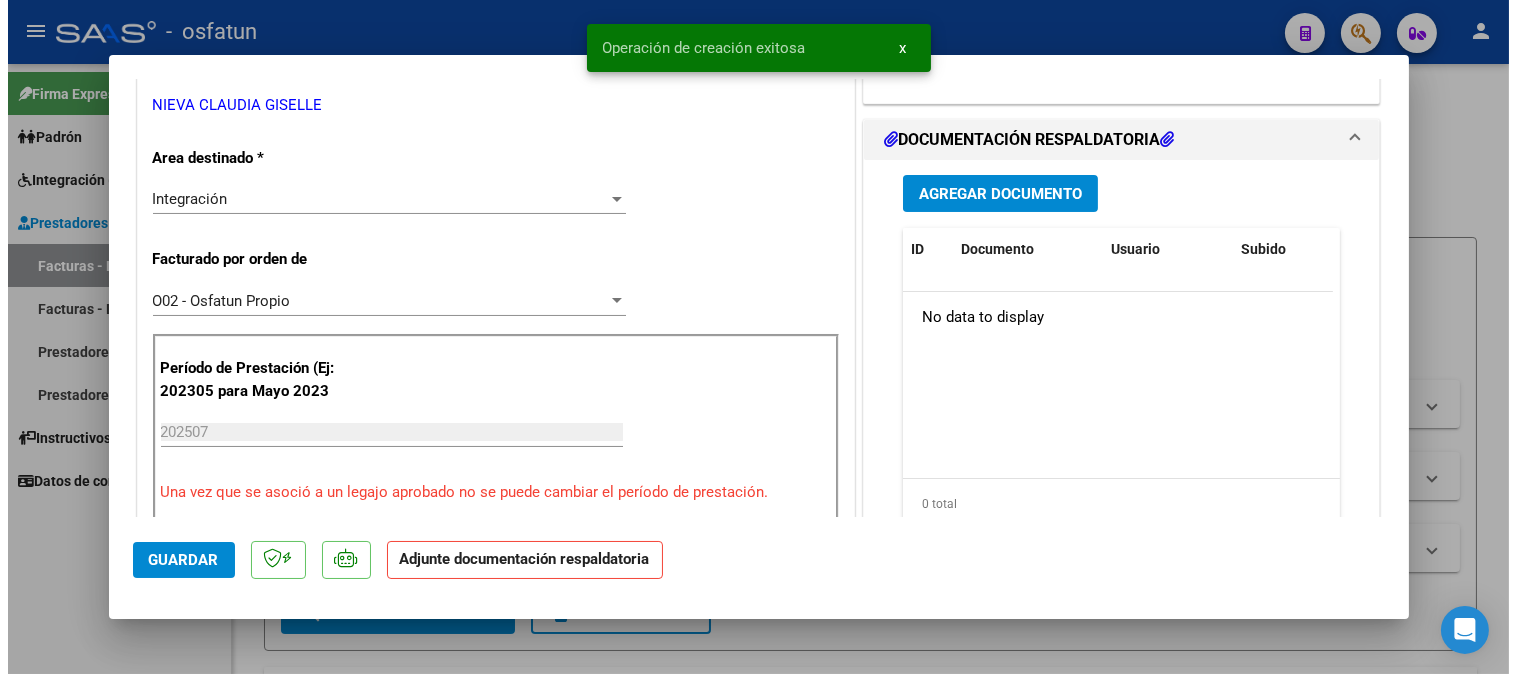 scroll, scrollTop: 444, scrollLeft: 0, axis: vertical 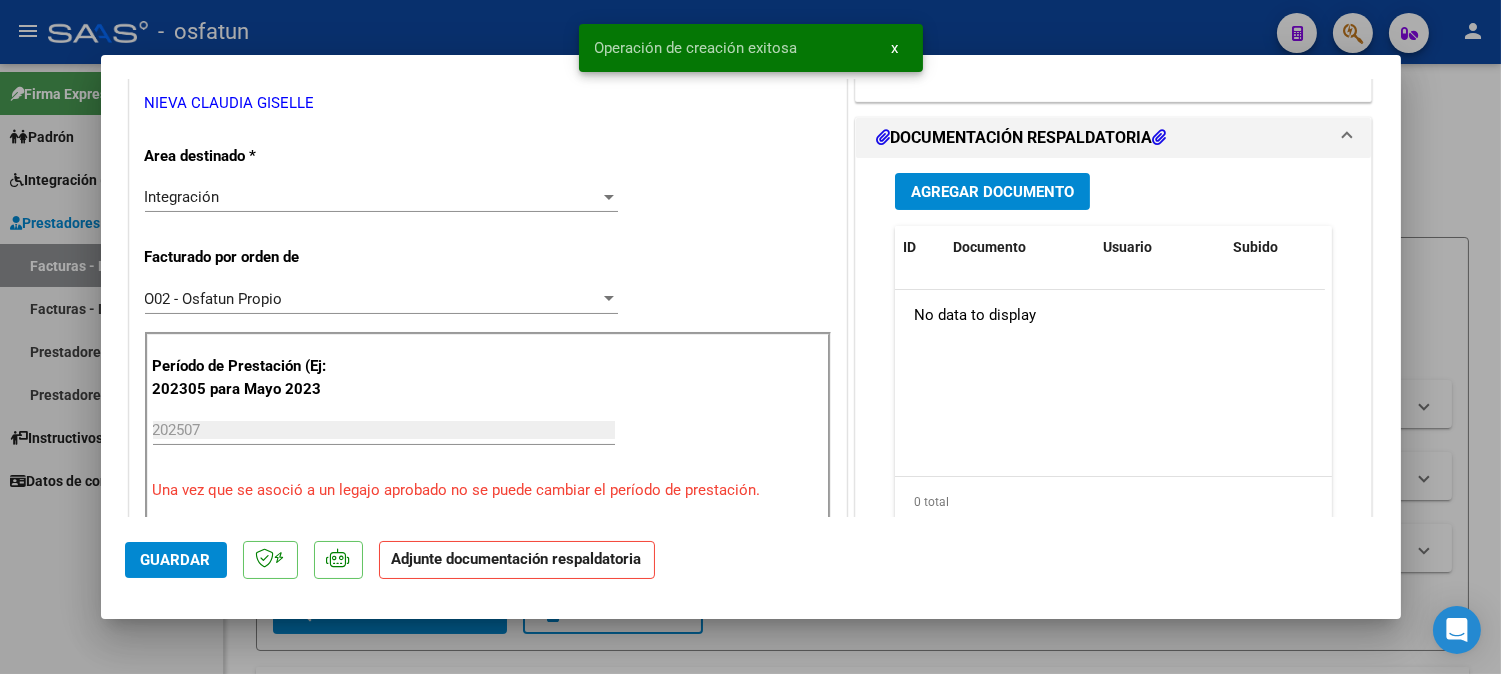 click on "Agregar Documento" at bounding box center [992, 191] 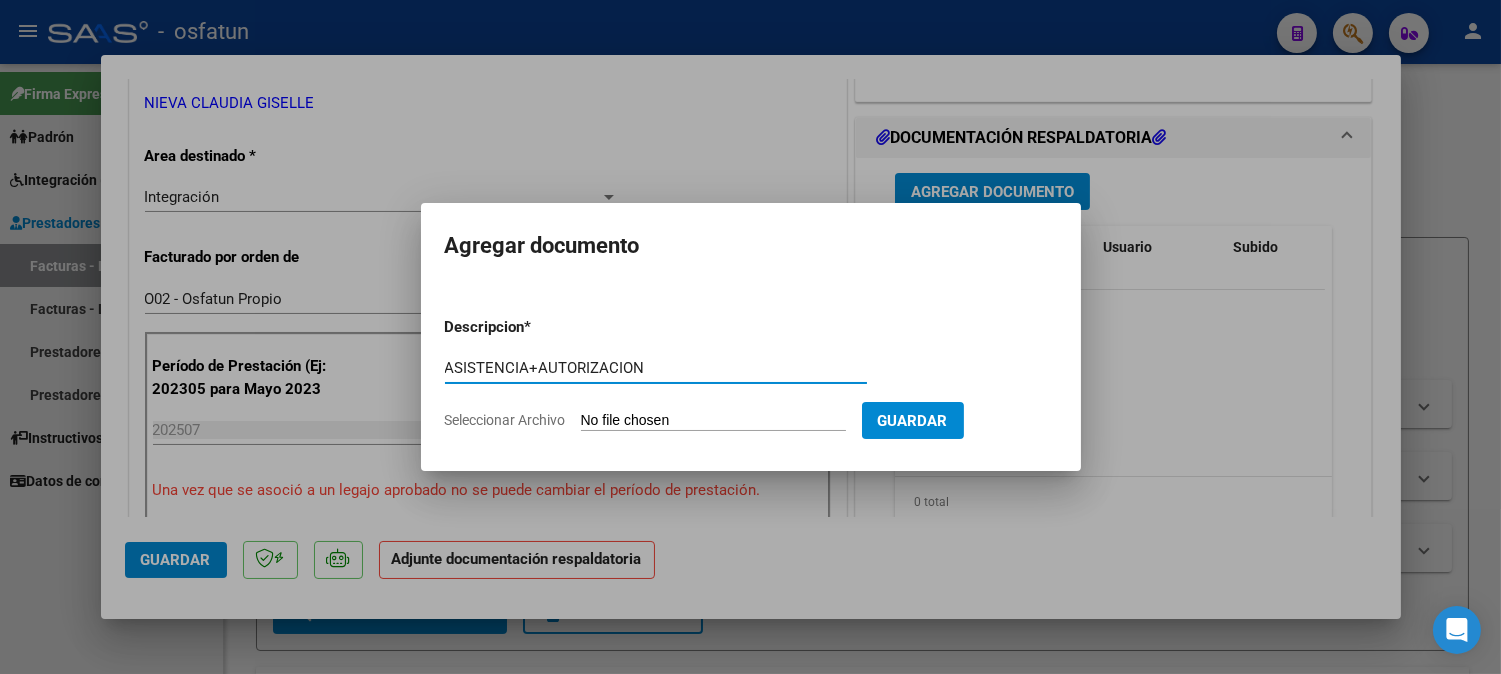 type on "ASISTENCIA+AUTORIZACION" 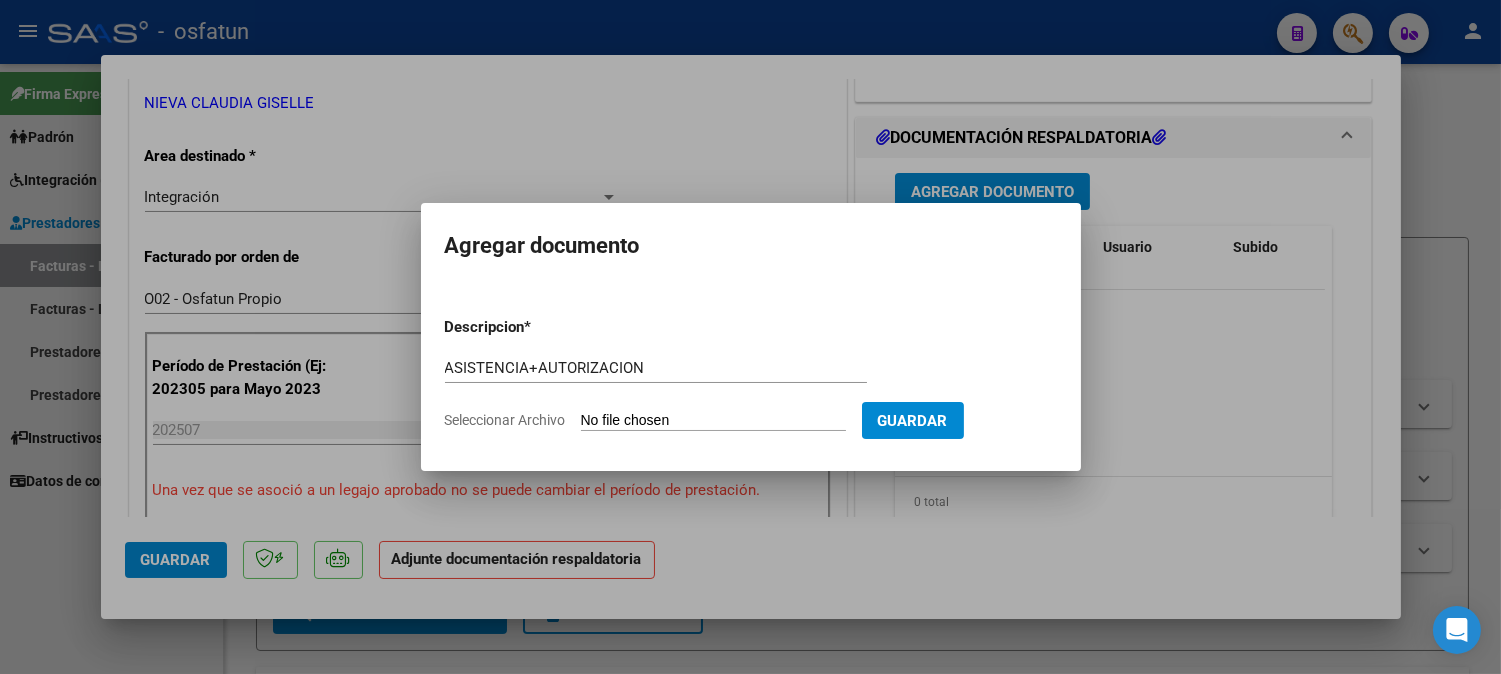 type on "C:\fakepath\ASIST+AUT psicolo.pdf" 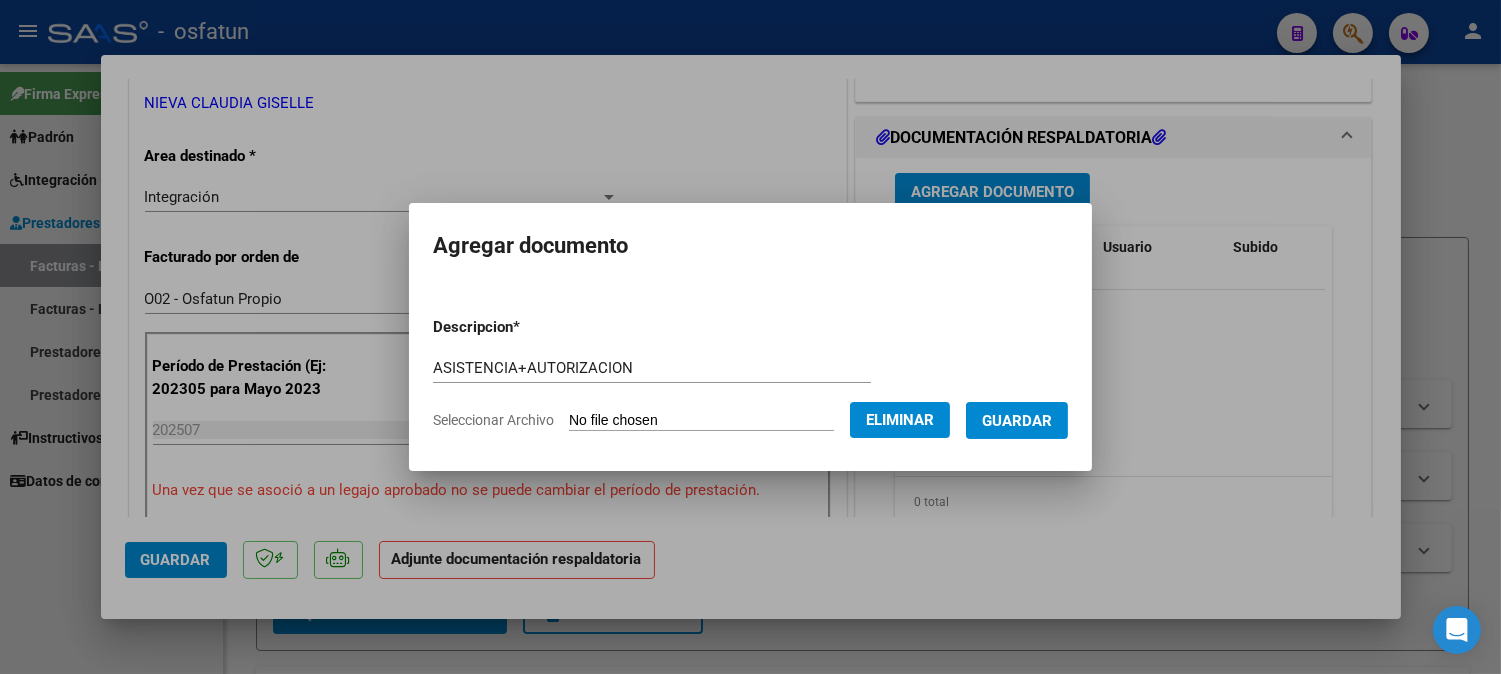 click on "Guardar" at bounding box center [1017, 421] 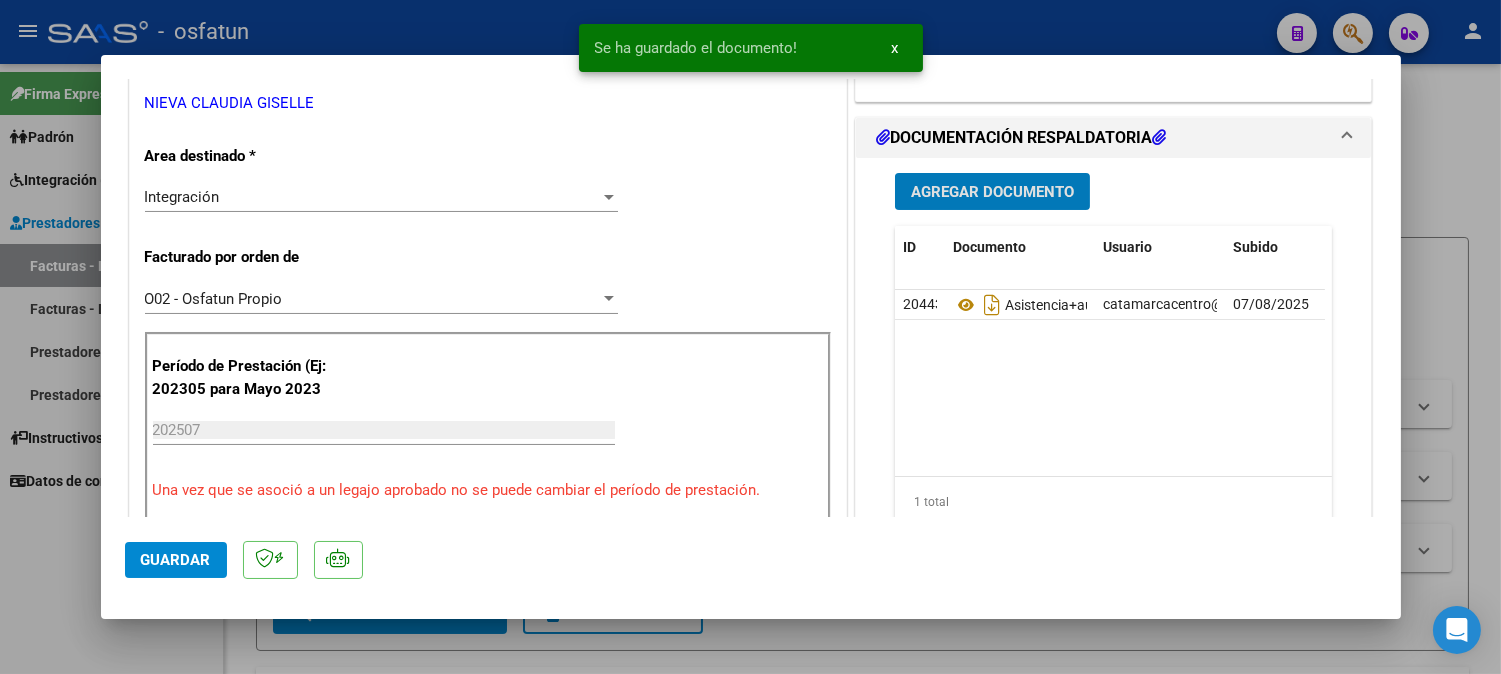 click on "Guardar" 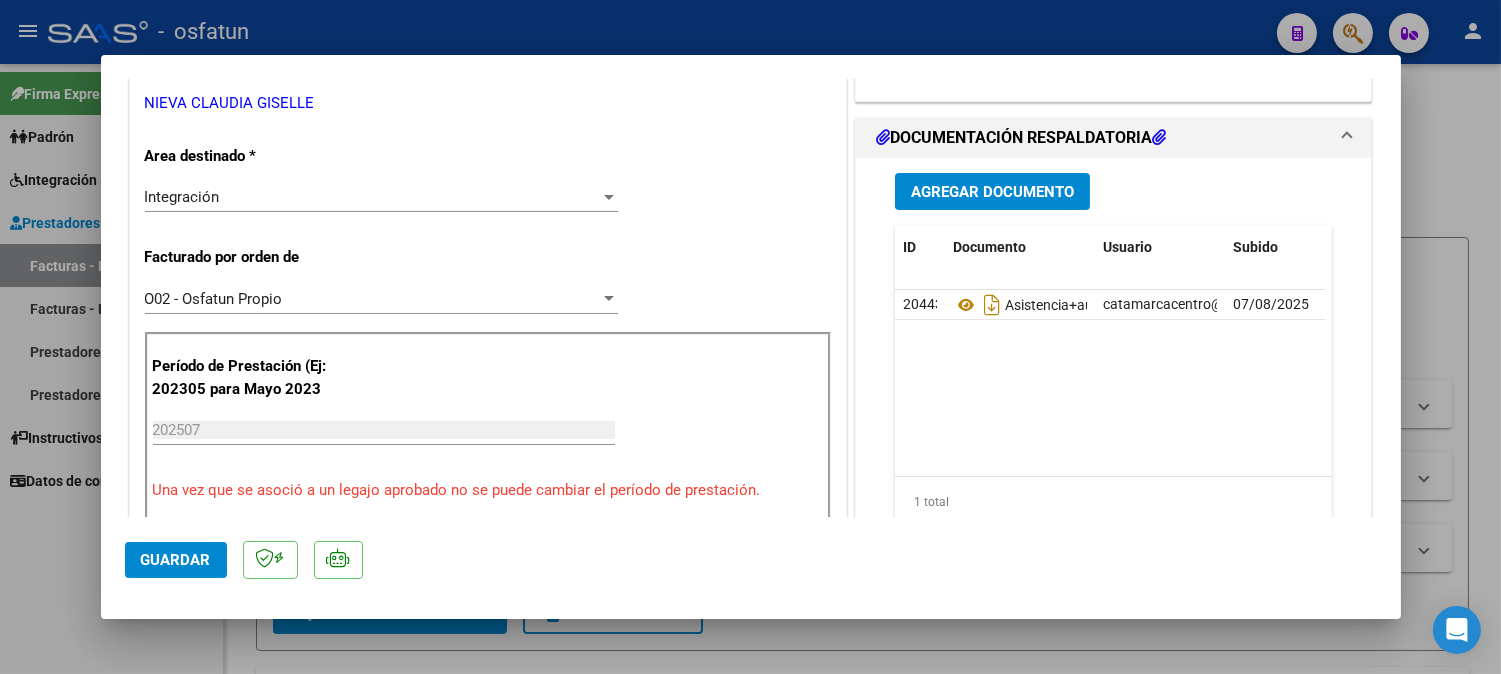 click on "Guardar" 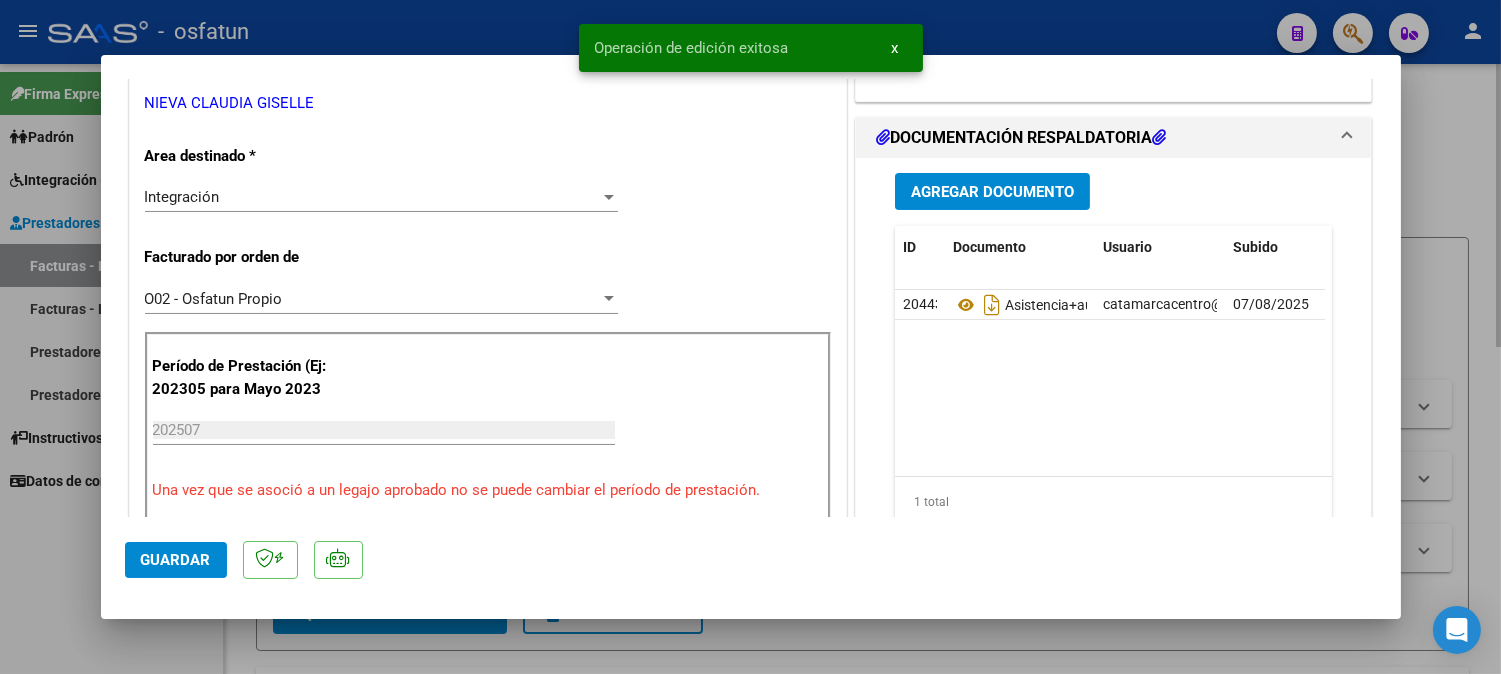 drag, startPoint x: 1423, startPoint y: 165, endPoint x: 1434, endPoint y: 210, distance: 46.32494 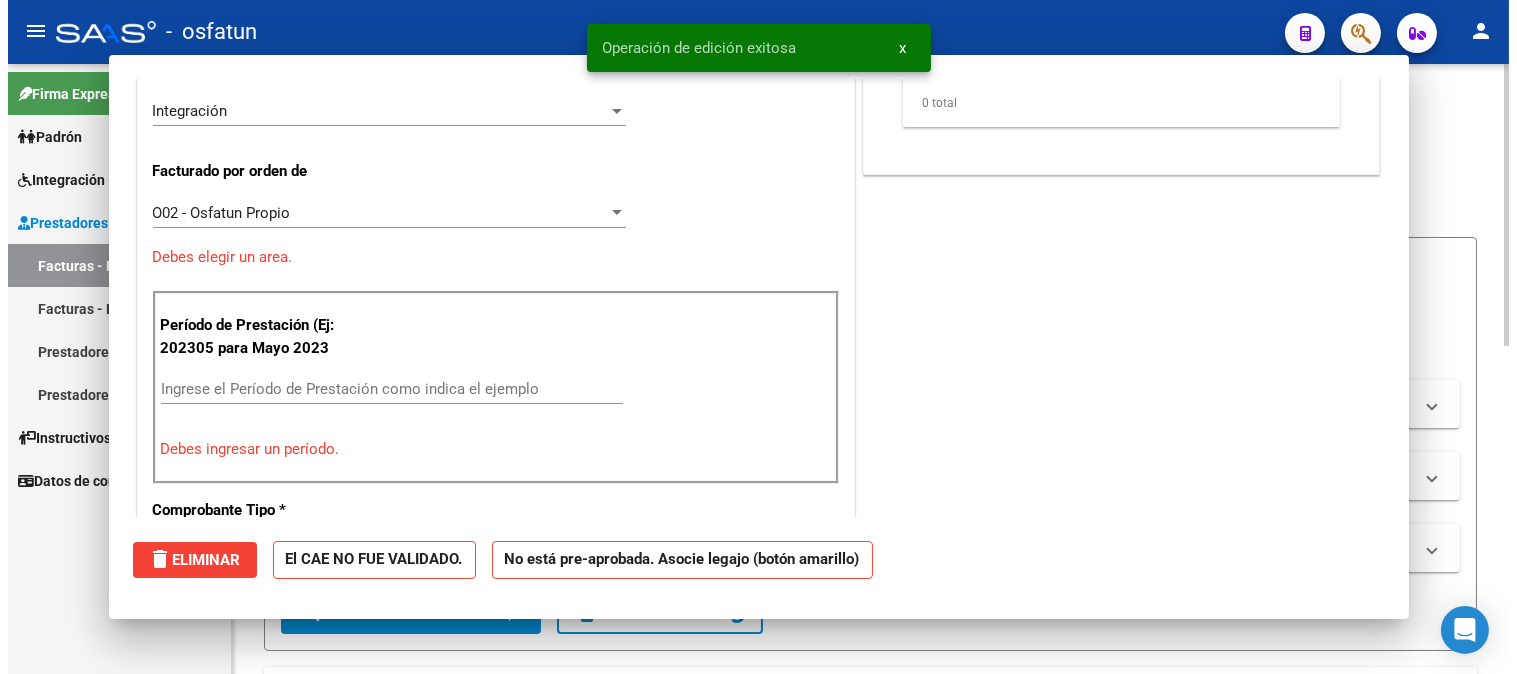 scroll, scrollTop: 0, scrollLeft: 0, axis: both 